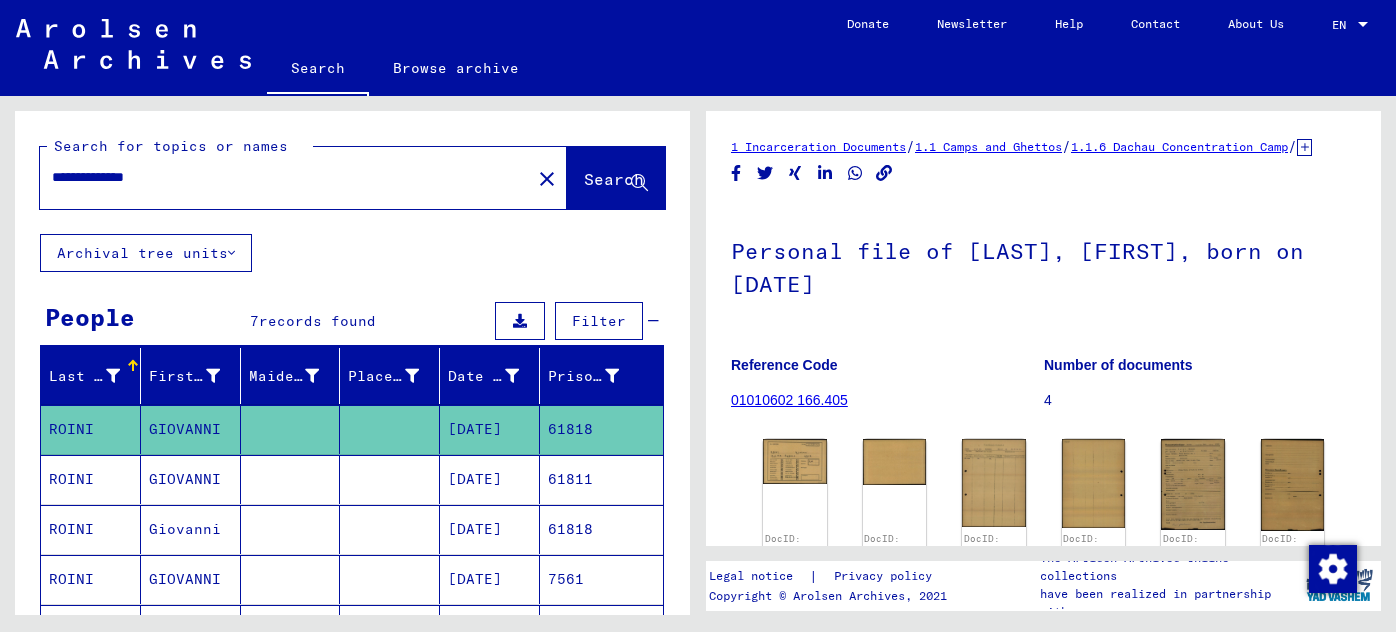 scroll, scrollTop: 0, scrollLeft: 0, axis: both 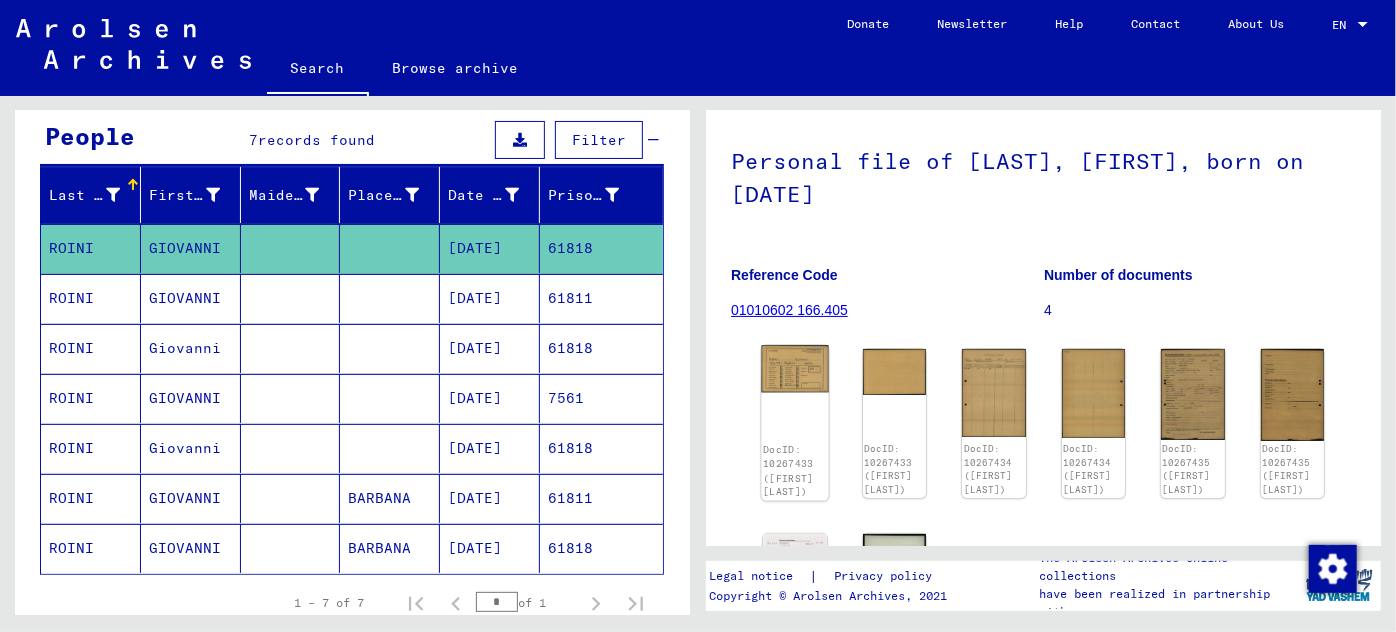 click 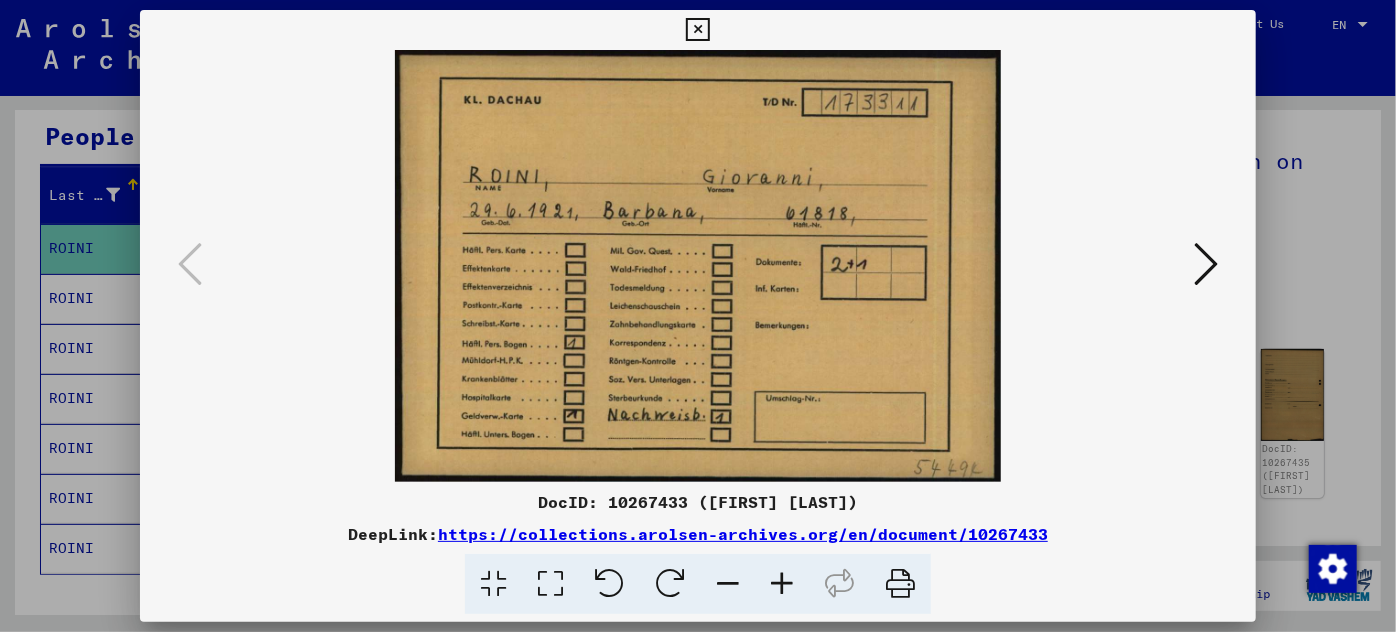 click at bounding box center (1206, 264) 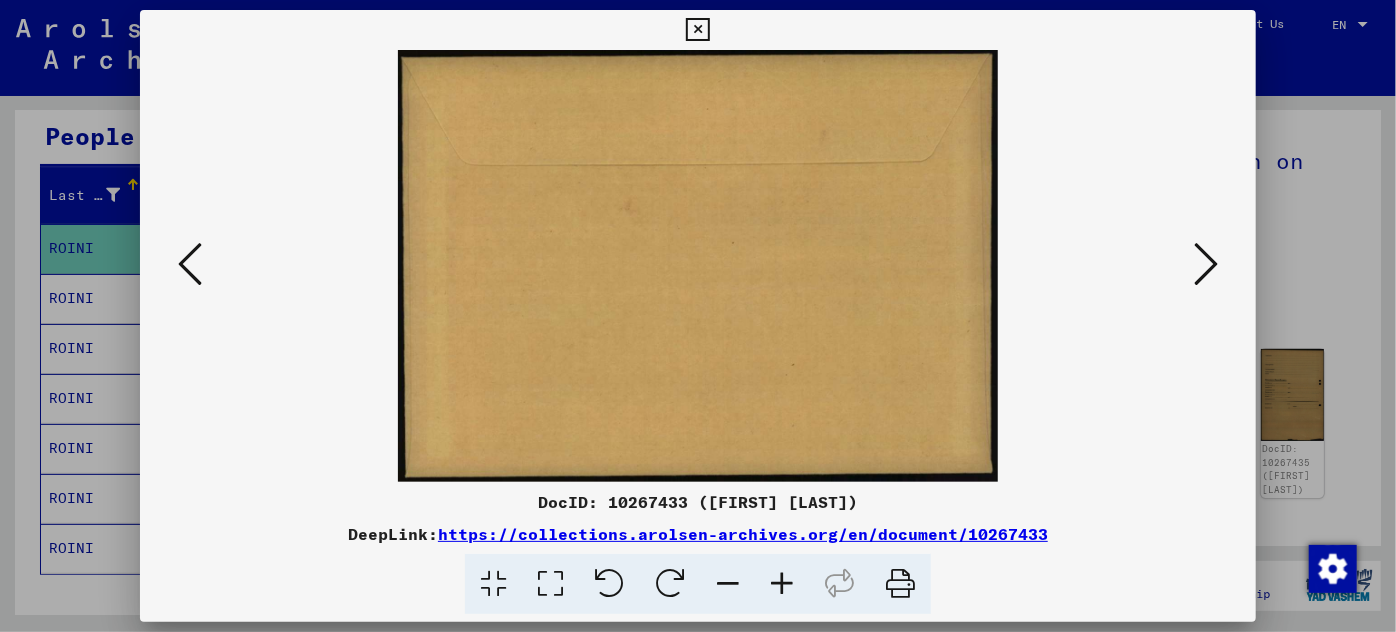 click at bounding box center [1206, 264] 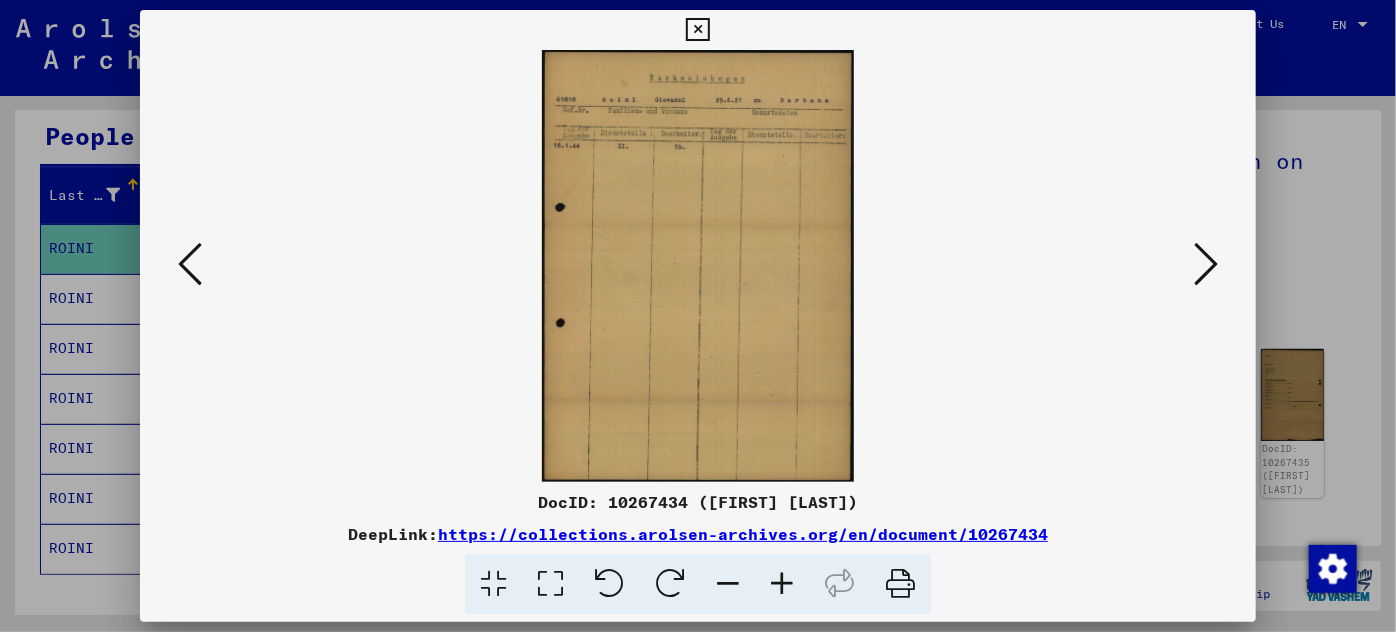 click at bounding box center [1206, 264] 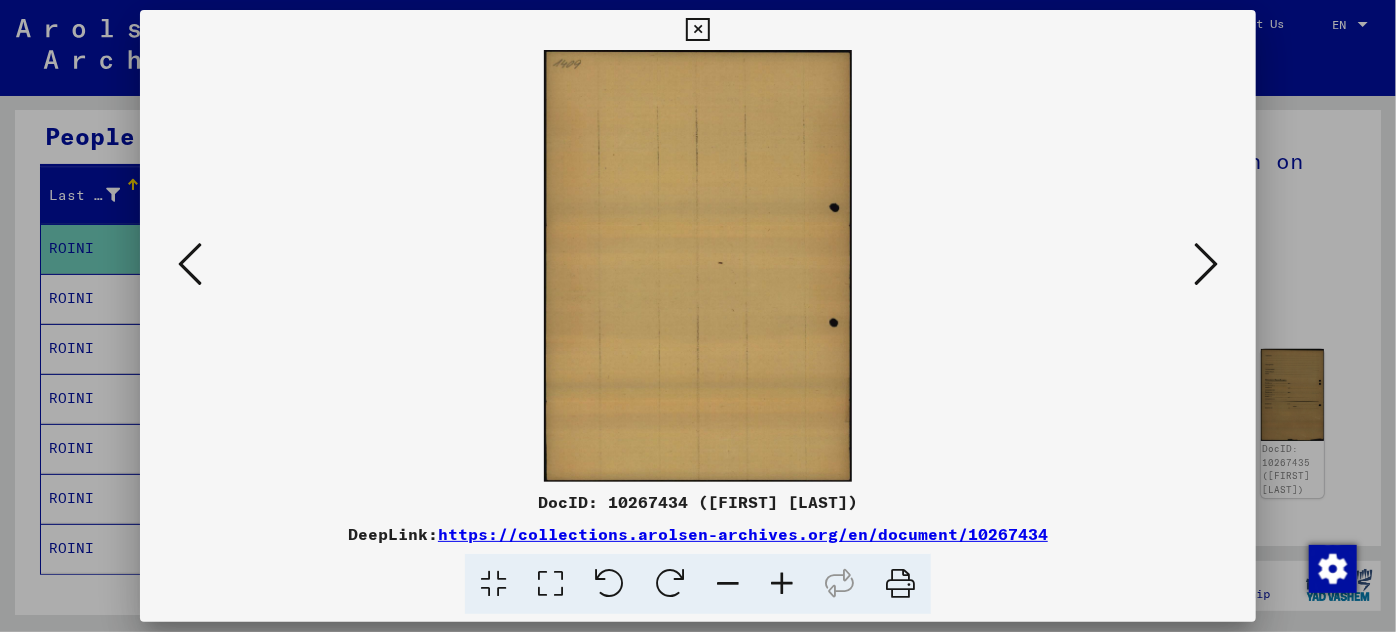 click at bounding box center (1206, 264) 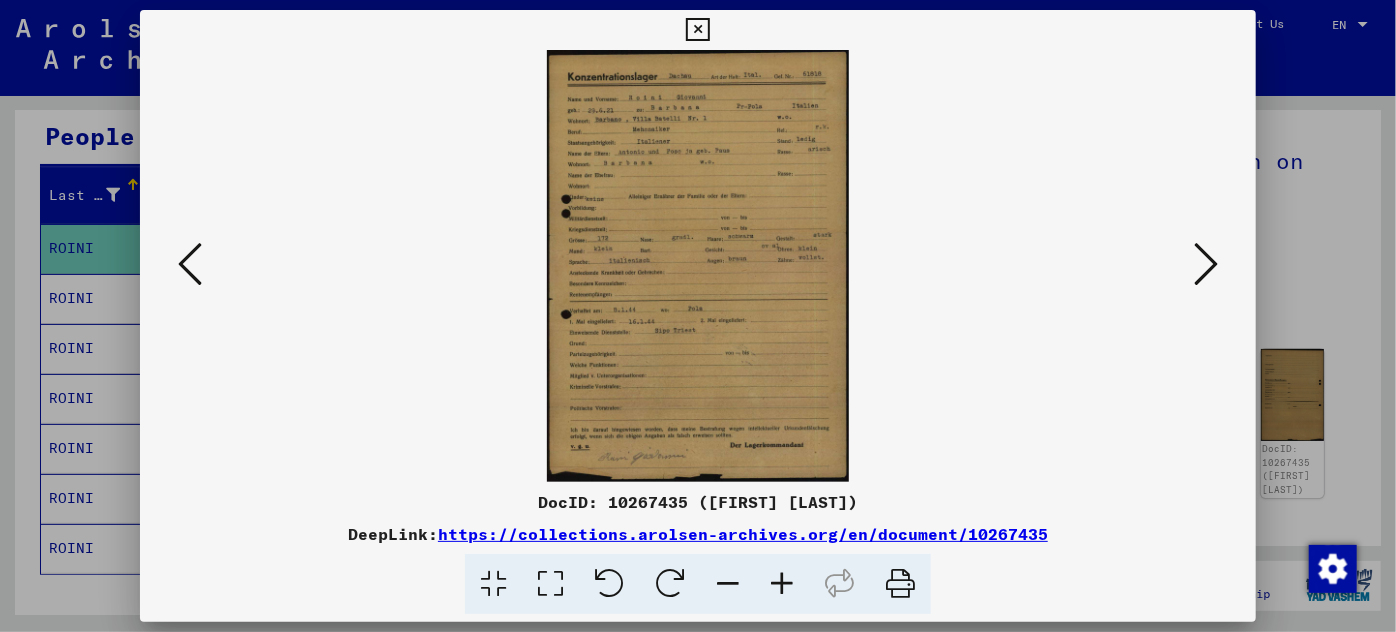 click at bounding box center (782, 584) 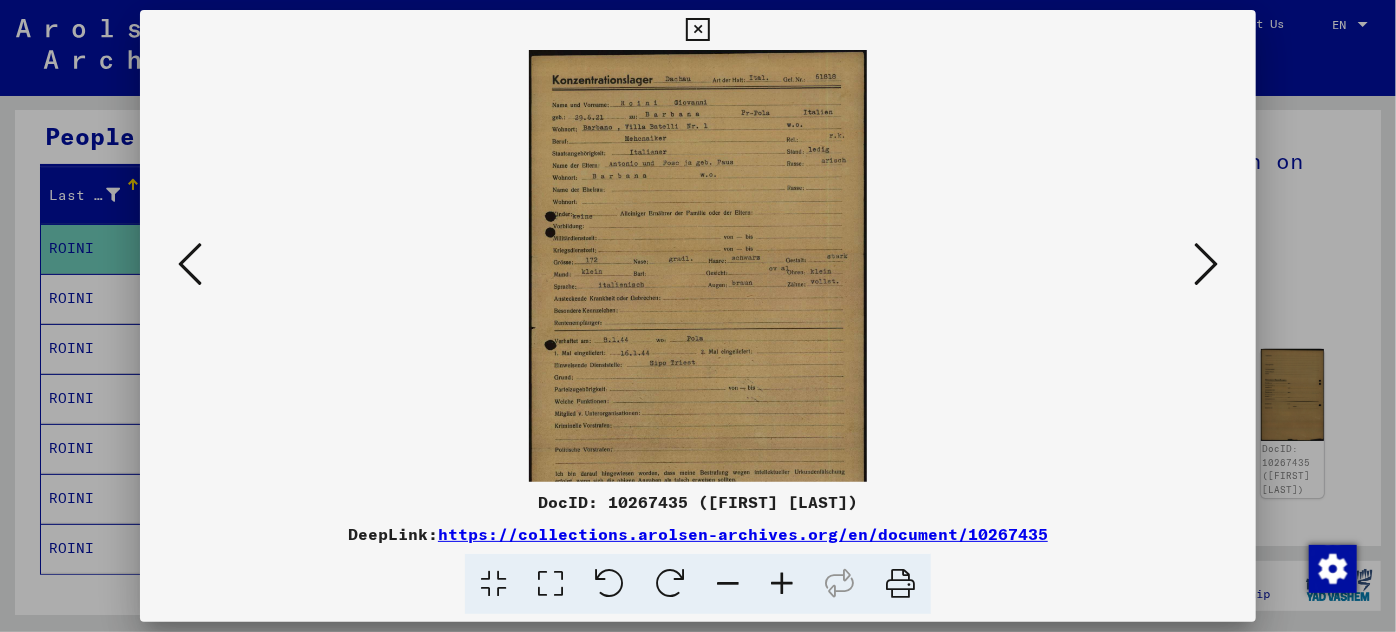 click at bounding box center [782, 584] 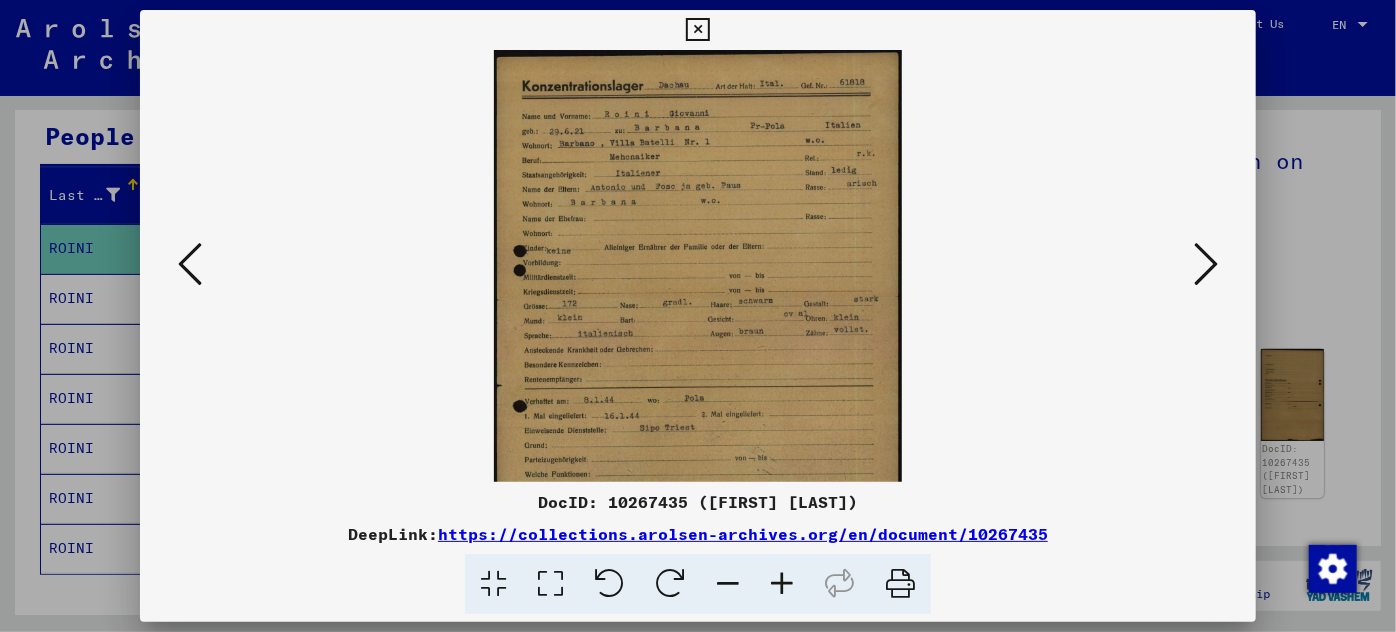 click at bounding box center [782, 584] 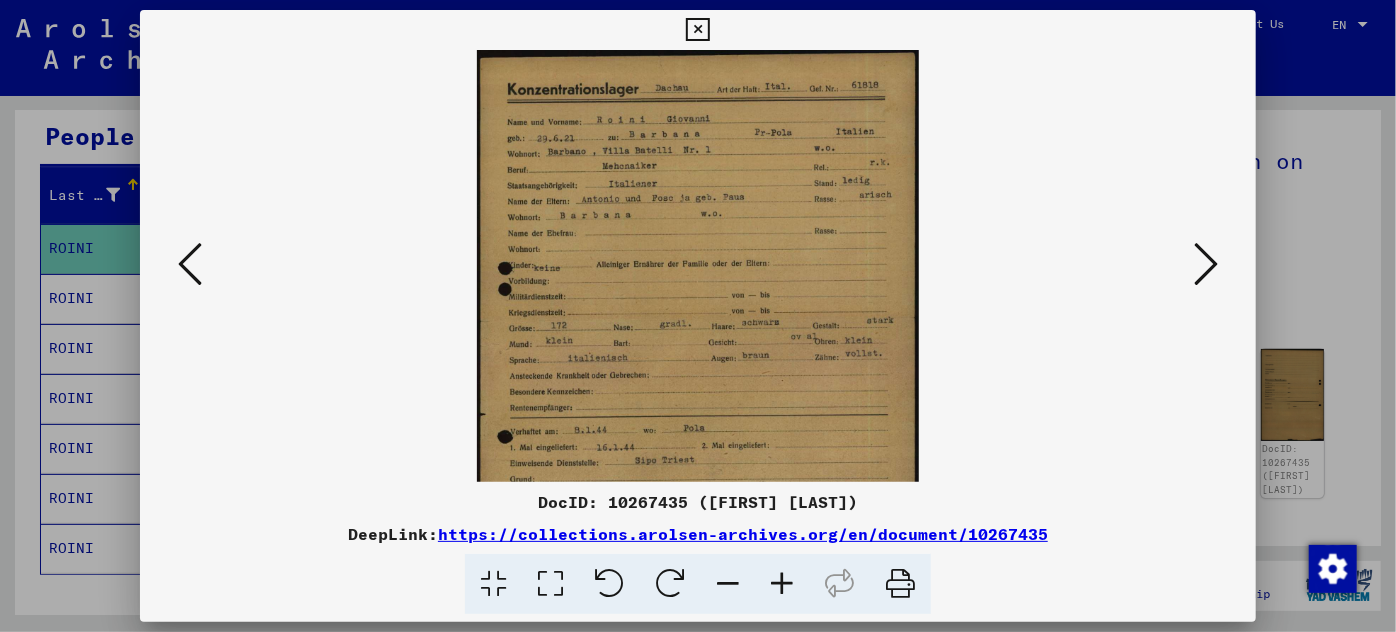 click at bounding box center (782, 584) 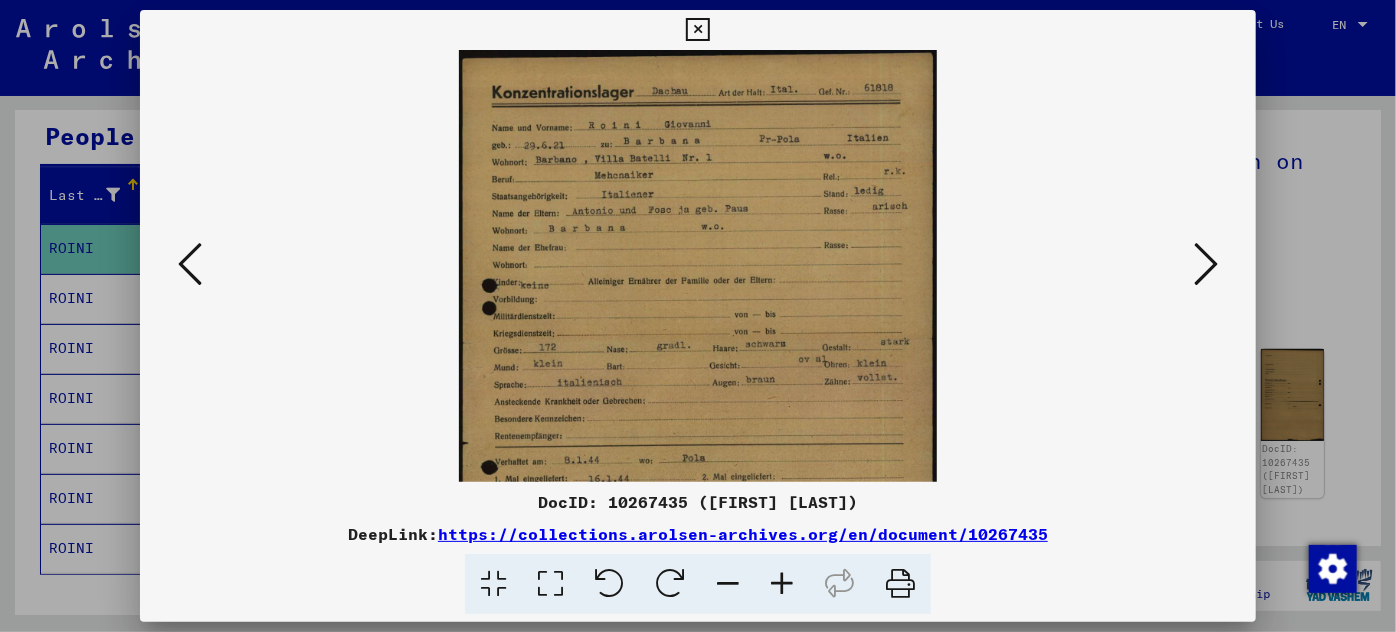 click at bounding box center [782, 584] 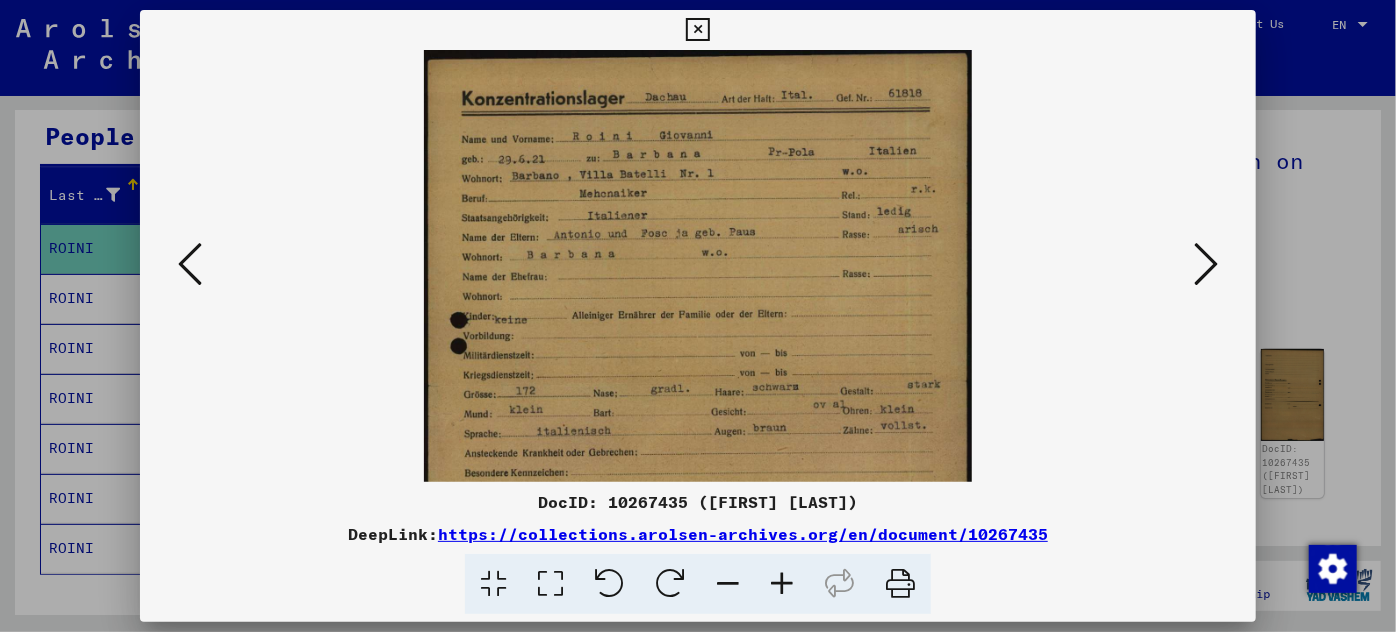 click at bounding box center [782, 584] 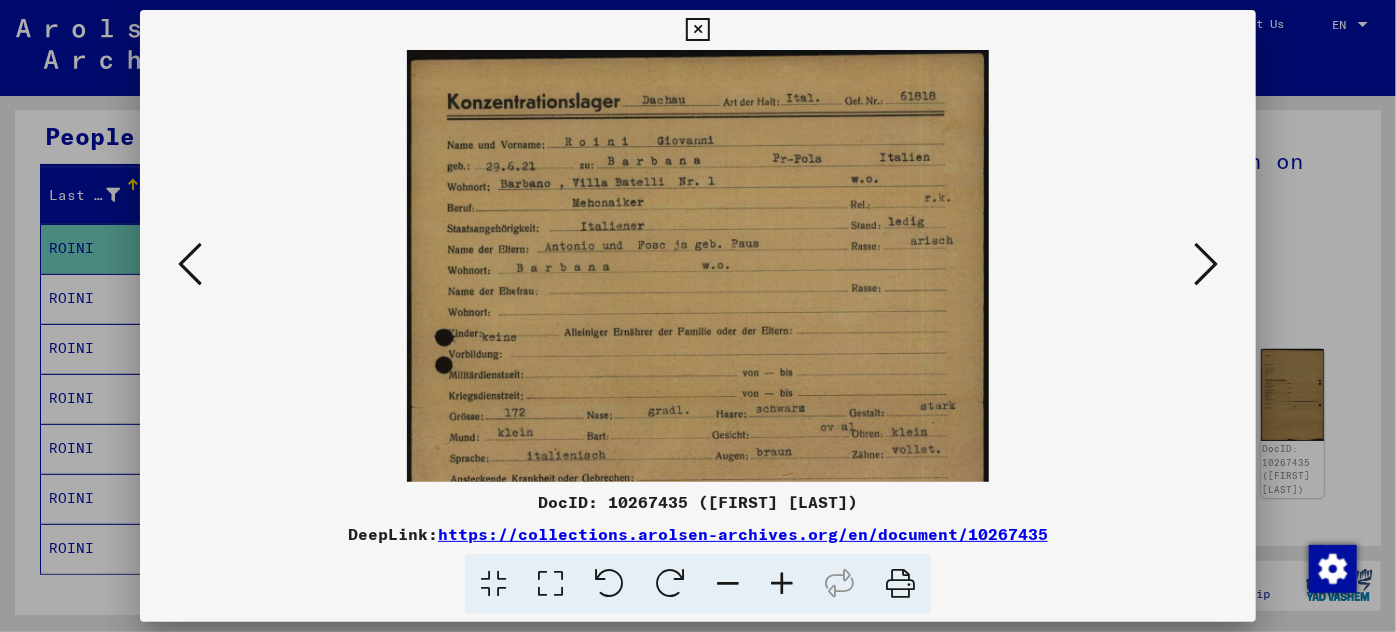 click at bounding box center [782, 584] 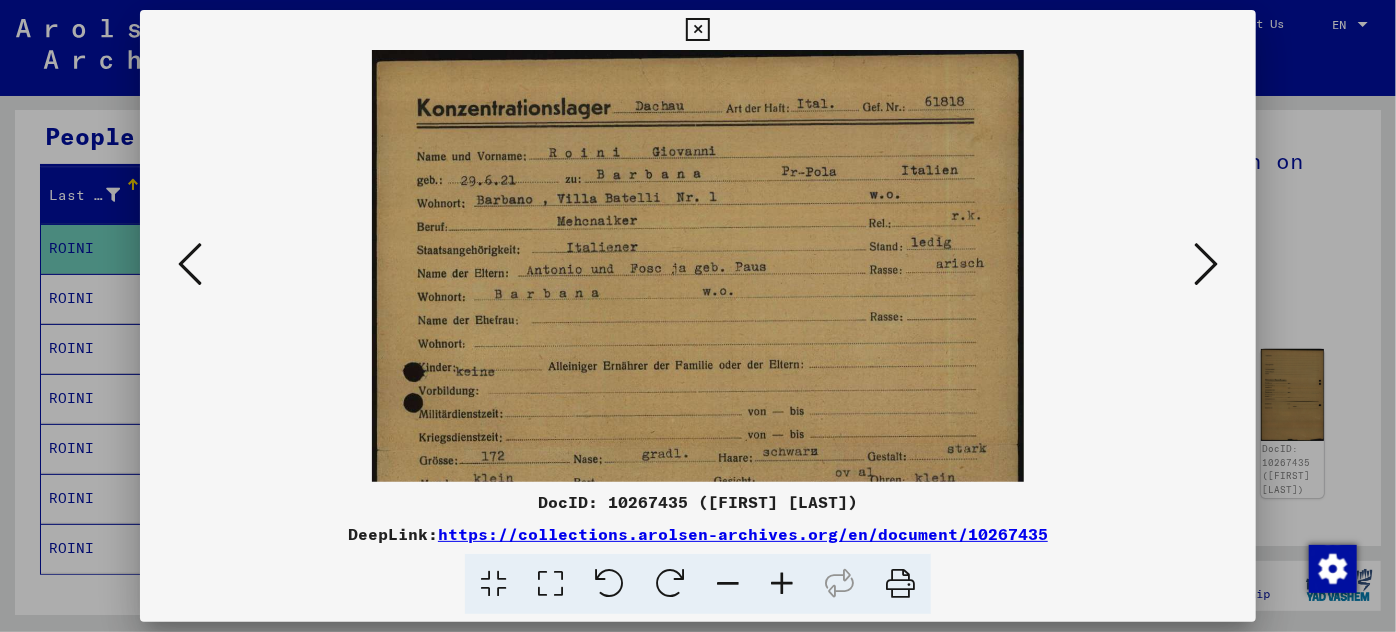 click at bounding box center (782, 584) 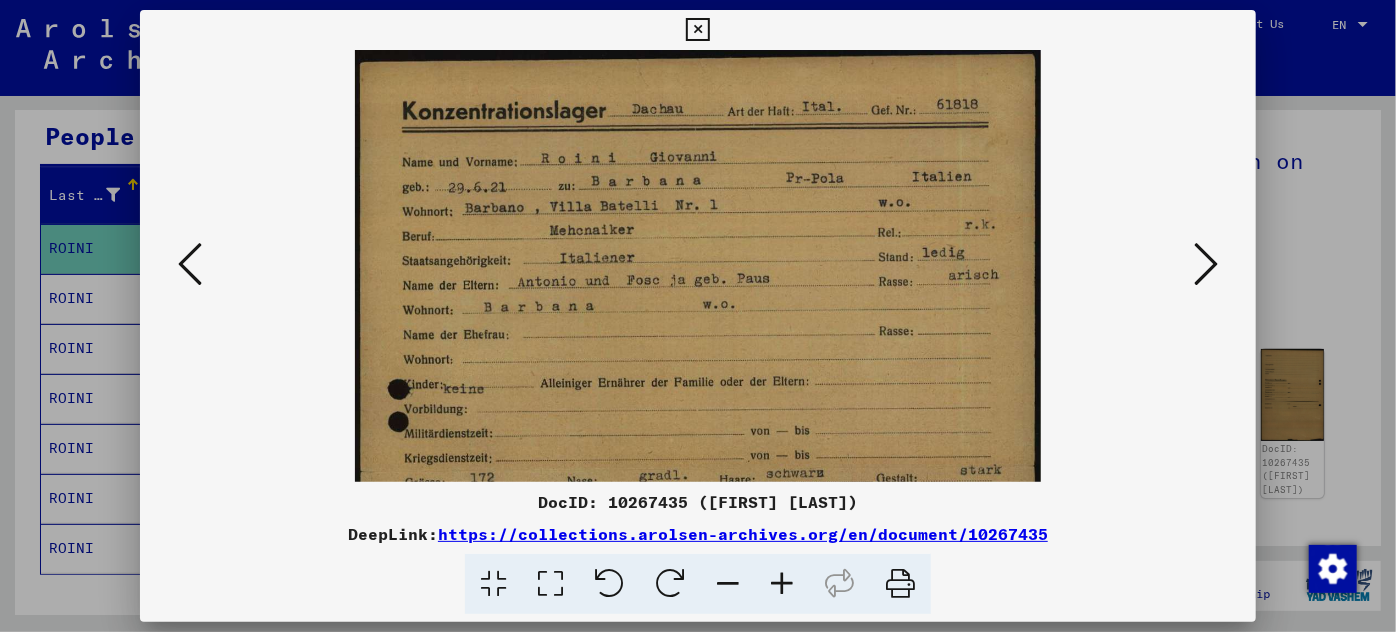 click at bounding box center (782, 584) 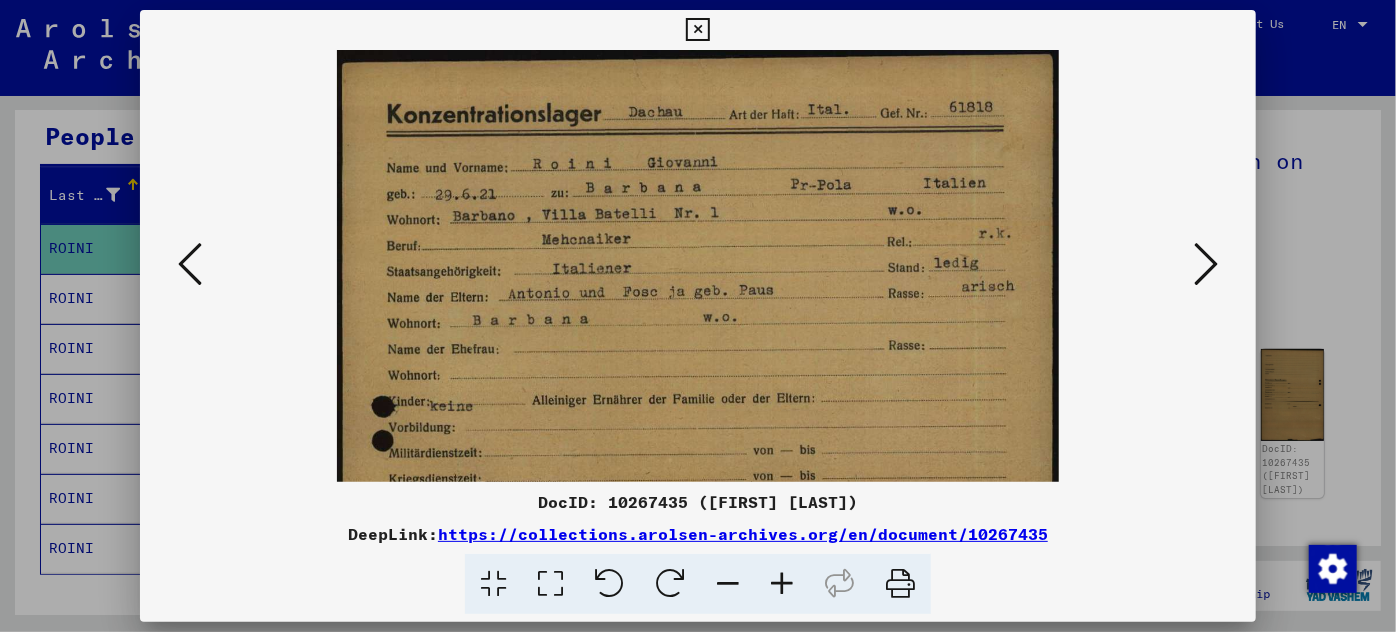 click at bounding box center [782, 584] 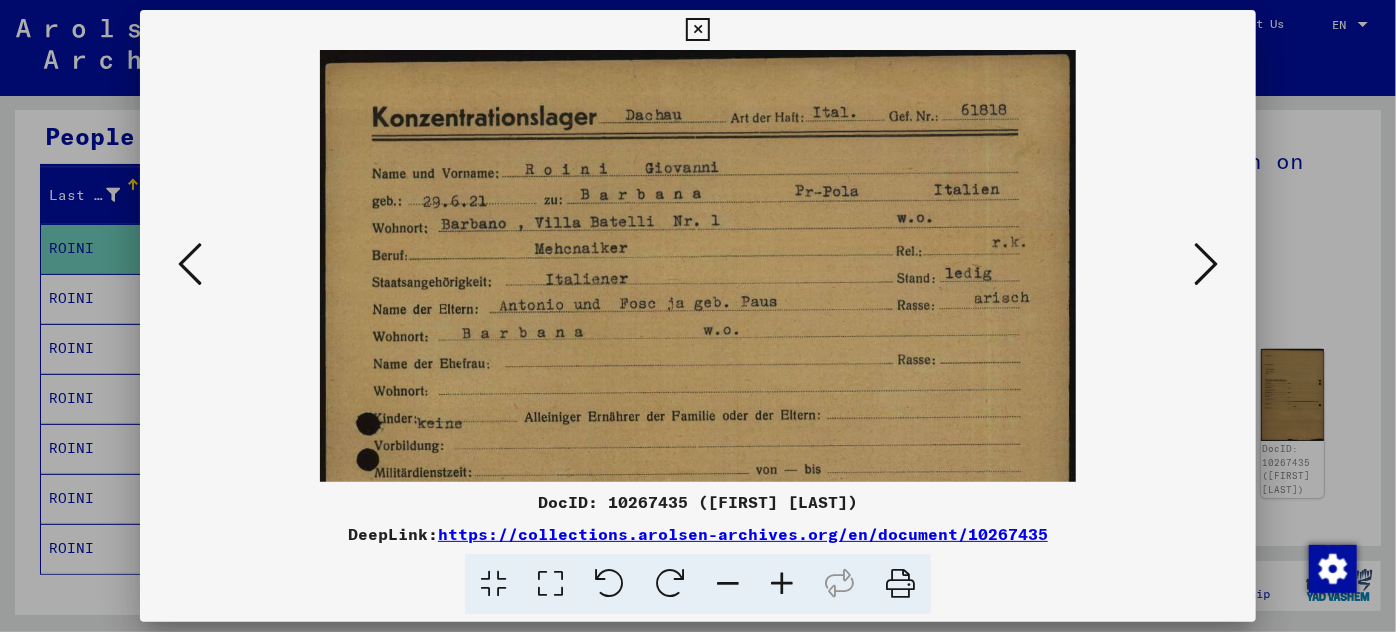 click at bounding box center (782, 584) 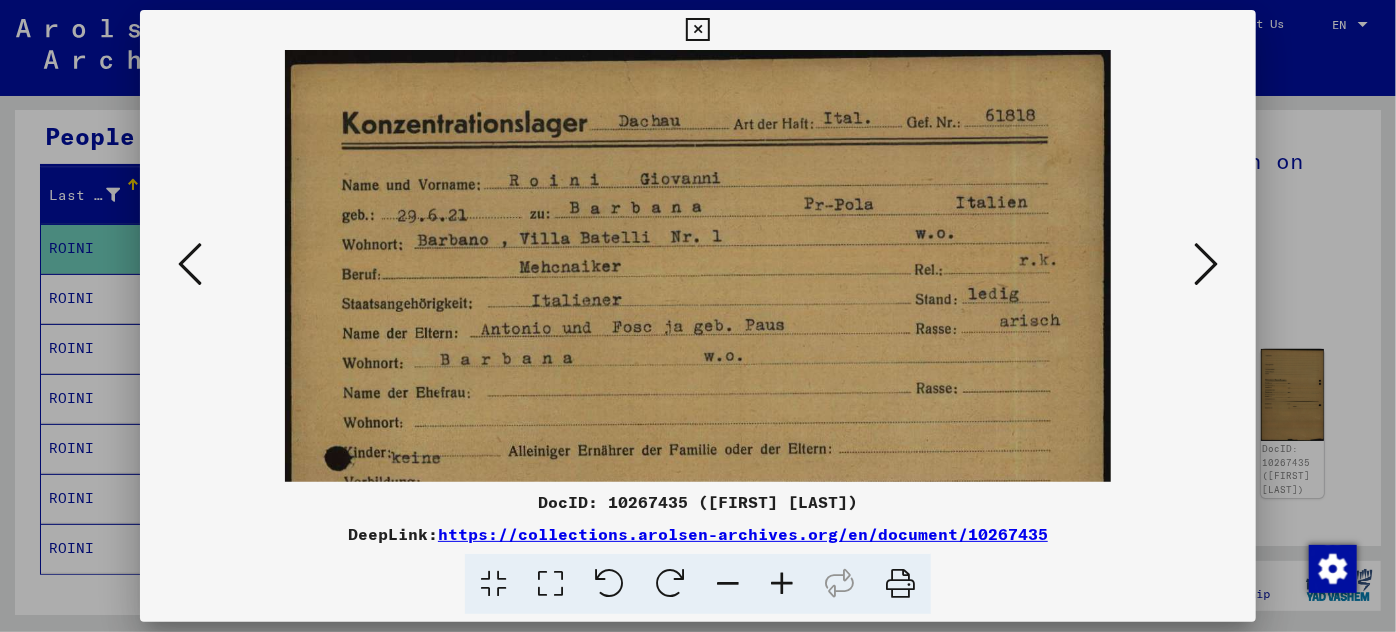 click at bounding box center [782, 584] 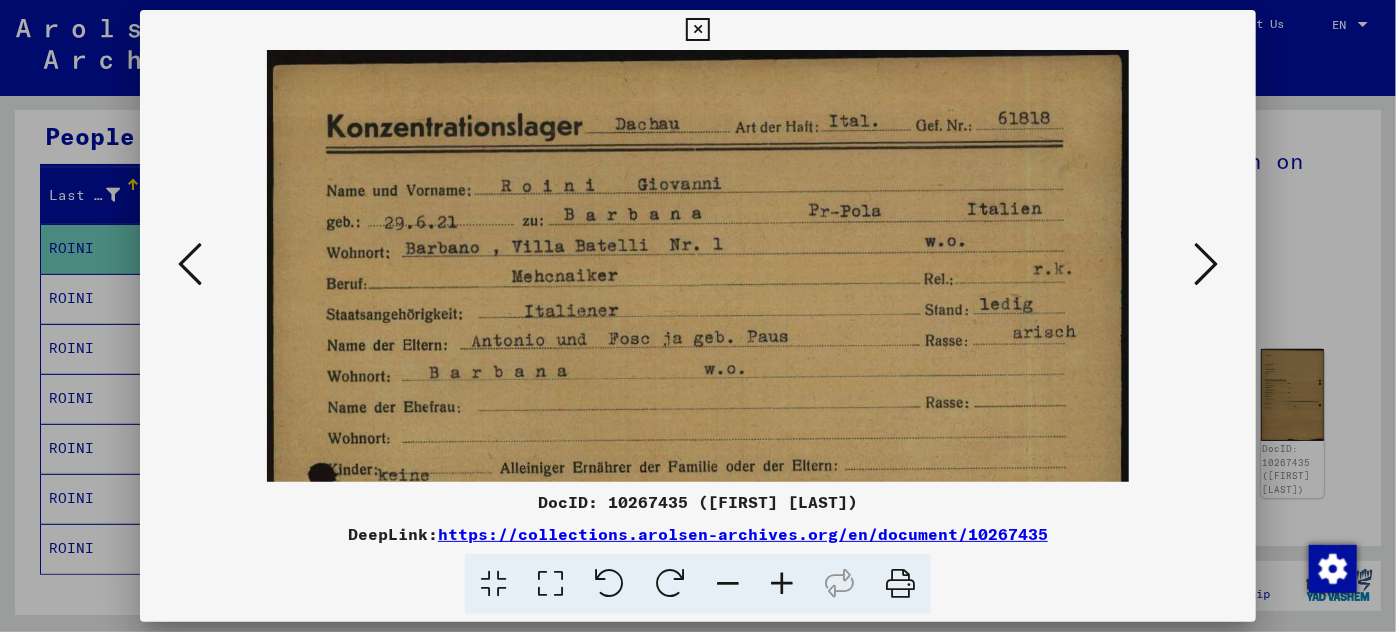 click at bounding box center [782, 584] 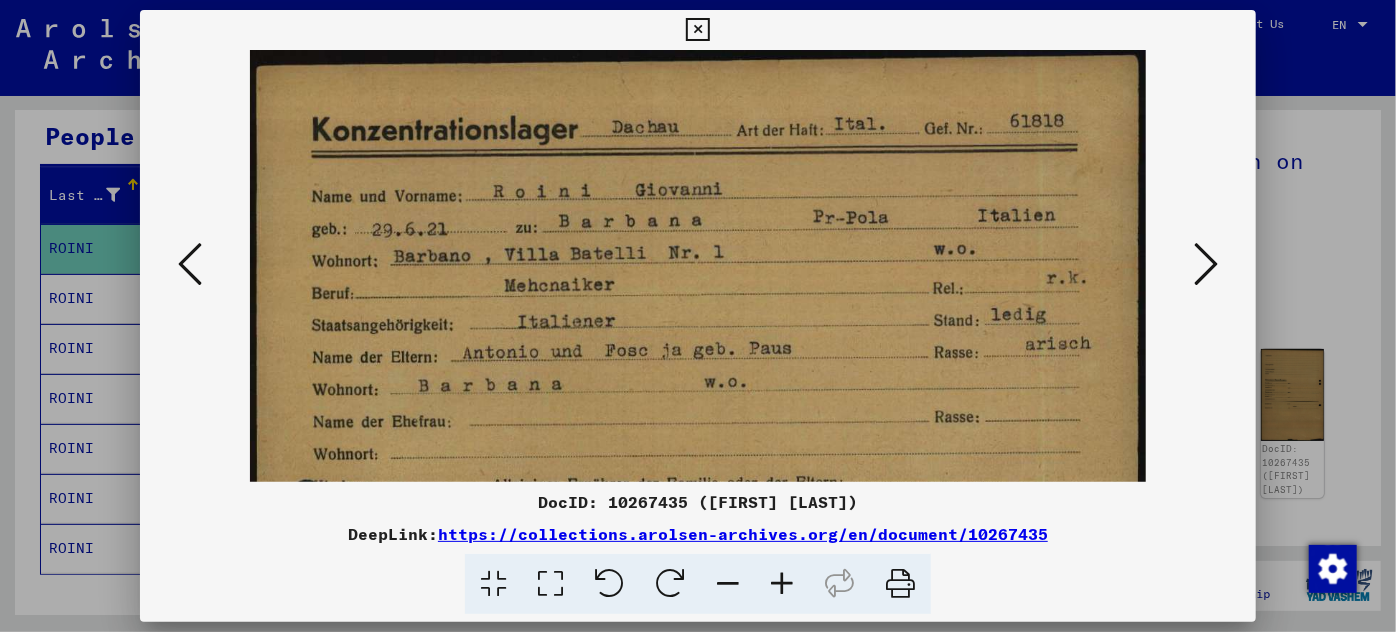click at bounding box center [782, 584] 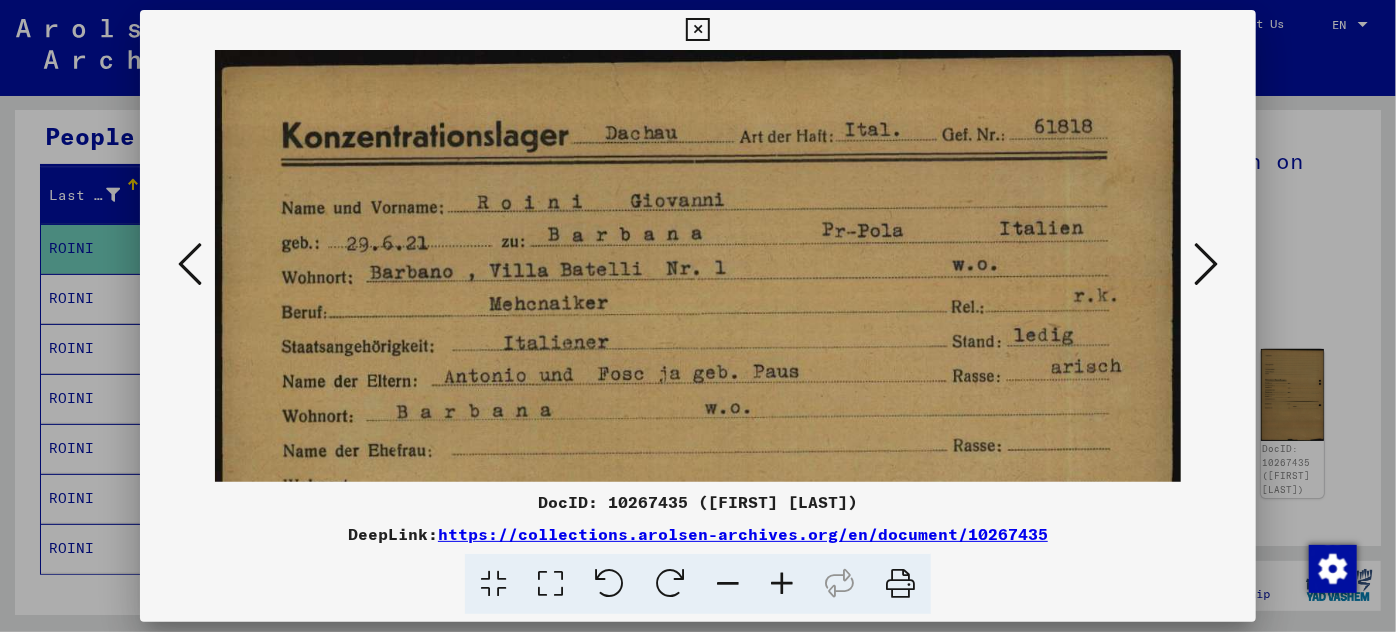 click at bounding box center [782, 584] 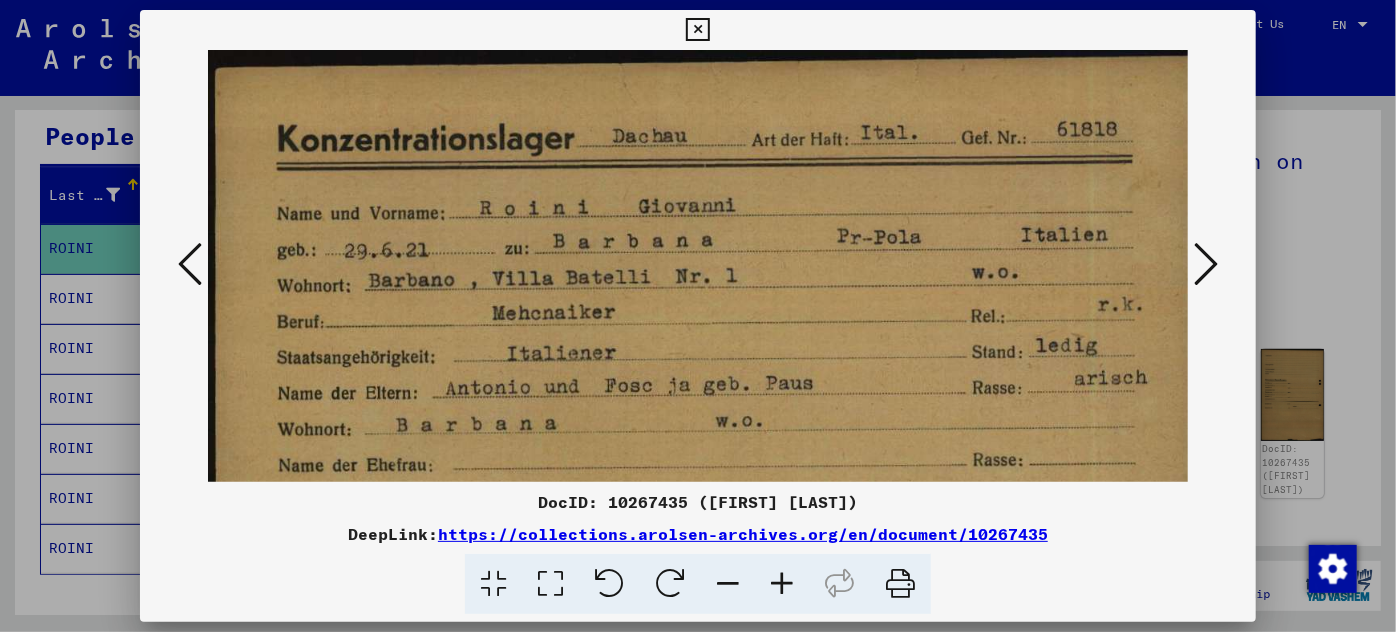 click at bounding box center (782, 584) 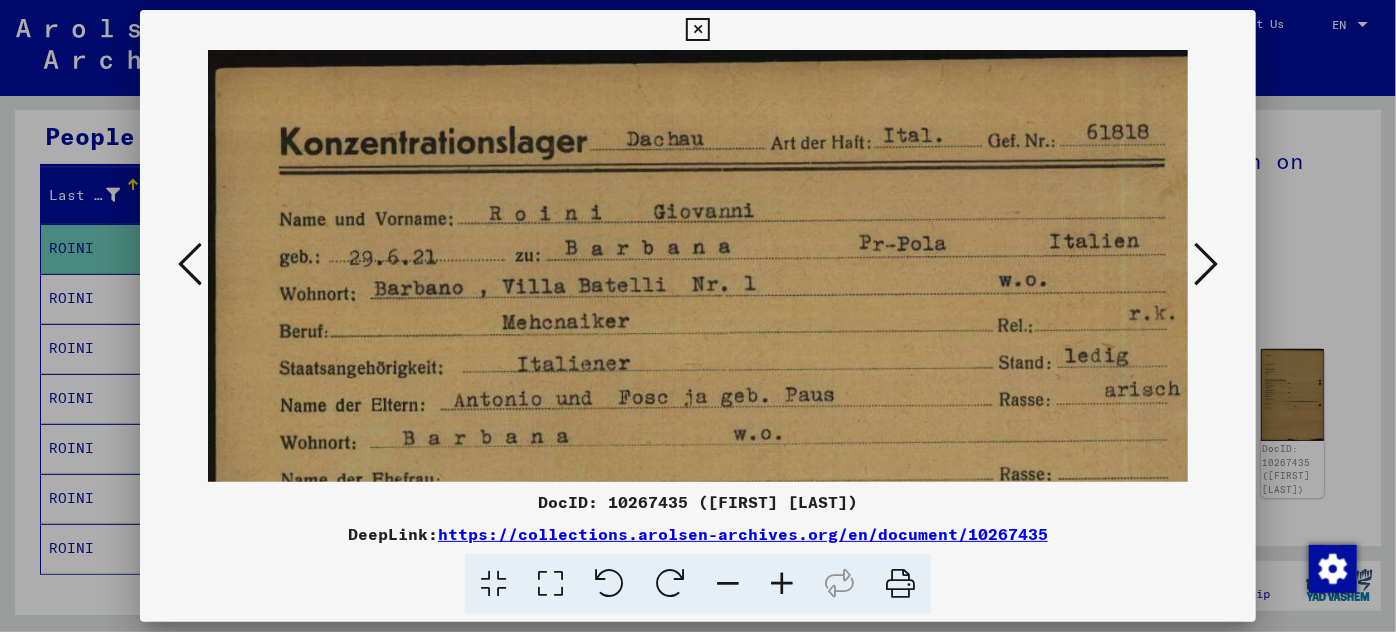 click at bounding box center [190, 264] 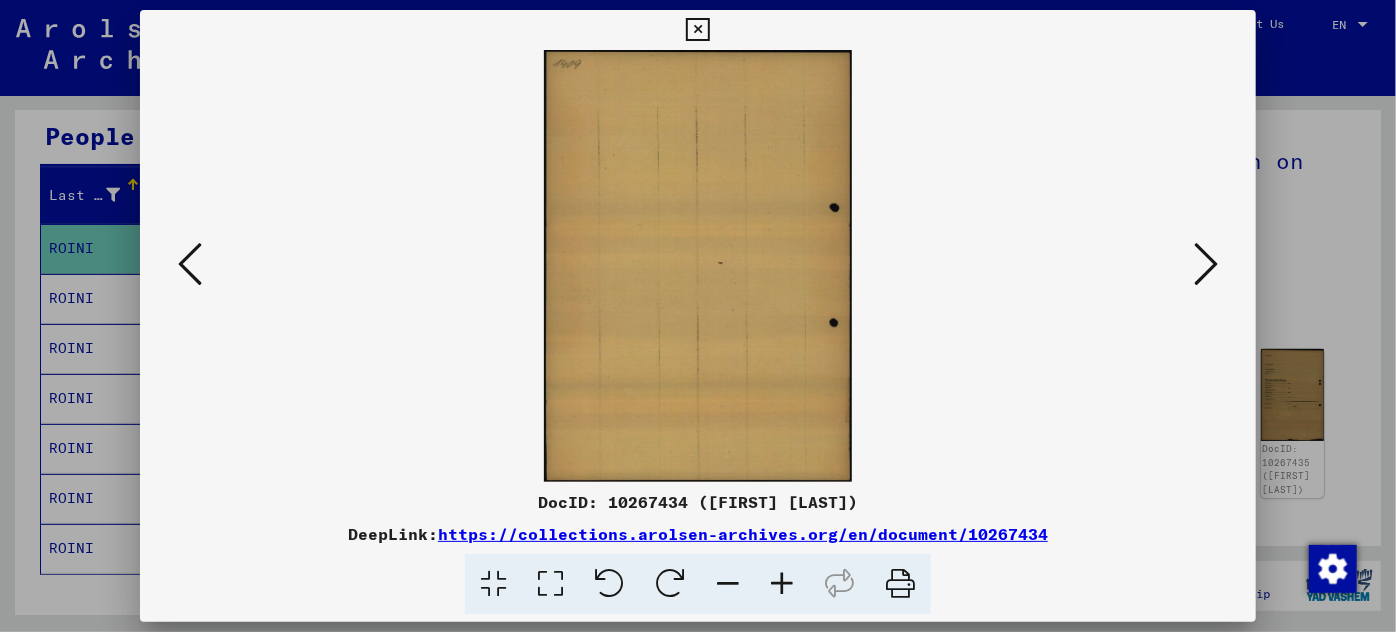 click at bounding box center [190, 264] 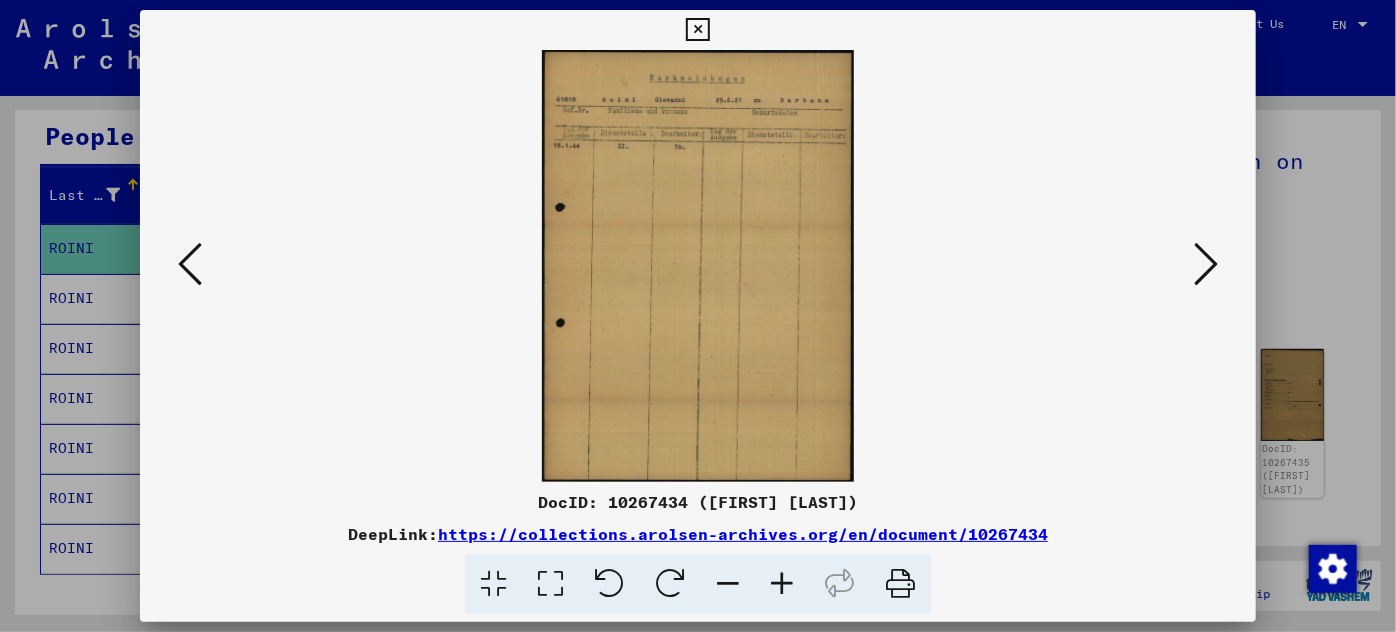 click at bounding box center (190, 264) 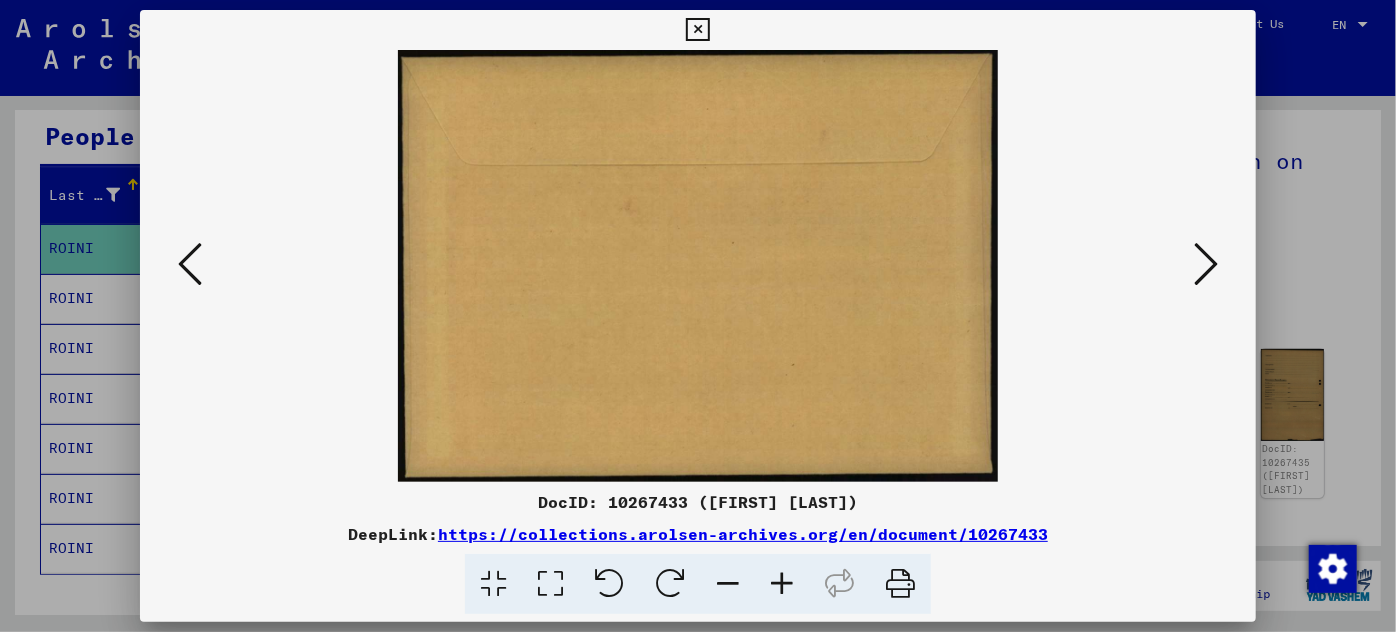 click at bounding box center [190, 264] 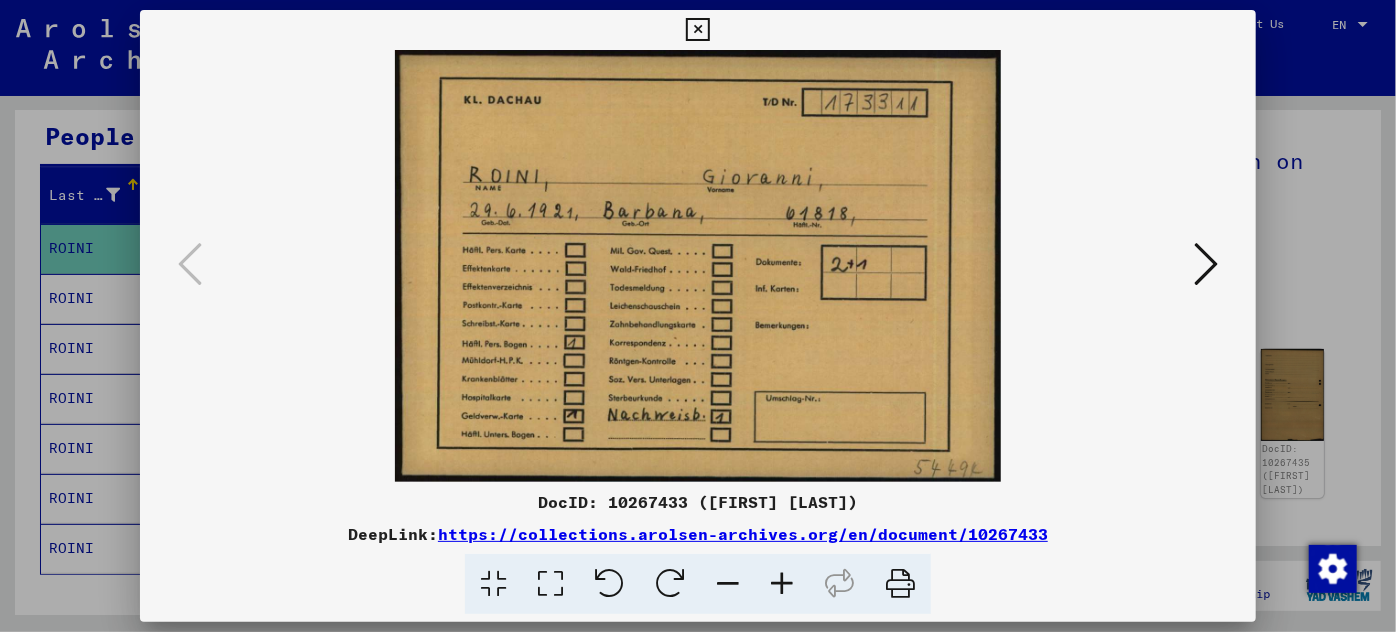 click at bounding box center [1206, 265] 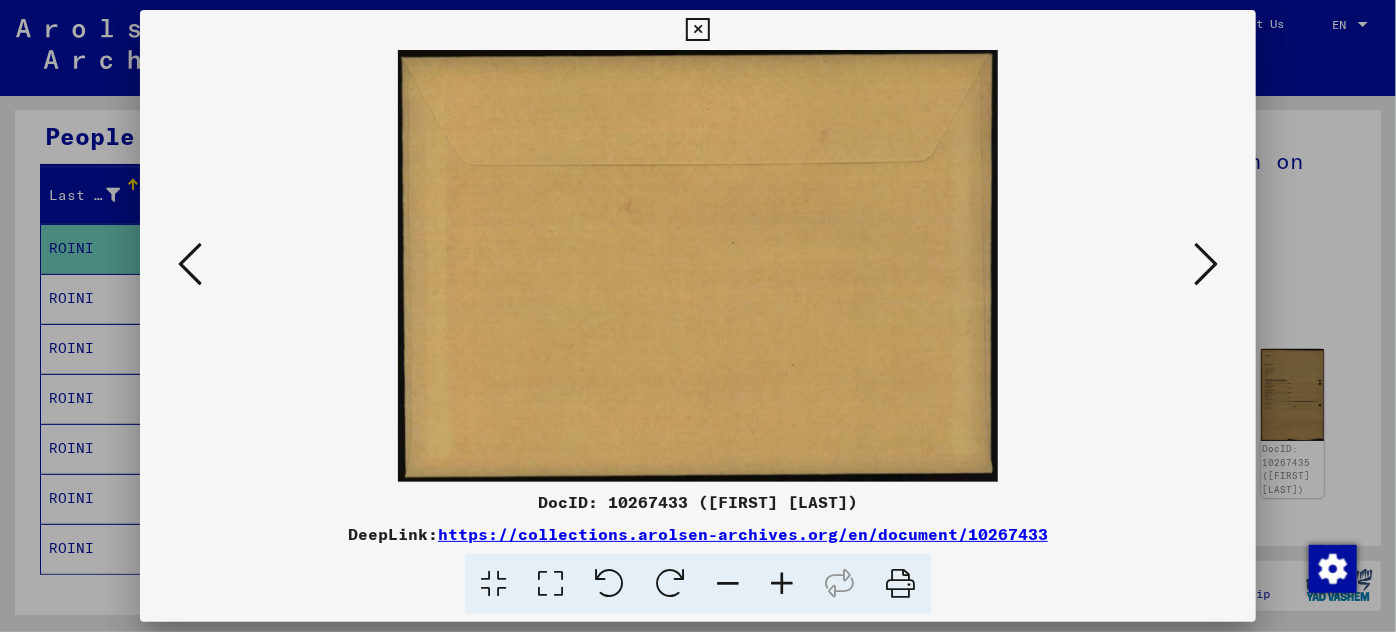 click at bounding box center [1206, 265] 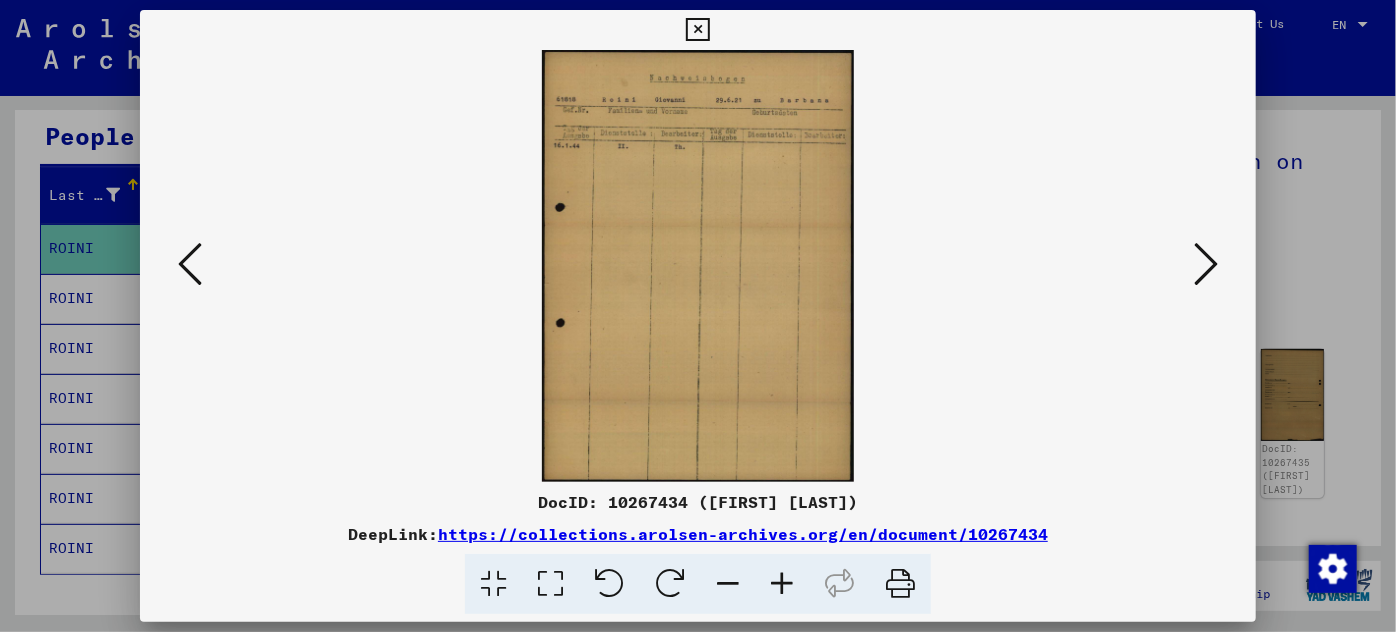 click at bounding box center [1206, 265] 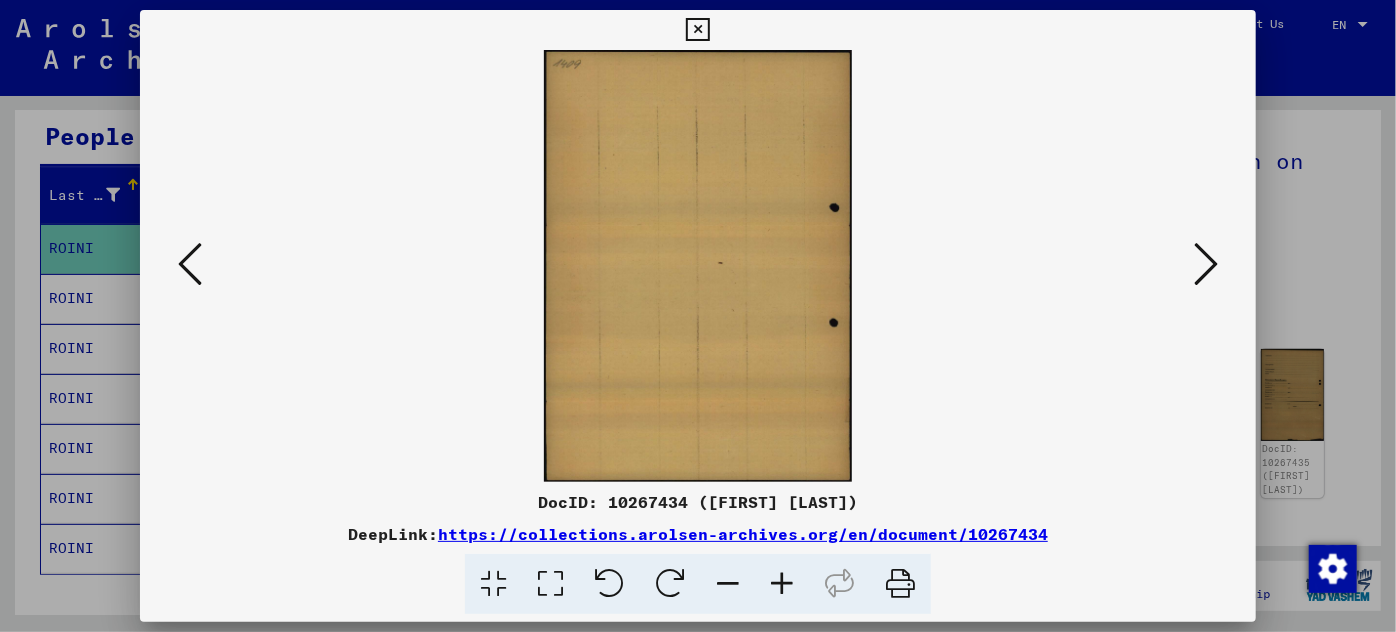 click at bounding box center (1206, 265) 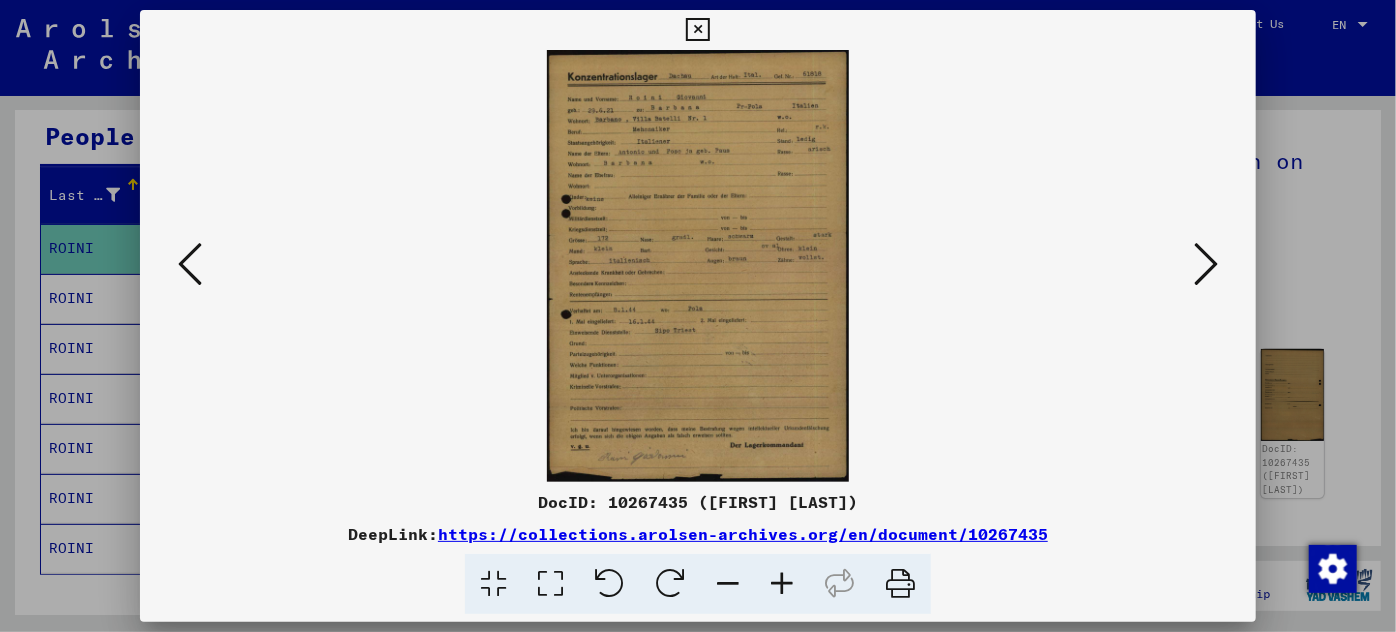 click at bounding box center [782, 584] 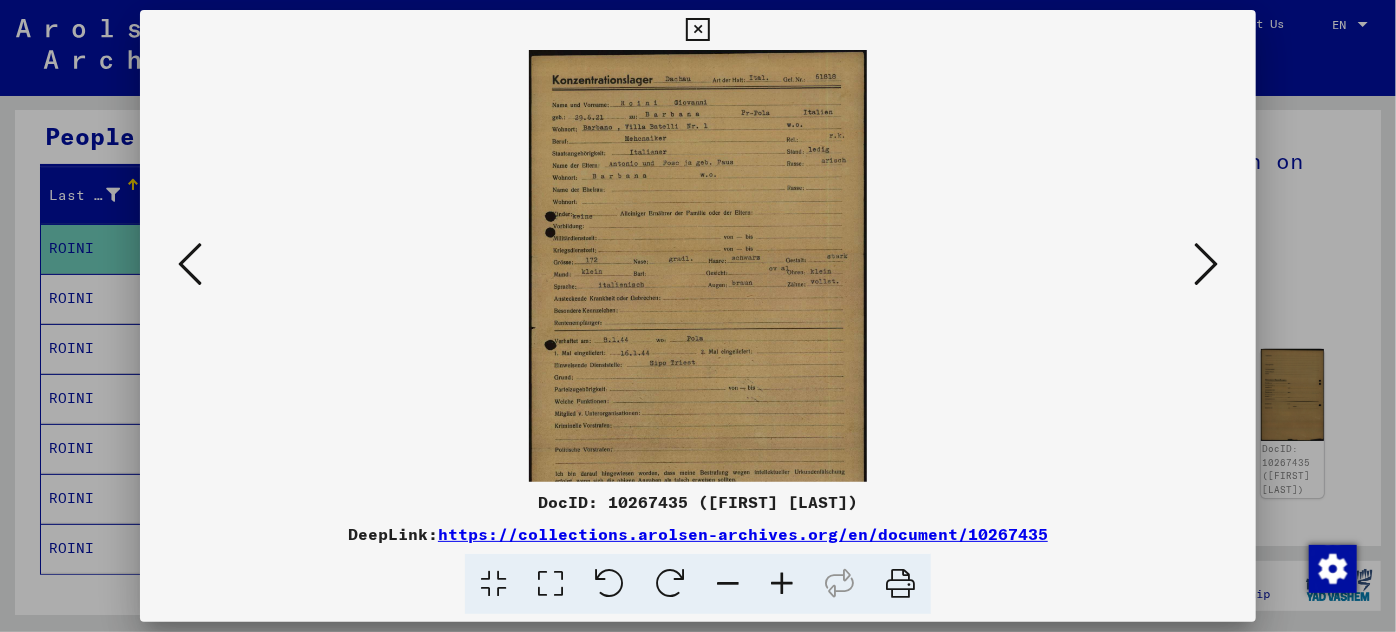 click at bounding box center [782, 584] 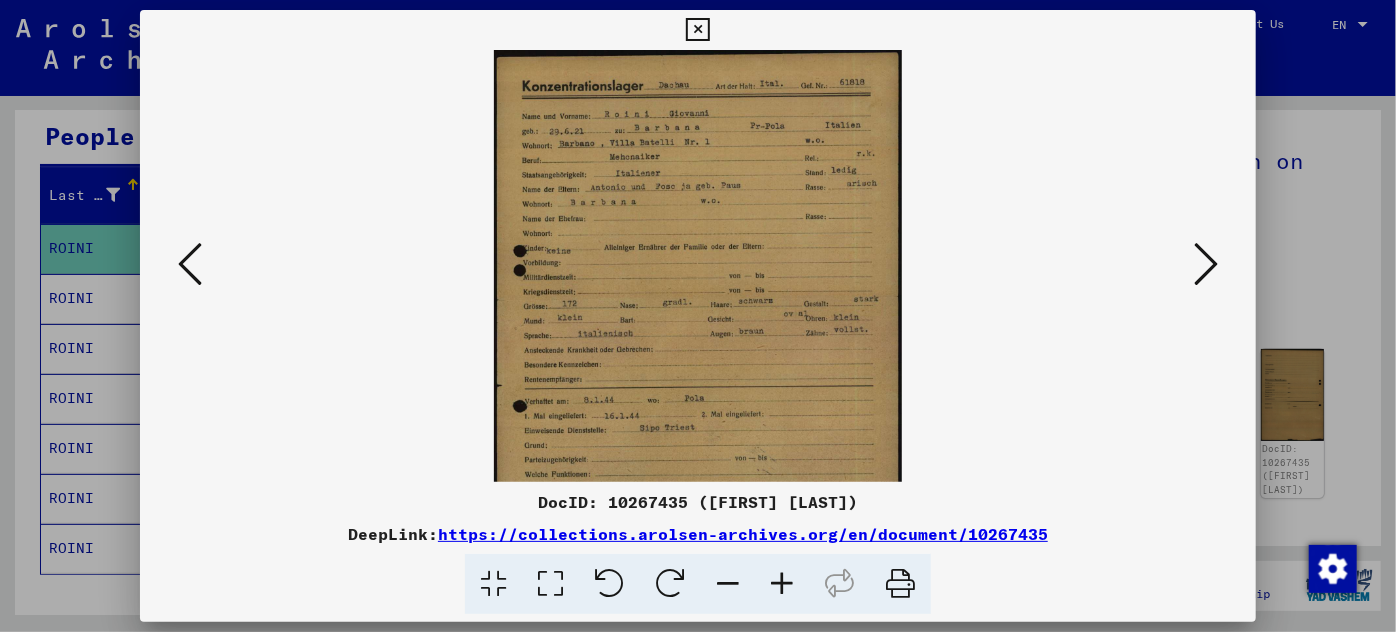 click at bounding box center (782, 584) 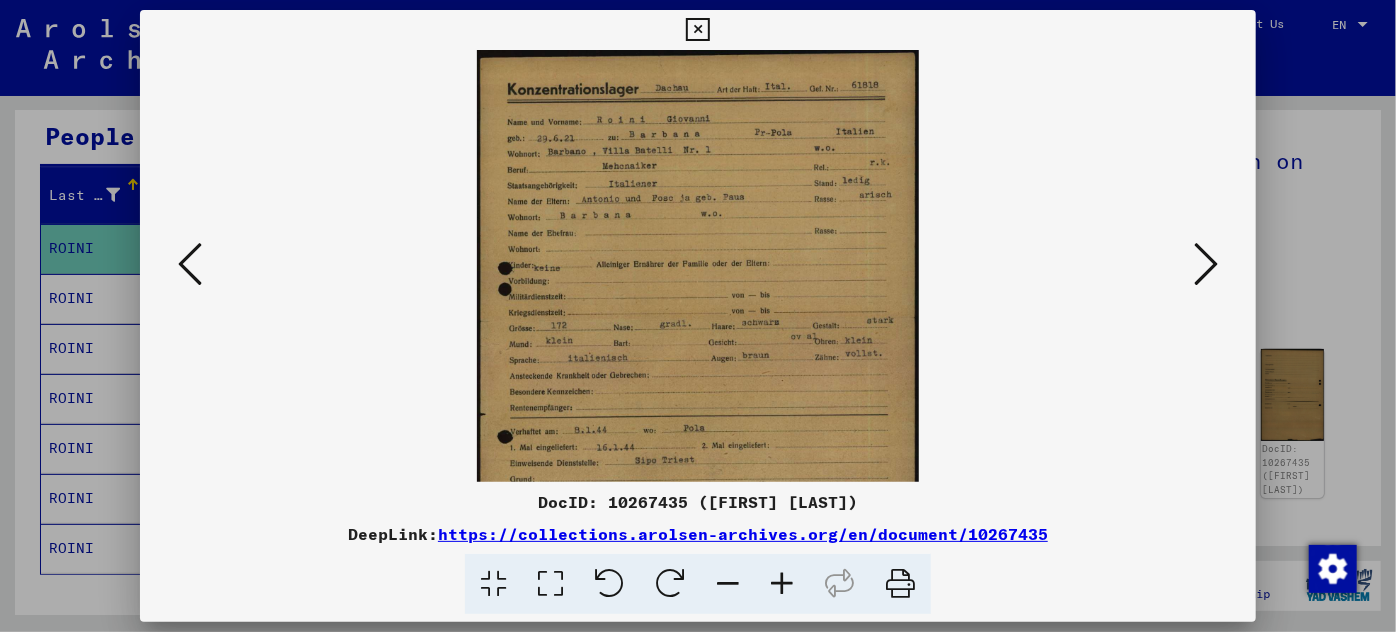click at bounding box center (782, 584) 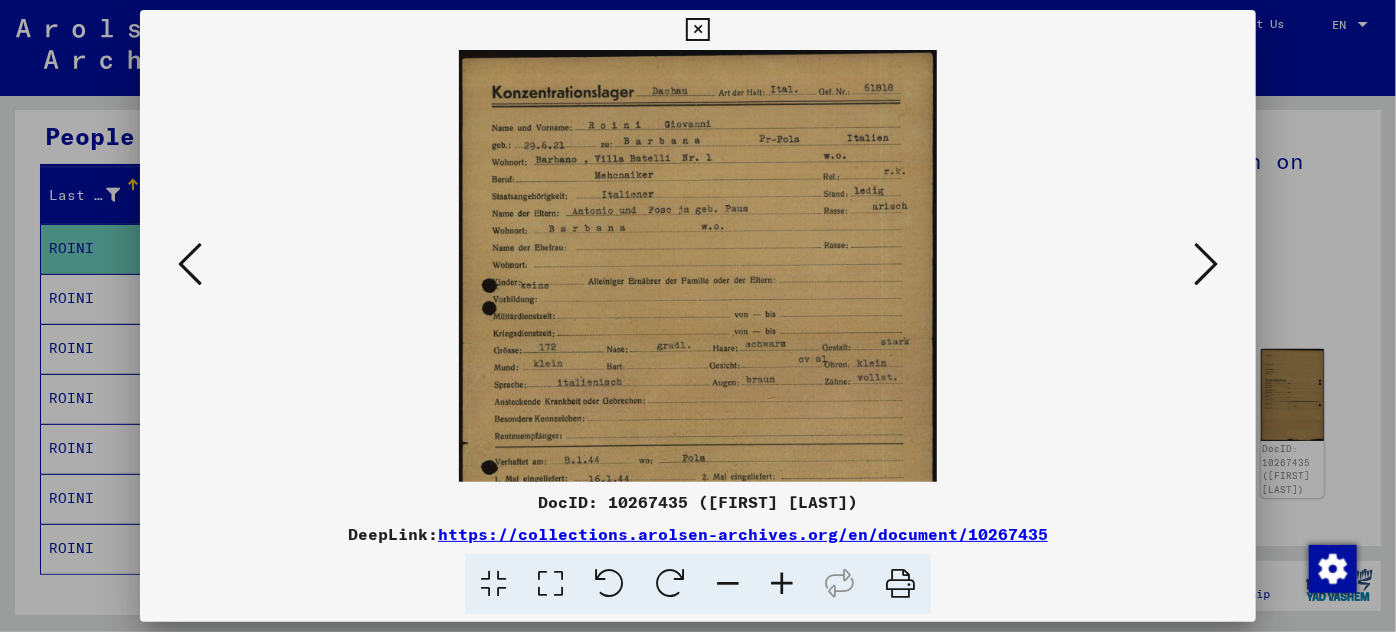 click at bounding box center (782, 584) 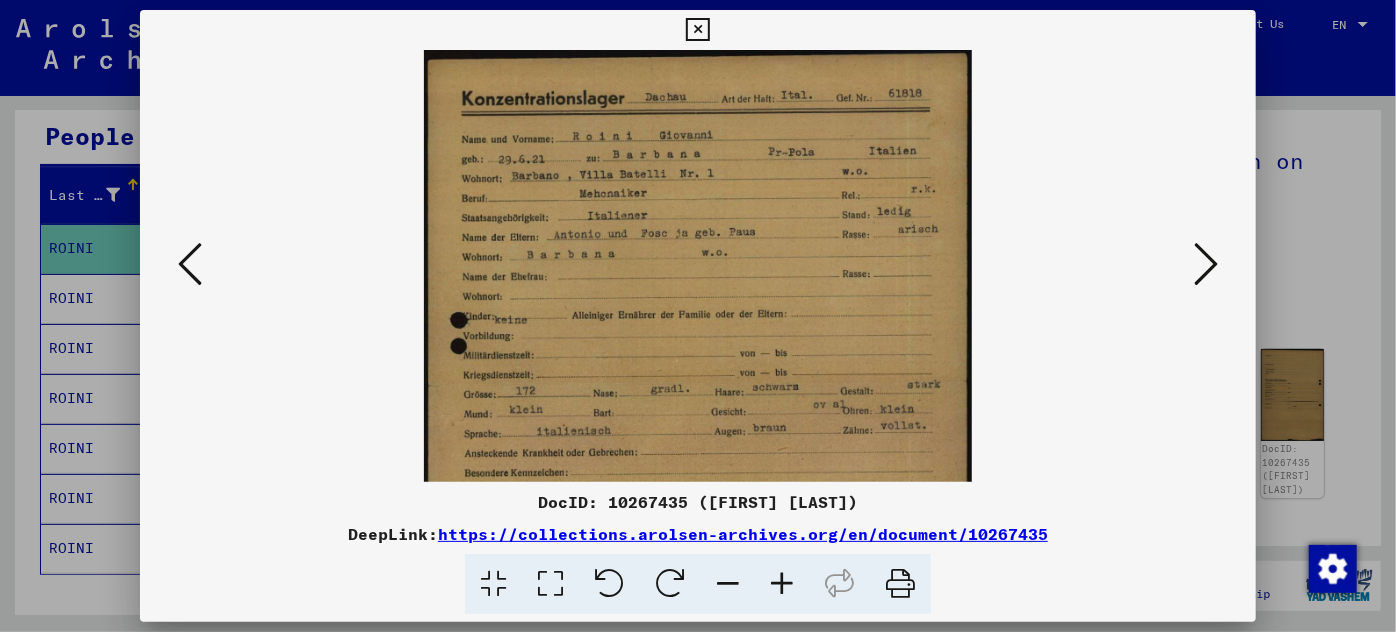 click at bounding box center [782, 584] 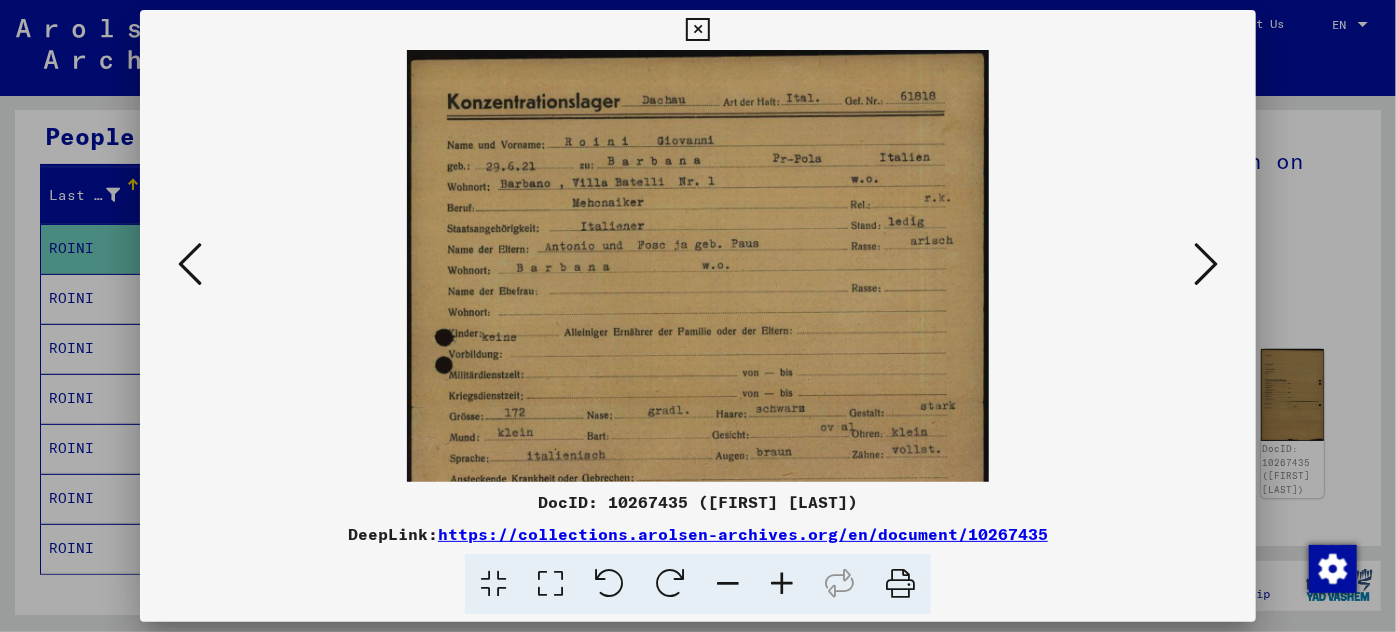 click at bounding box center [782, 584] 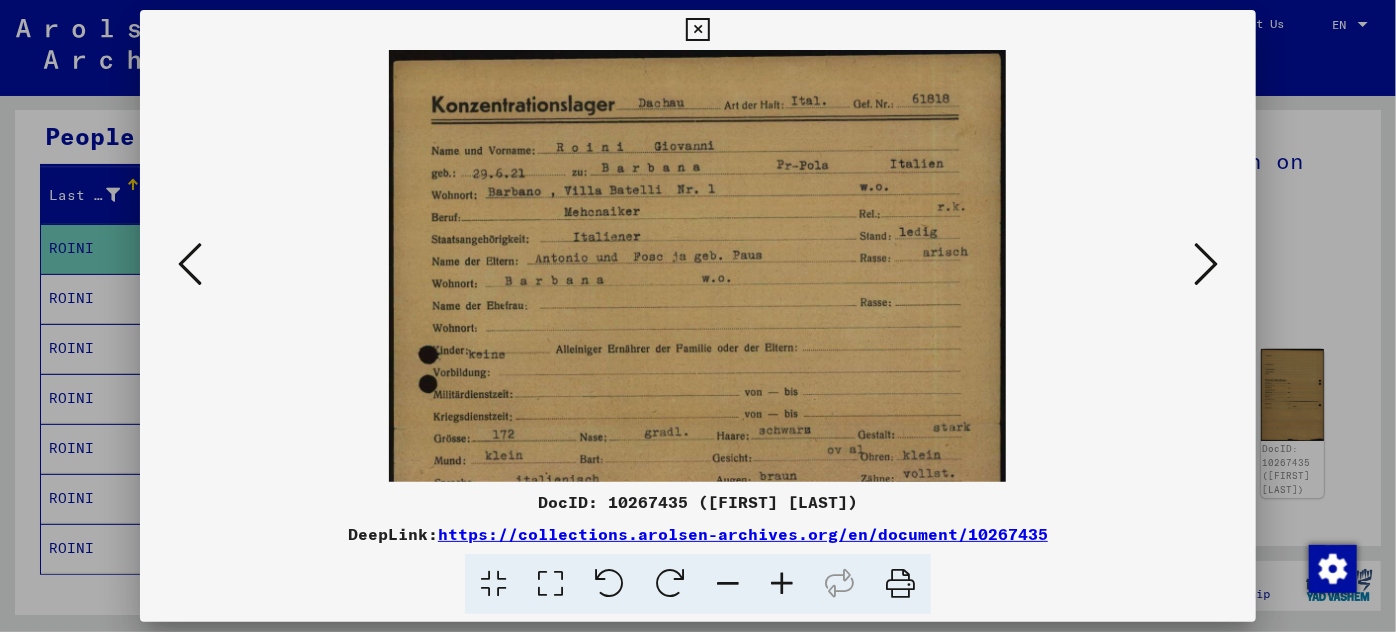 click at bounding box center (782, 584) 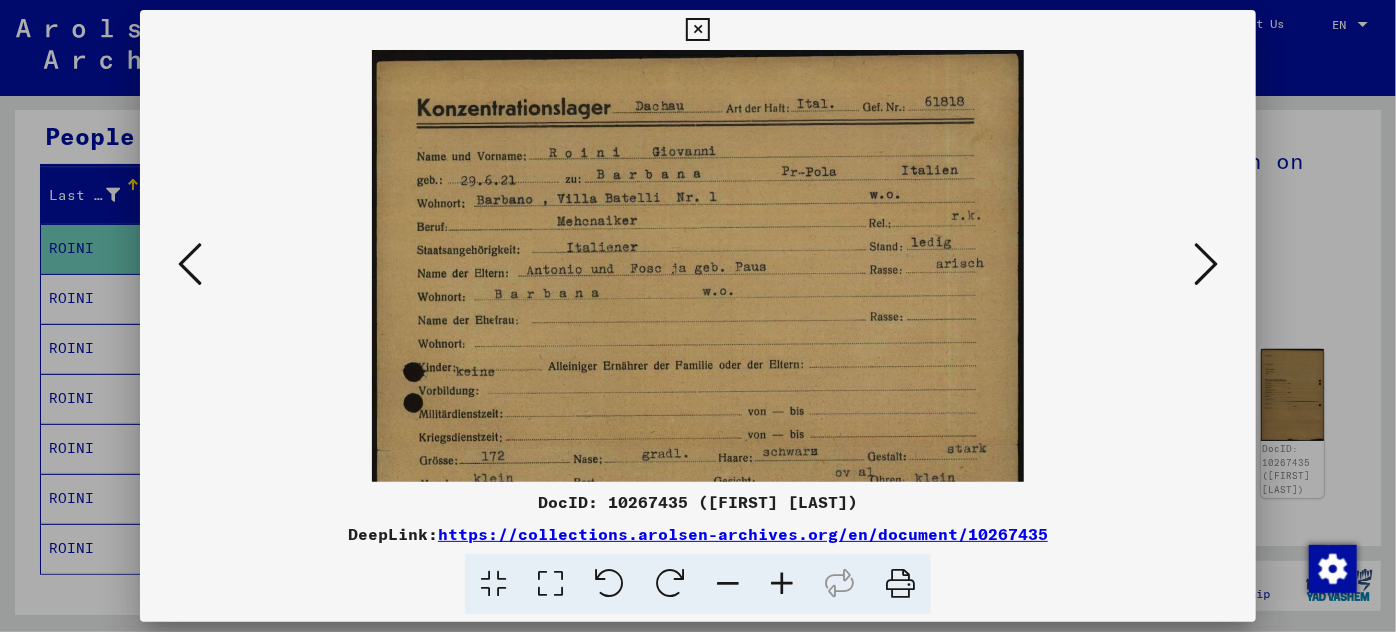 click at bounding box center [782, 584] 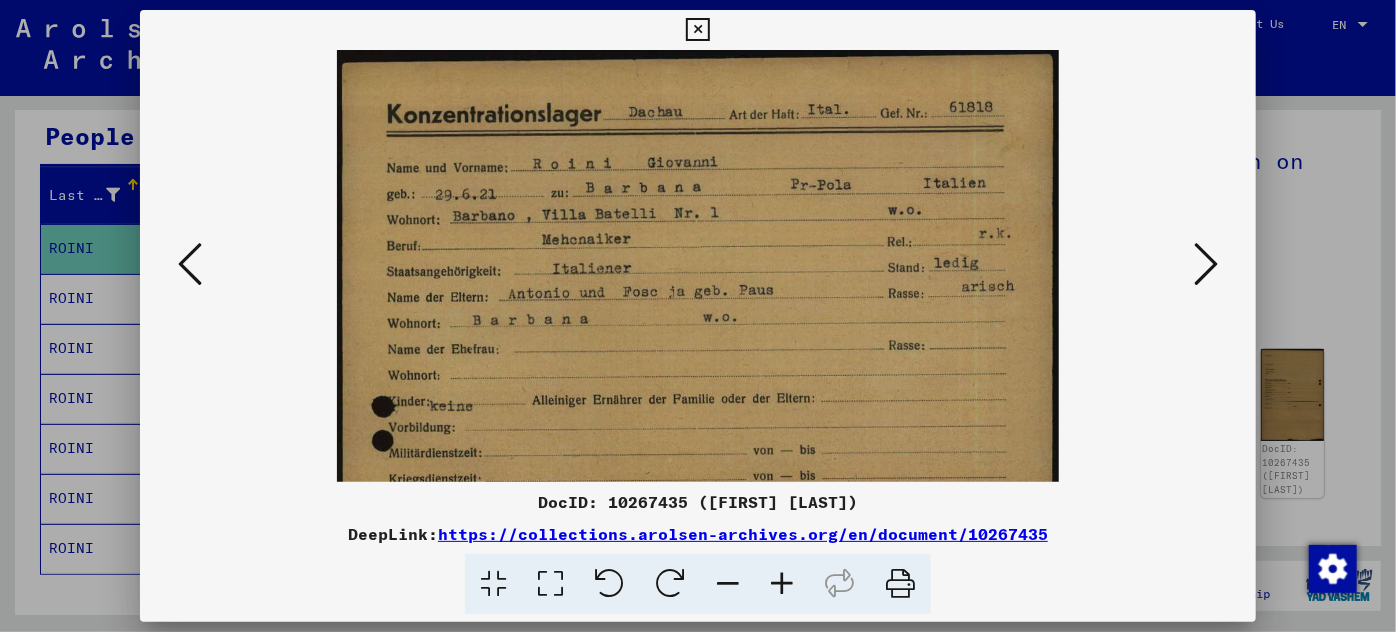 click at bounding box center [782, 584] 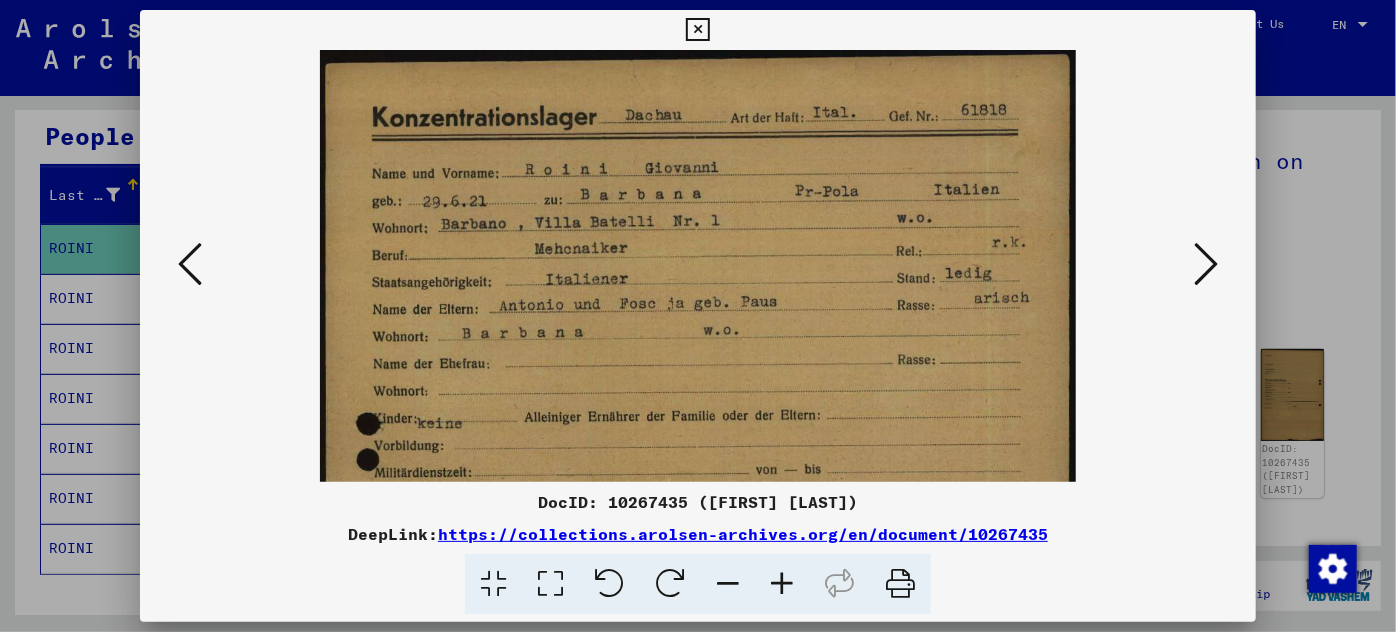 click at bounding box center [782, 584] 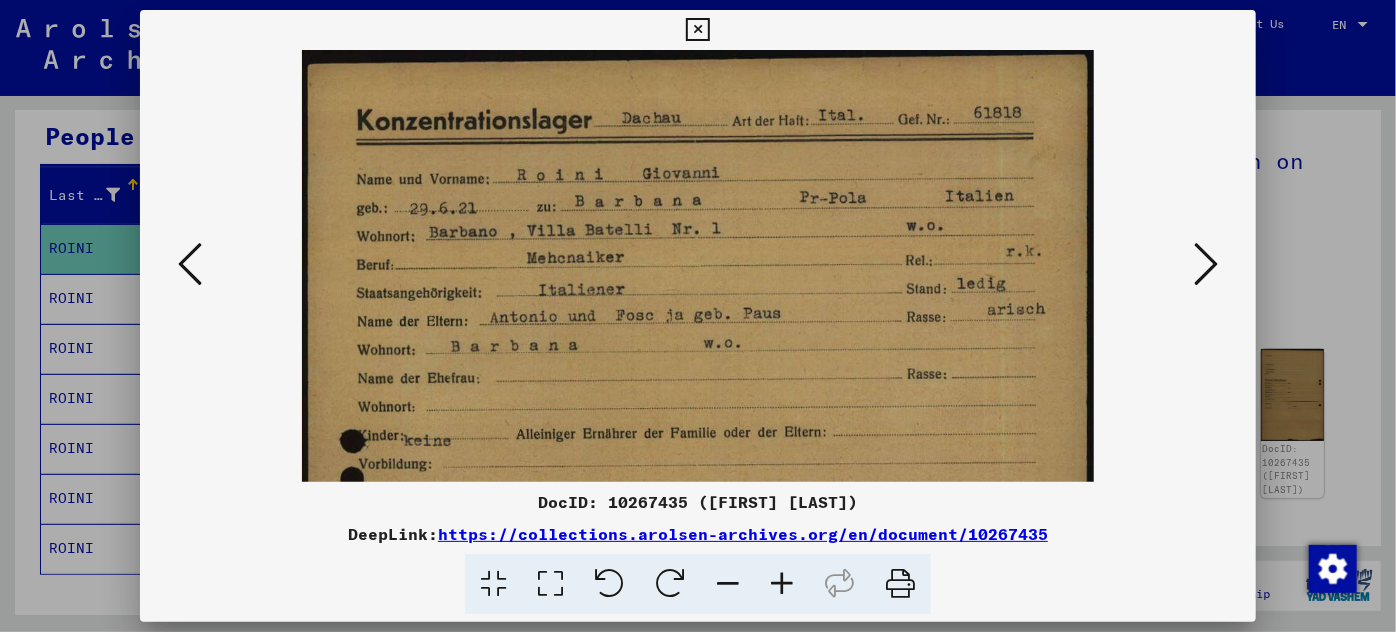 click at bounding box center (782, 584) 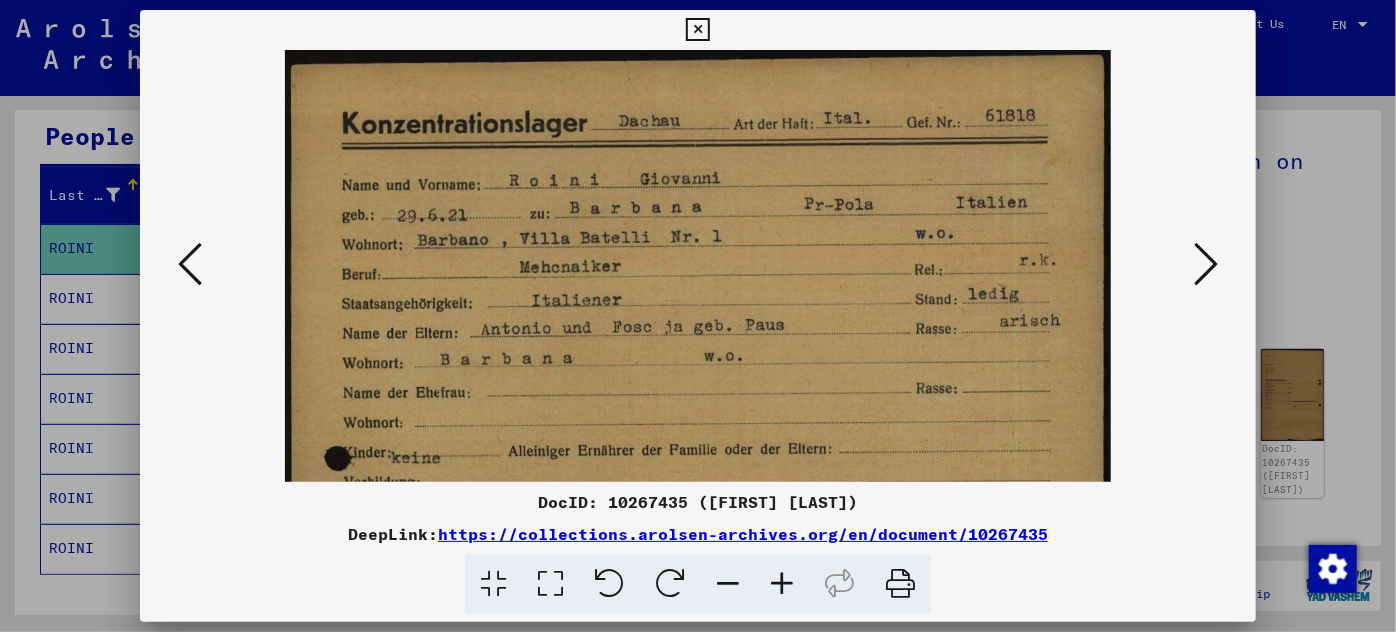 click at bounding box center (782, 584) 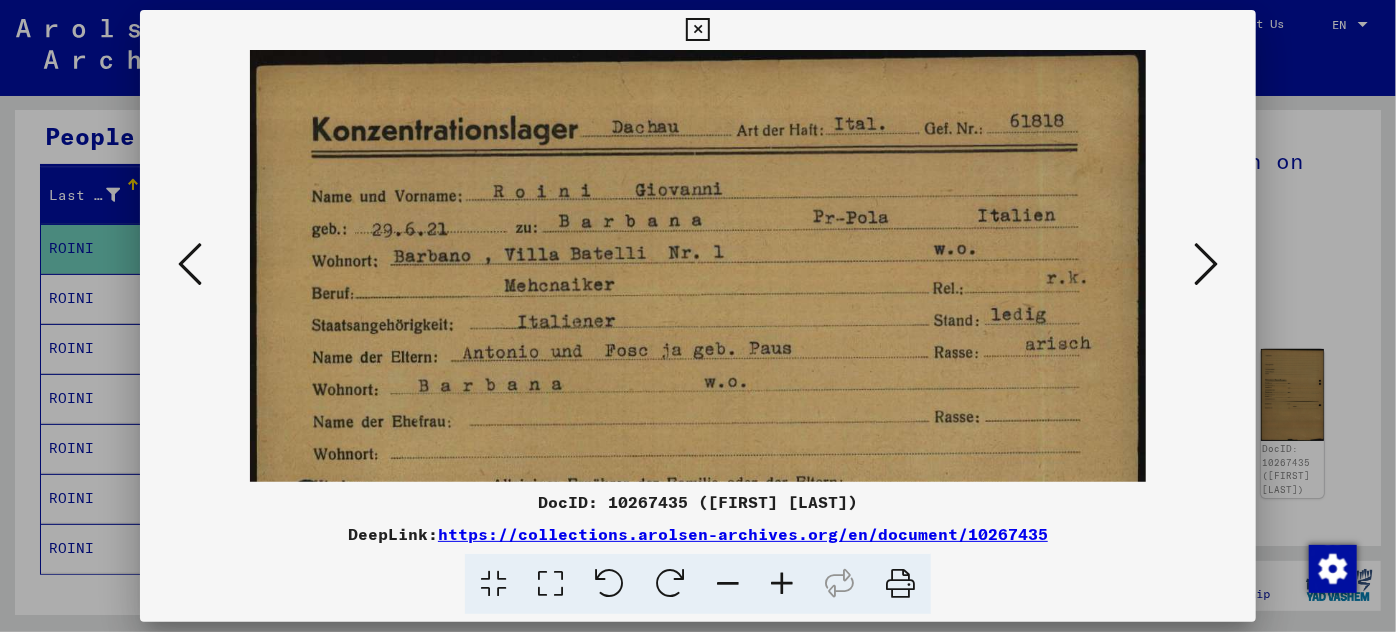 click at bounding box center (782, 584) 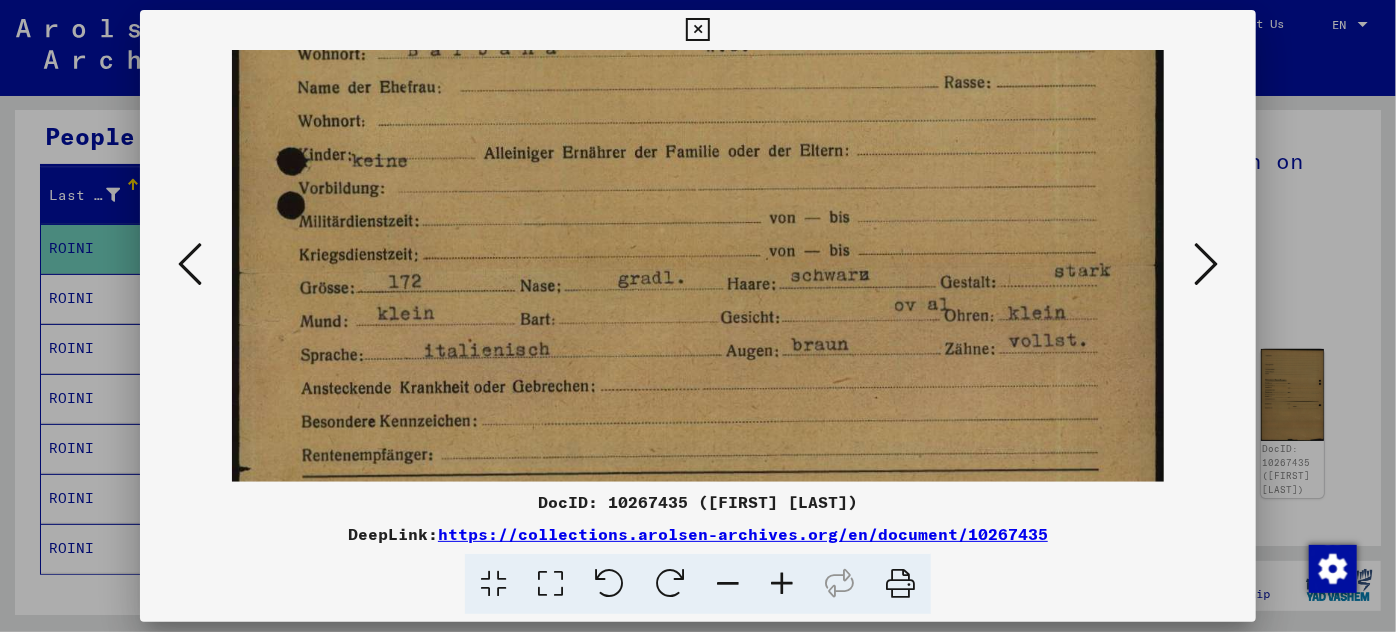 scroll, scrollTop: 354, scrollLeft: 0, axis: vertical 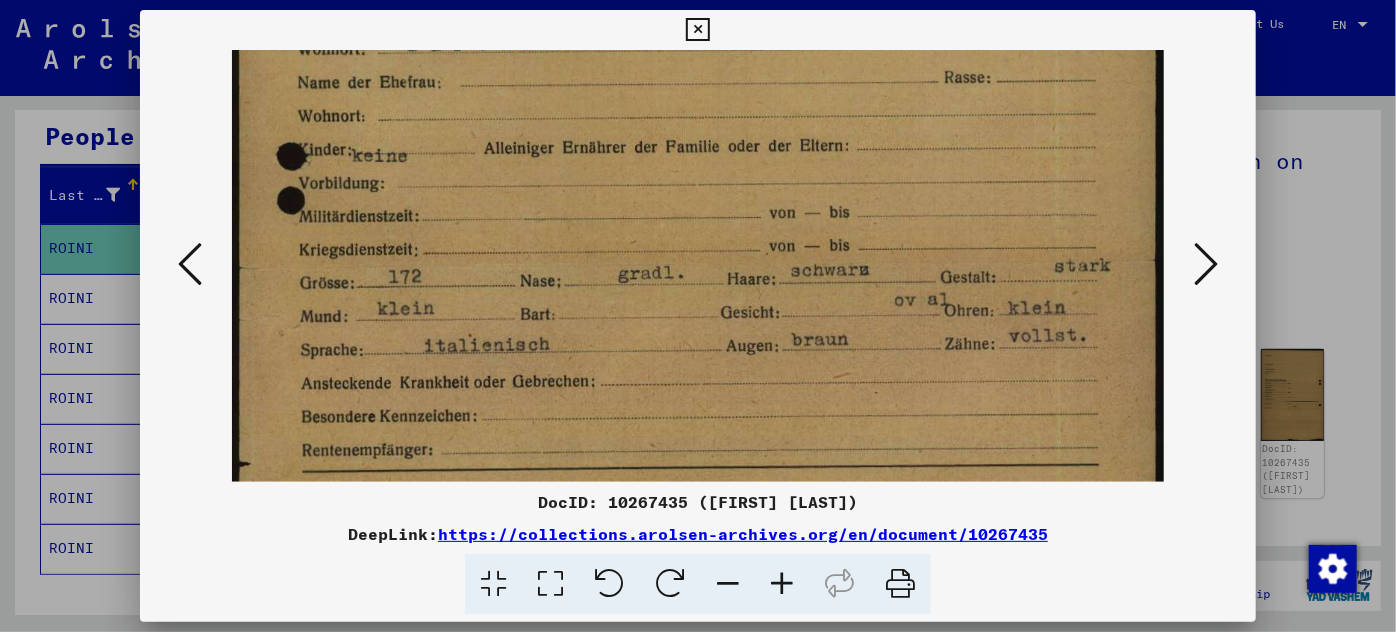 drag, startPoint x: 839, startPoint y: 429, endPoint x: 984, endPoint y: 76, distance: 381.62024 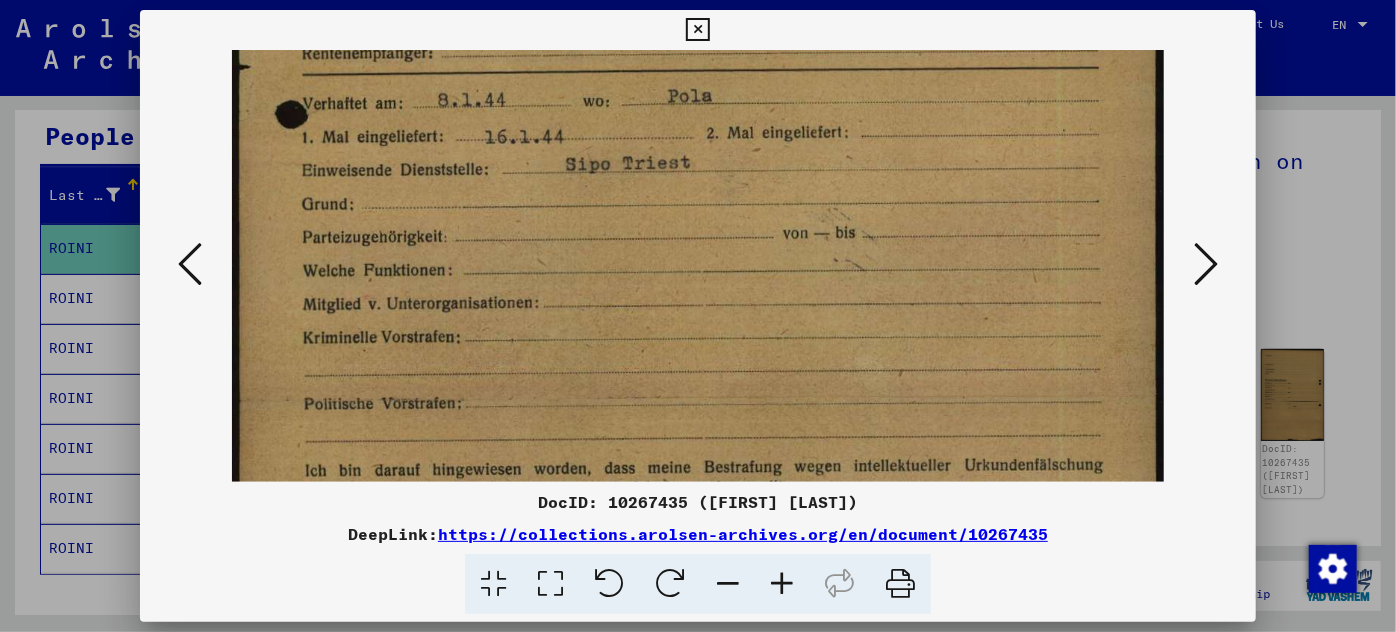scroll, scrollTop: 784, scrollLeft: 0, axis: vertical 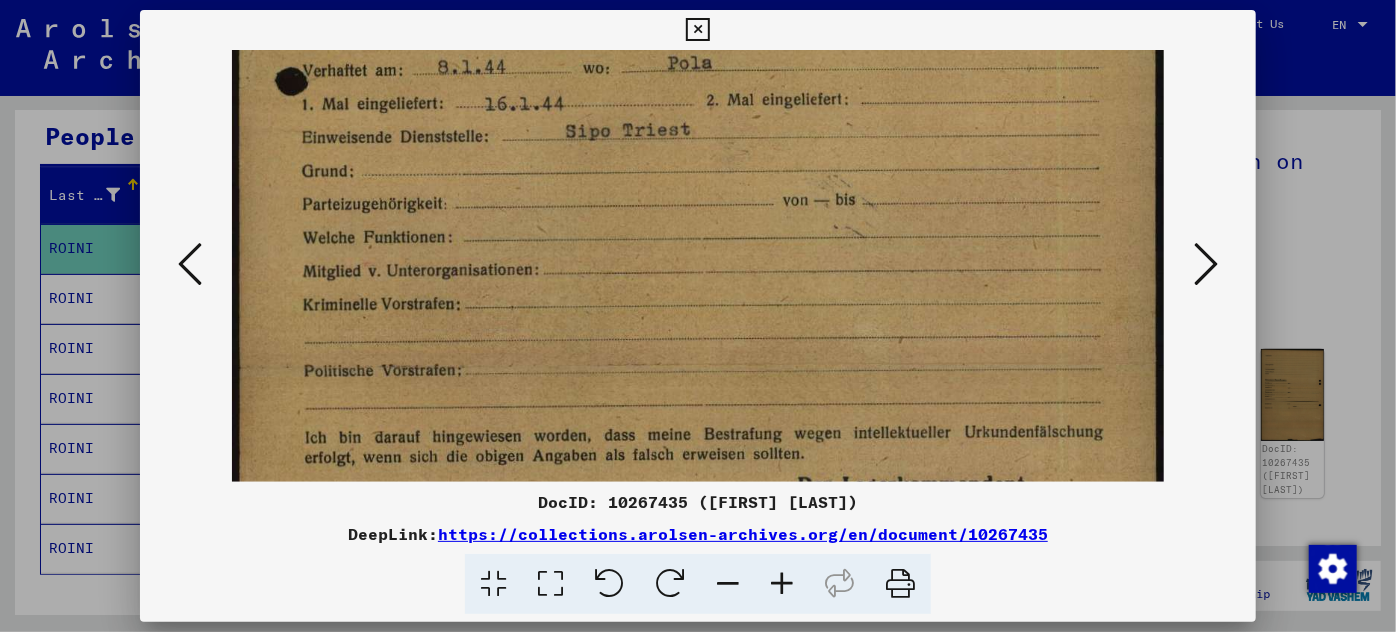 drag, startPoint x: 839, startPoint y: 399, endPoint x: 954, endPoint y: -30, distance: 444.14636 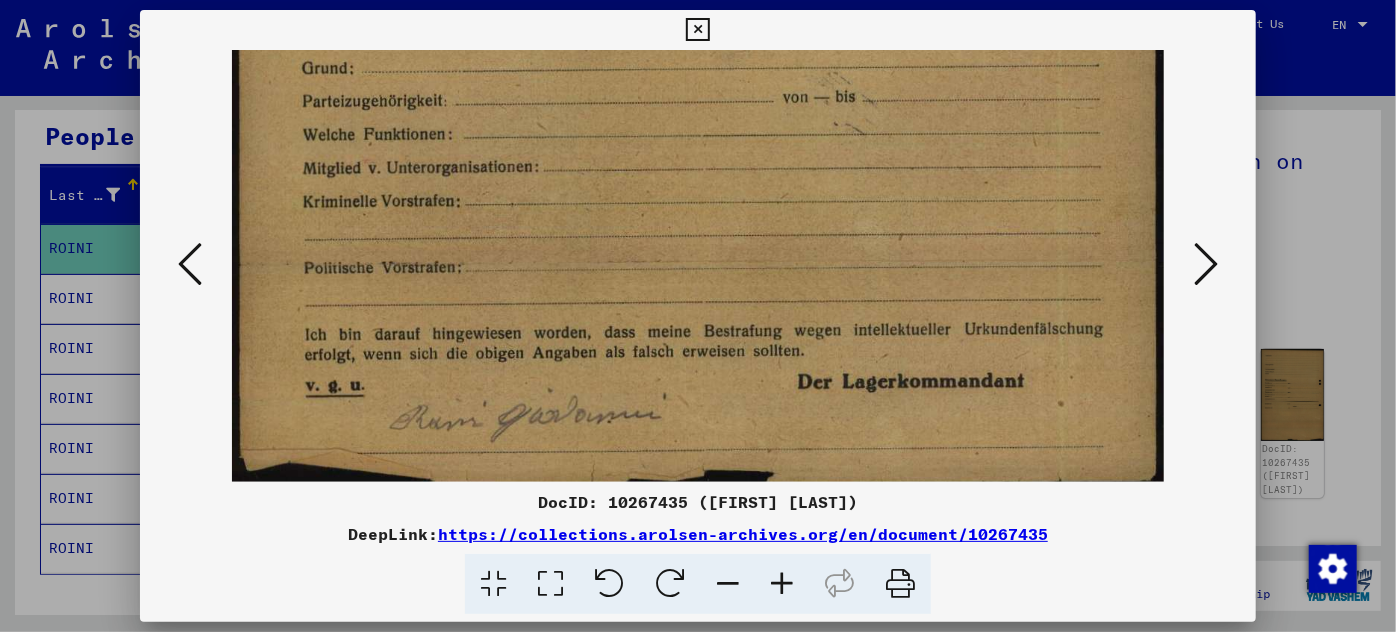 scroll, scrollTop: 900, scrollLeft: 0, axis: vertical 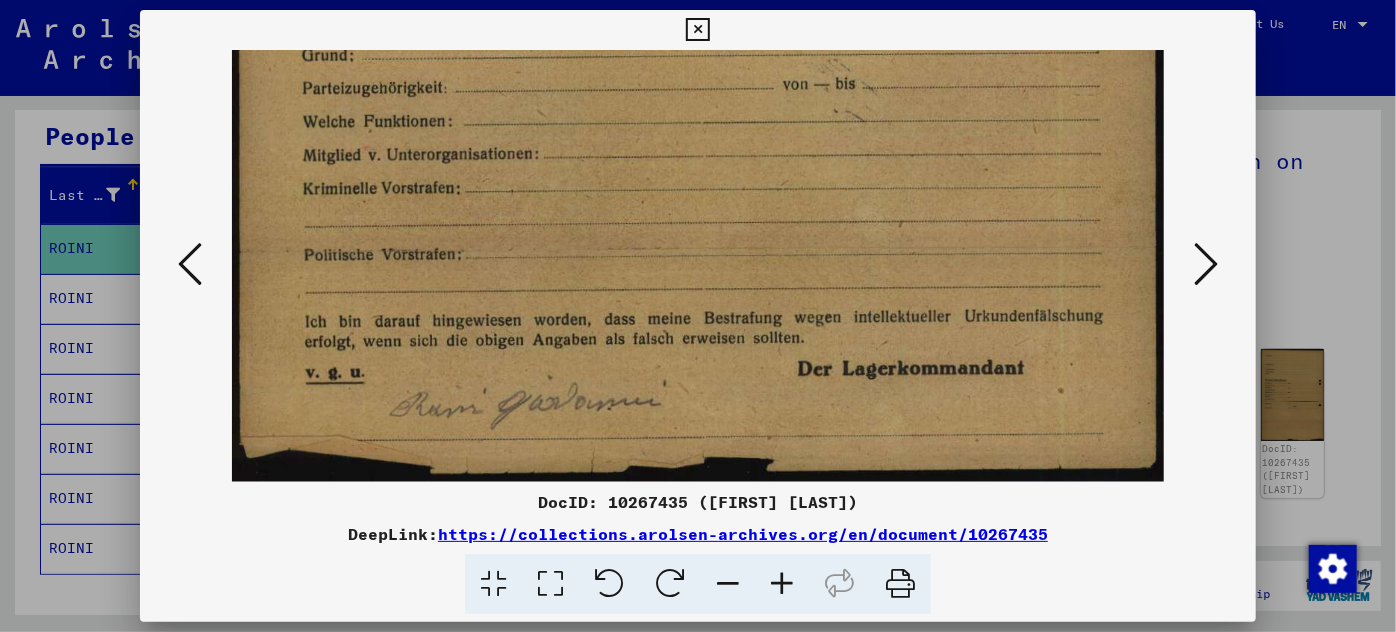 drag, startPoint x: 773, startPoint y: 344, endPoint x: 825, endPoint y: 95, distance: 254.37178 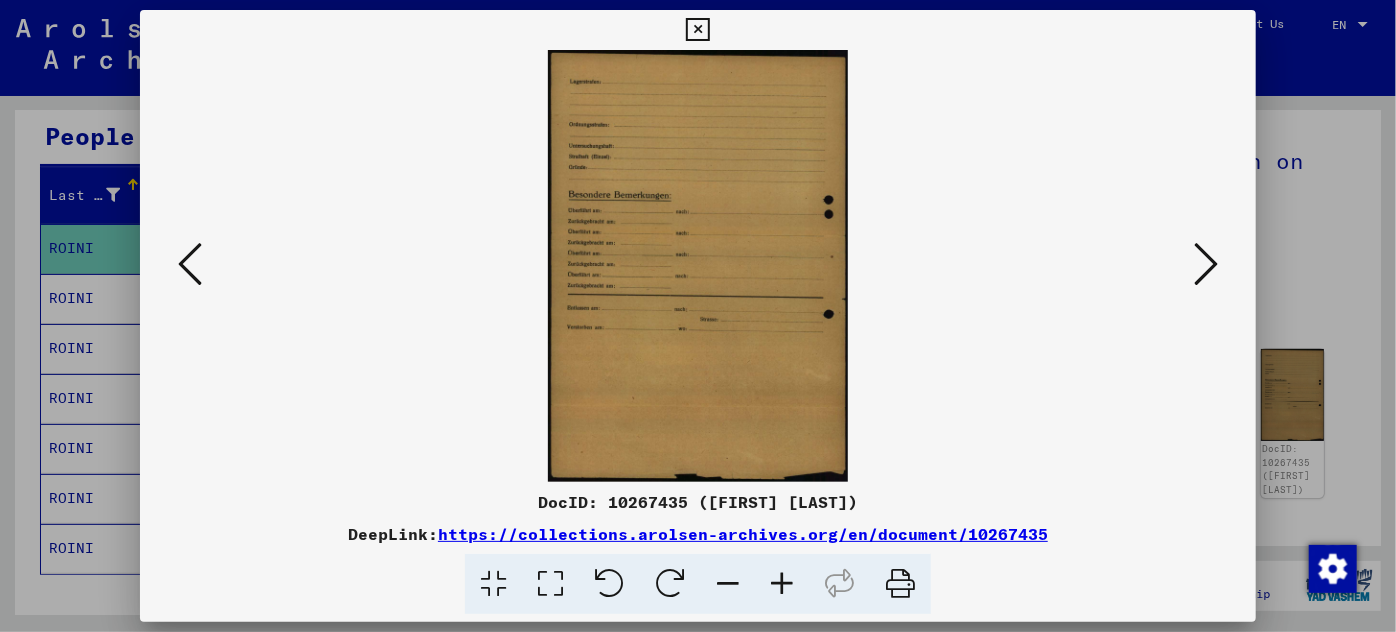 click at bounding box center (1206, 264) 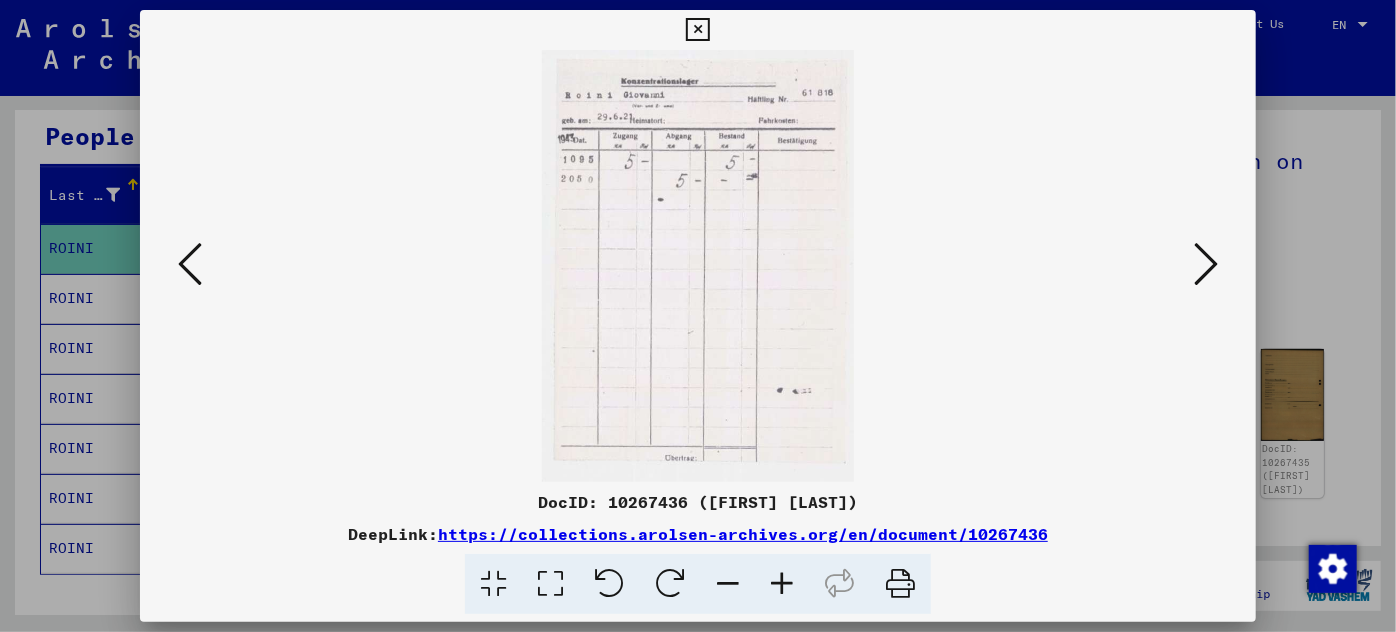 click at bounding box center [1206, 264] 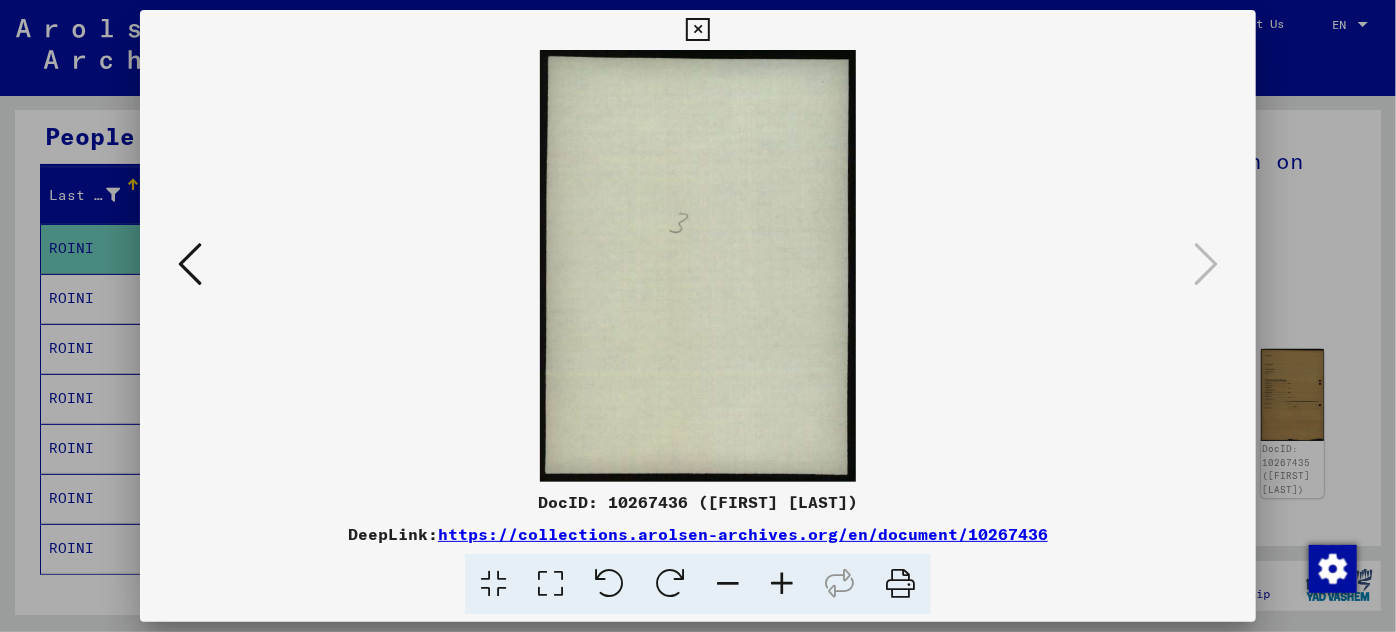 click at bounding box center (698, 316) 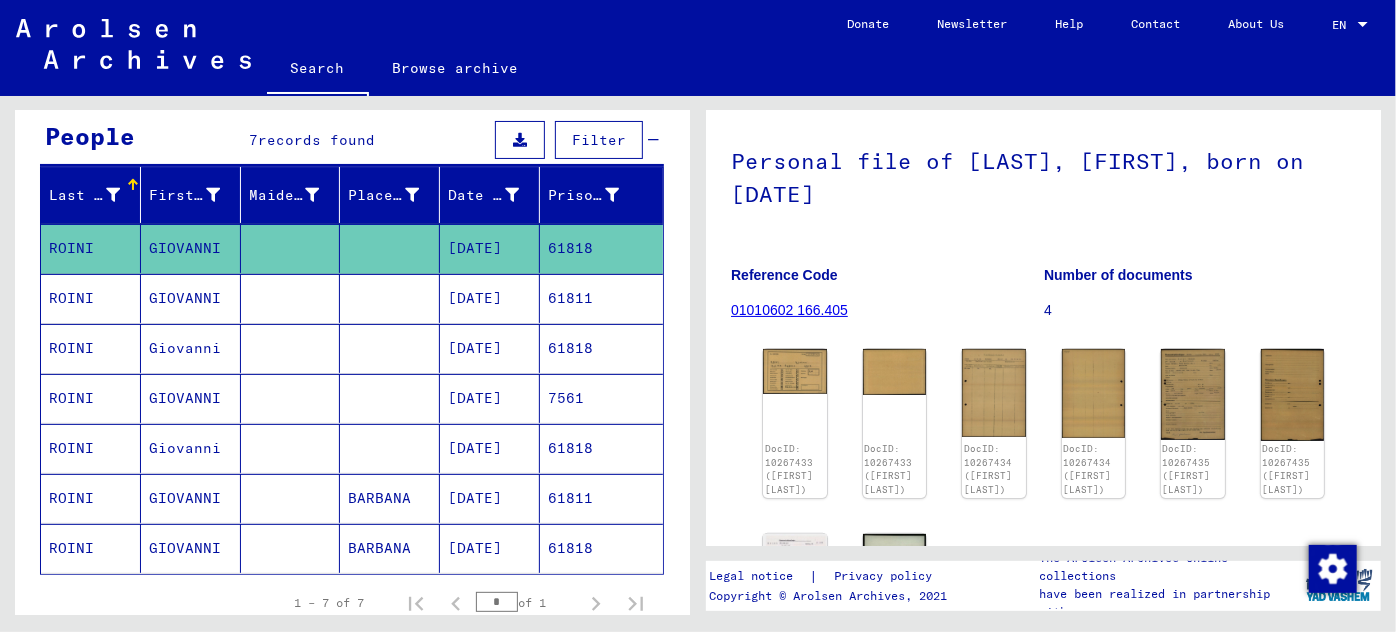 click on "06/12/1996" at bounding box center [490, 348] 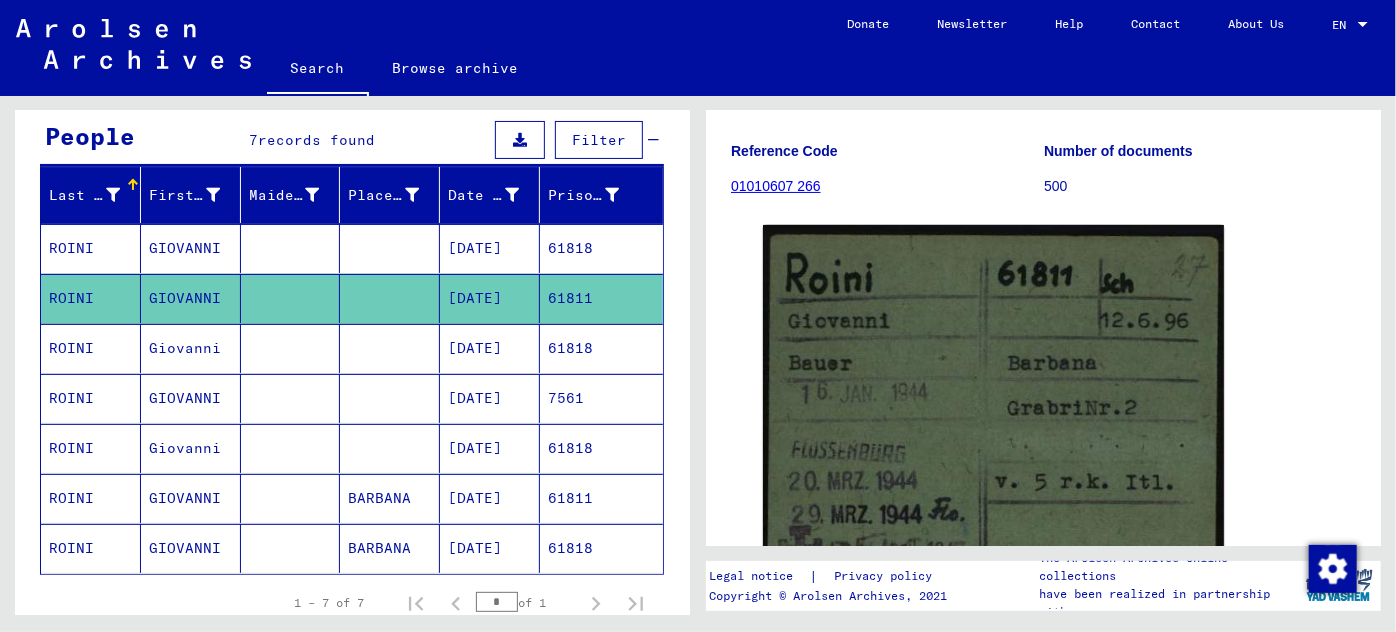scroll, scrollTop: 363, scrollLeft: 0, axis: vertical 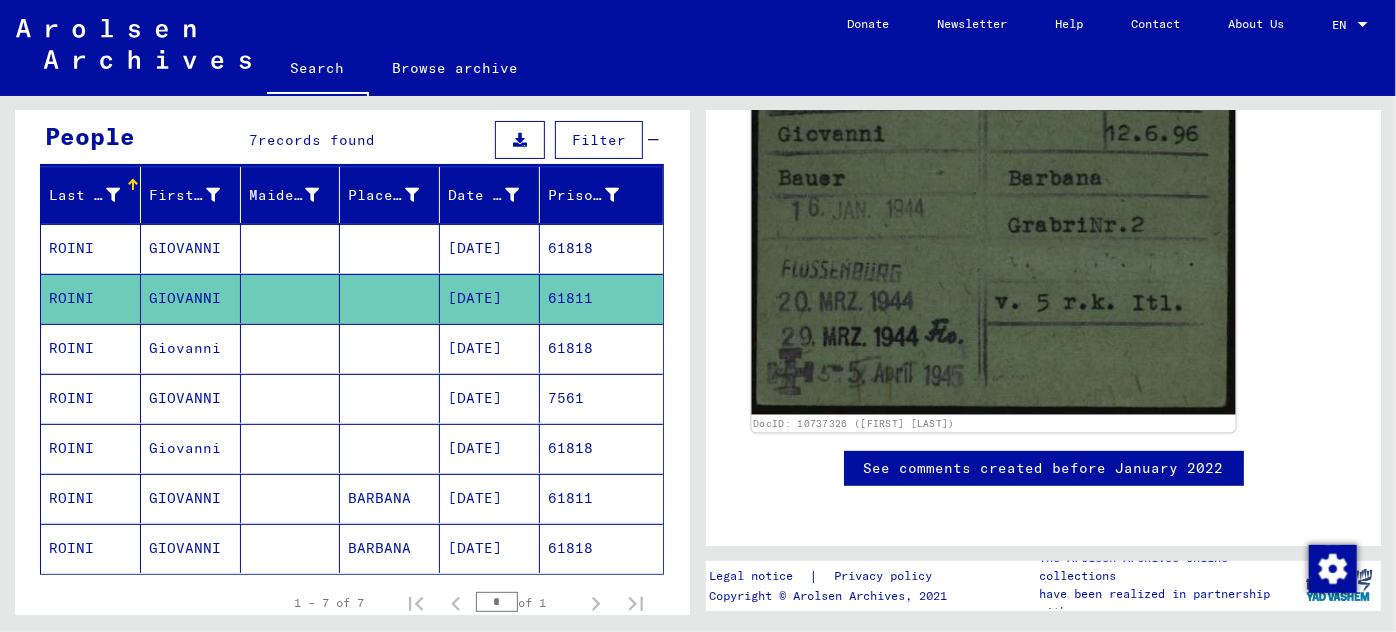 click 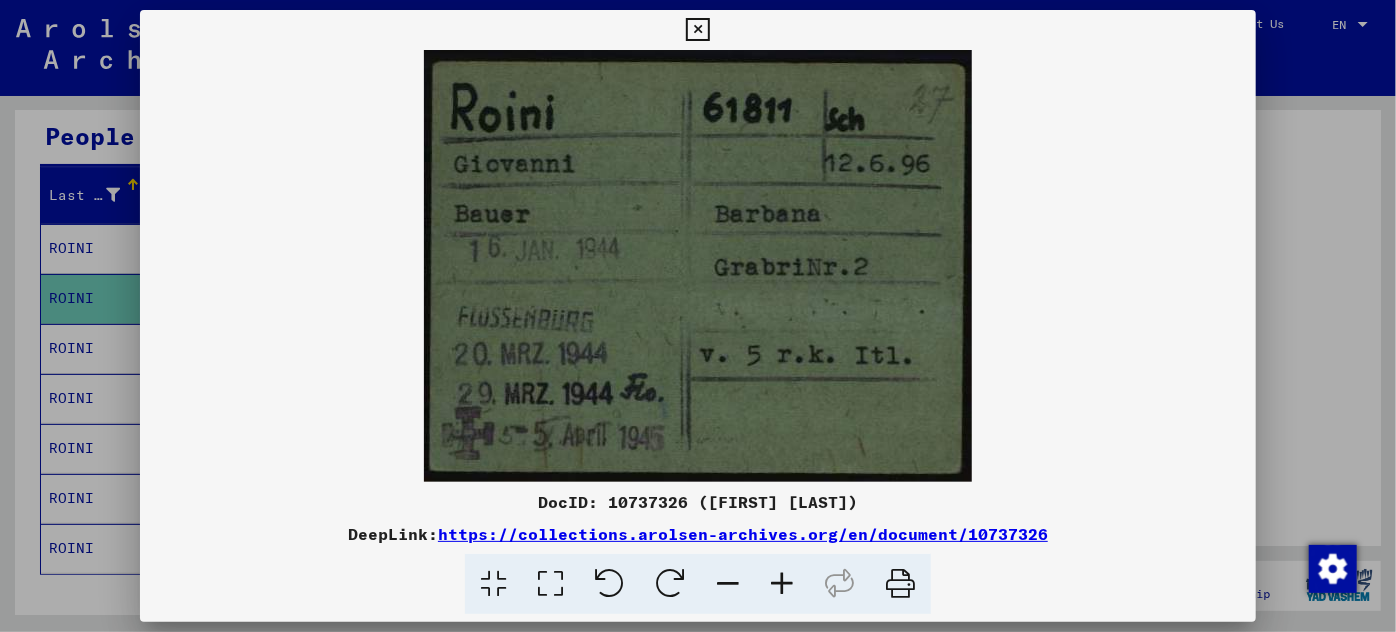 click at bounding box center (698, 316) 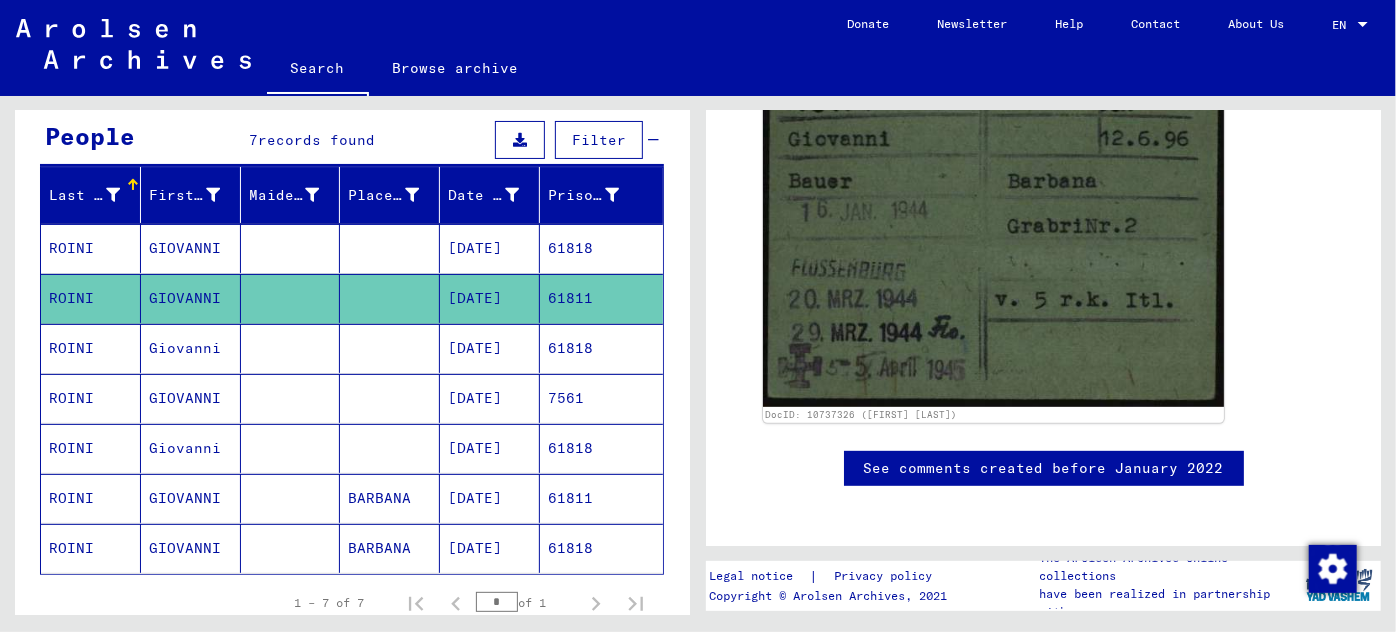 click on "06/29/1921" at bounding box center (490, 398) 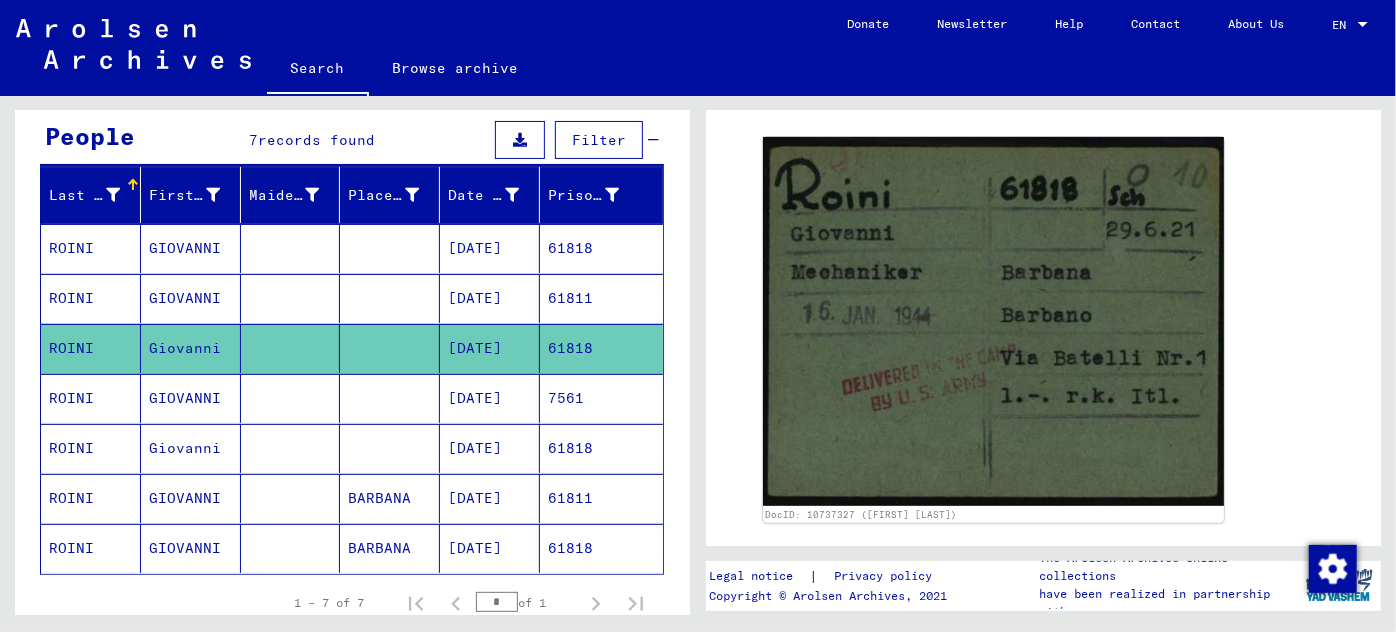 scroll, scrollTop: 272, scrollLeft: 0, axis: vertical 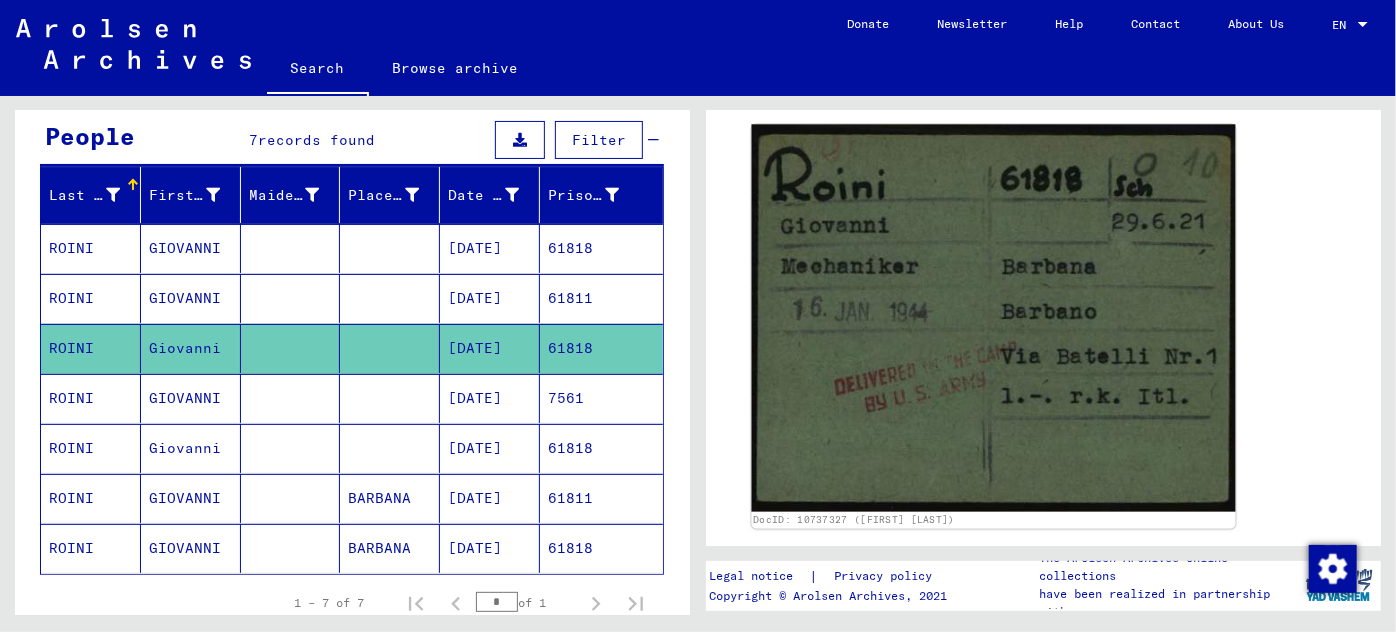 click 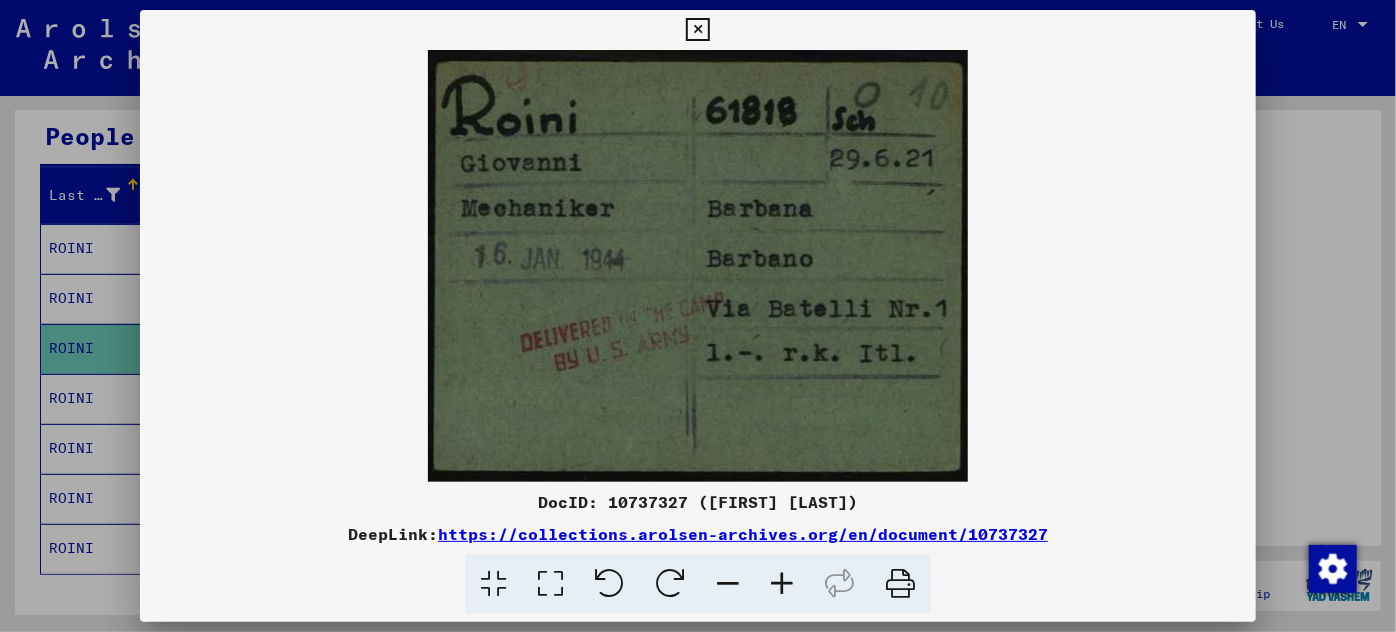 click at bounding box center (698, 316) 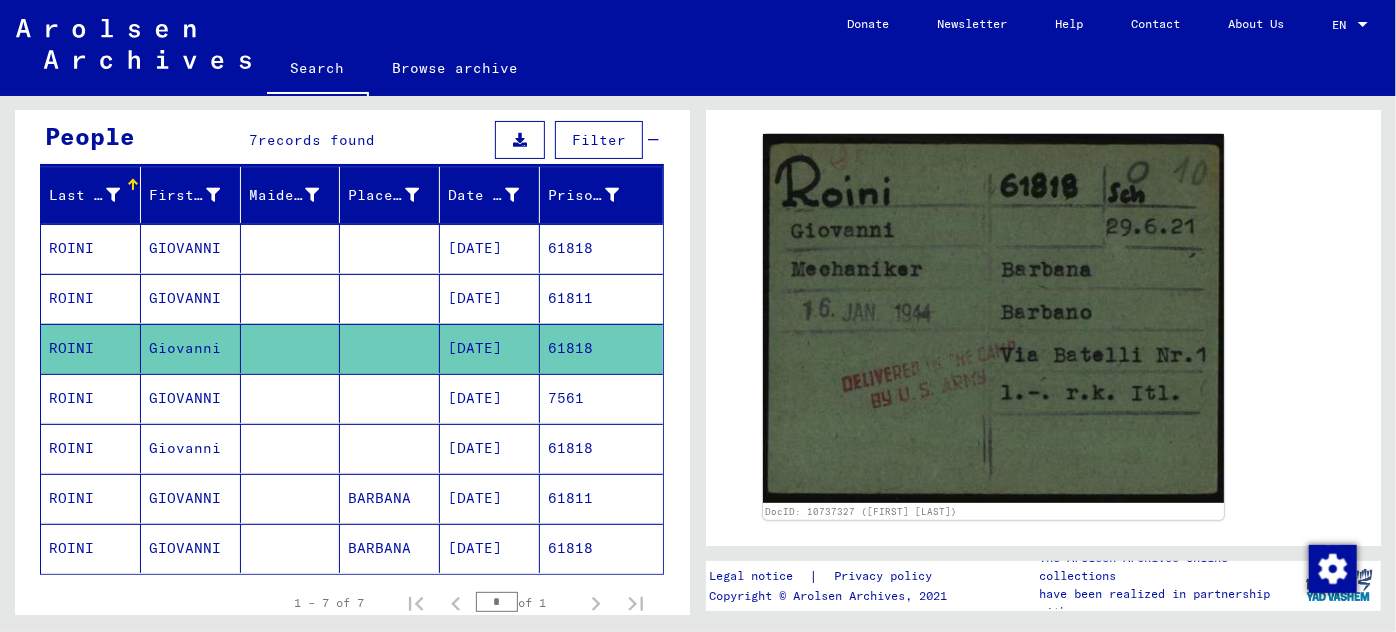 click on "06/12/1896" at bounding box center (490, 448) 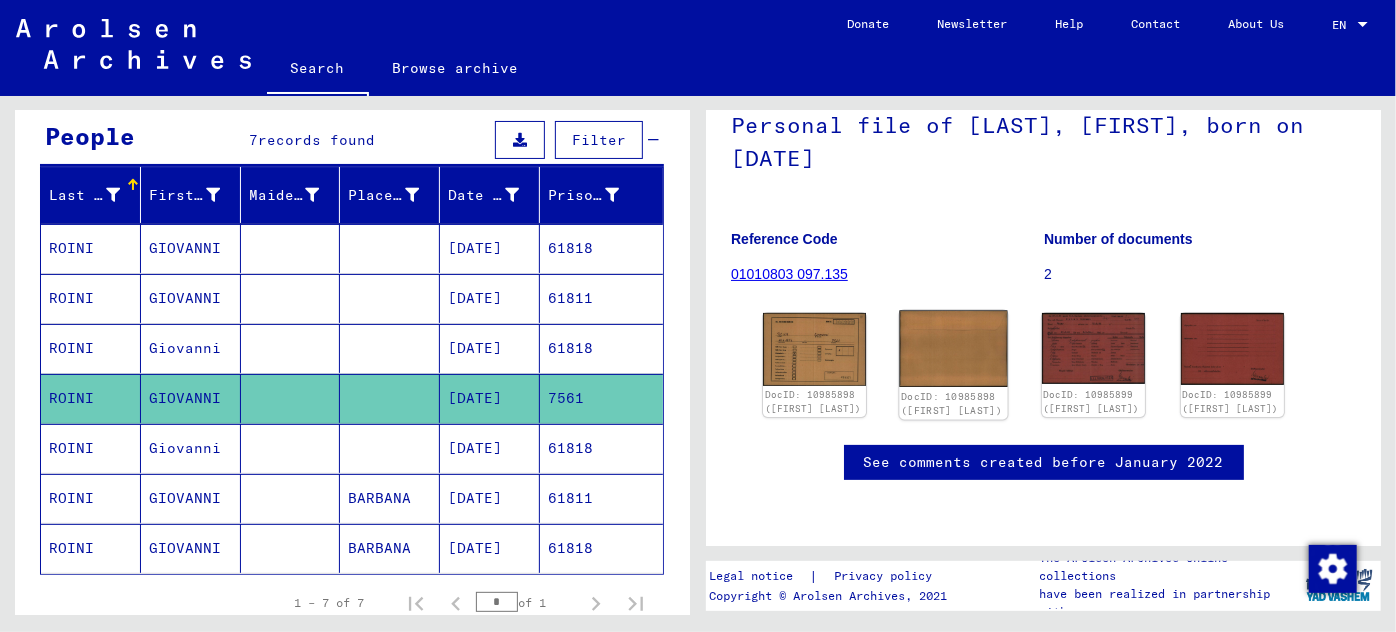 scroll, scrollTop: 272, scrollLeft: 0, axis: vertical 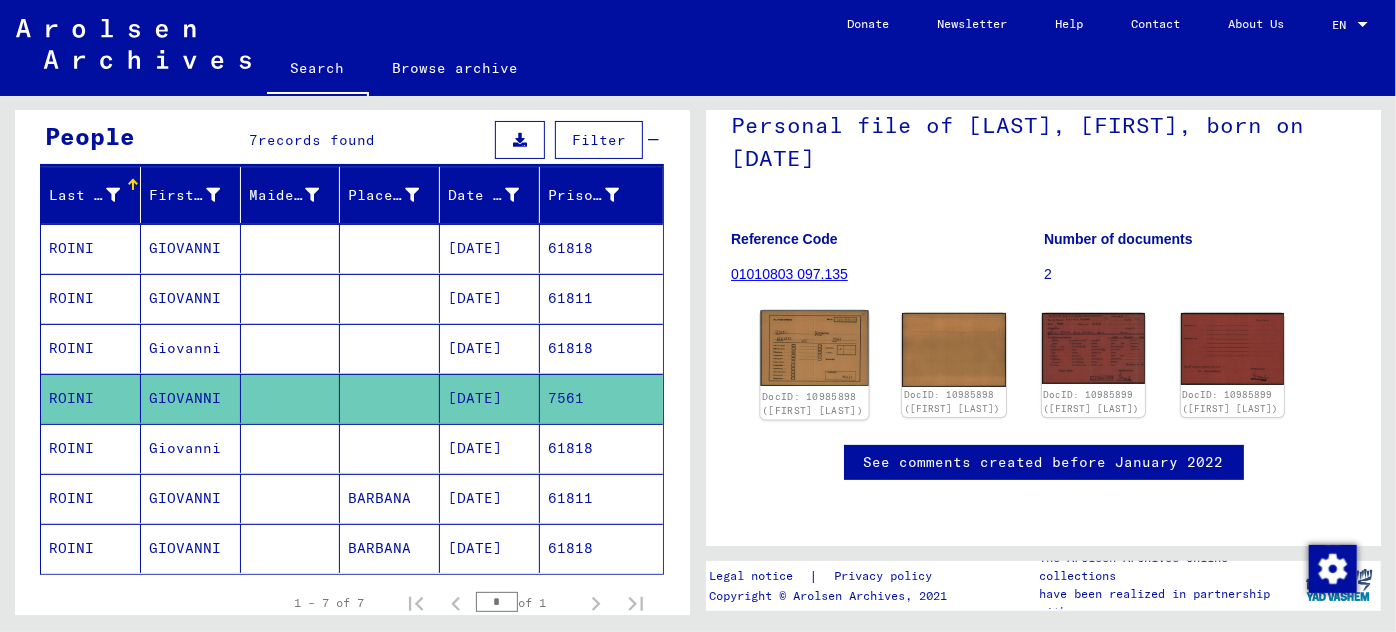 click 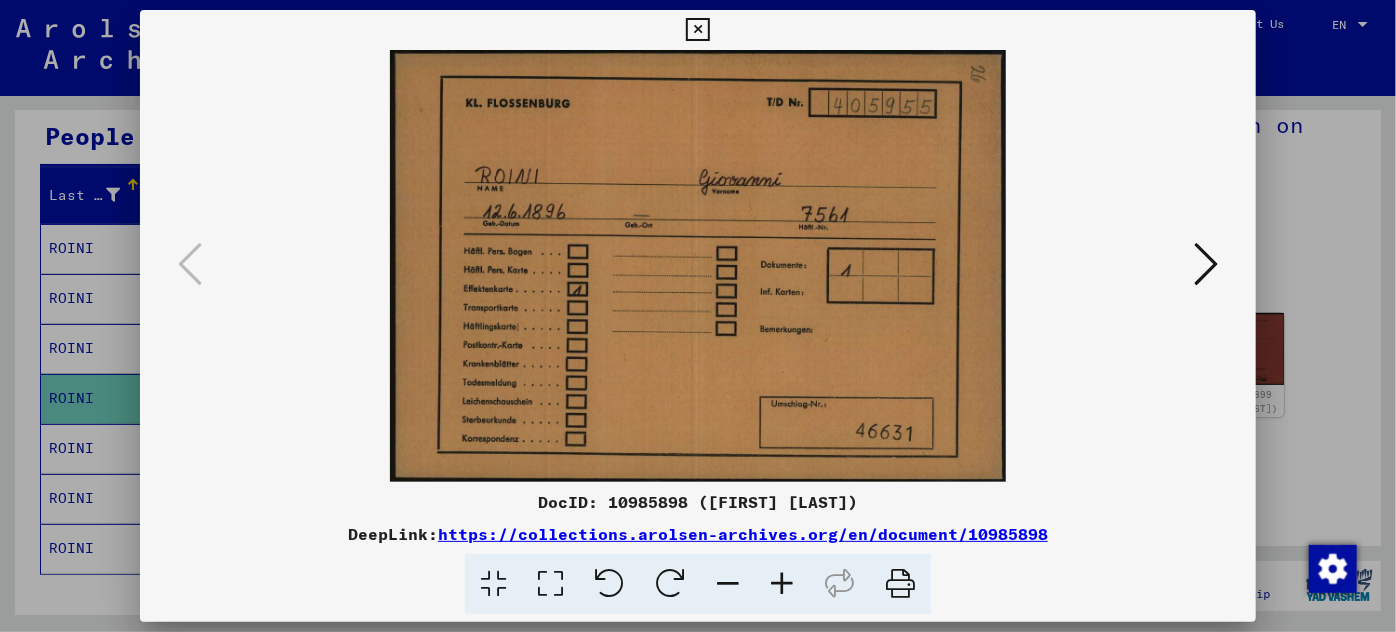 click at bounding box center (1206, 264) 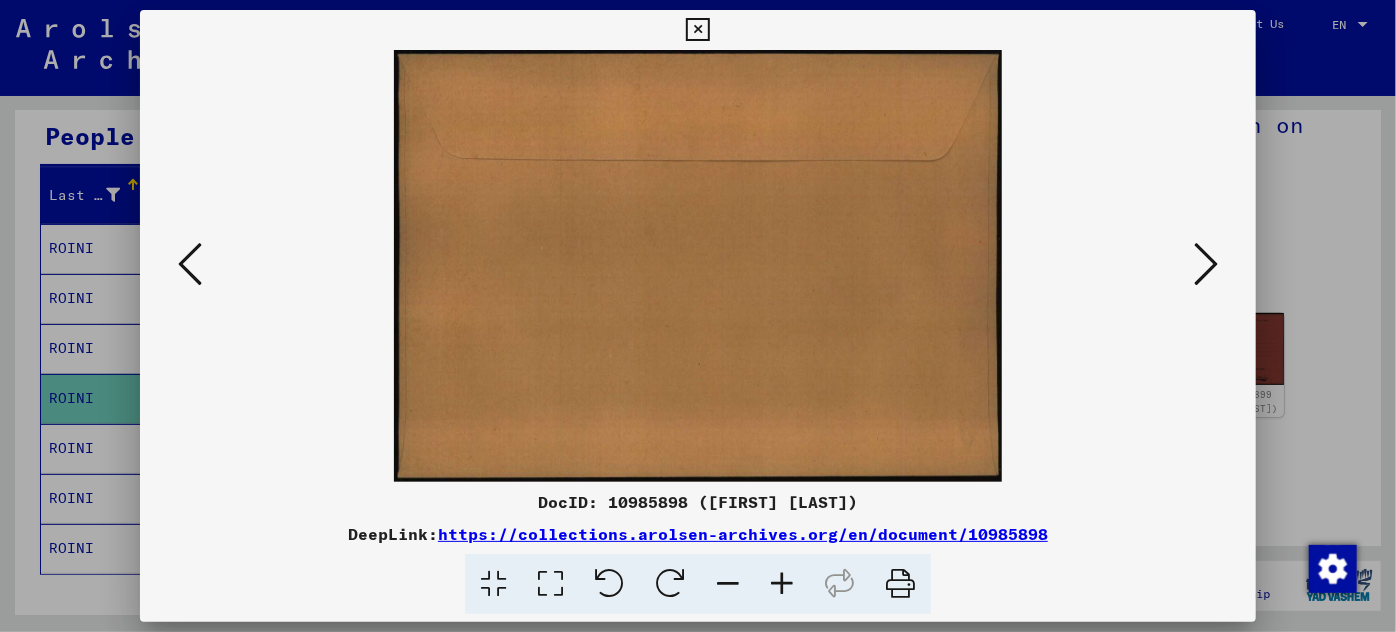 click at bounding box center (1206, 264) 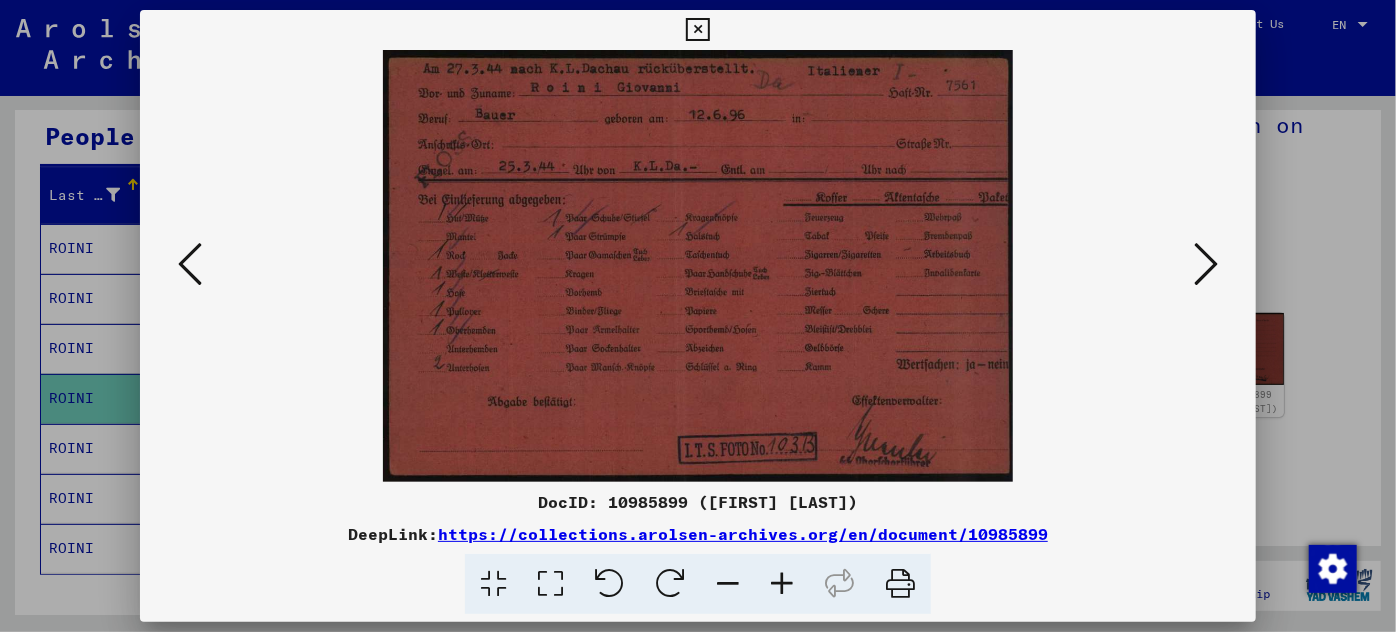 click at bounding box center (782, 584) 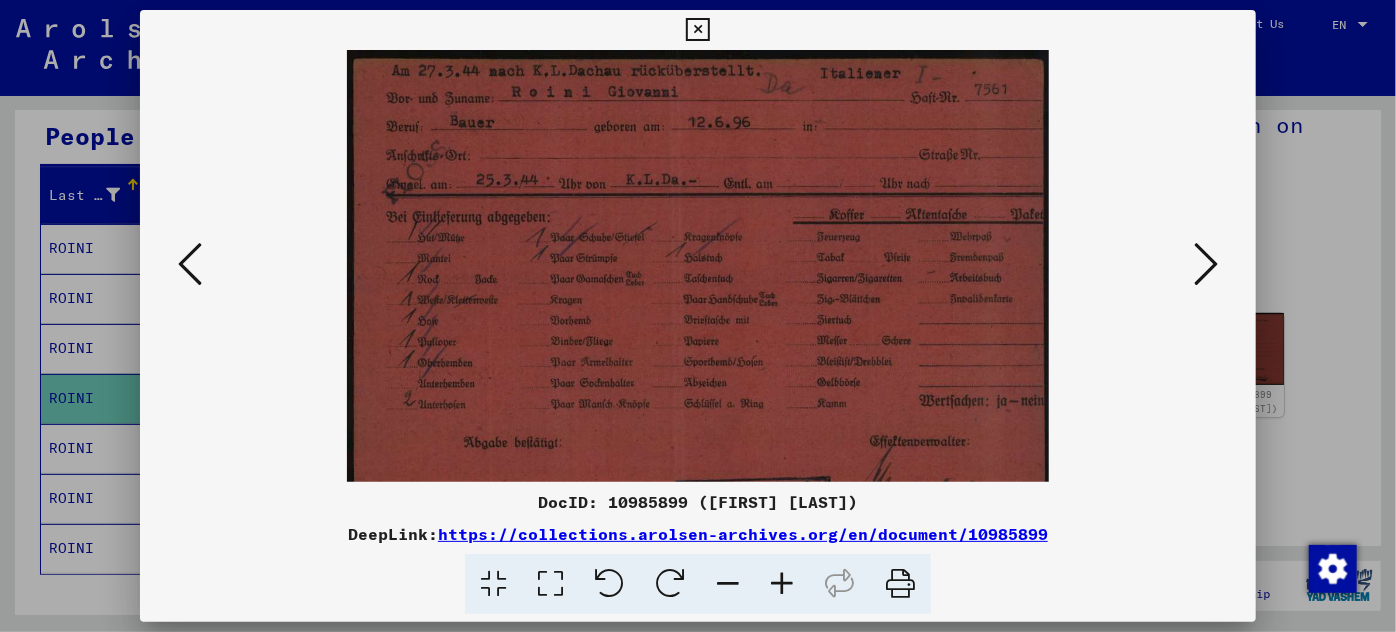 click at bounding box center (782, 584) 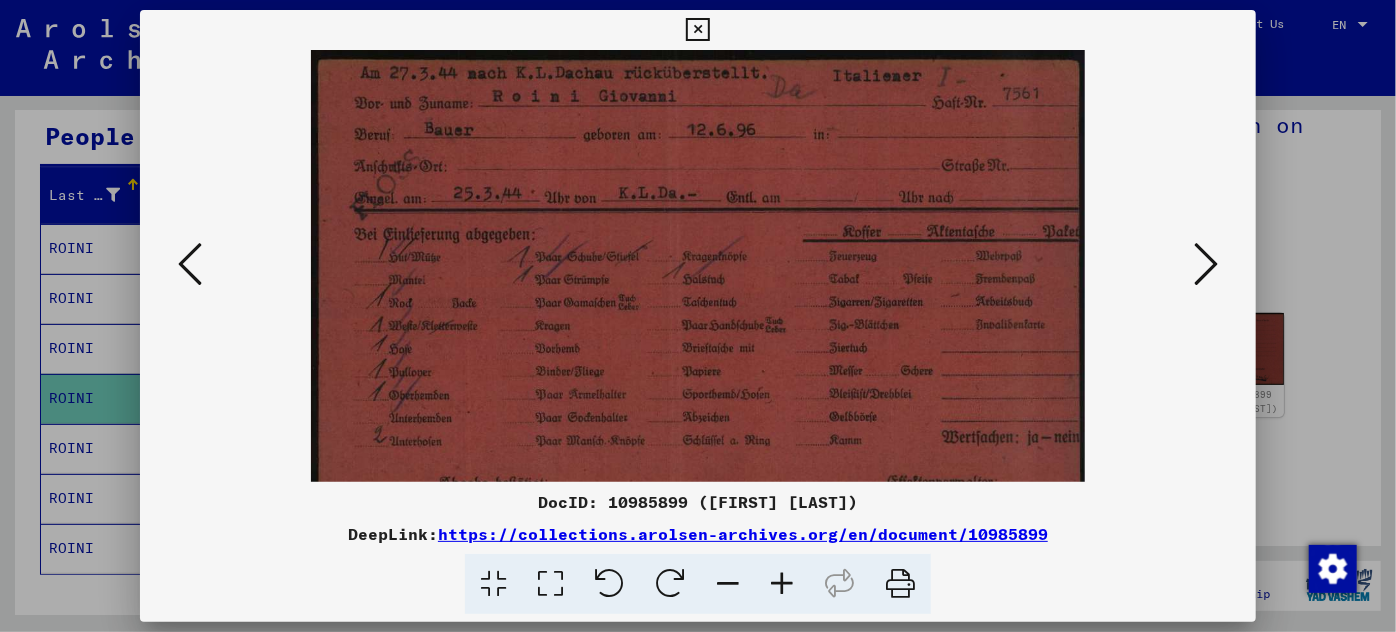 click at bounding box center [782, 584] 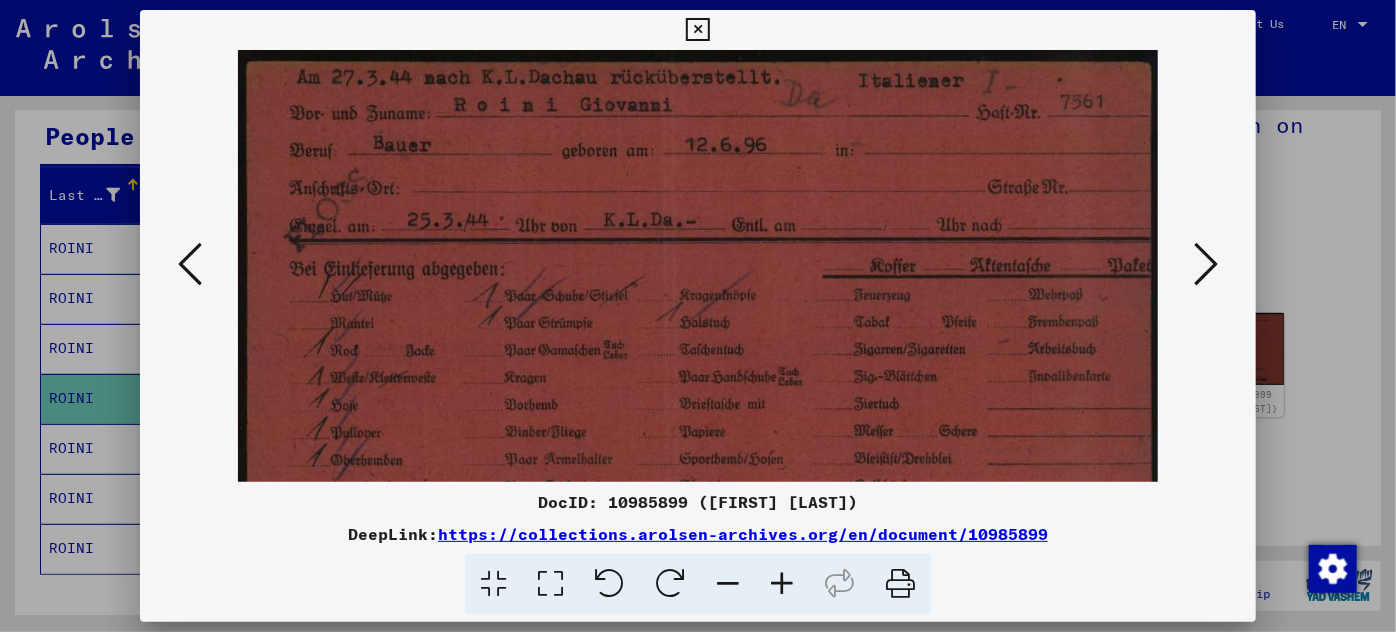 click at bounding box center (782, 584) 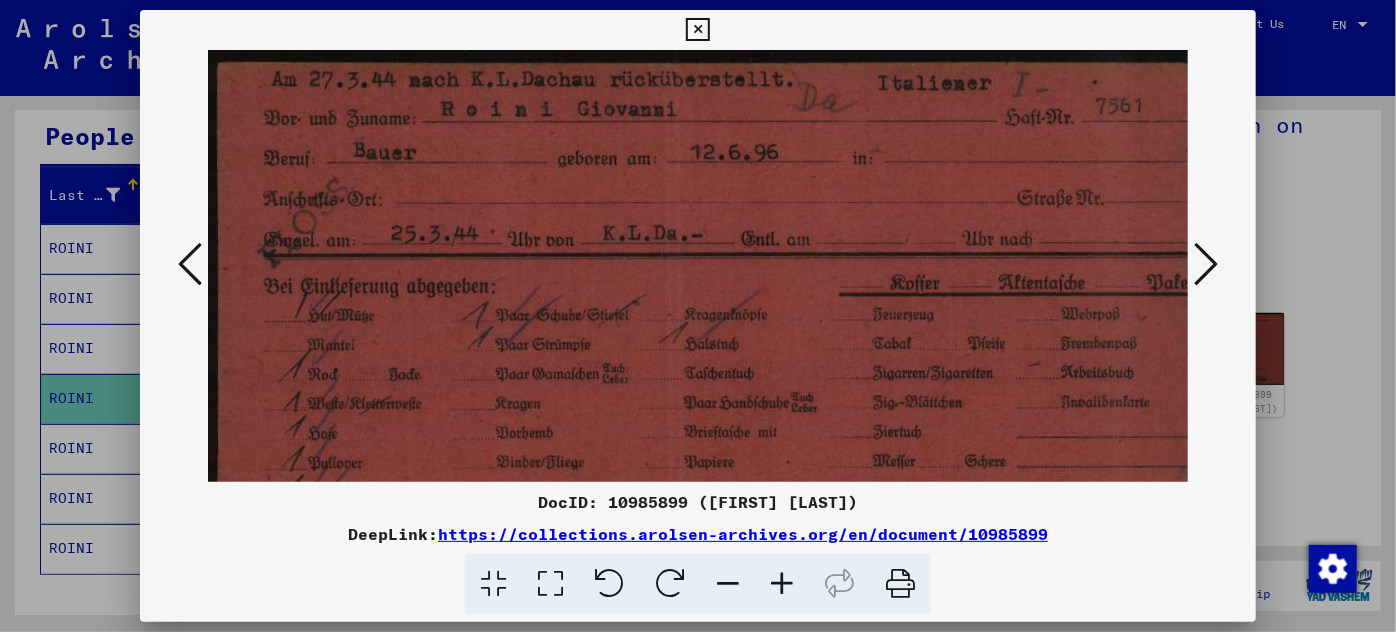 click at bounding box center (782, 584) 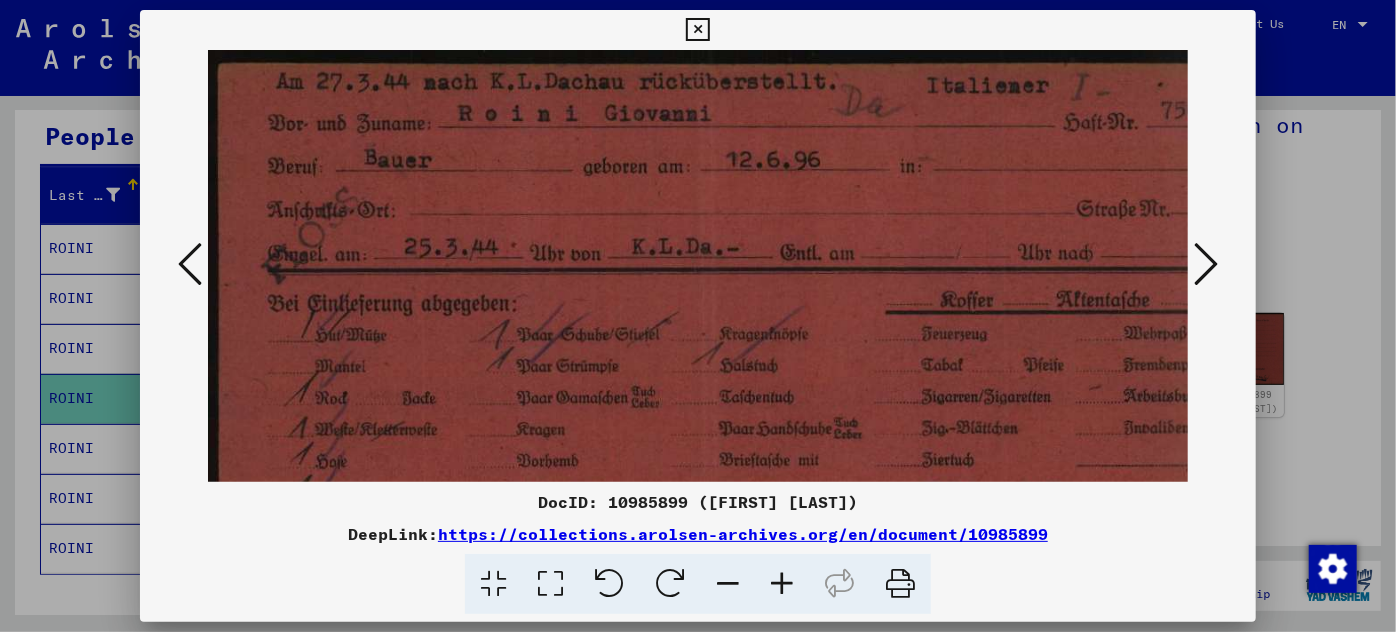 click at bounding box center [782, 584] 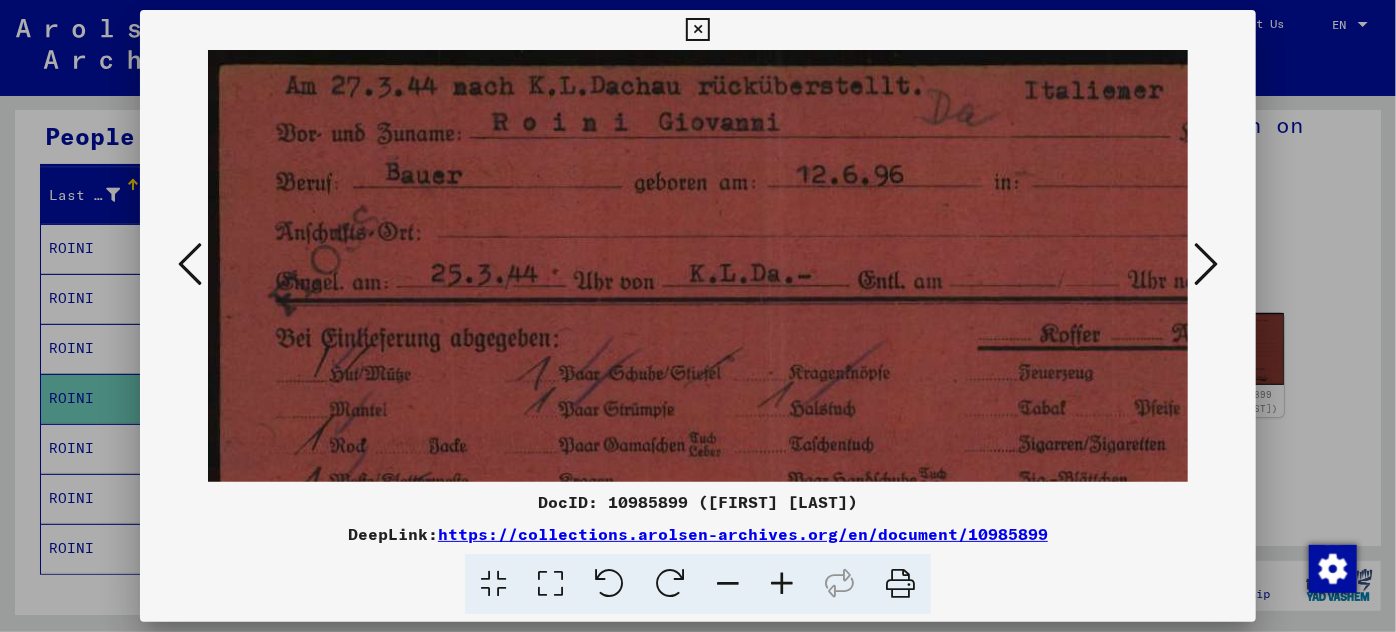 click at bounding box center [782, 584] 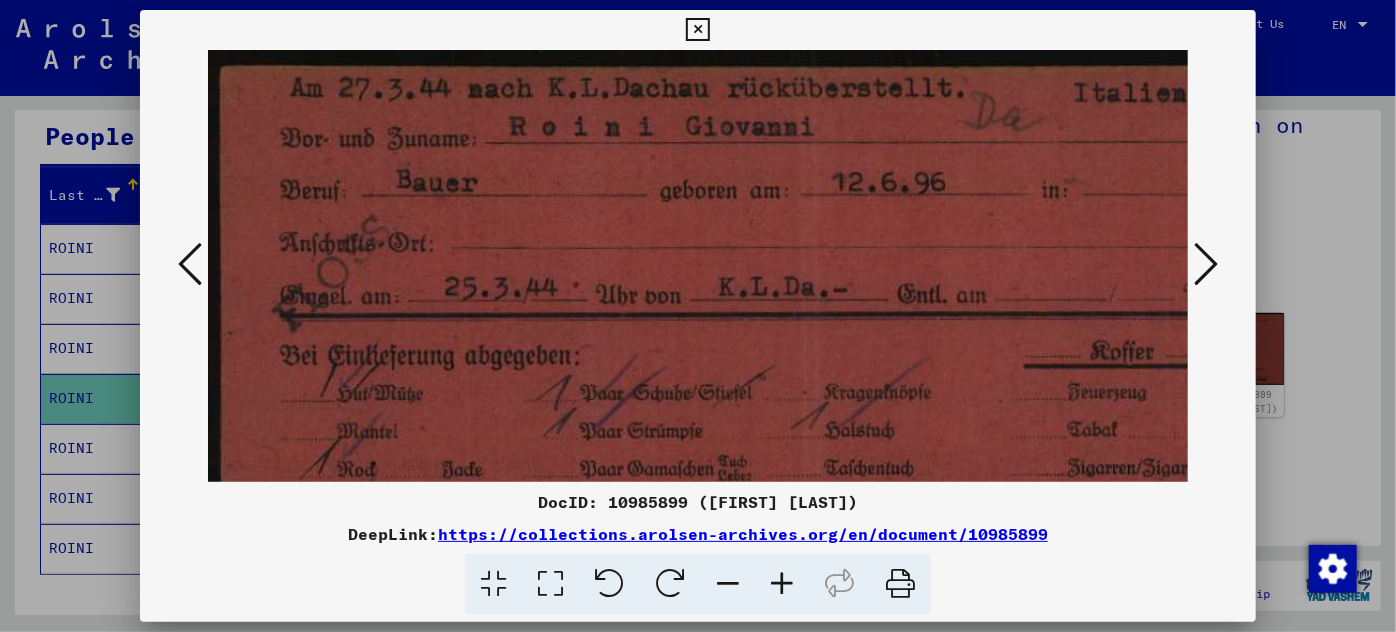 click at bounding box center (782, 584) 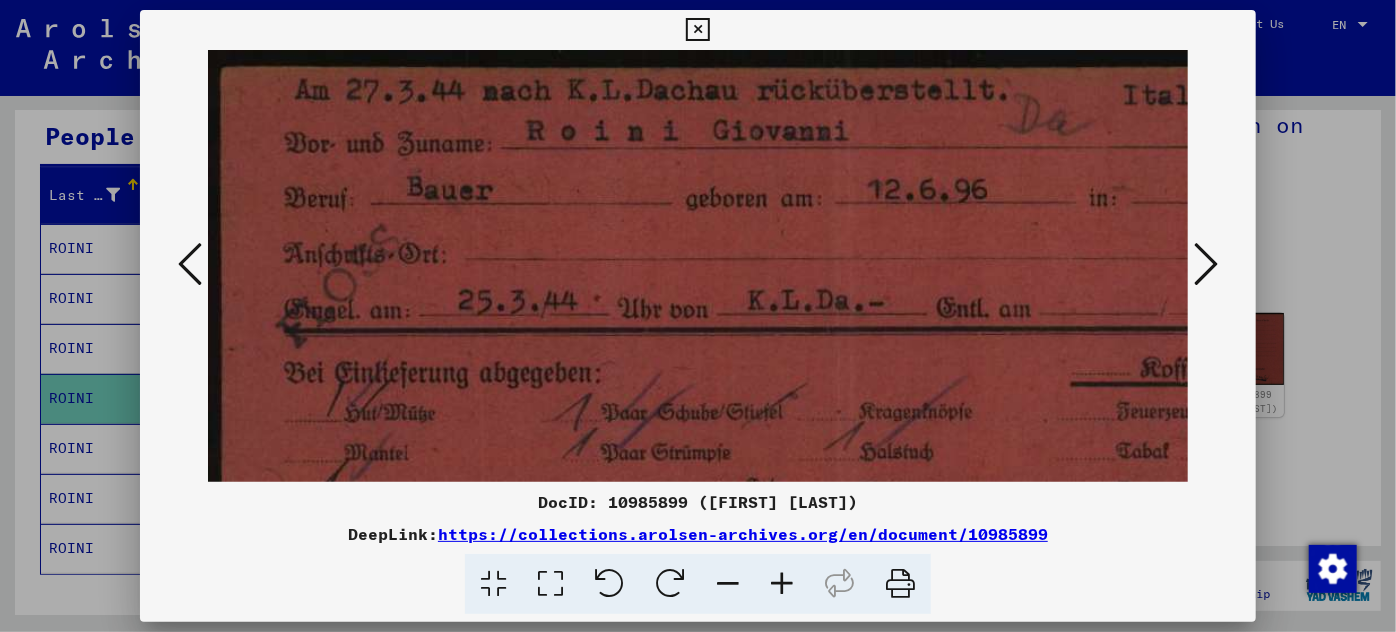 click at bounding box center (782, 584) 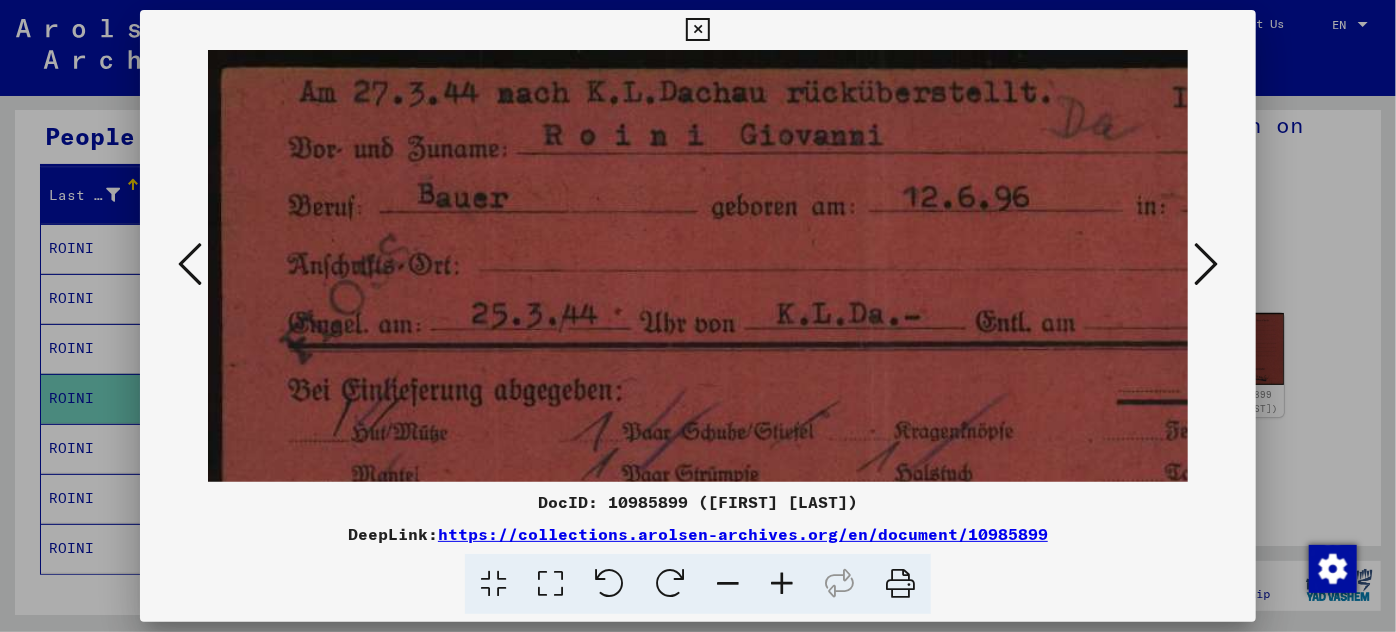click at bounding box center [782, 584] 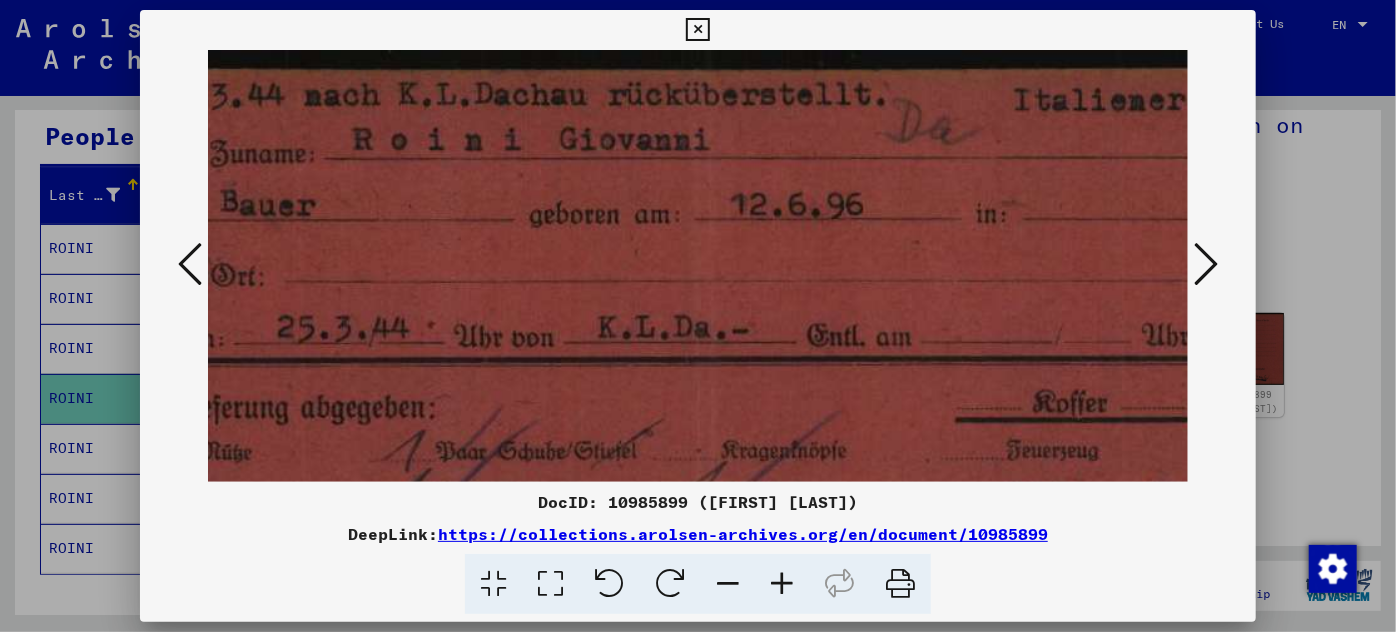 scroll, scrollTop: 0, scrollLeft: 0, axis: both 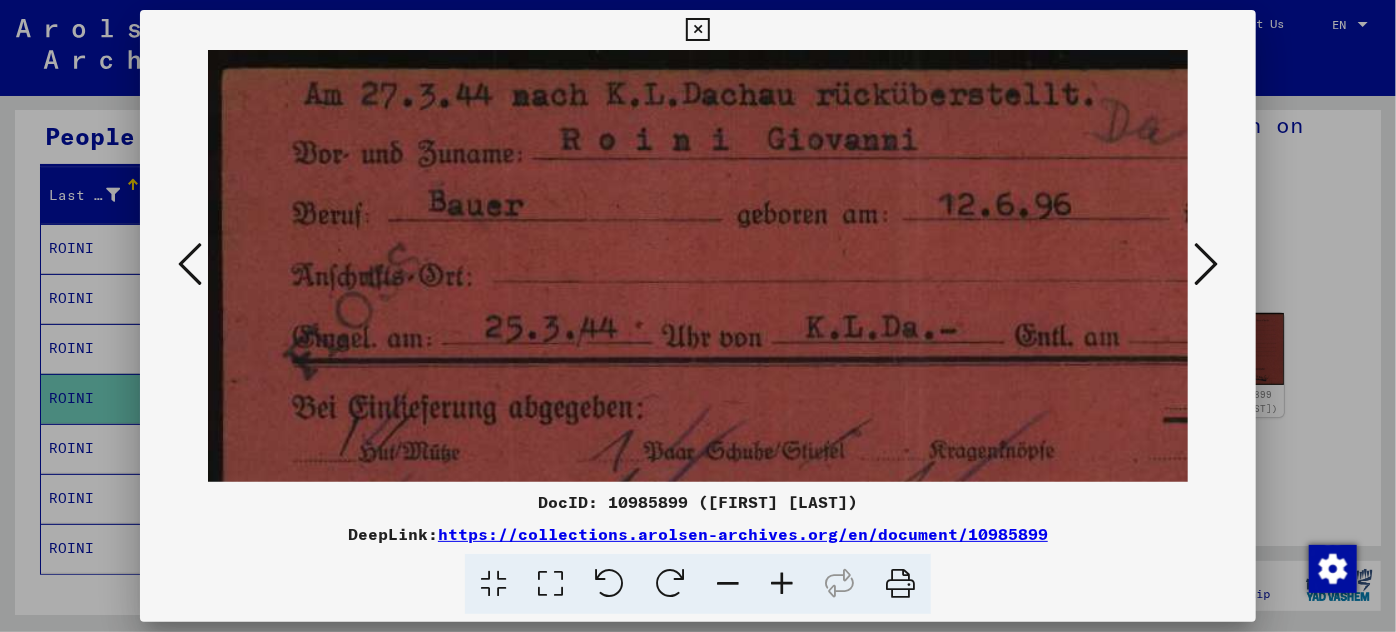drag, startPoint x: 645, startPoint y: 133, endPoint x: 901, endPoint y: 242, distance: 278.2391 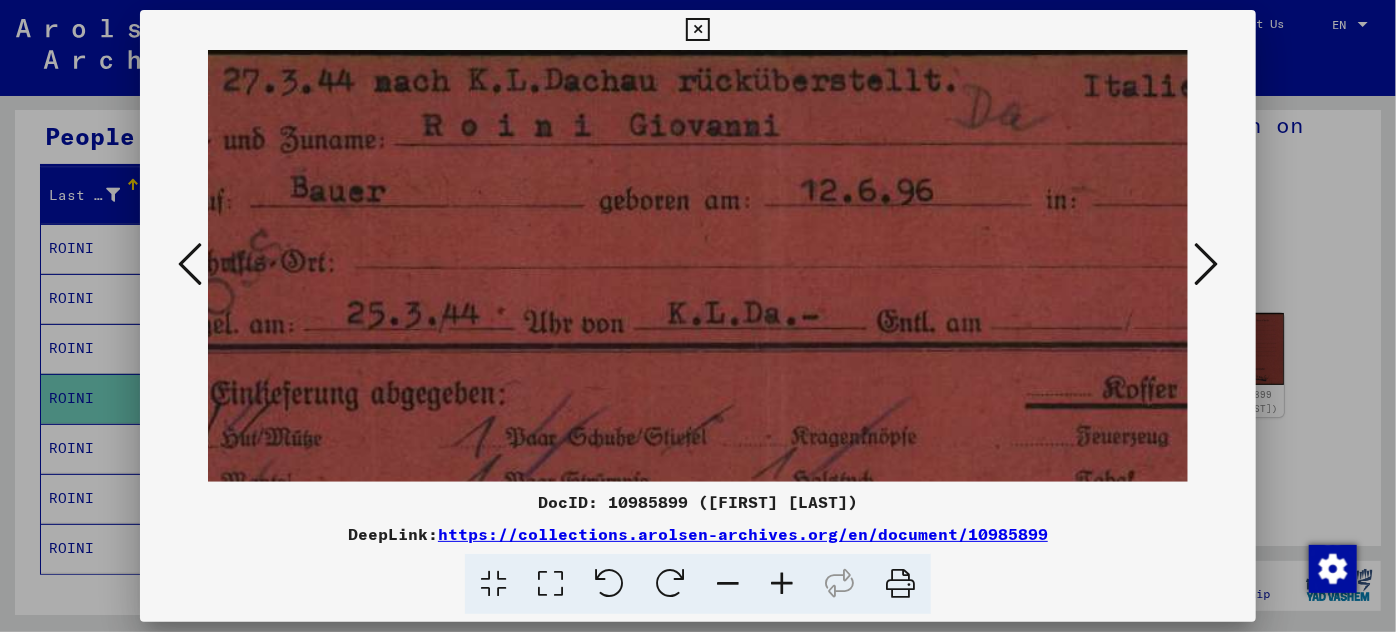 scroll, scrollTop: 23, scrollLeft: 194, axis: both 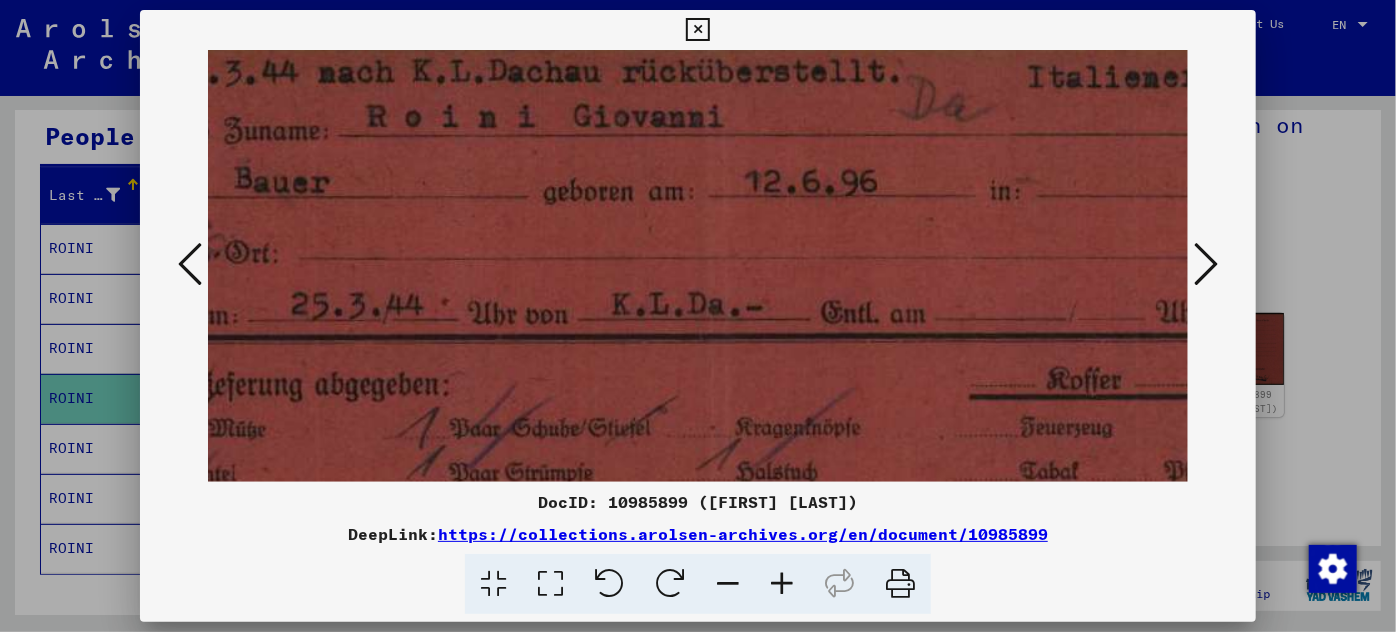 drag, startPoint x: 764, startPoint y: 368, endPoint x: 570, endPoint y: 344, distance: 195.4789 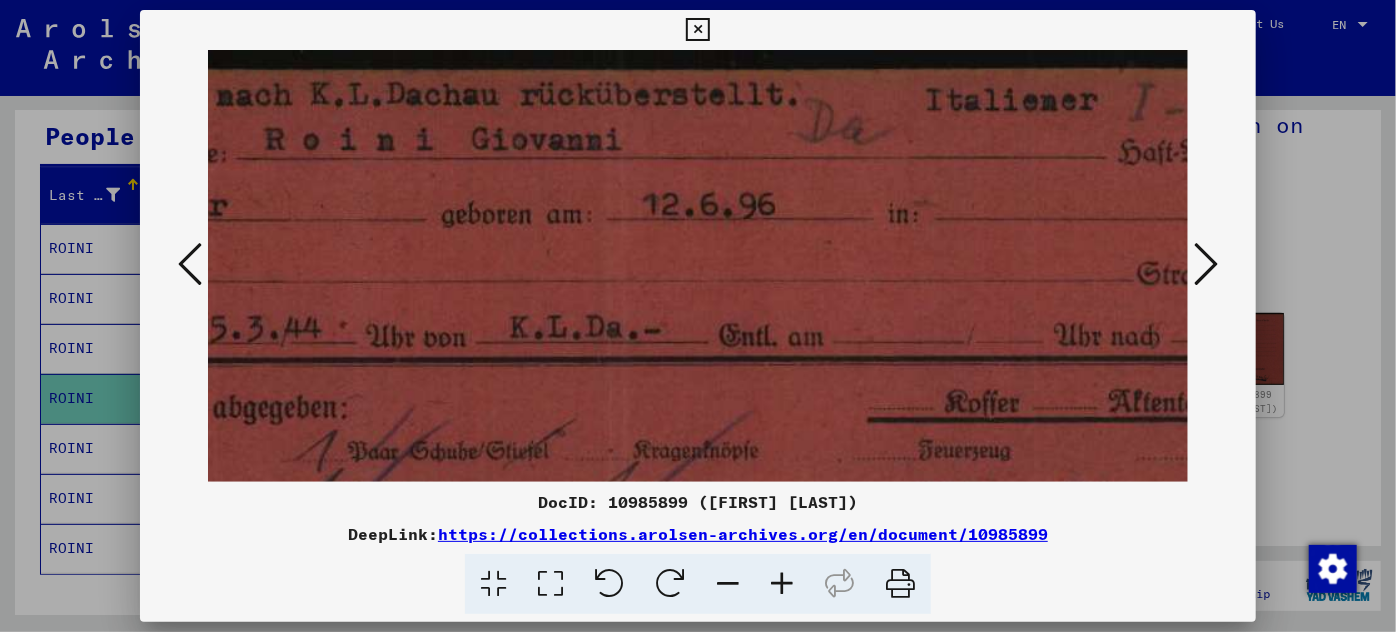 scroll, scrollTop: 0, scrollLeft: 323, axis: horizontal 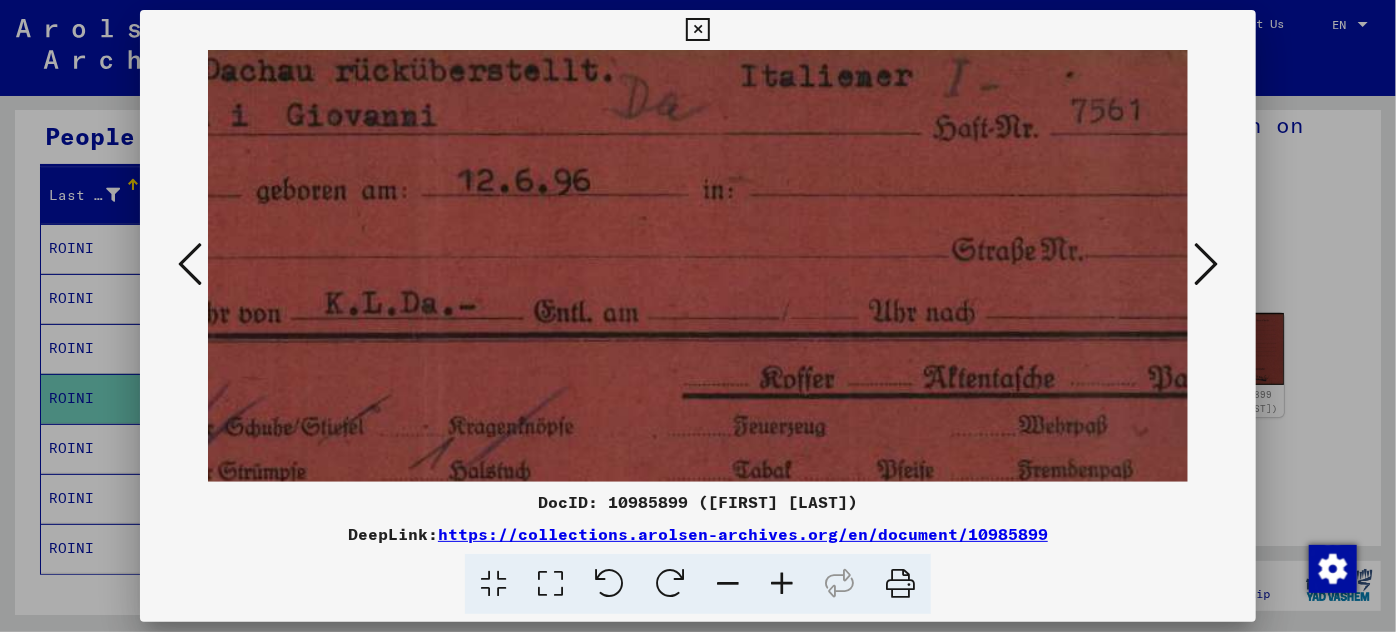 drag, startPoint x: 950, startPoint y: 146, endPoint x: 664, endPoint y: 199, distance: 290.8694 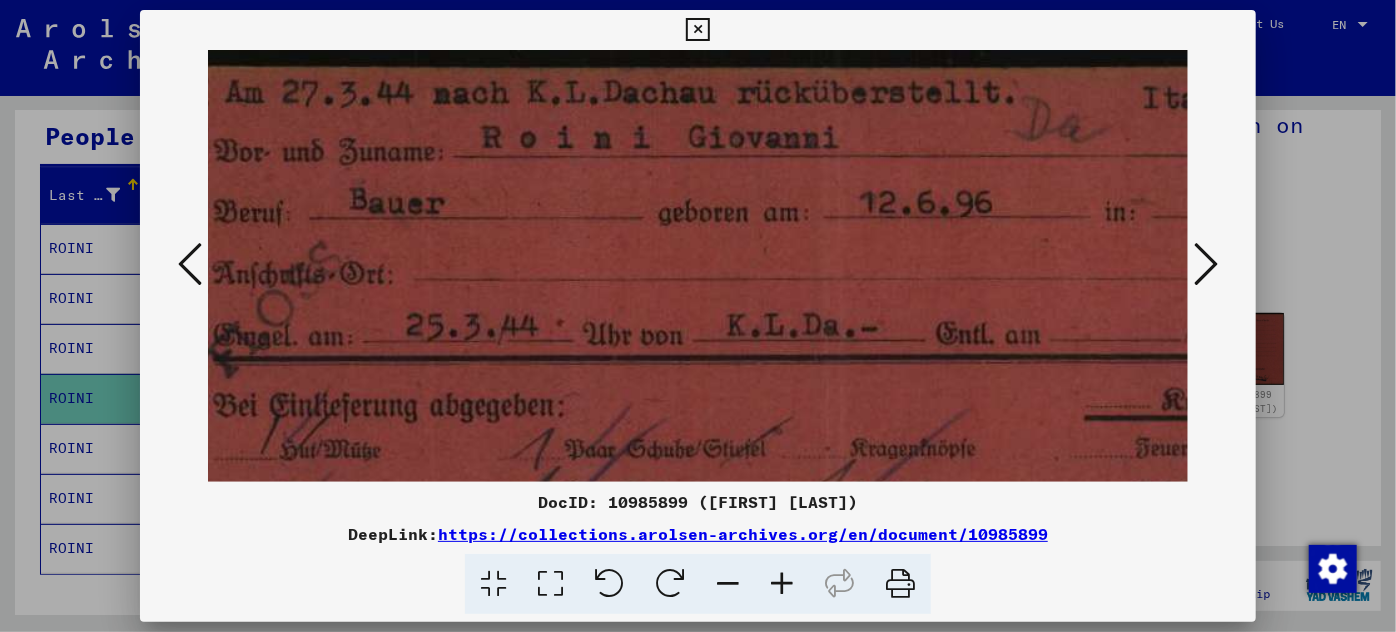 scroll, scrollTop: 2, scrollLeft: 79, axis: both 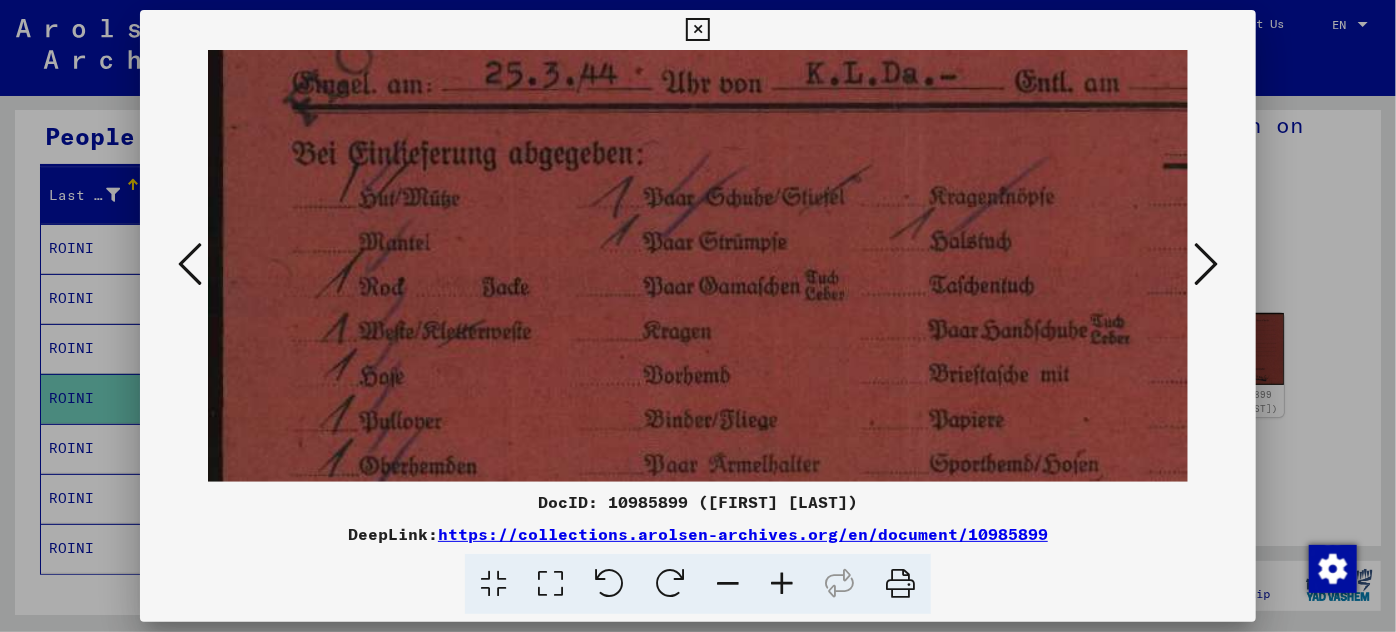 drag, startPoint x: 1044, startPoint y: 360, endPoint x: 1212, endPoint y: 108, distance: 302.8663 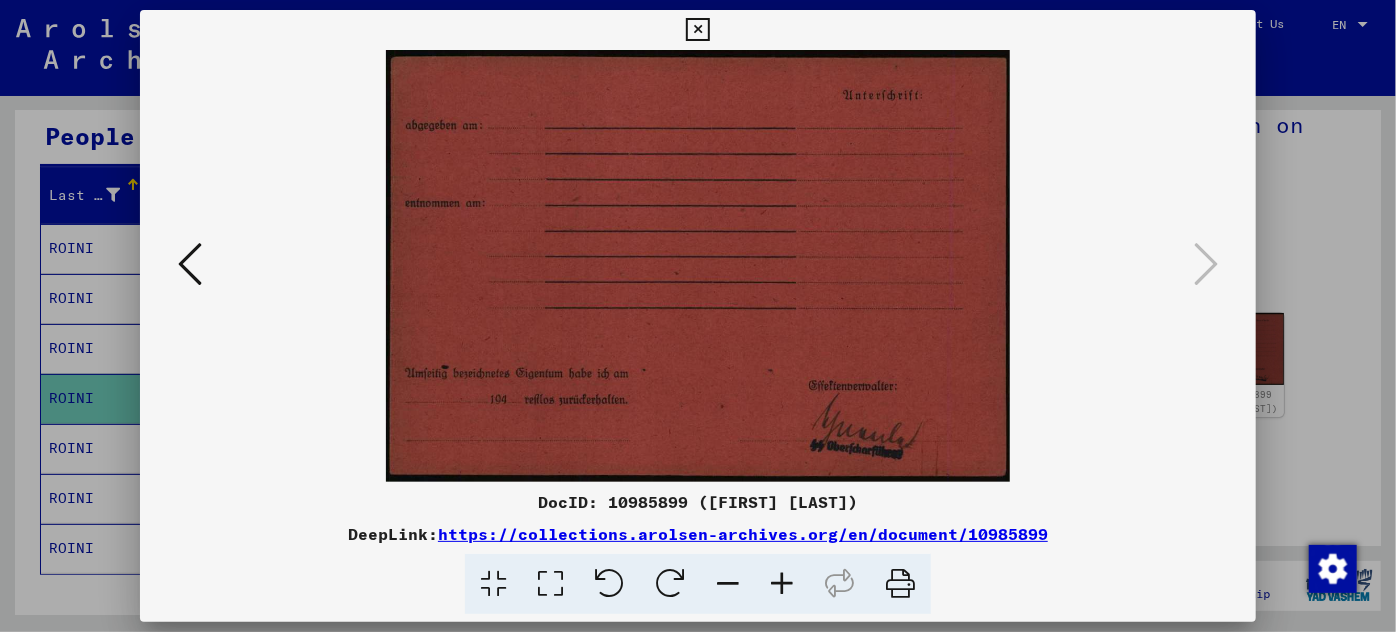 scroll, scrollTop: 0, scrollLeft: 0, axis: both 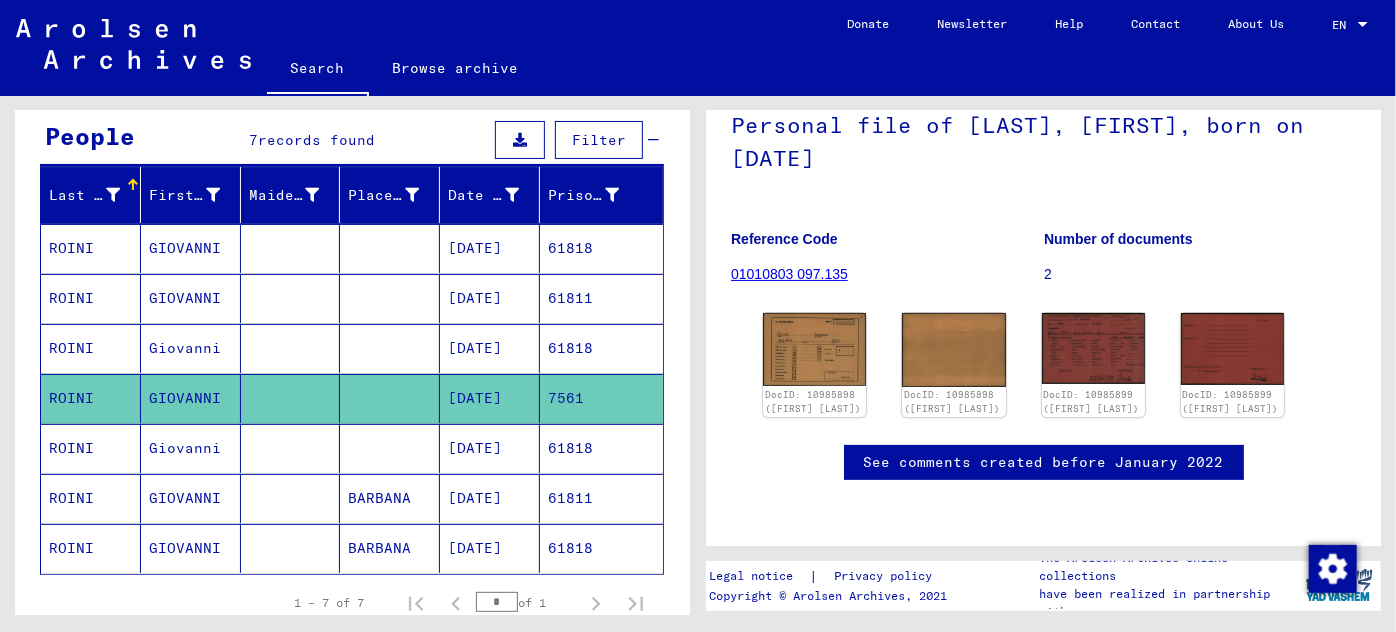 click on "06/29/1921" at bounding box center [490, 498] 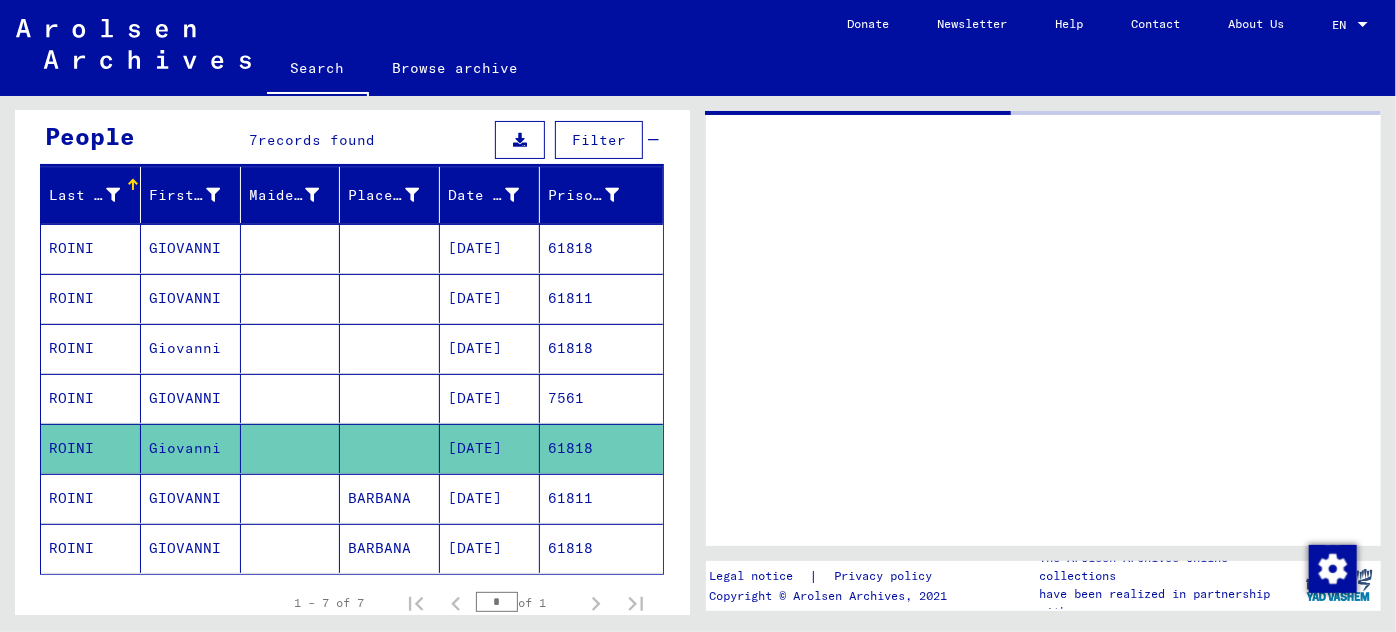 scroll, scrollTop: 0, scrollLeft: 0, axis: both 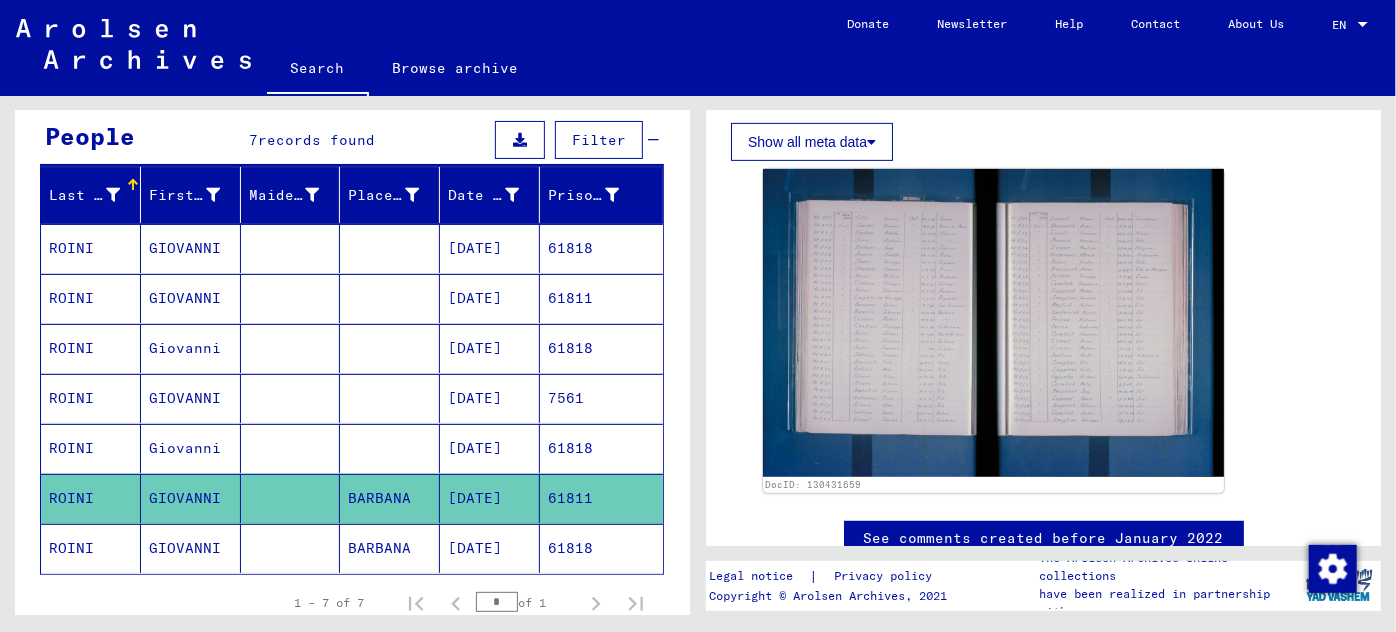 click on "06/29/1921" 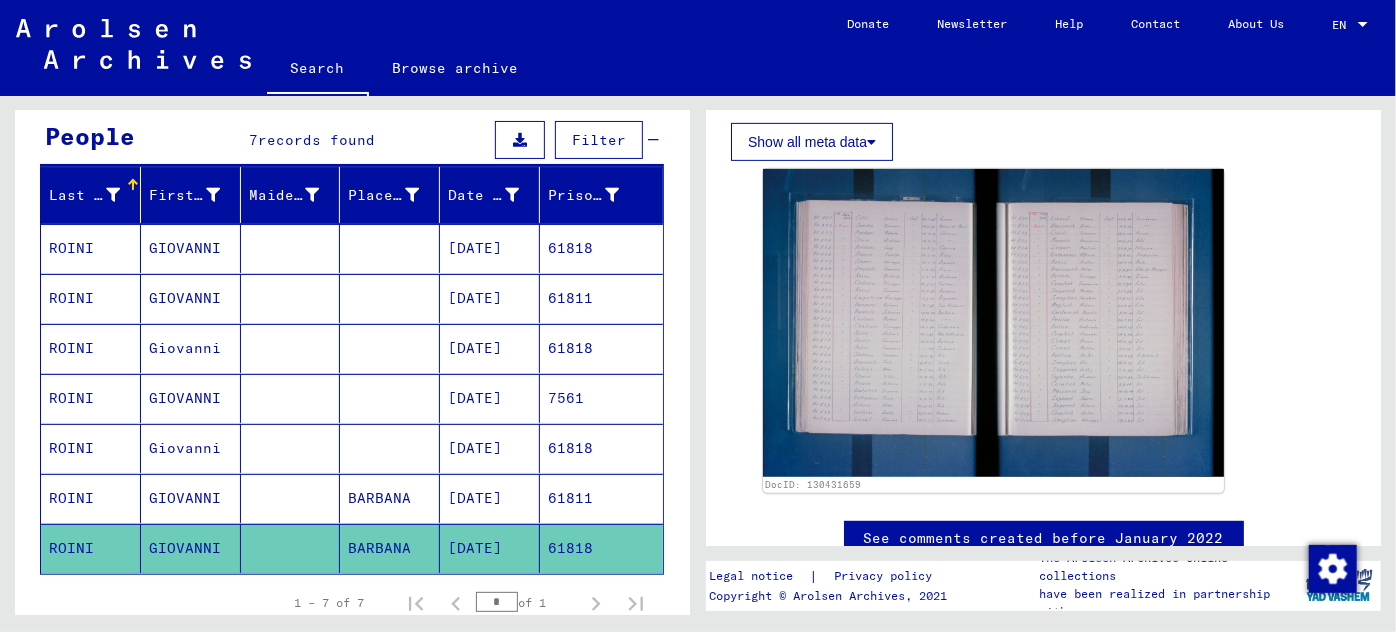 click on "06/29/1921" 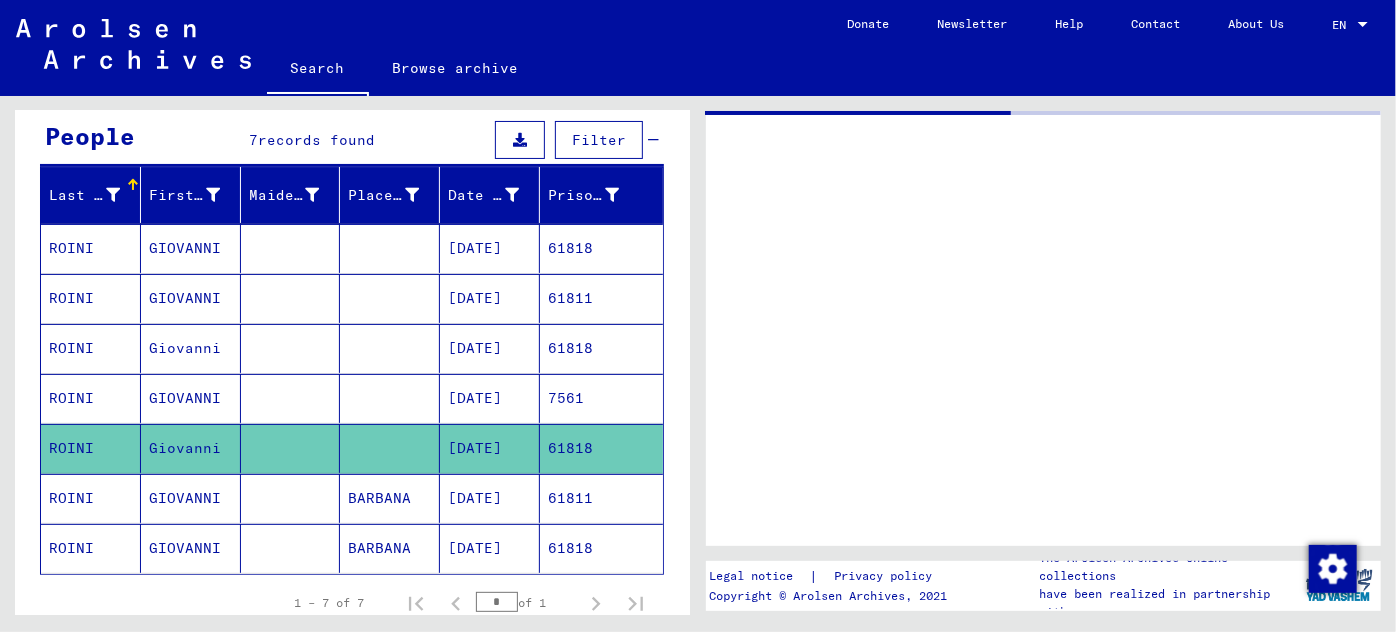 click on "06/29/1921" 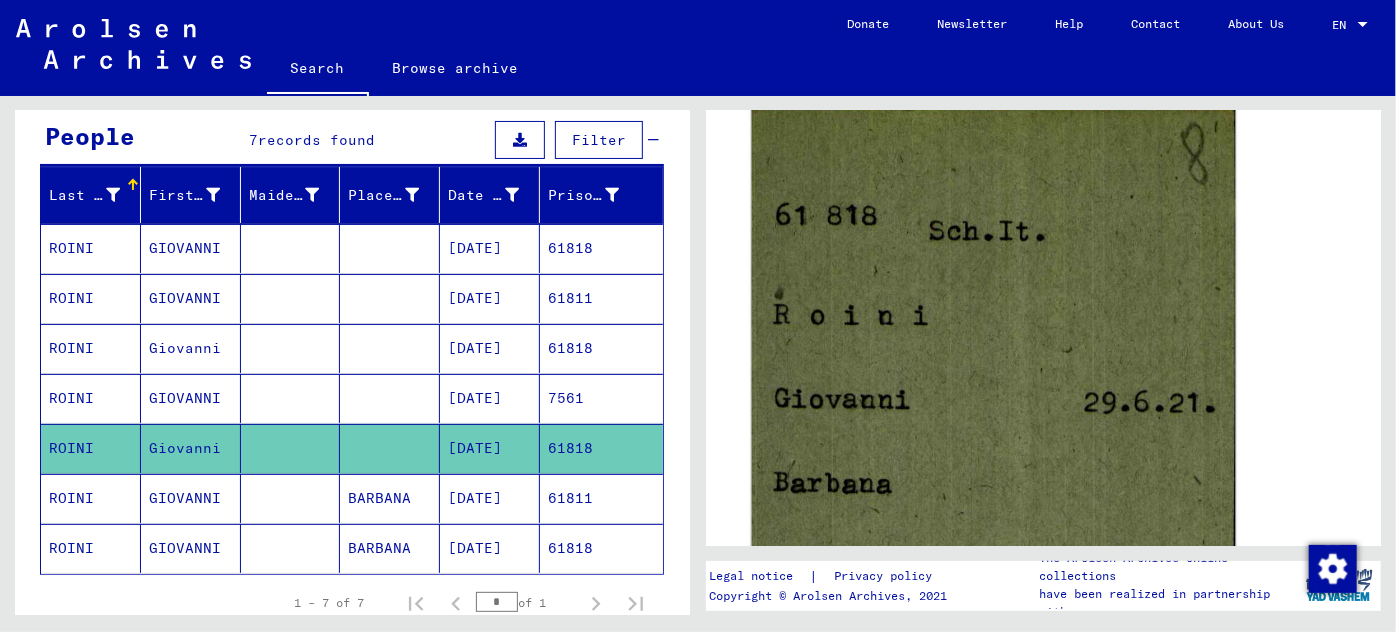 scroll, scrollTop: 272, scrollLeft: 0, axis: vertical 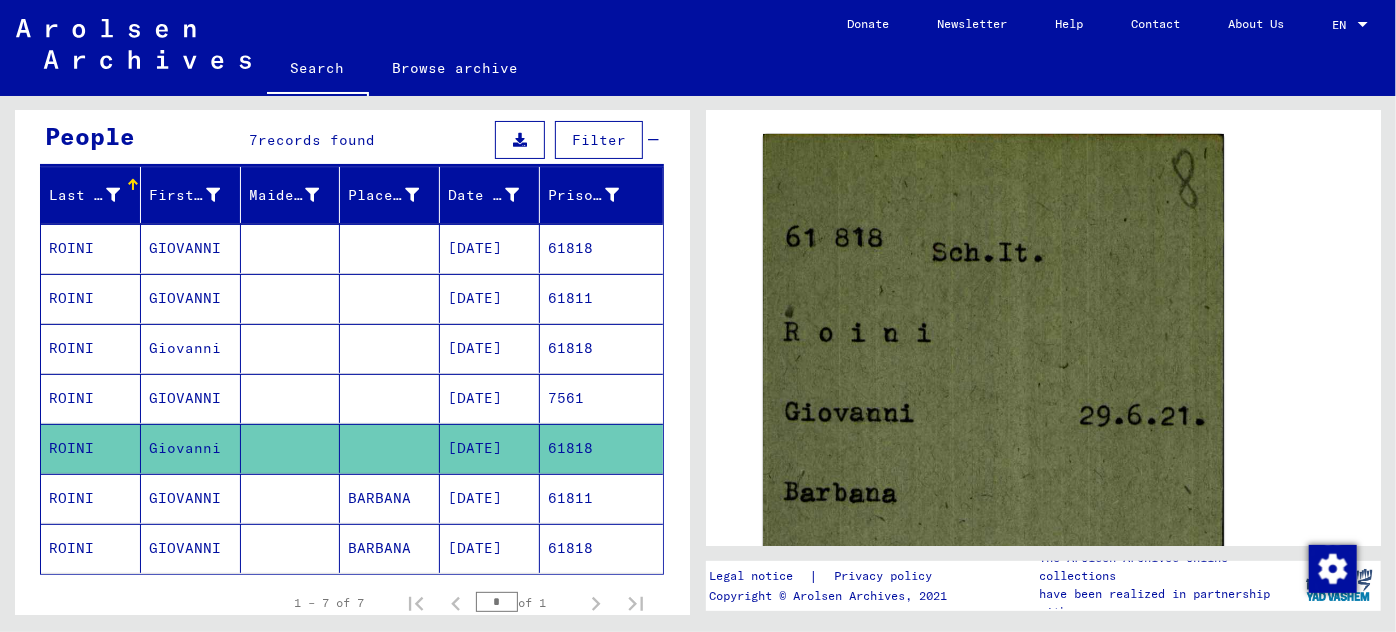 click on "61818" 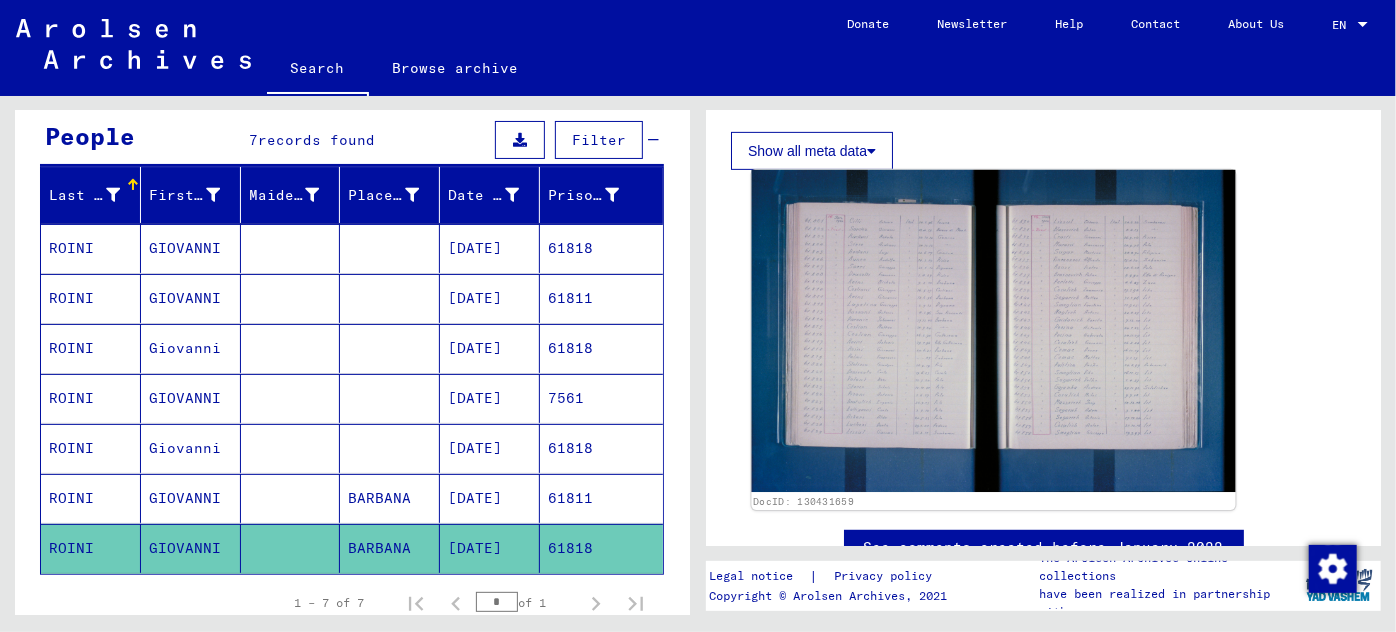 scroll, scrollTop: 454, scrollLeft: 0, axis: vertical 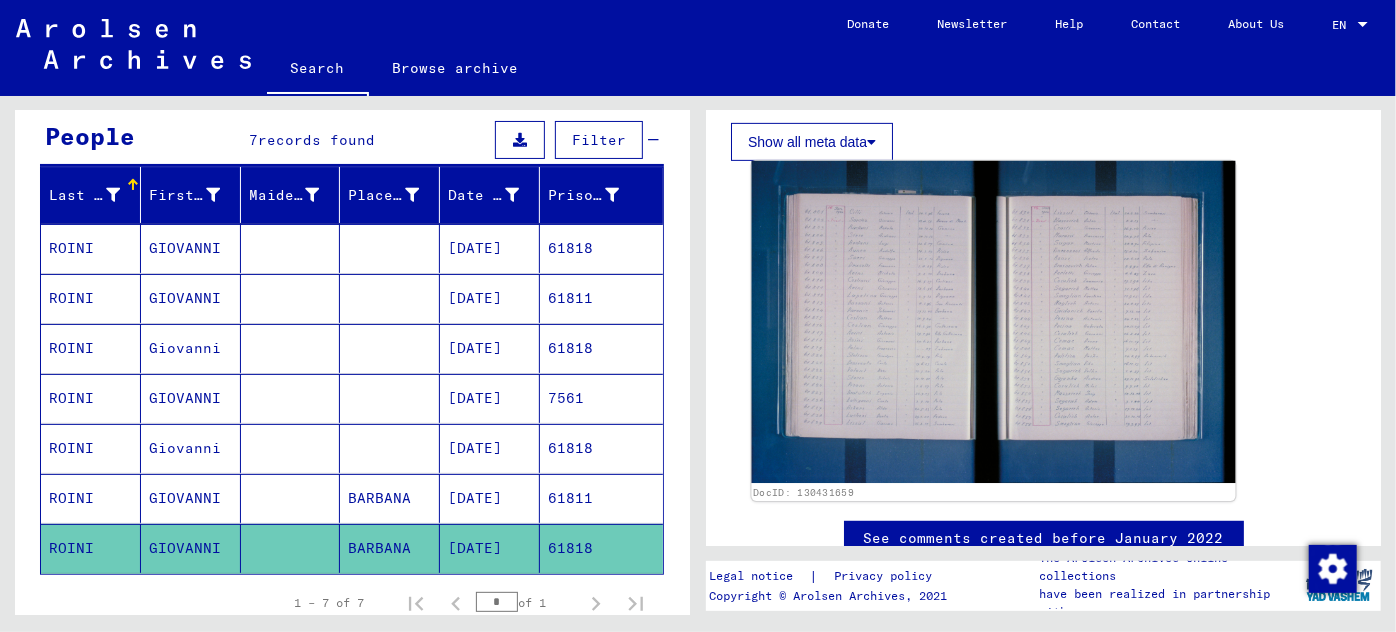 click 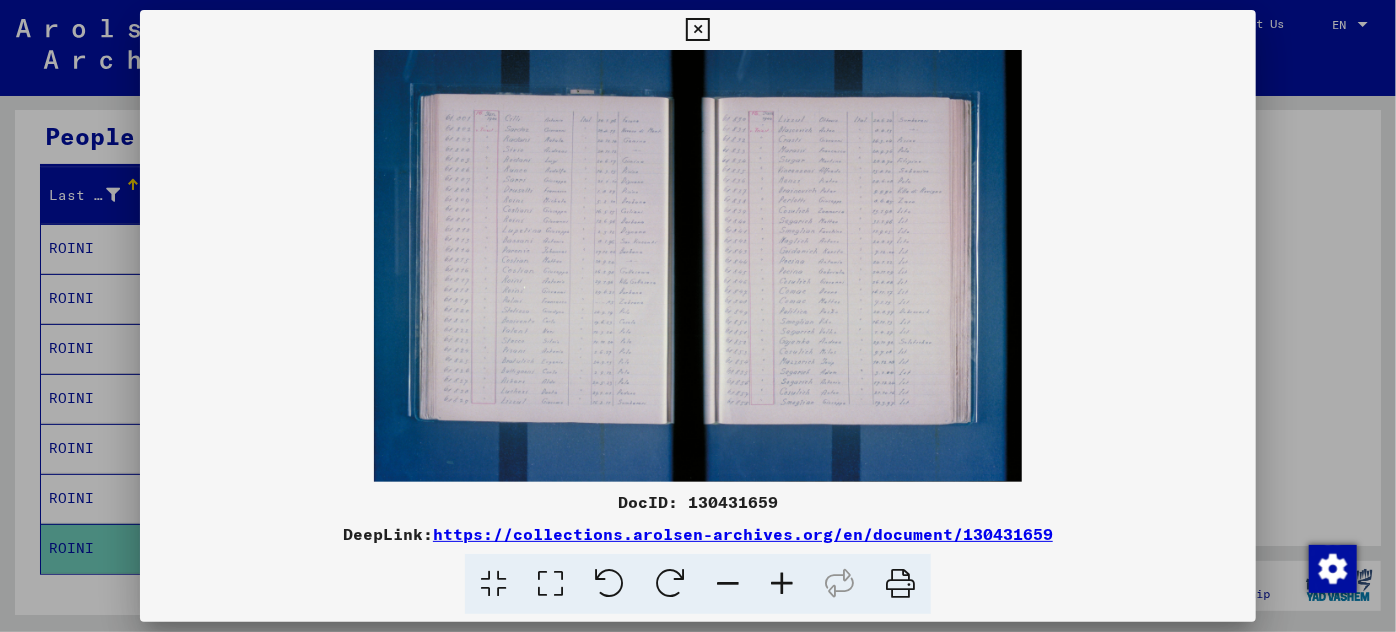 click at bounding box center [782, 584] 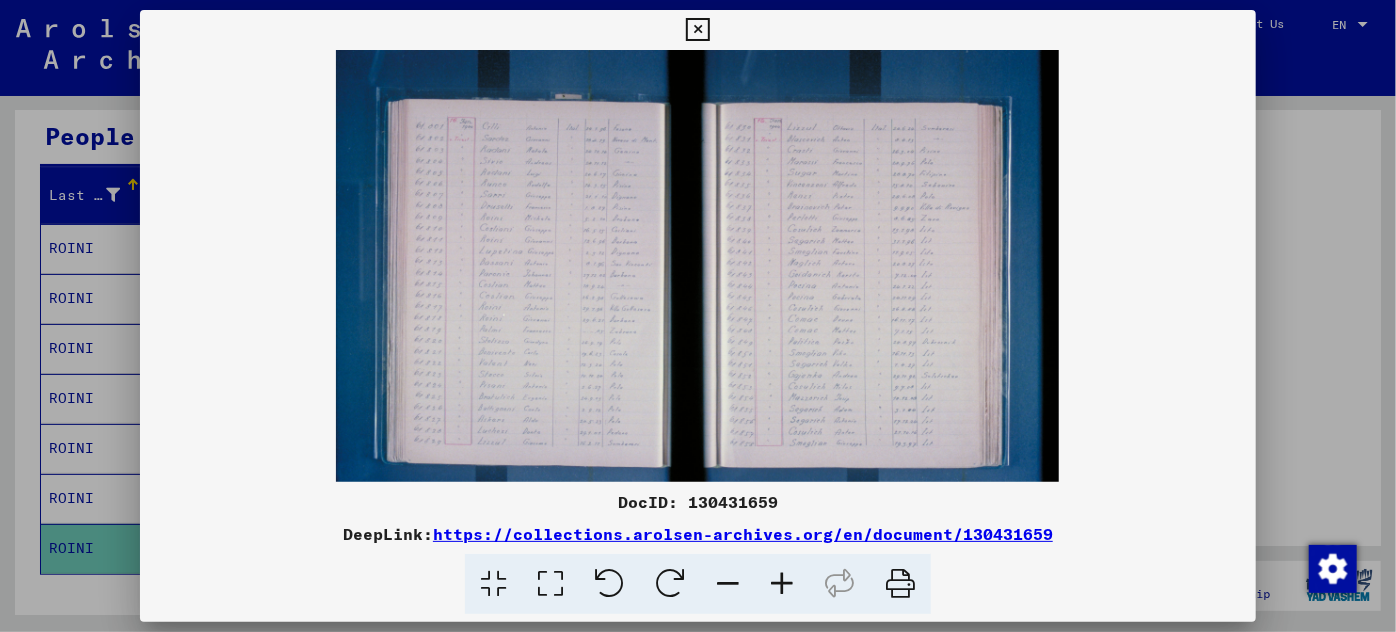 click at bounding box center (782, 584) 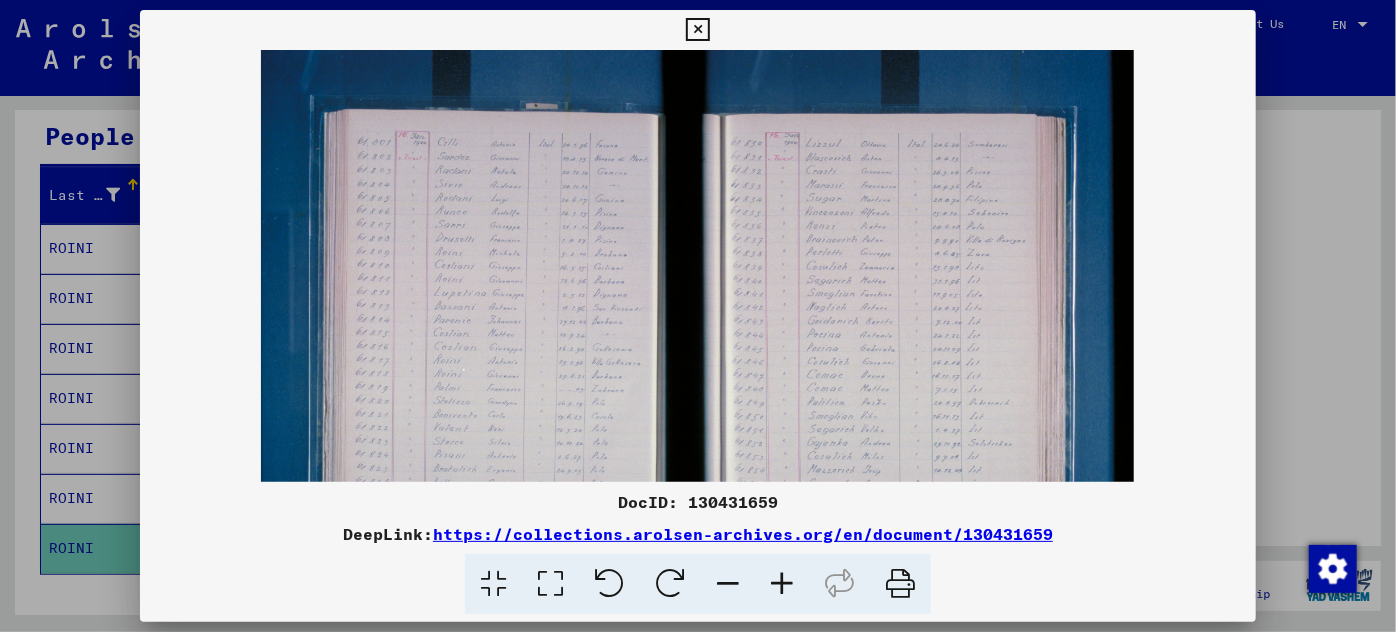 click at bounding box center [782, 584] 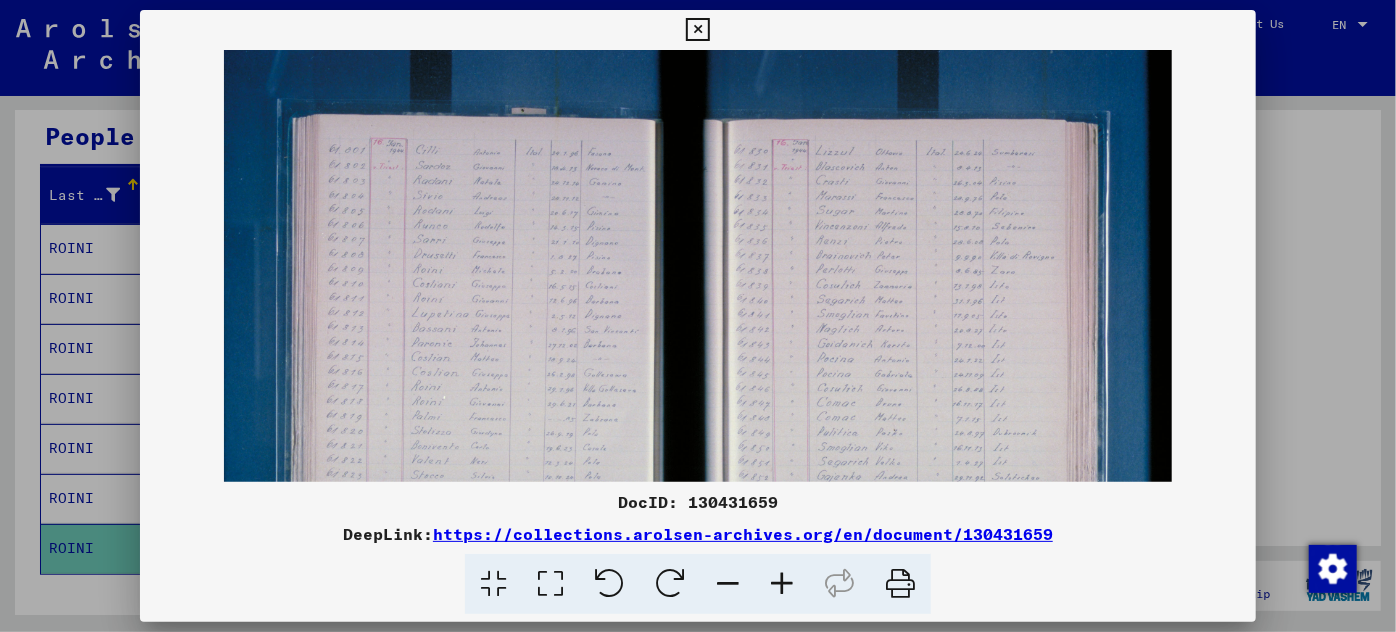 click at bounding box center [782, 584] 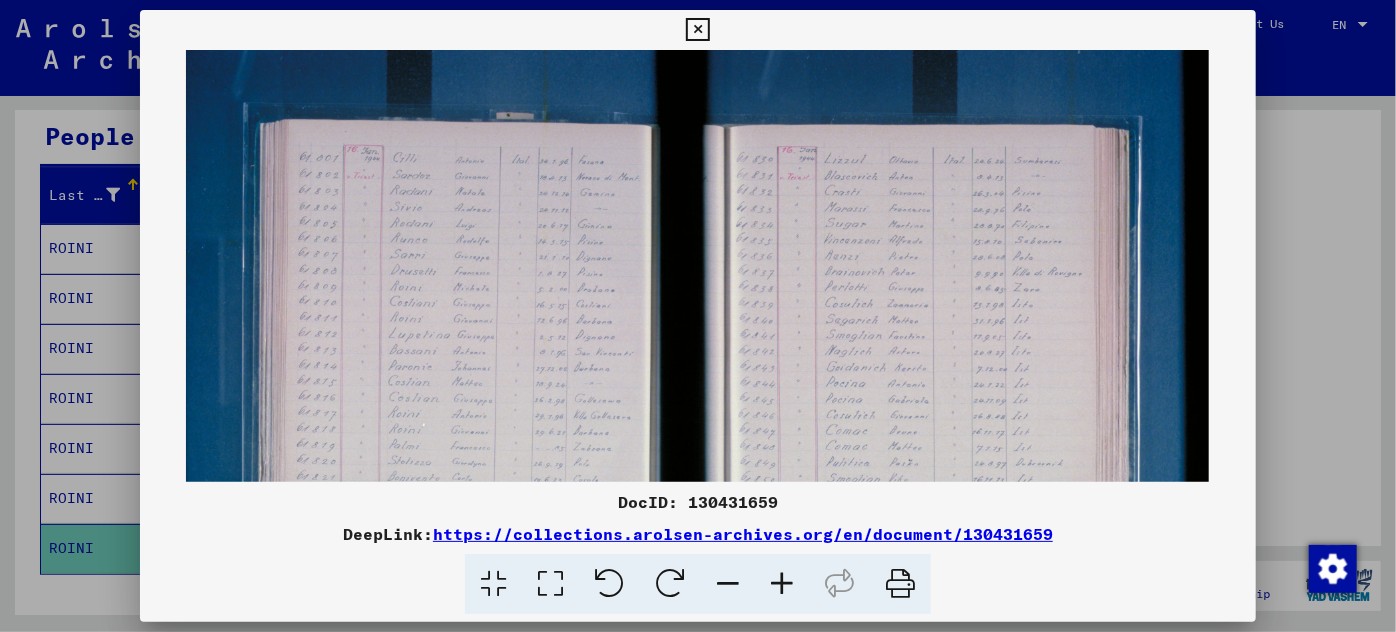 click at bounding box center [782, 584] 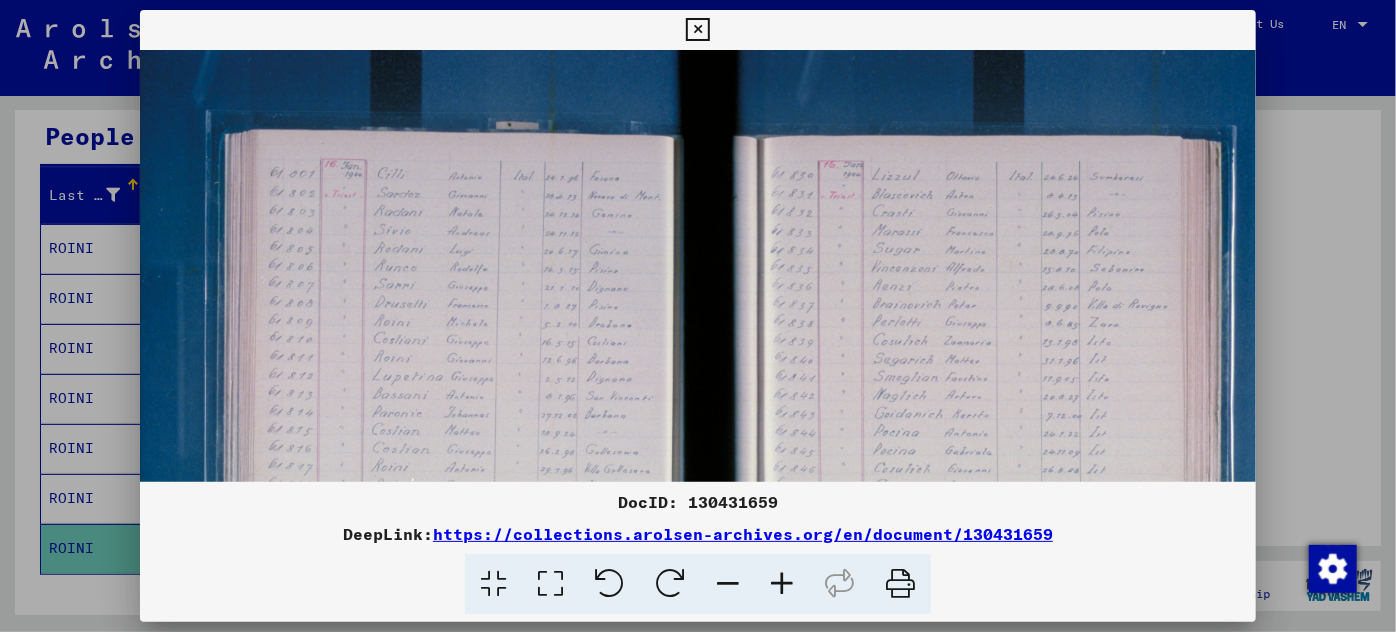 click at bounding box center [782, 584] 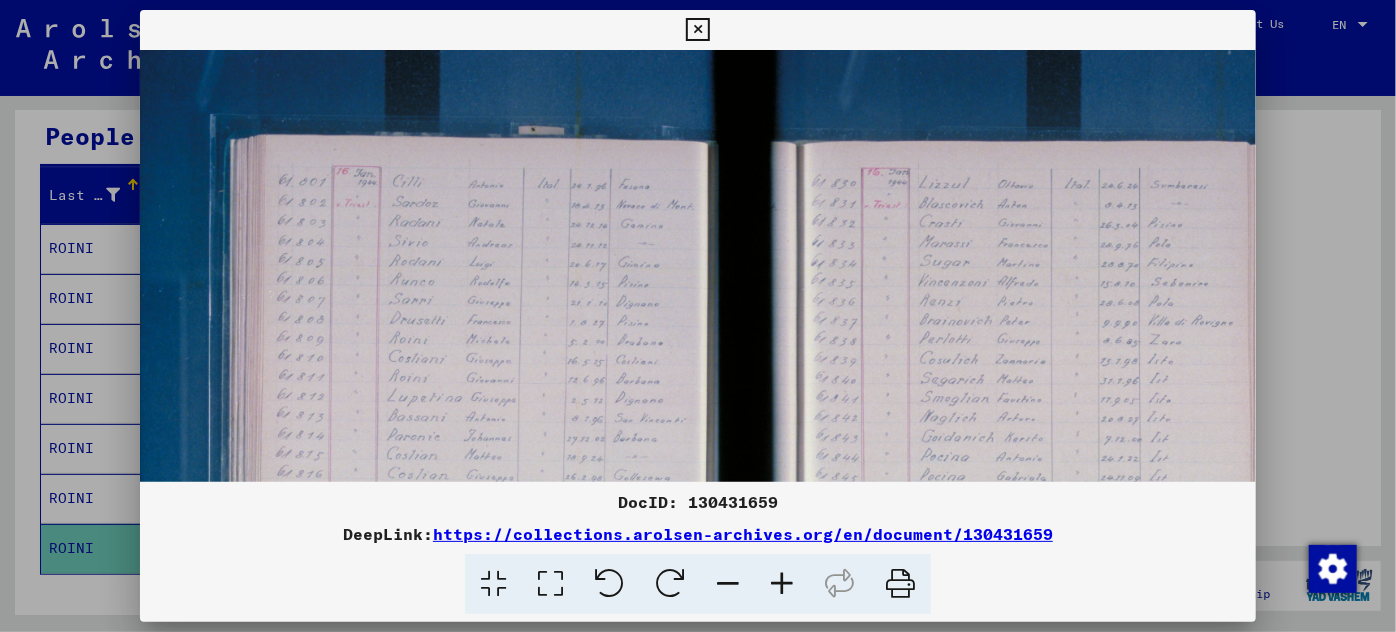click at bounding box center (782, 584) 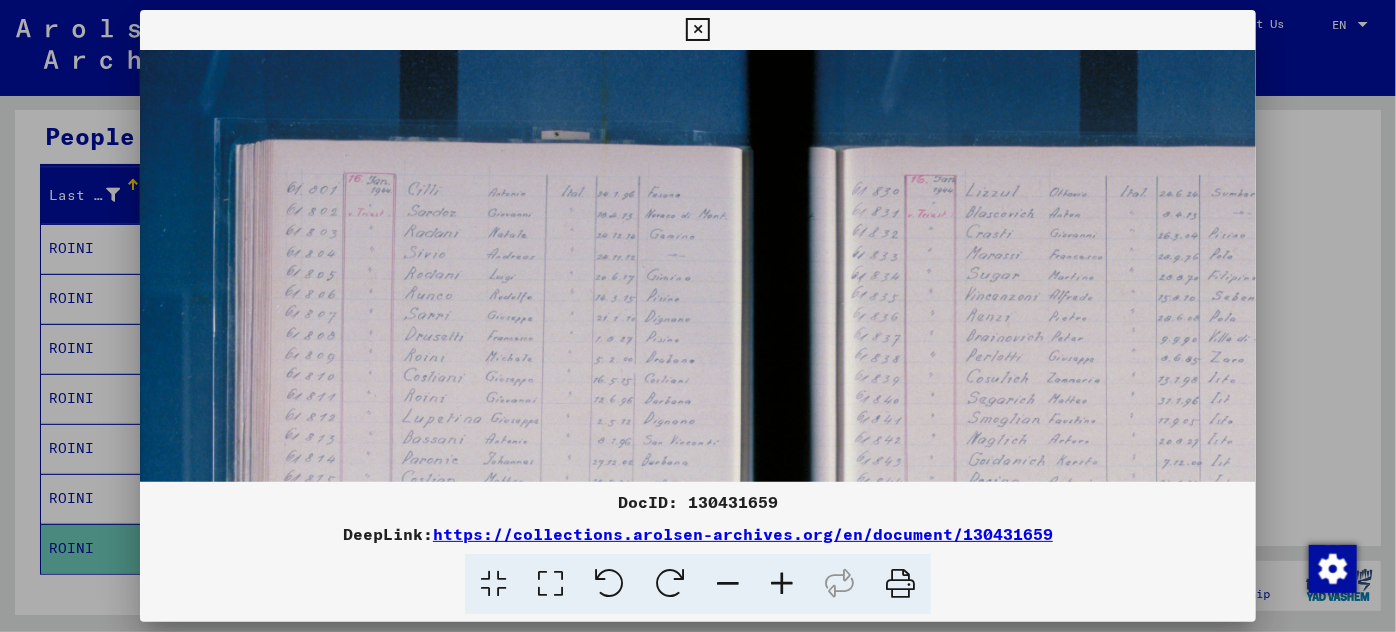 click at bounding box center (782, 584) 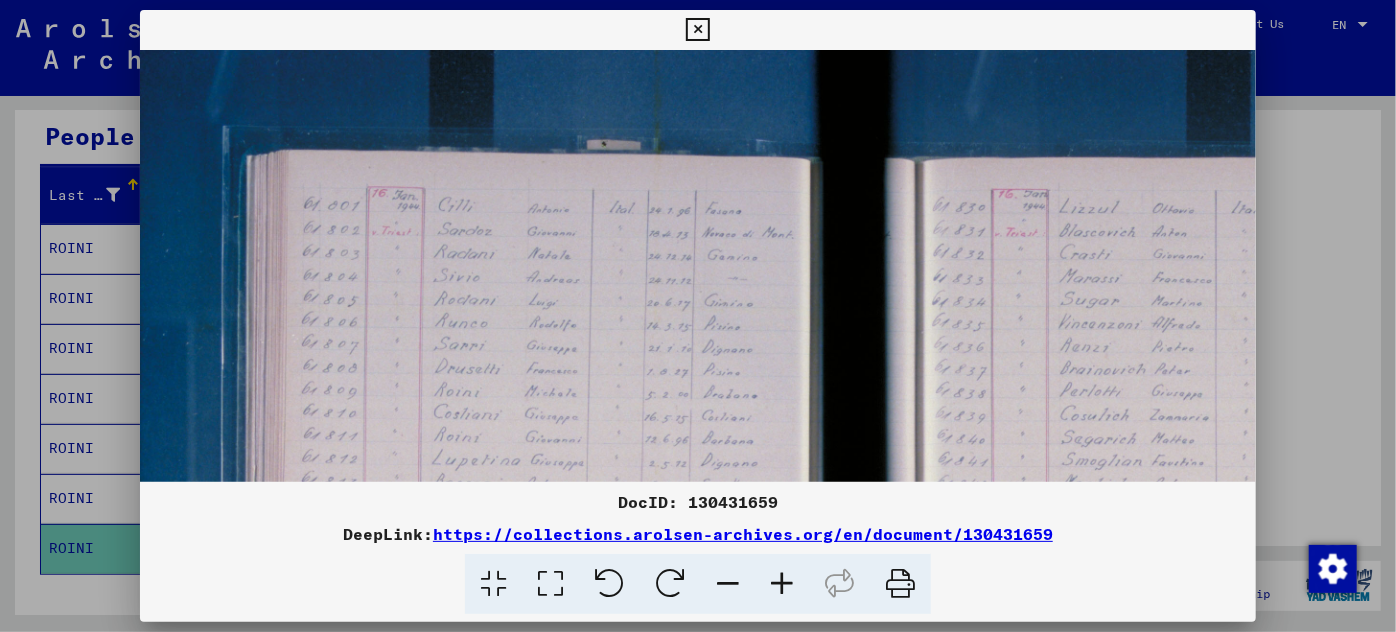 click at bounding box center [782, 584] 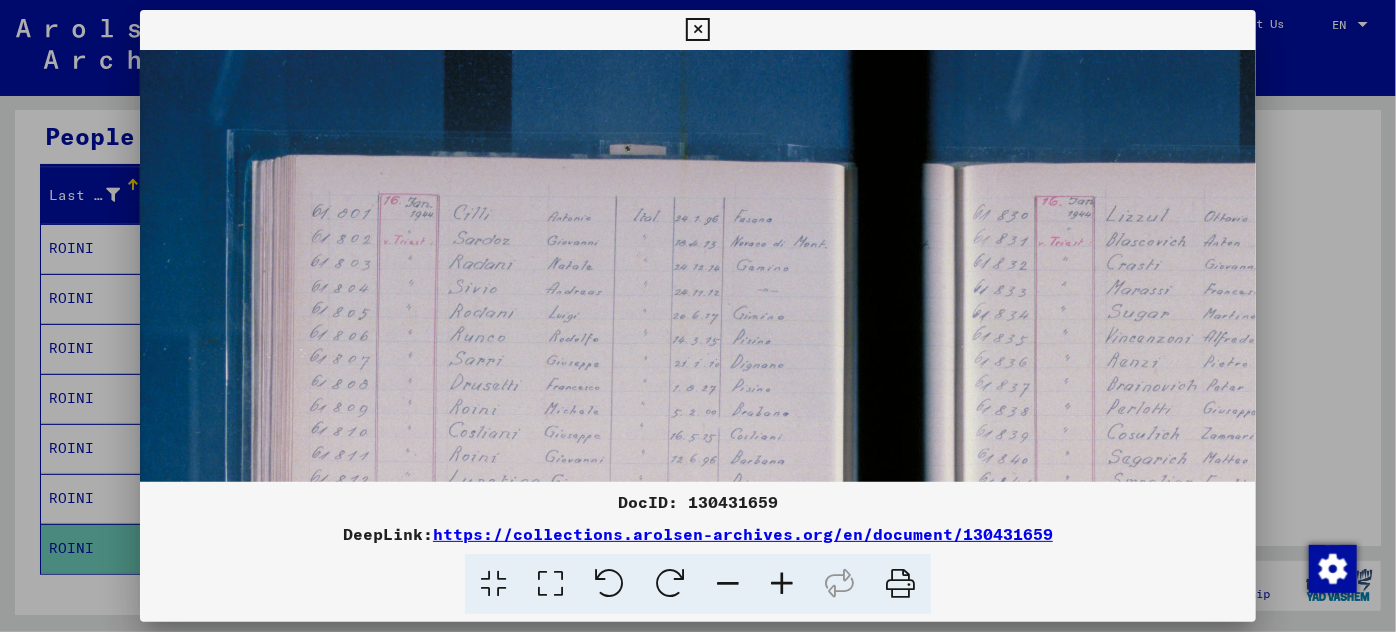 click at bounding box center [782, 584] 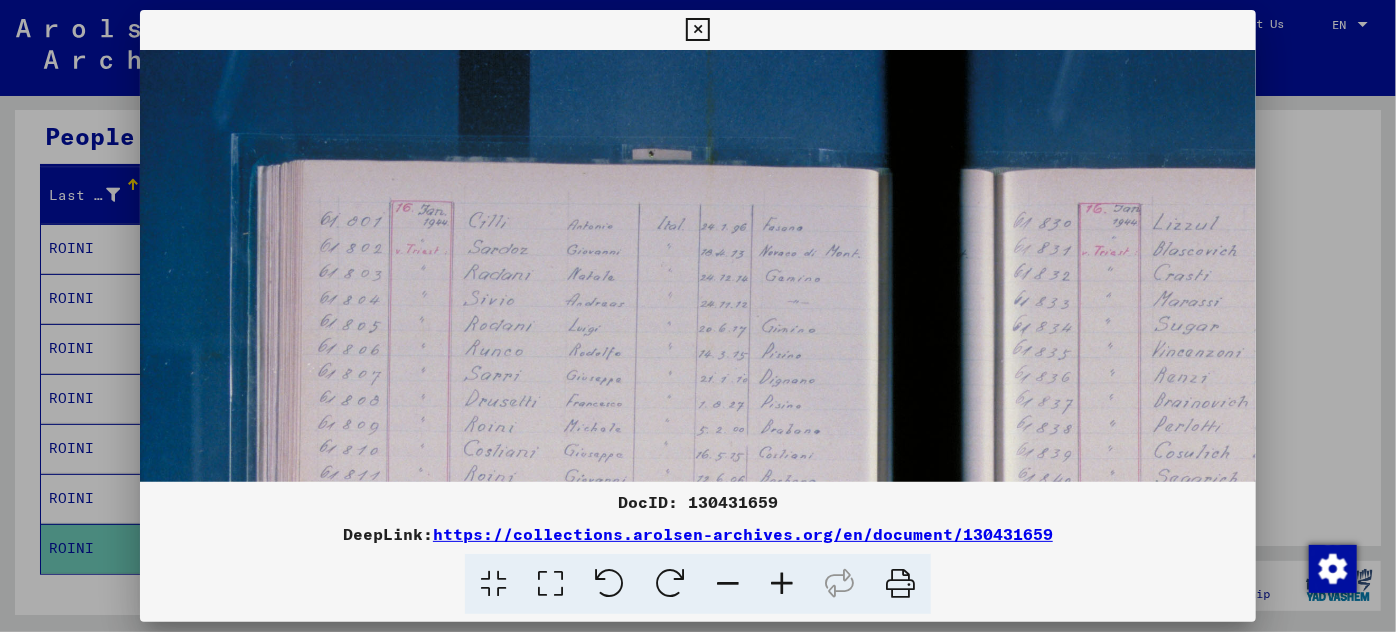 click at bounding box center [782, 584] 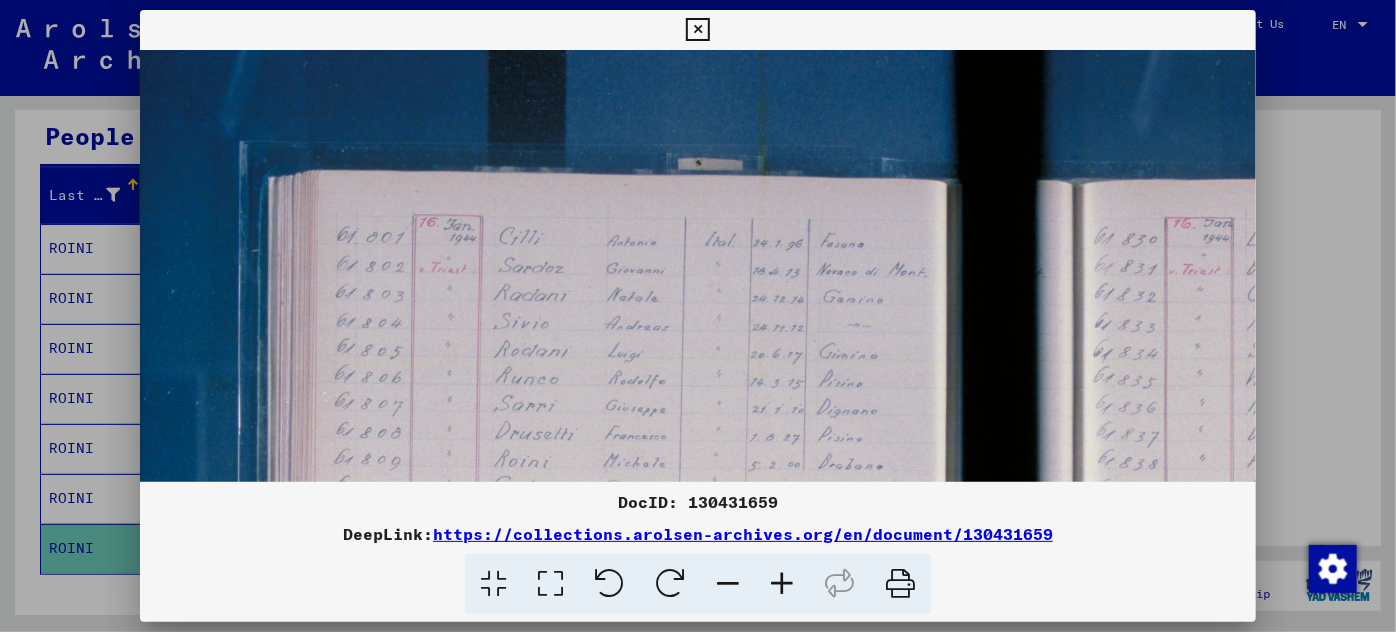 click at bounding box center (782, 584) 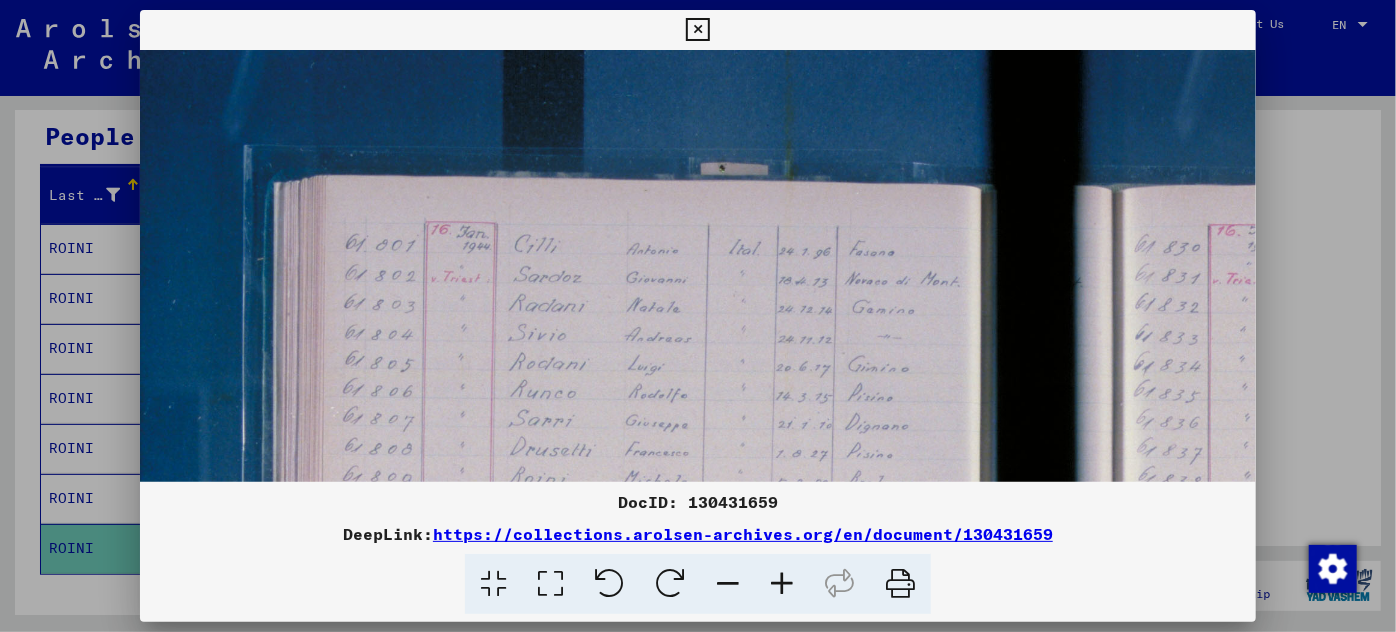click at bounding box center [782, 584] 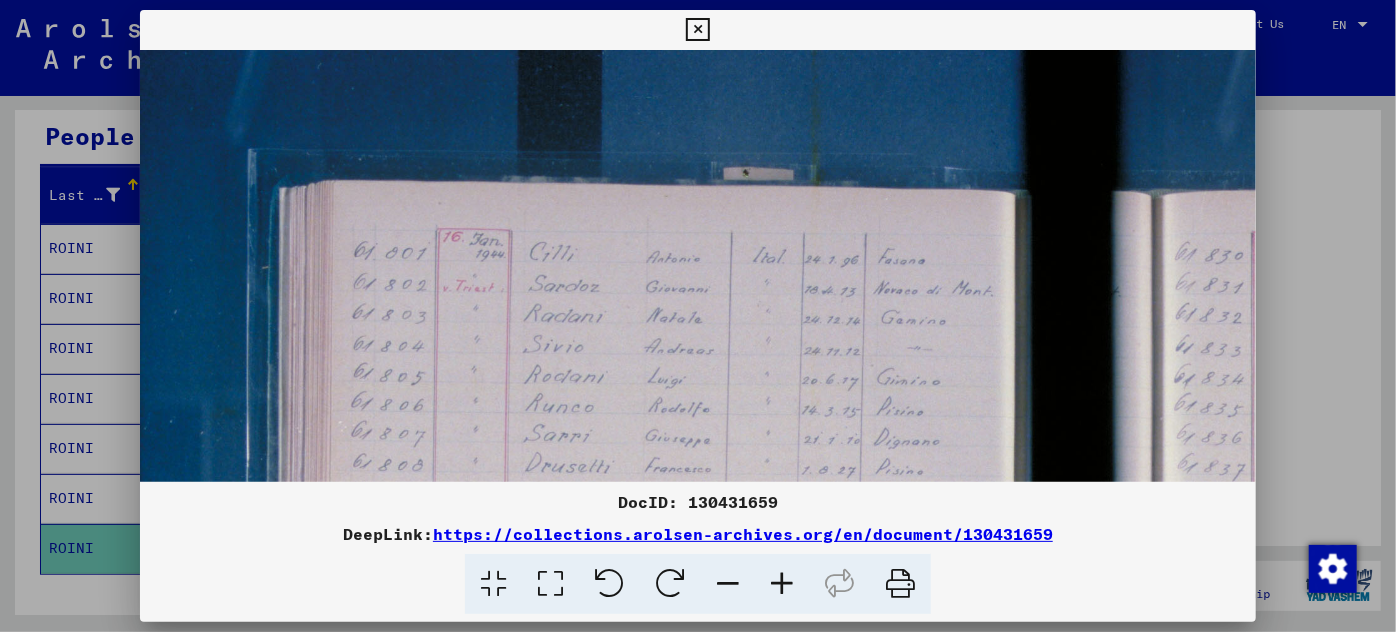 click at bounding box center [782, 584] 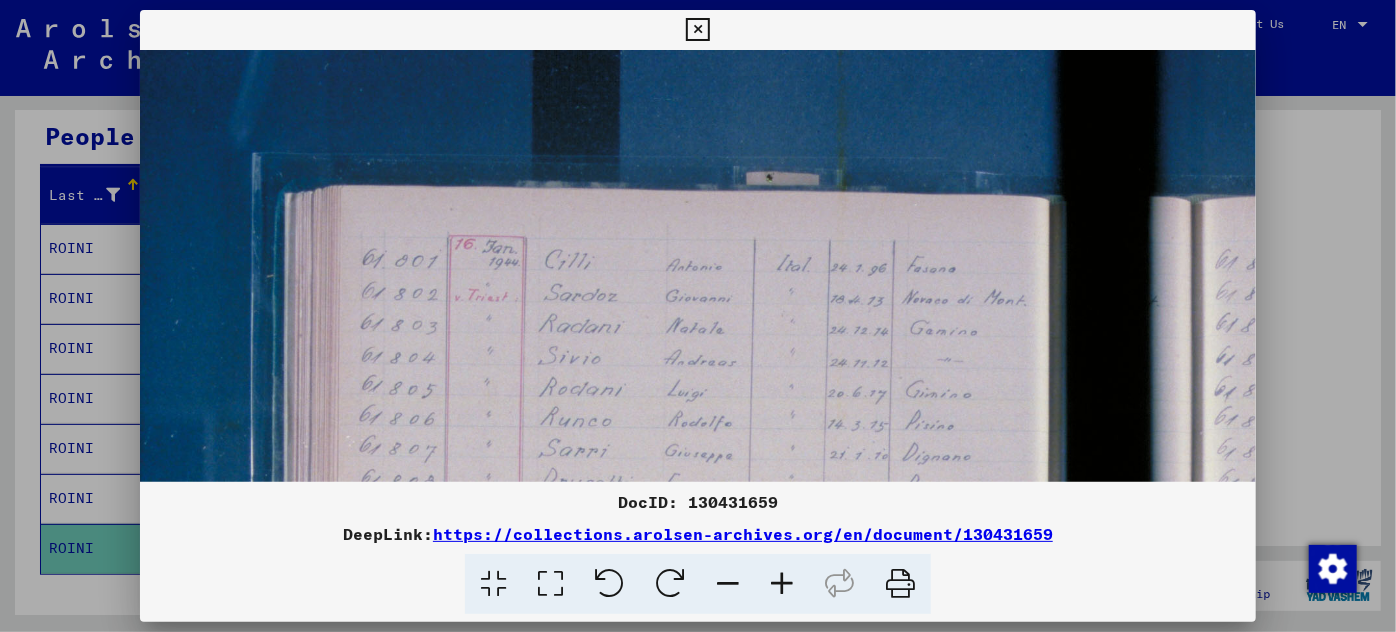 click at bounding box center (782, 584) 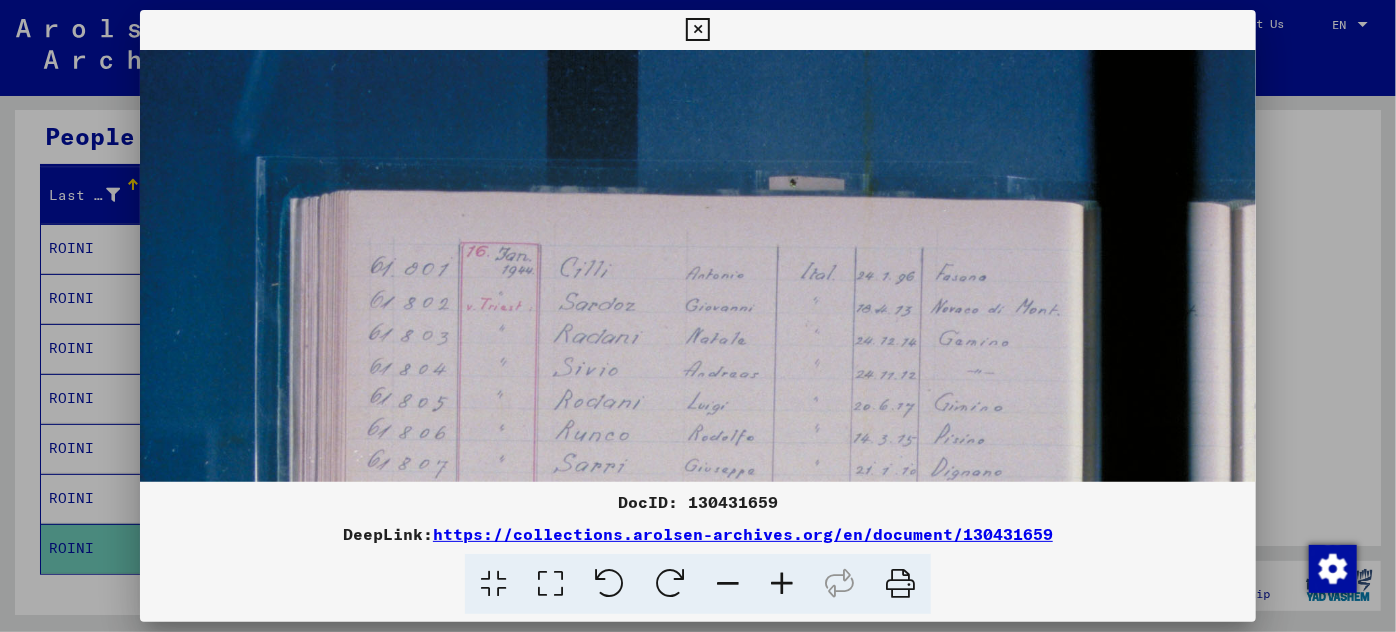 click at bounding box center [782, 584] 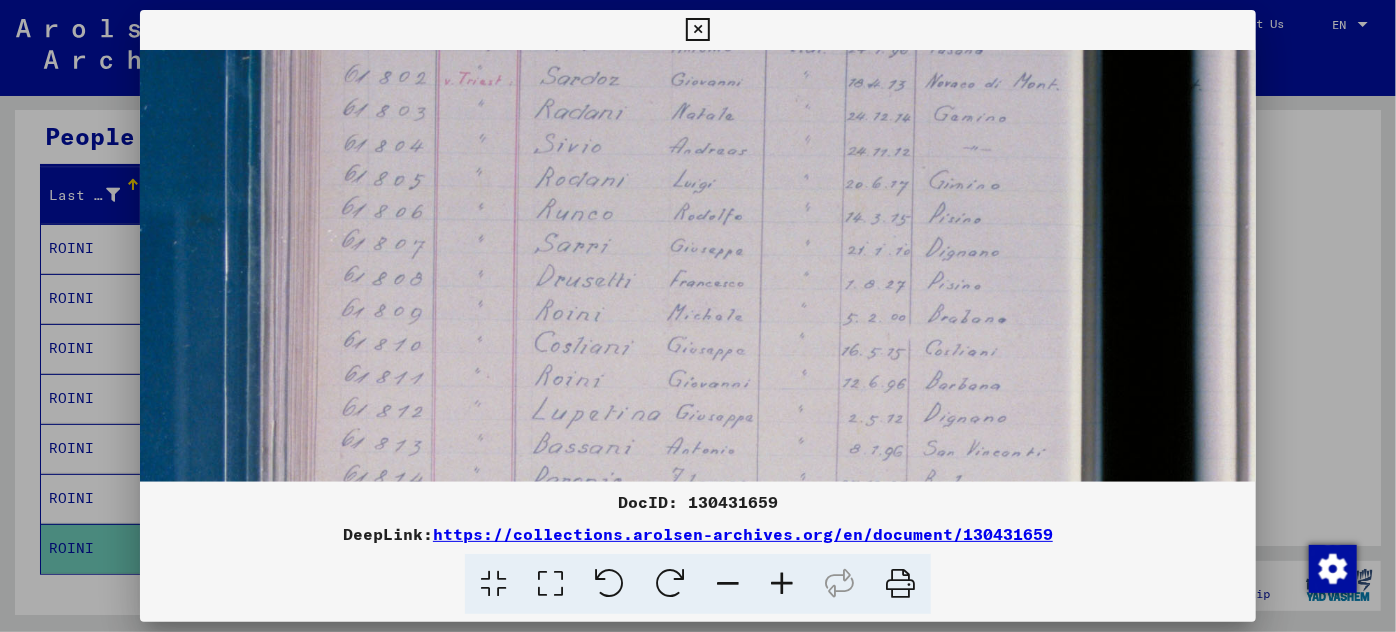 drag, startPoint x: 703, startPoint y: 420, endPoint x: 667, endPoint y: 183, distance: 239.71858 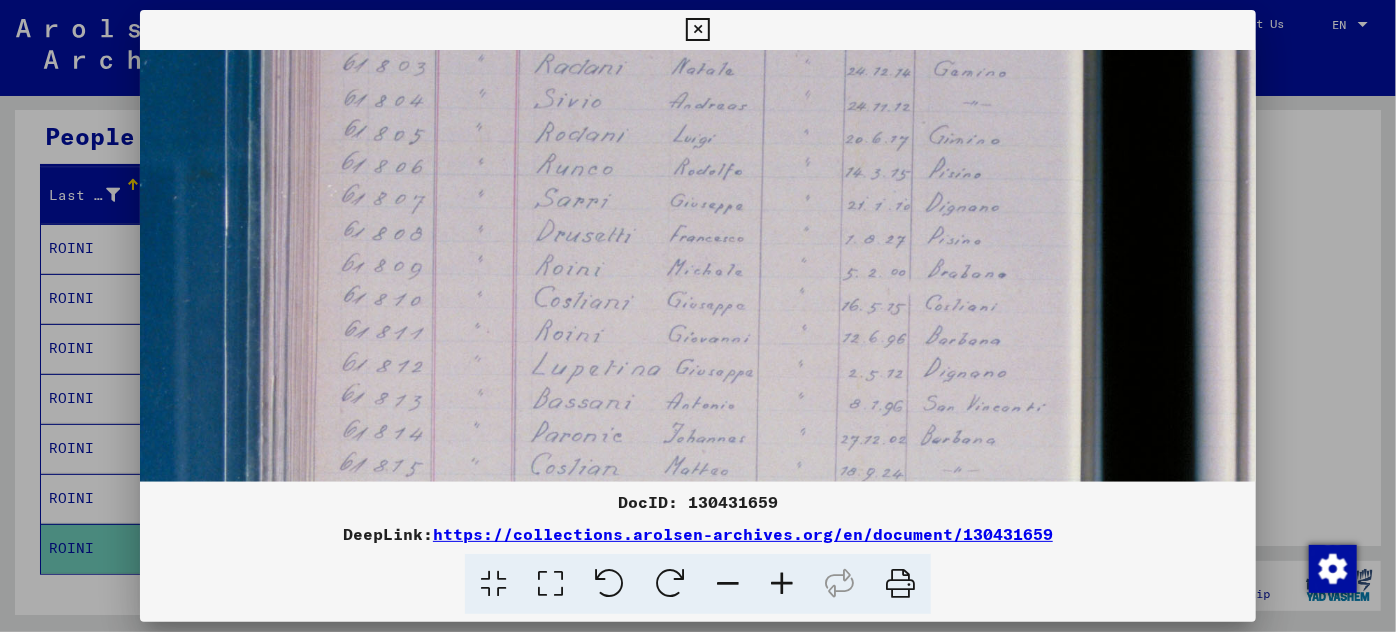 scroll, scrollTop: 280, scrollLeft: 33, axis: both 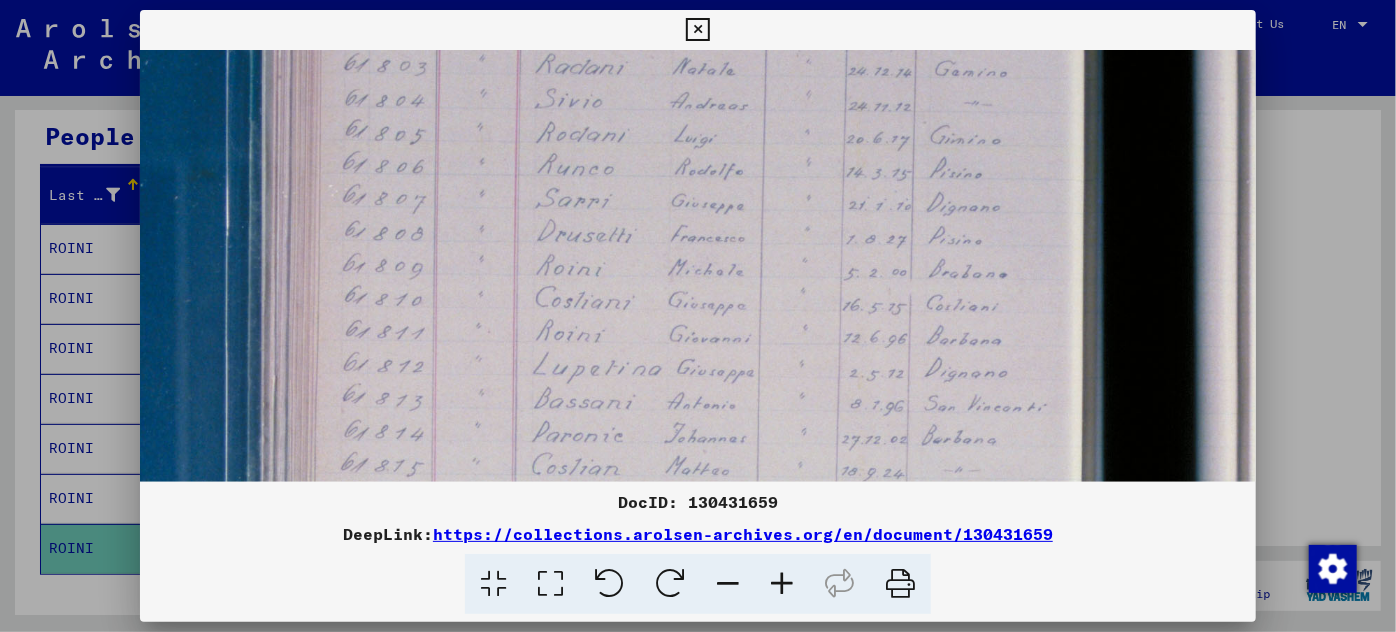 drag, startPoint x: 688, startPoint y: 435, endPoint x: 690, endPoint y: 392, distance: 43.046486 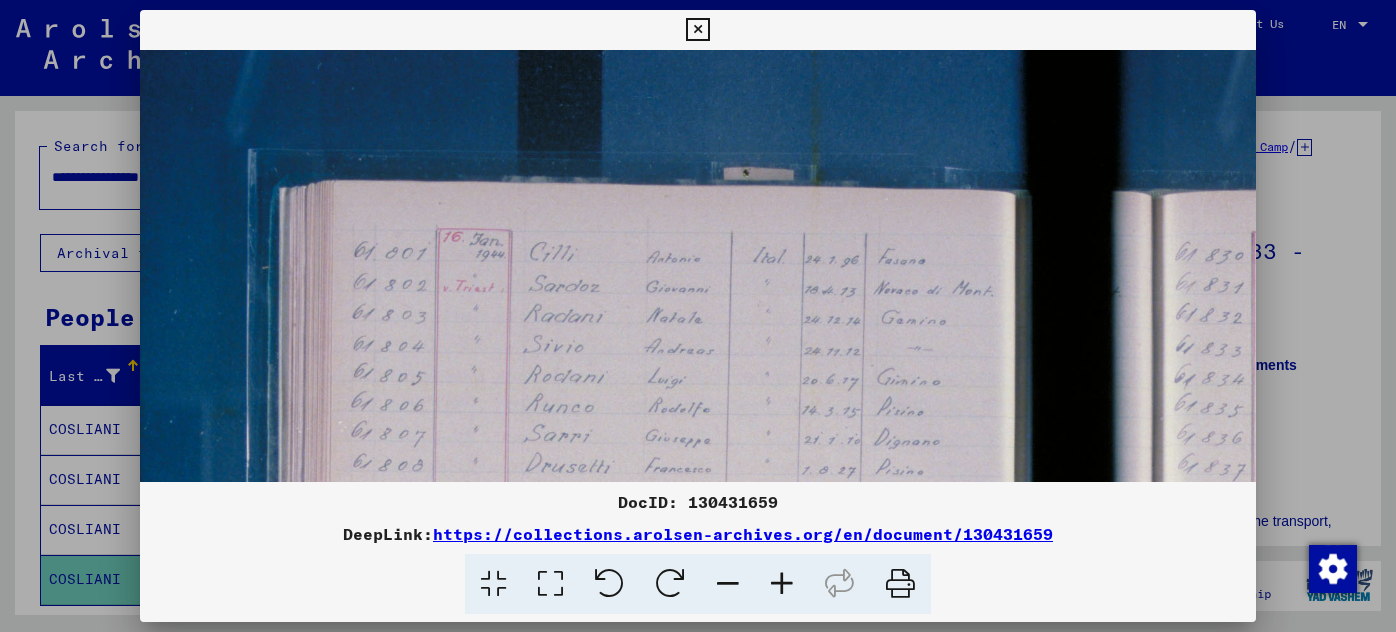 scroll, scrollTop: 0, scrollLeft: 0, axis: both 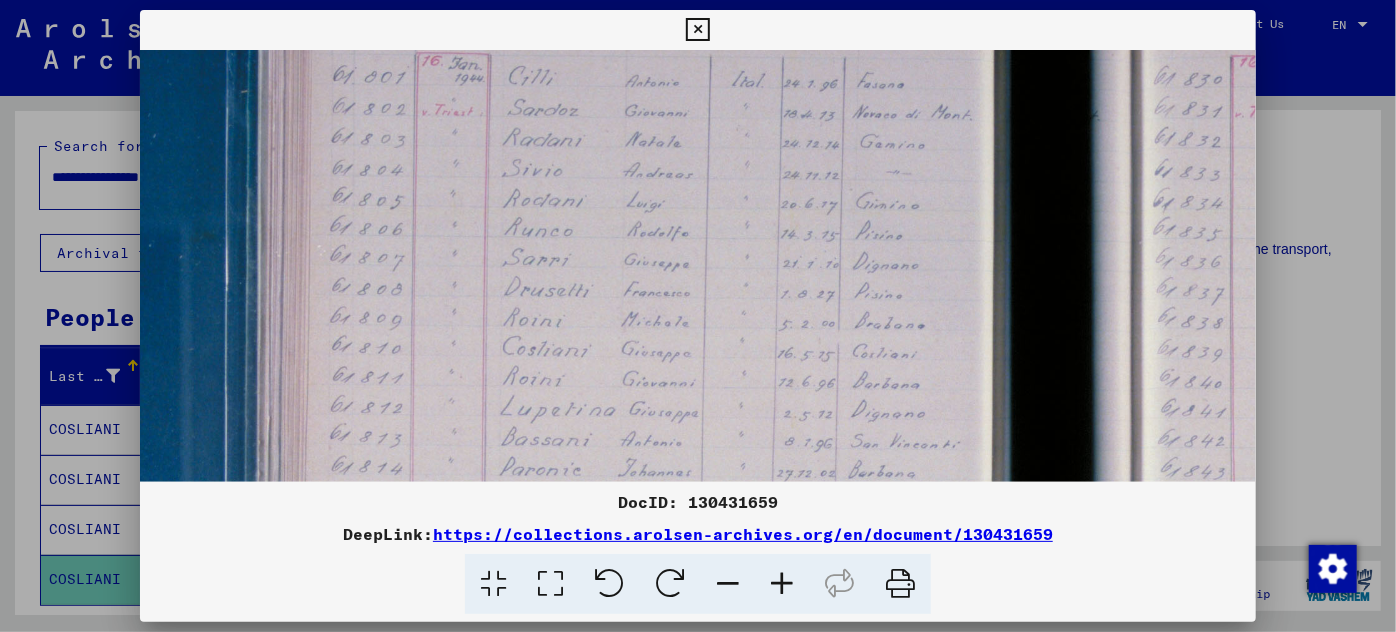 drag, startPoint x: 77, startPoint y: 476, endPoint x: 66, endPoint y: 467, distance: 14.21267 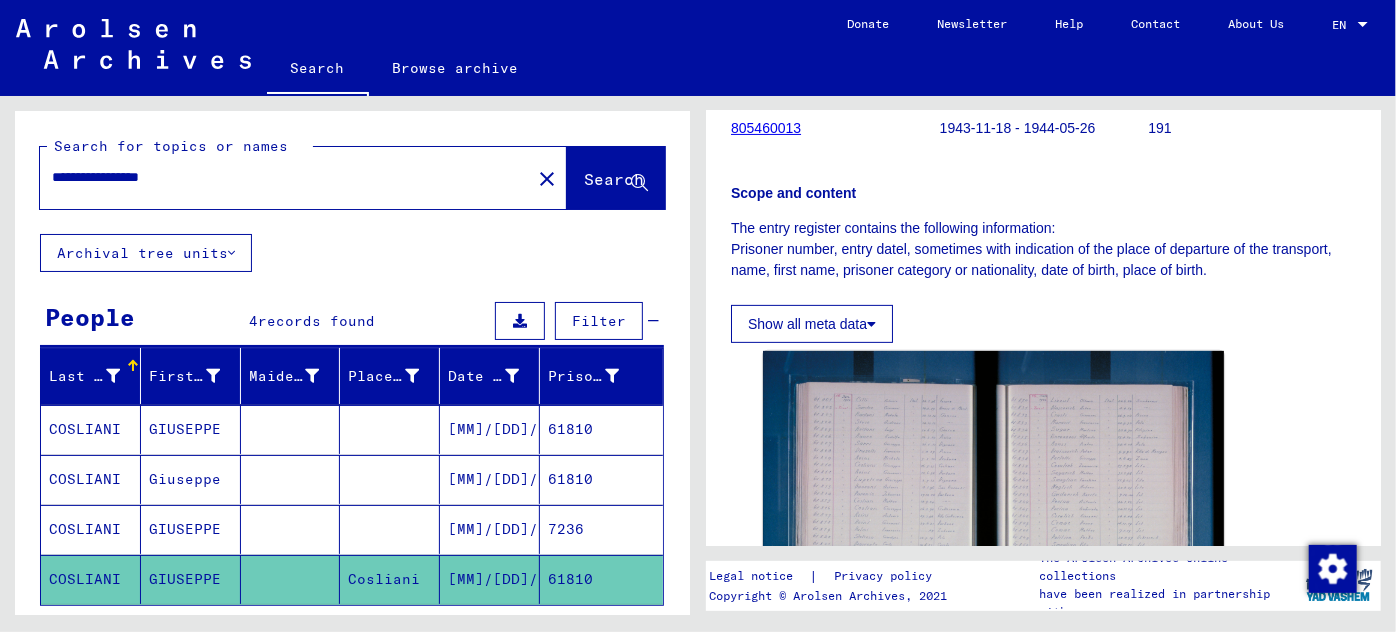 drag, startPoint x: 231, startPoint y: 172, endPoint x: 44, endPoint y: 182, distance: 187.26718 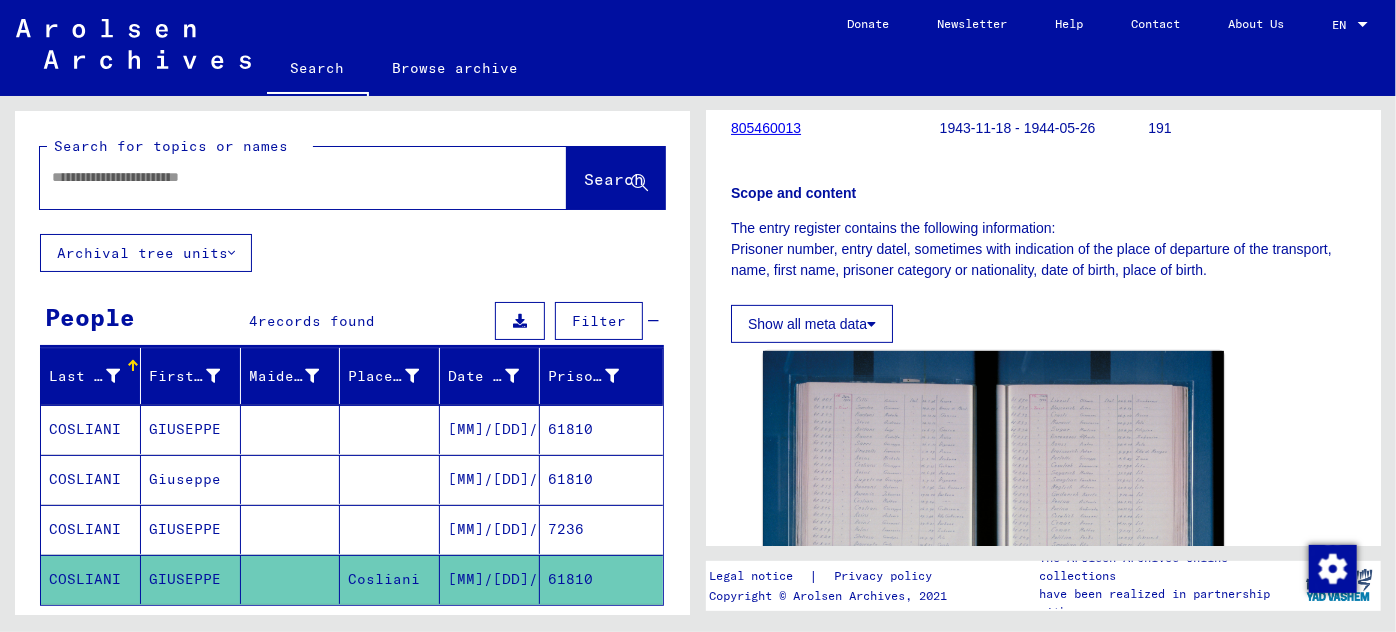 click at bounding box center (285, 177) 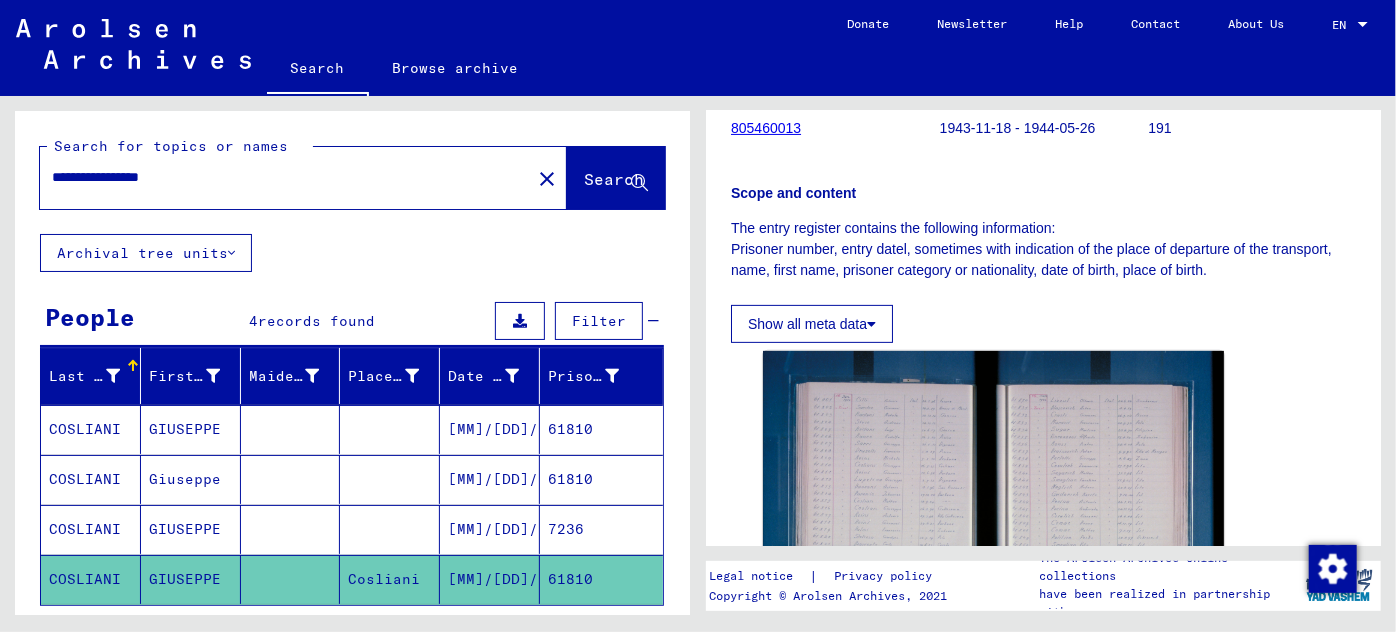 type on "**********" 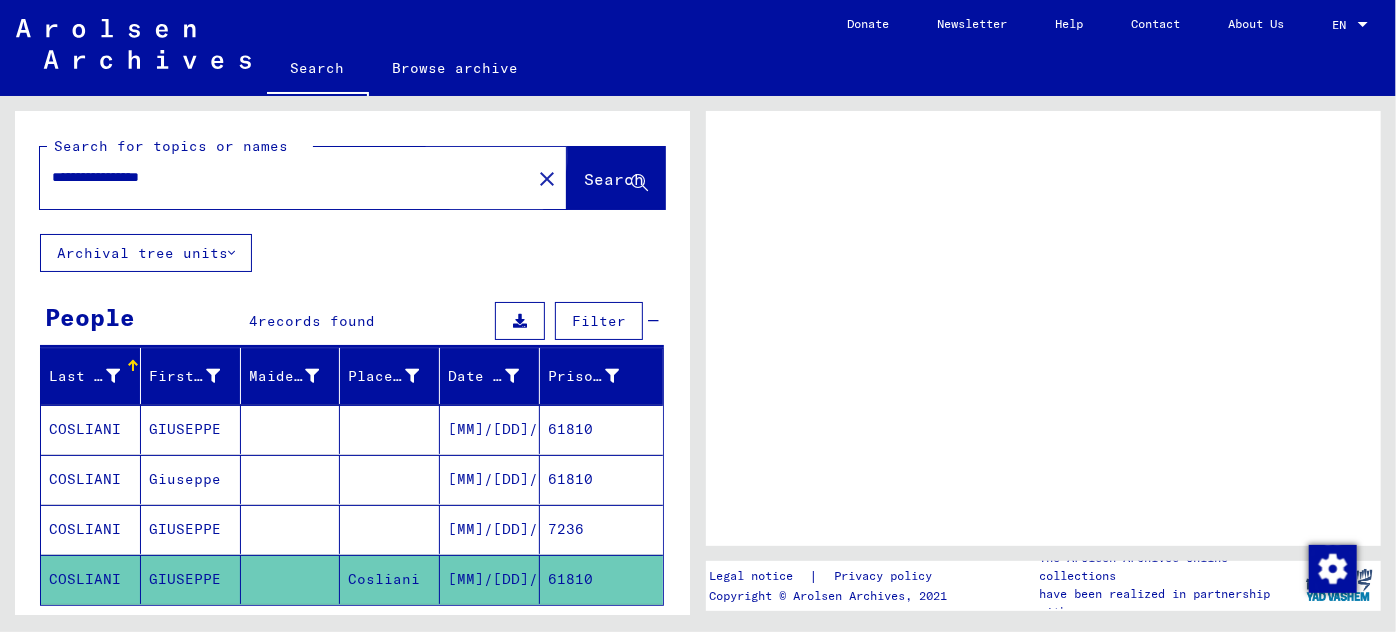 scroll, scrollTop: 0, scrollLeft: 0, axis: both 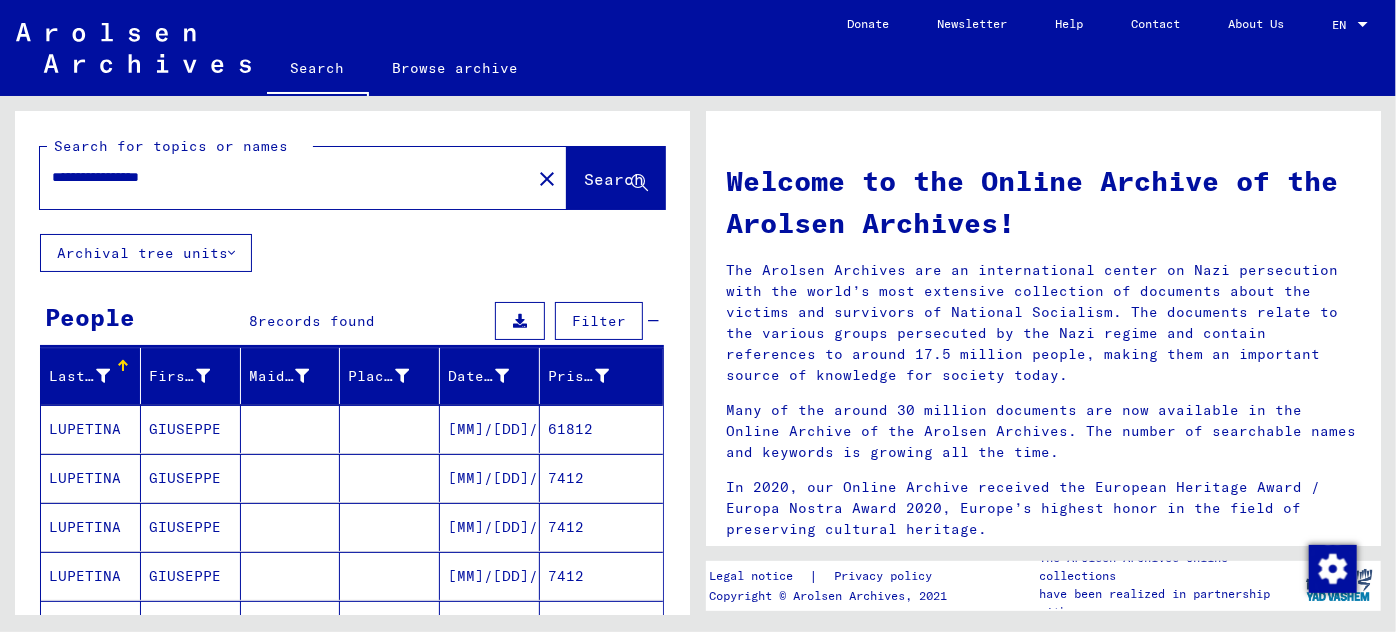 click on "GIUSEPPE" at bounding box center [191, 478] 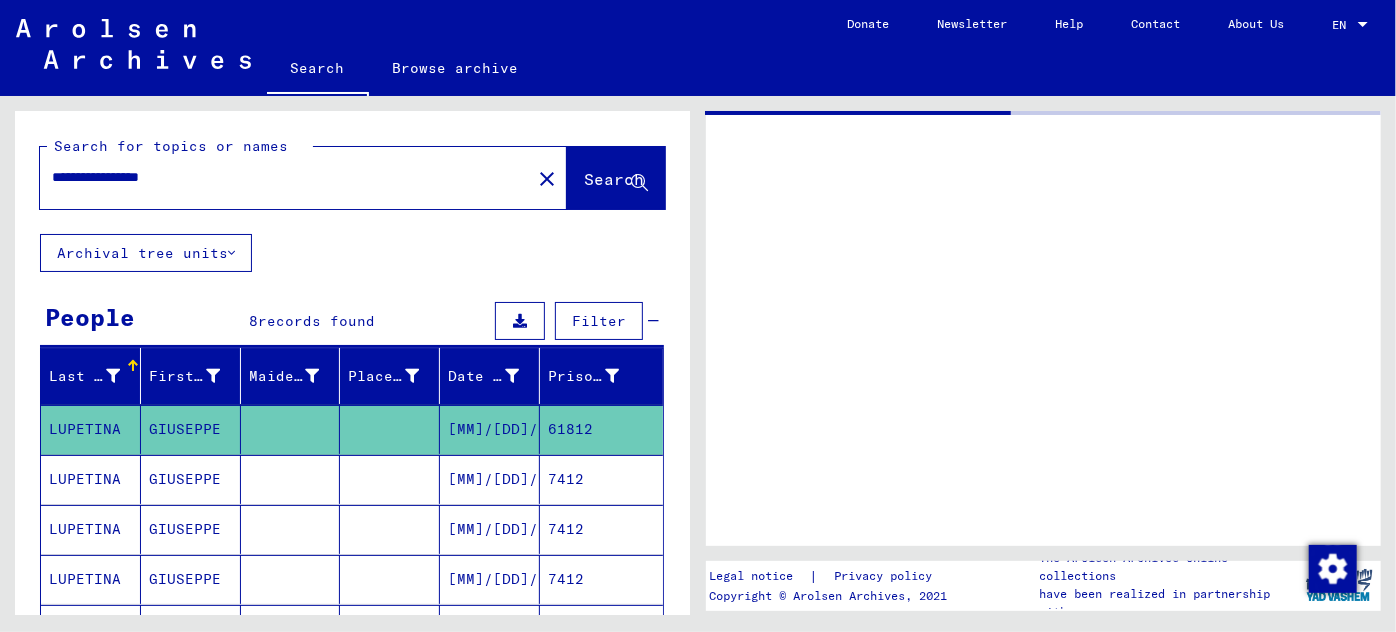 click on "GIUSEPPE" 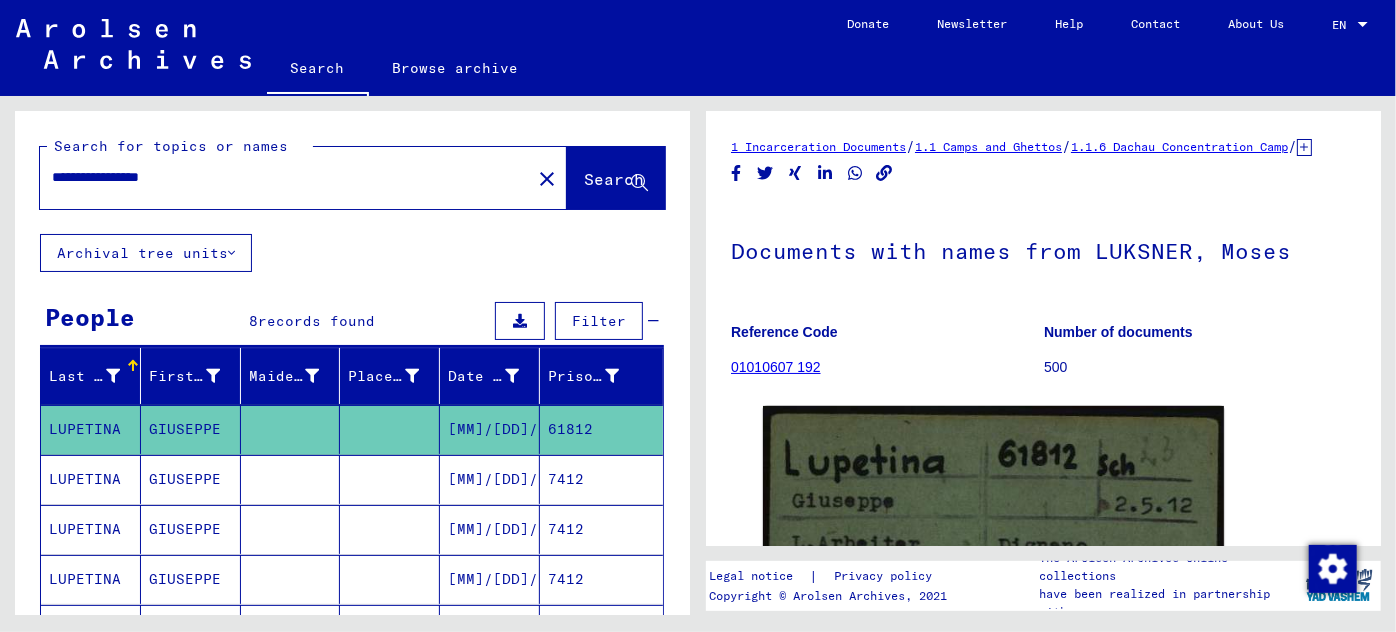 scroll, scrollTop: 0, scrollLeft: 0, axis: both 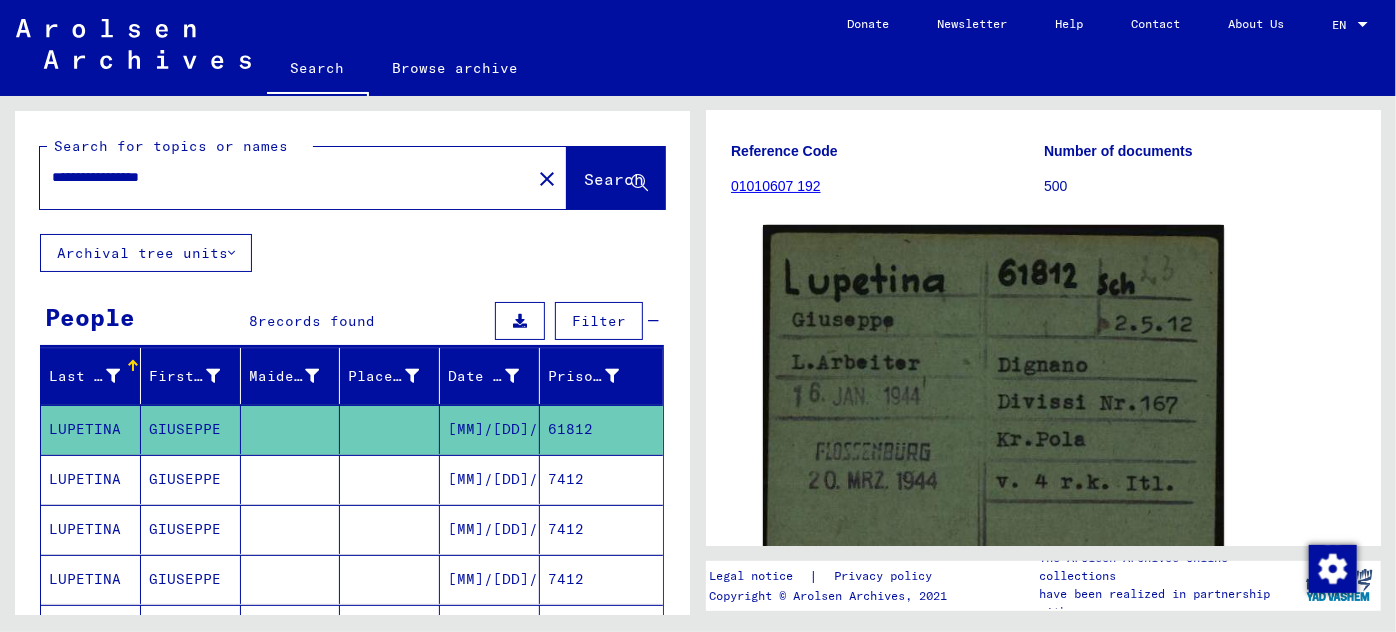 click on "[MM]/[DD]/[YYYY]" at bounding box center [490, 529] 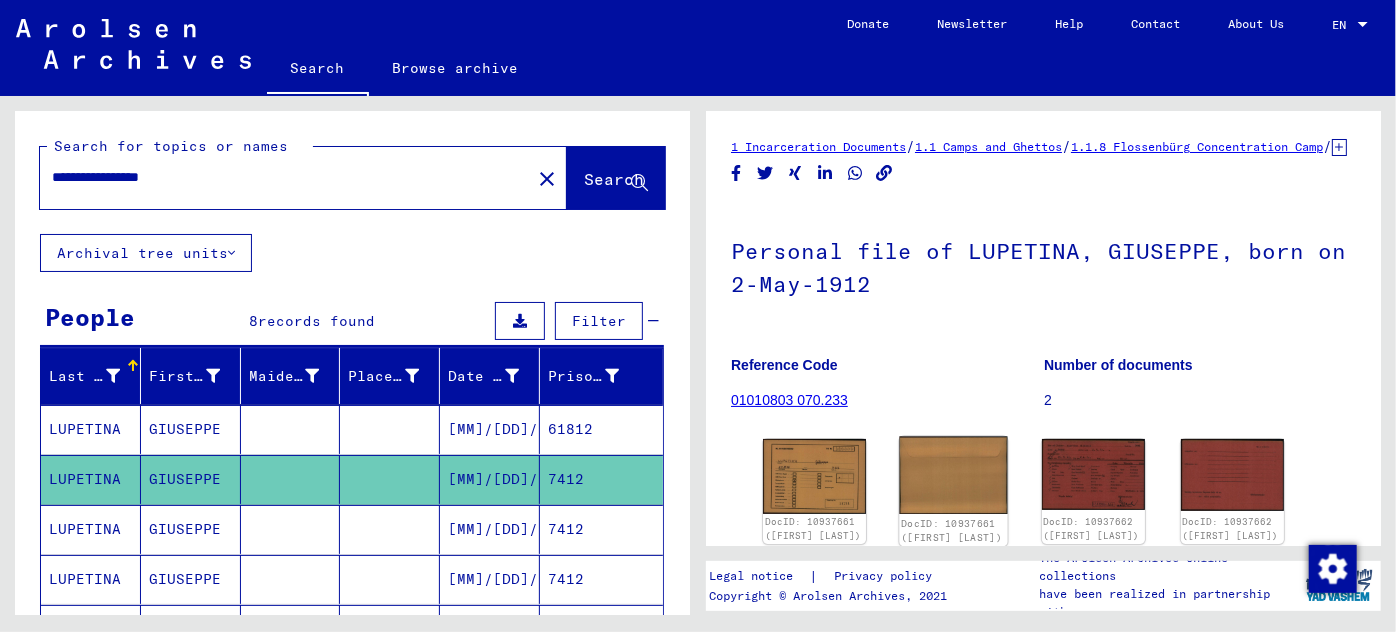 scroll, scrollTop: 34, scrollLeft: 0, axis: vertical 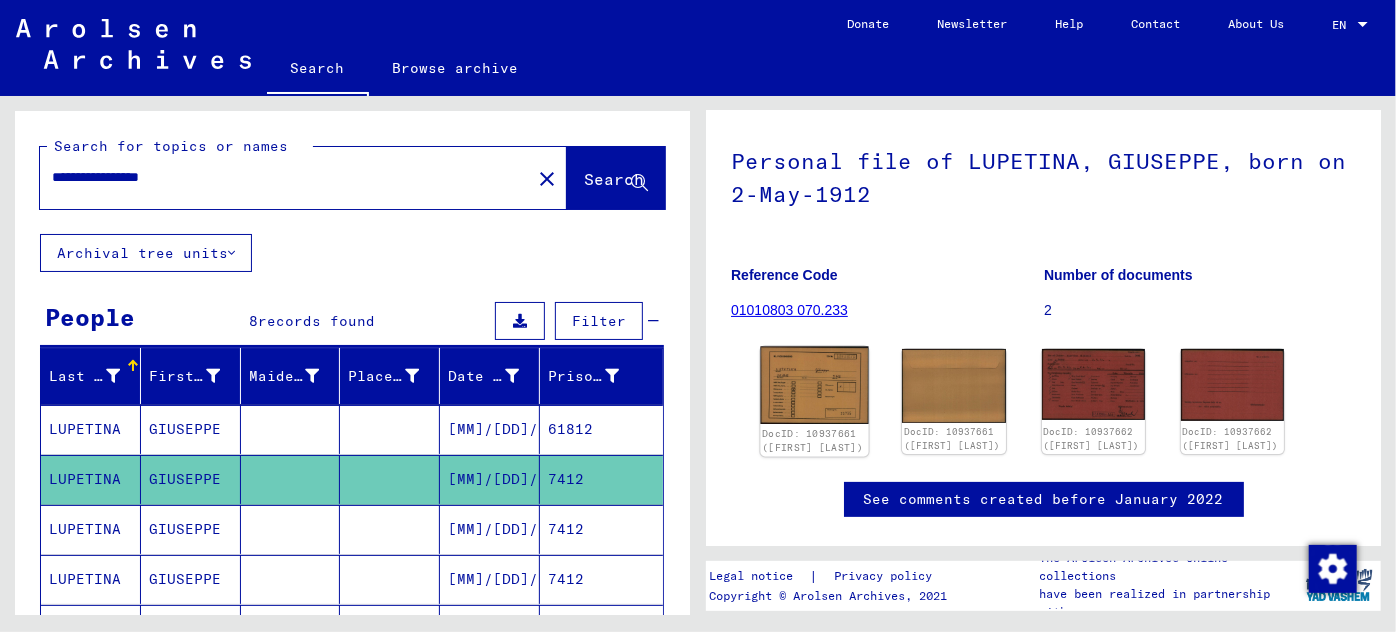 click 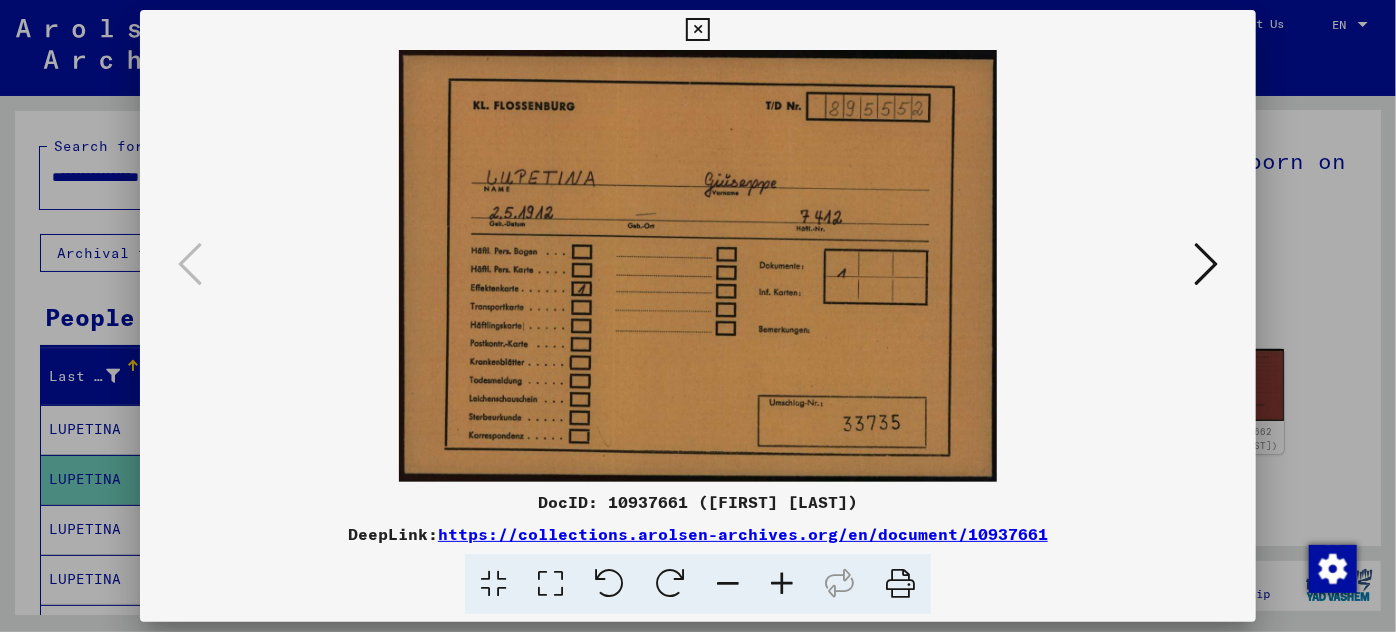 click at bounding box center (1206, 264) 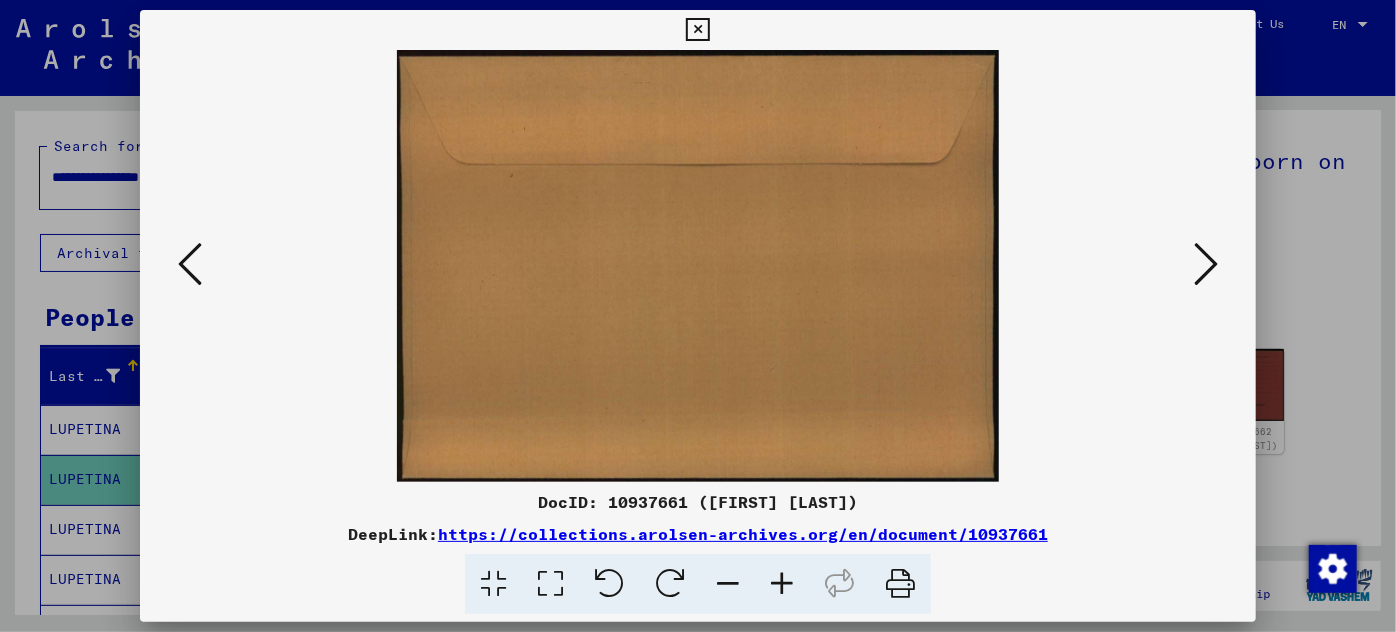 click at bounding box center [1206, 264] 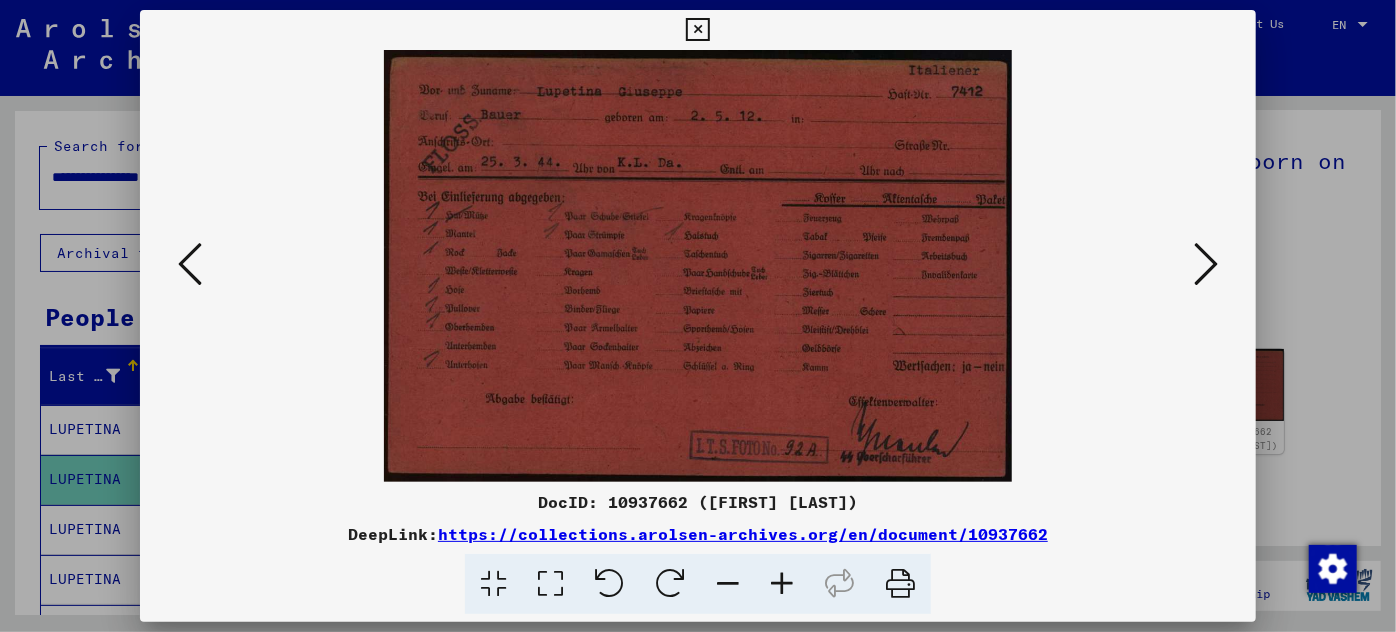 click at bounding box center [1206, 264] 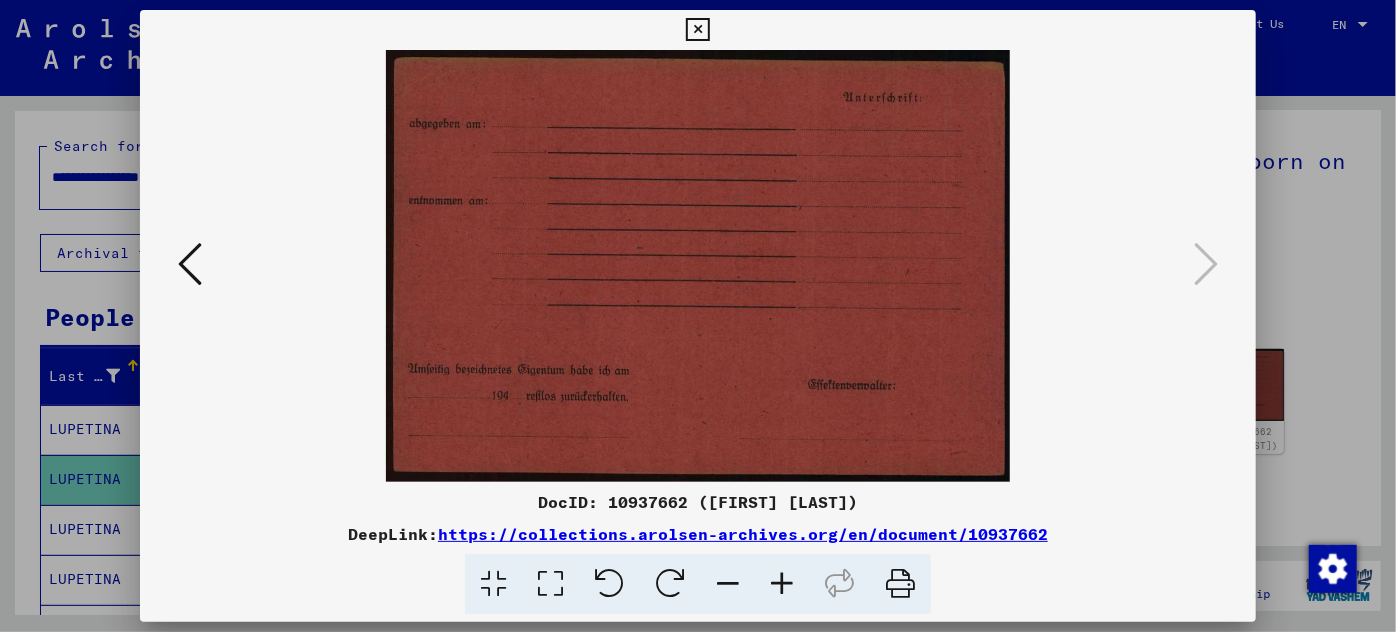 click at bounding box center [698, 316] 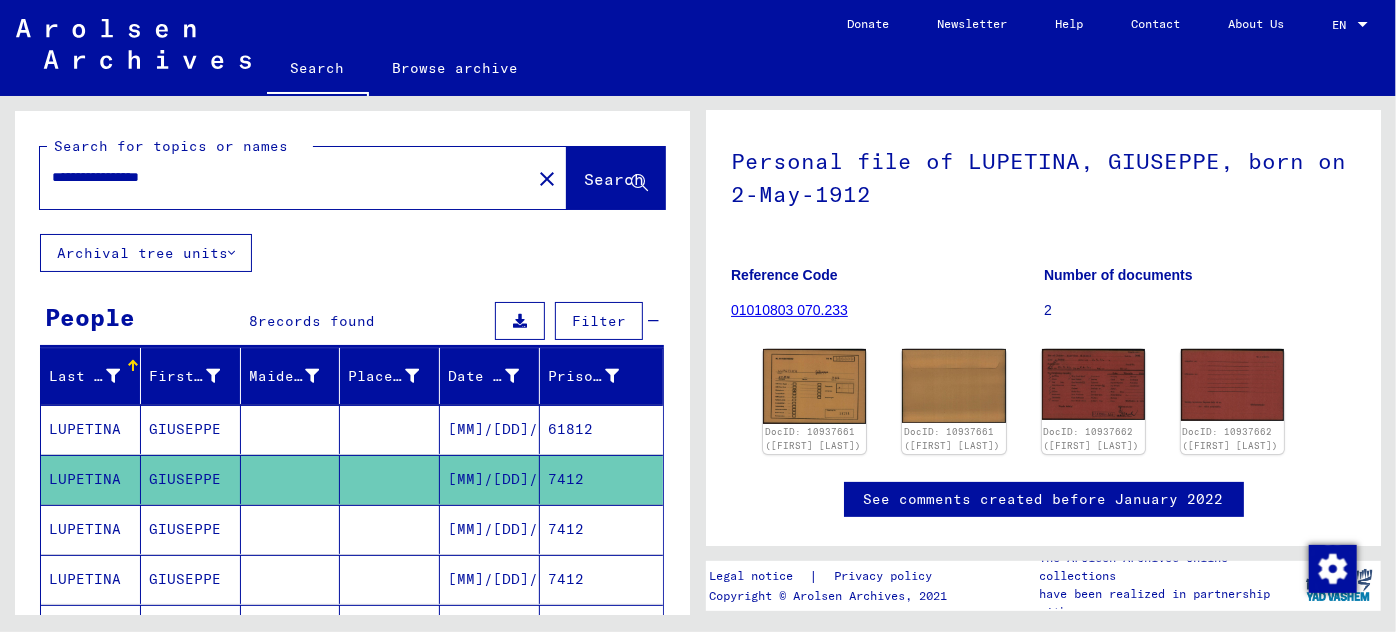 click on "[MM]/[DD]/[YYYY]" at bounding box center [490, 579] 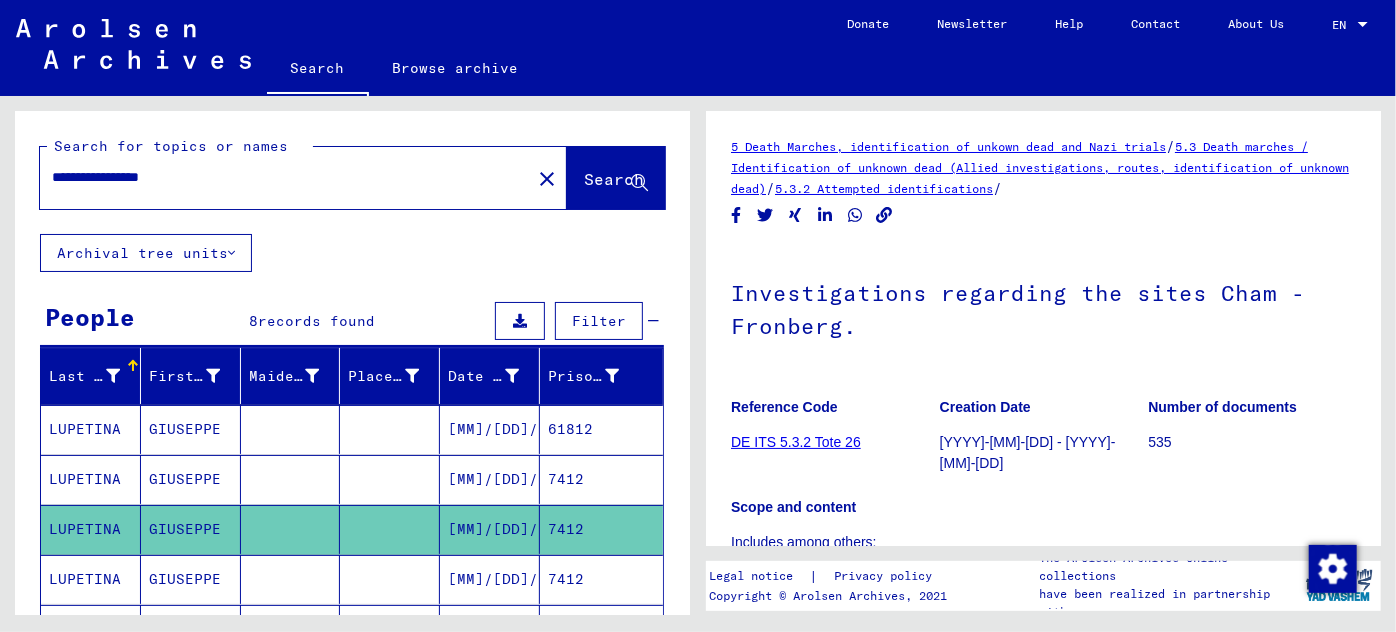 scroll, scrollTop: 138, scrollLeft: 0, axis: vertical 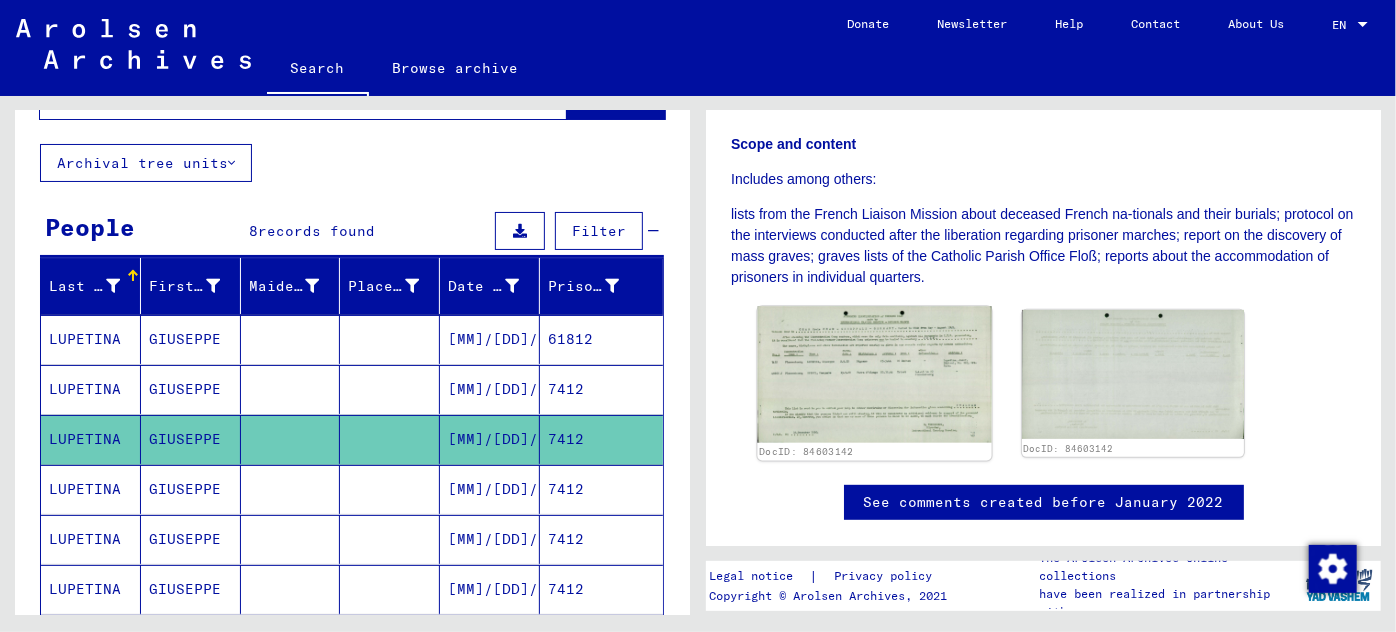 click 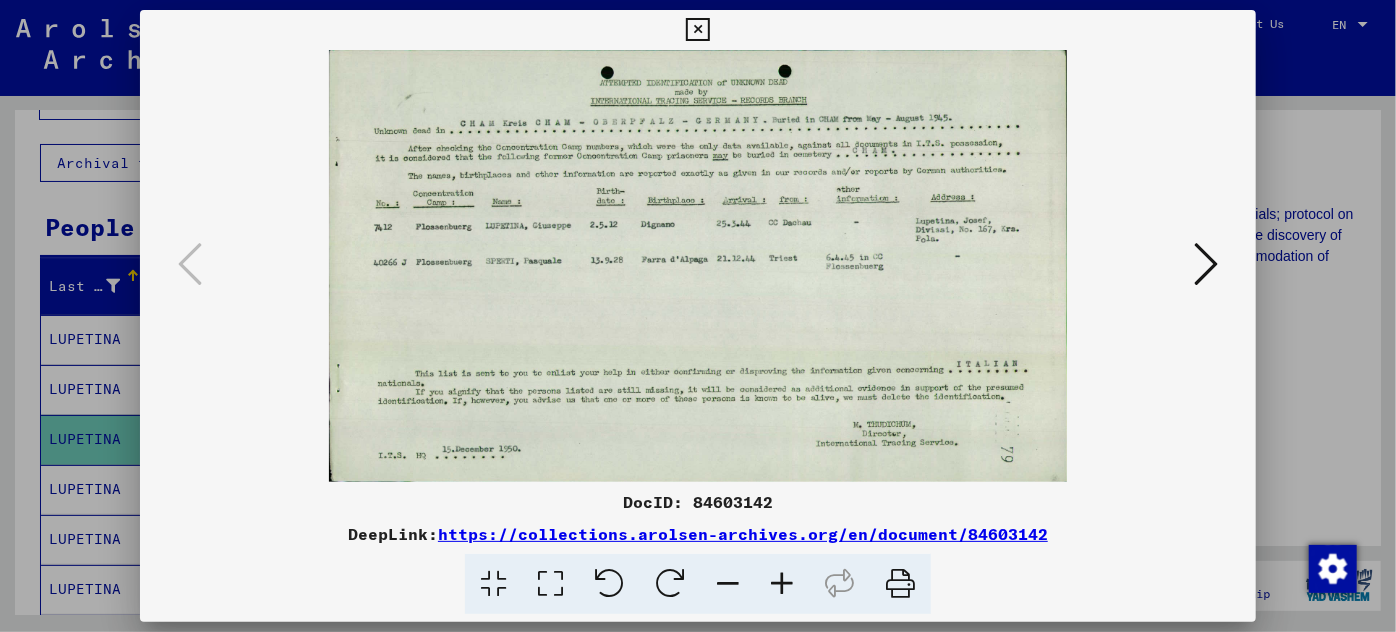 click at bounding box center (782, 584) 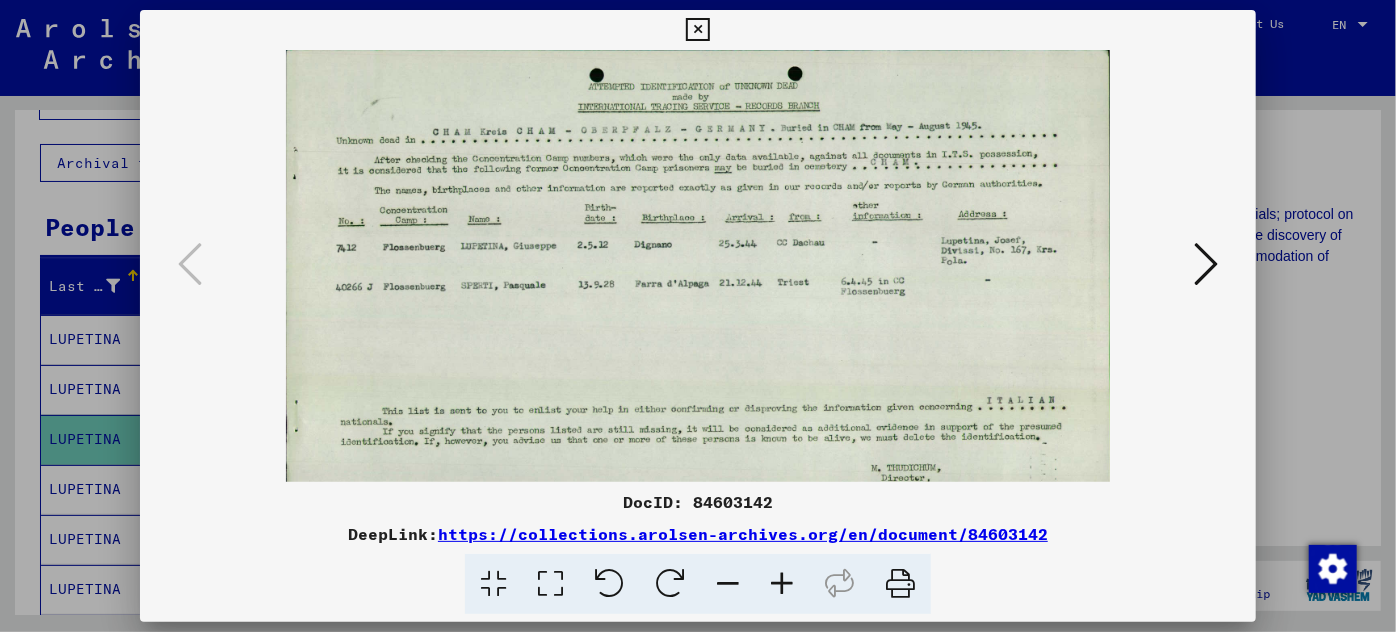 click at bounding box center (782, 584) 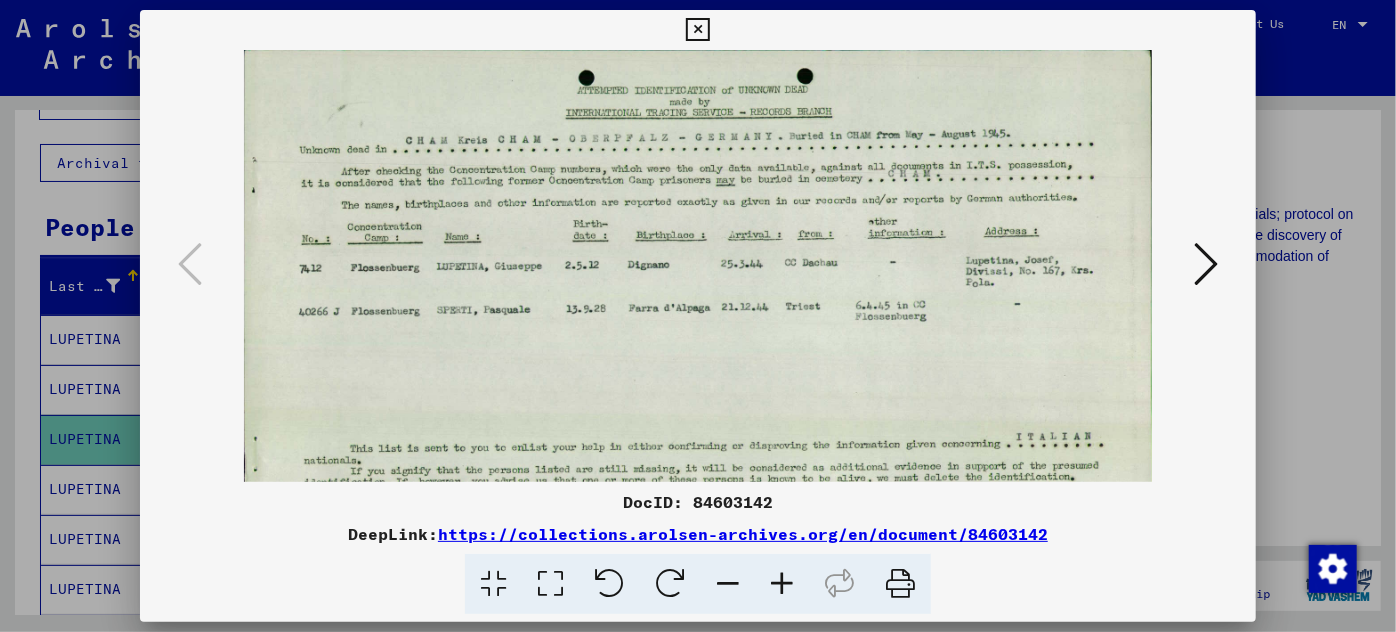 click at bounding box center [782, 584] 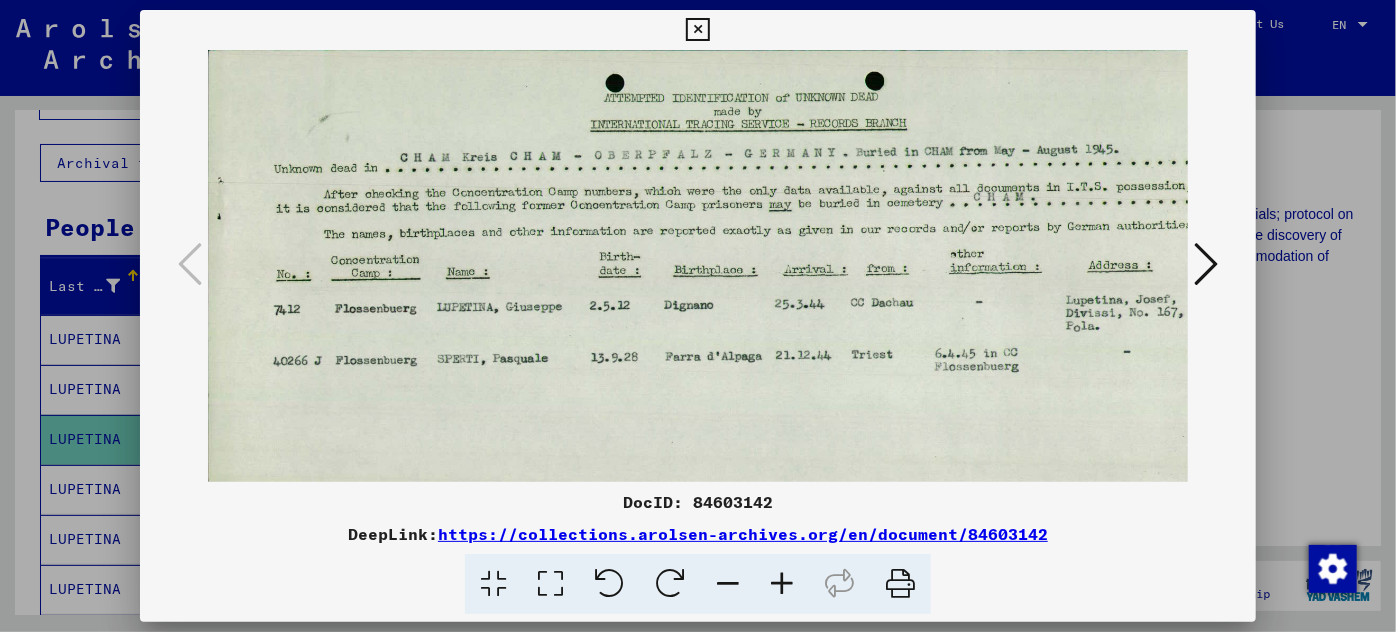 click at bounding box center (782, 584) 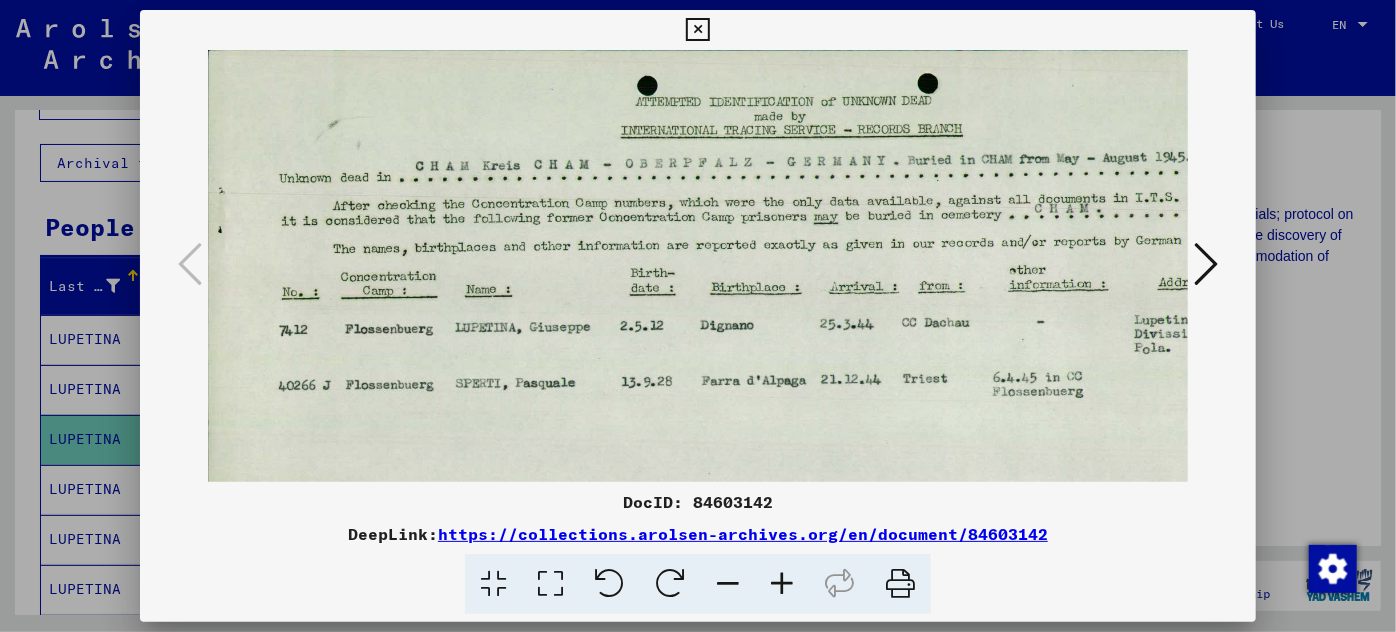 click at bounding box center [782, 584] 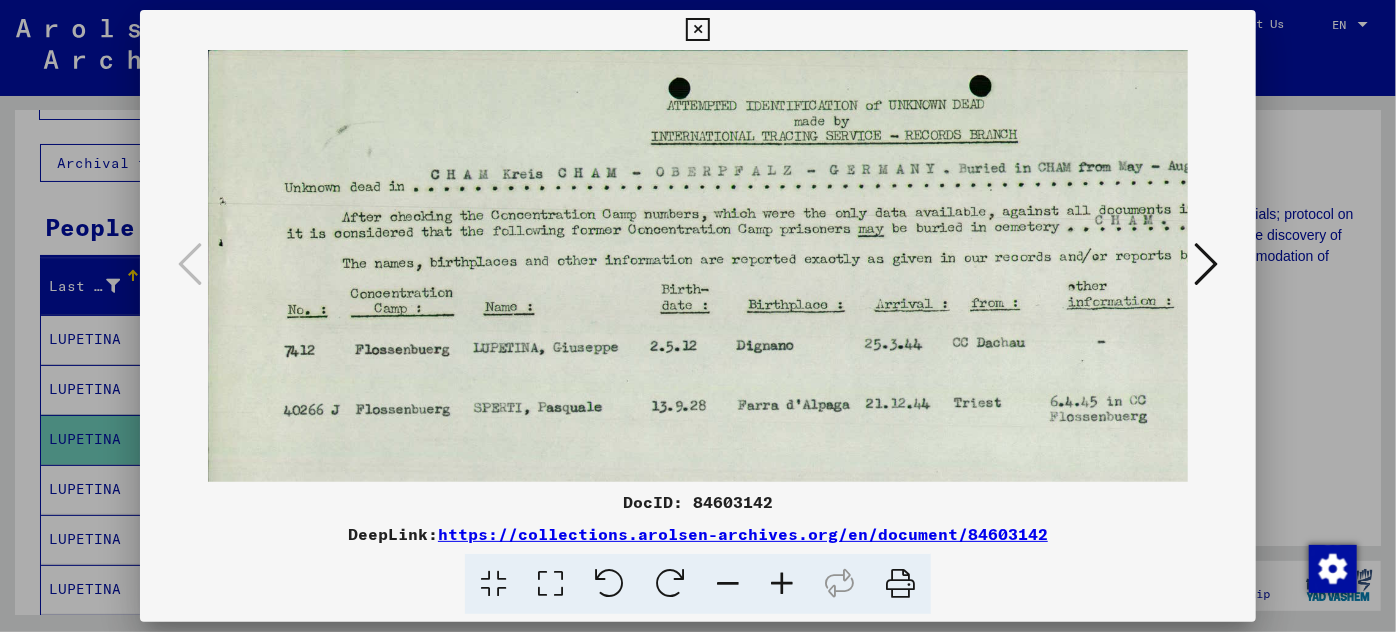 click at bounding box center [1206, 264] 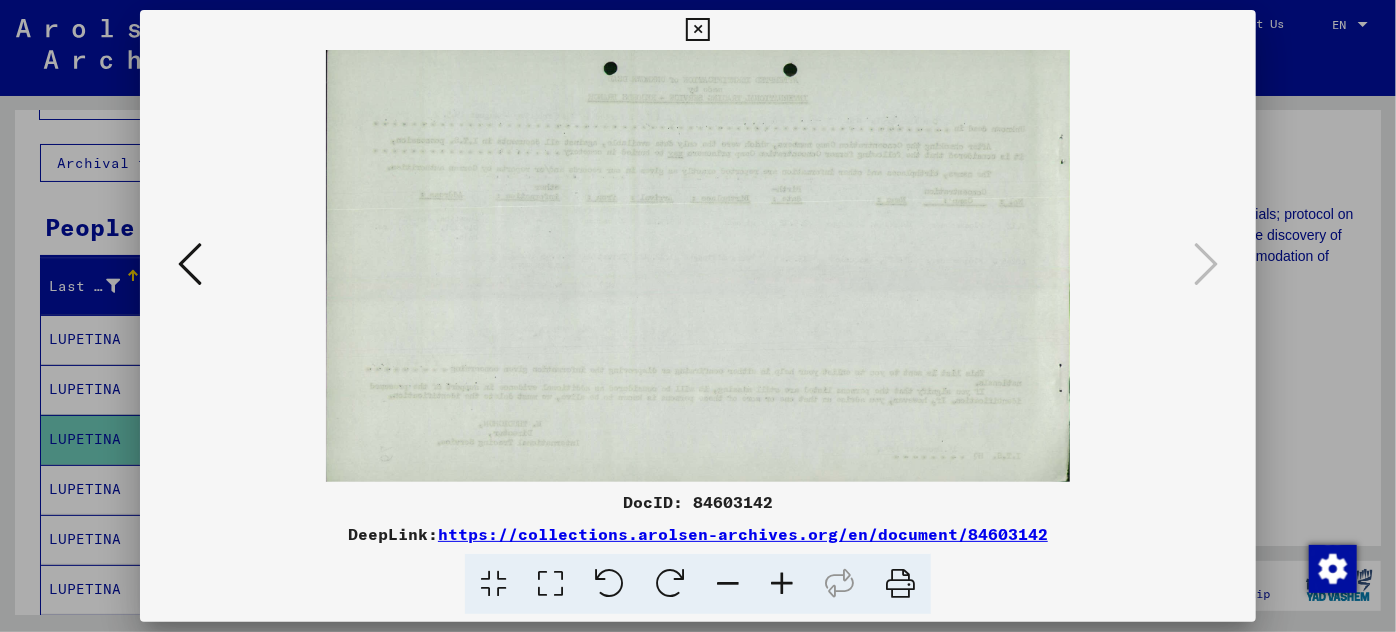 click at bounding box center (698, 316) 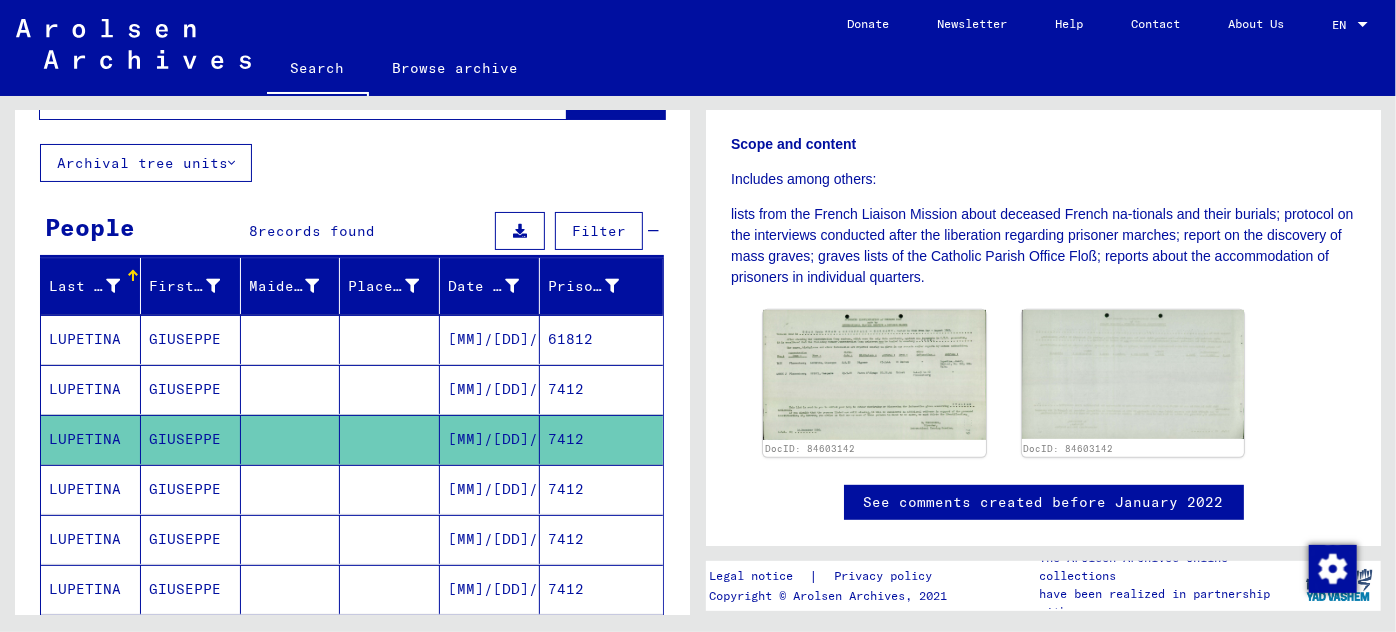 click on "[MM]/[DD]/[YYYY]" at bounding box center [490, 539] 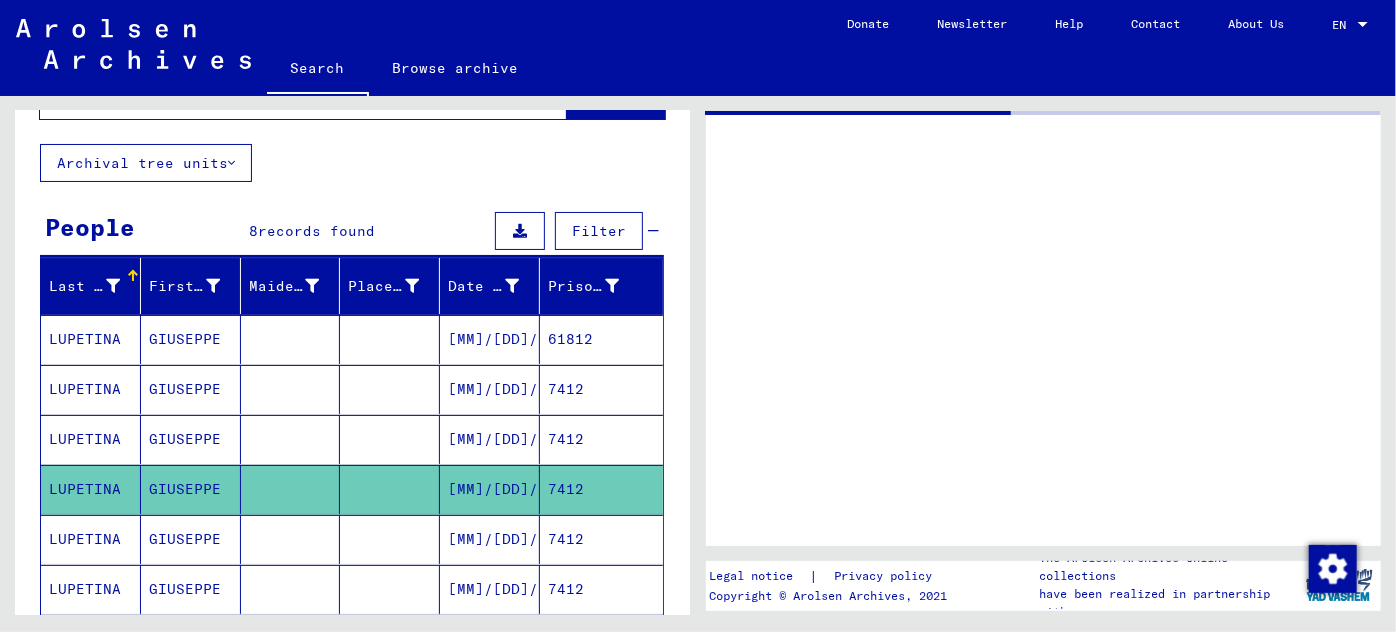scroll, scrollTop: 0, scrollLeft: 0, axis: both 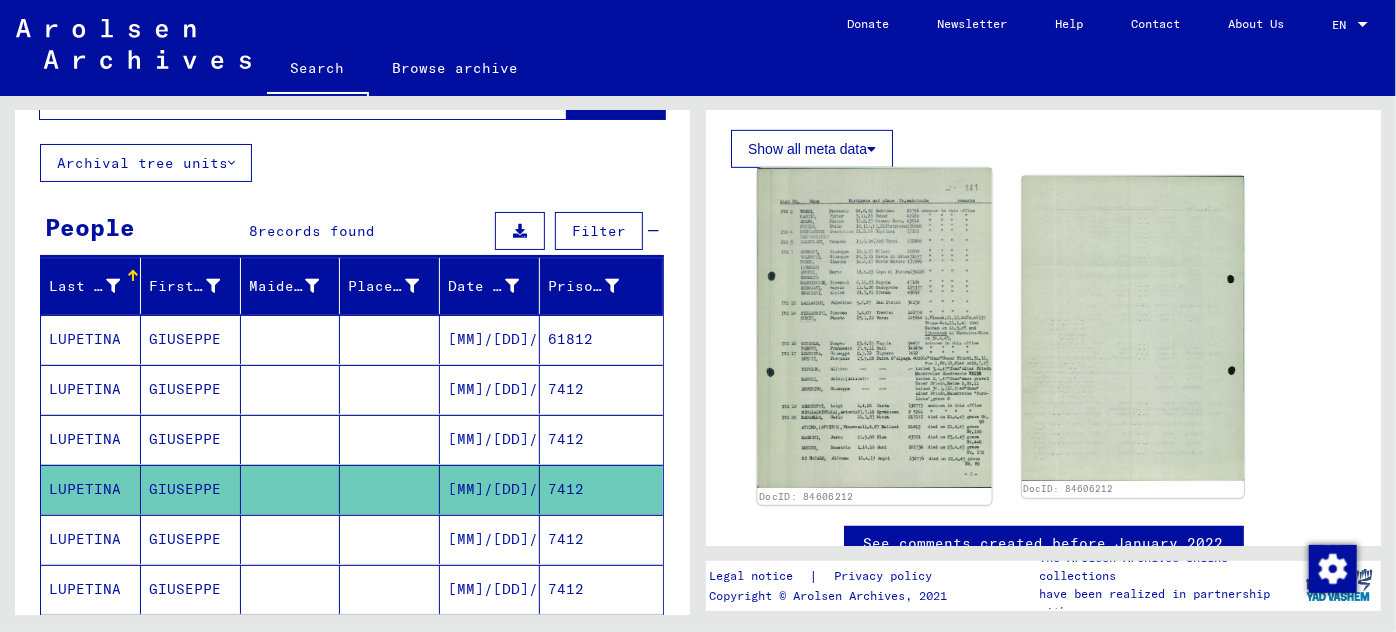 click 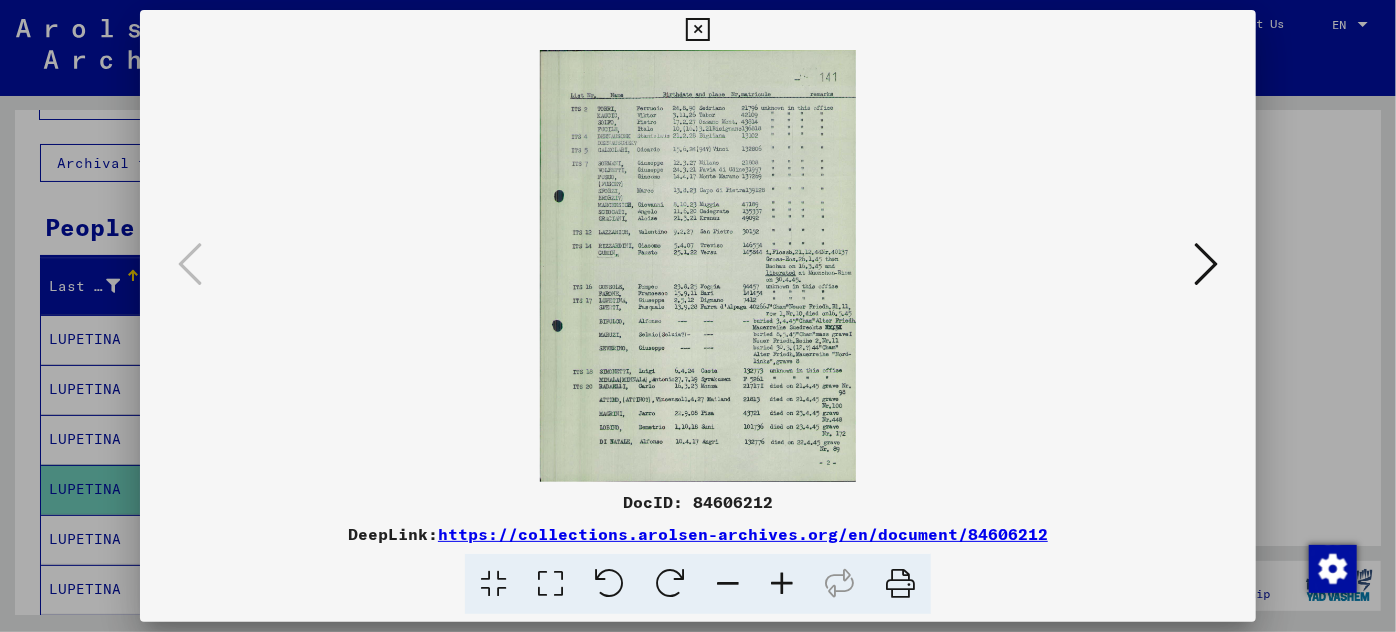 click at bounding box center (782, 584) 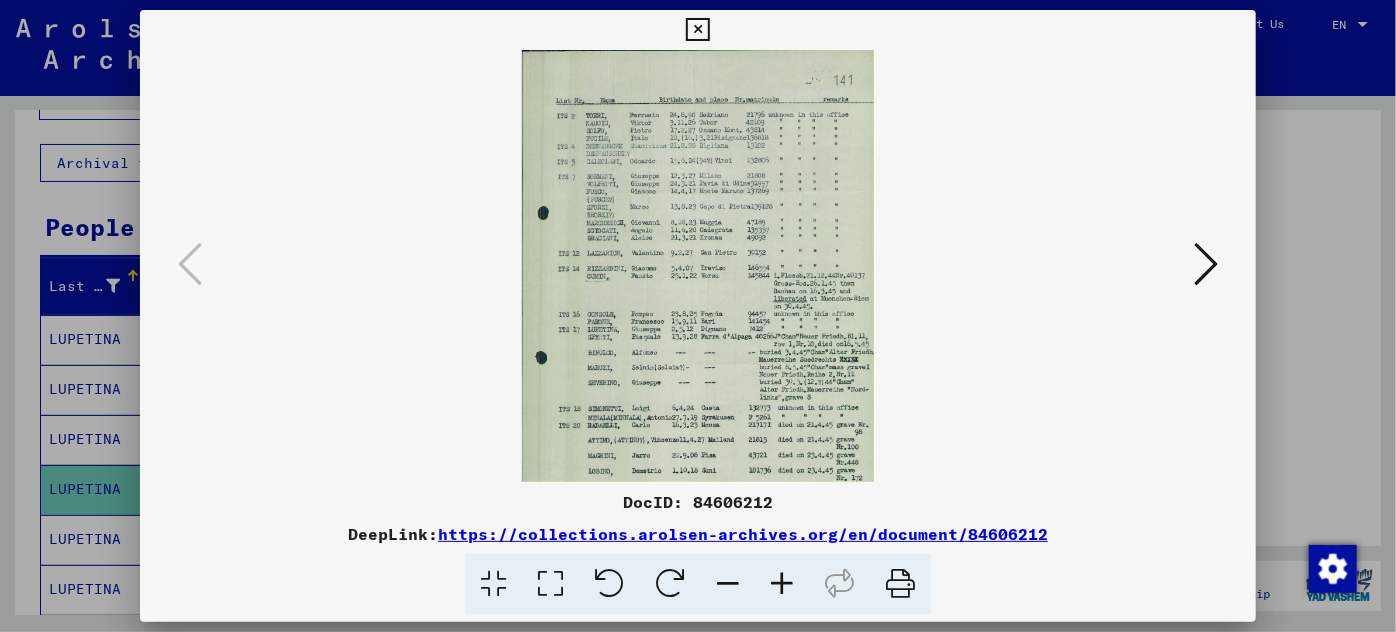 click at bounding box center [782, 584] 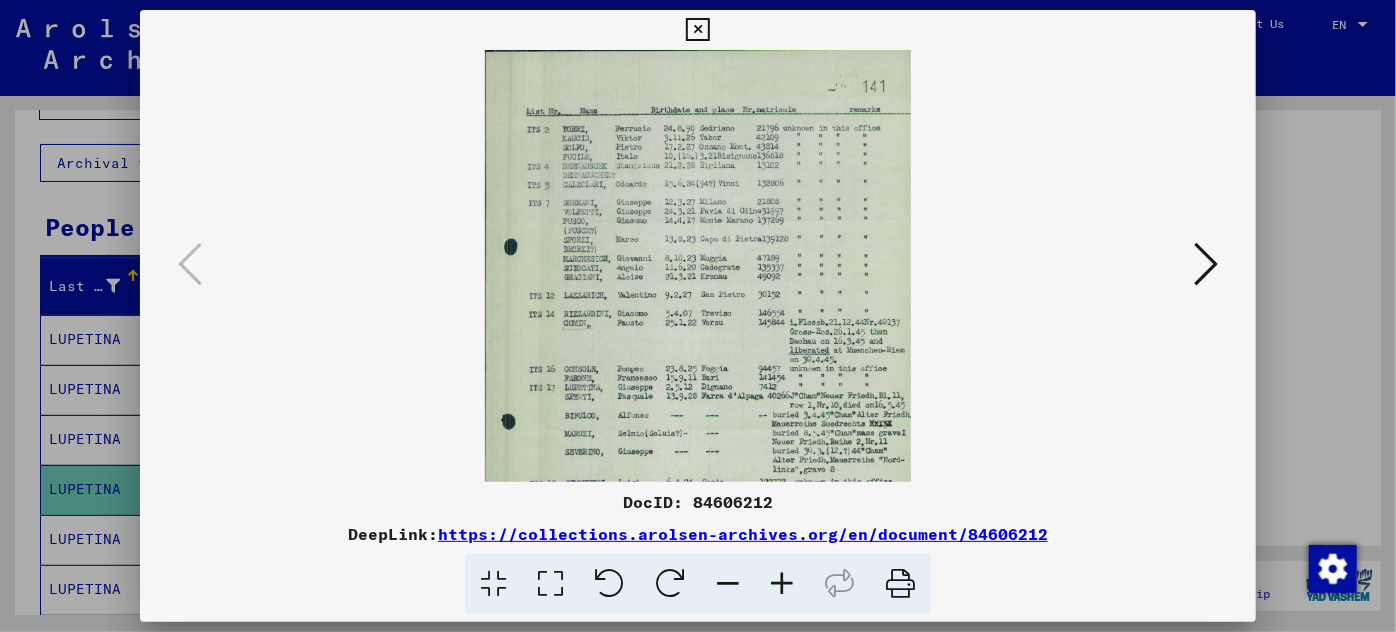click at bounding box center [782, 584] 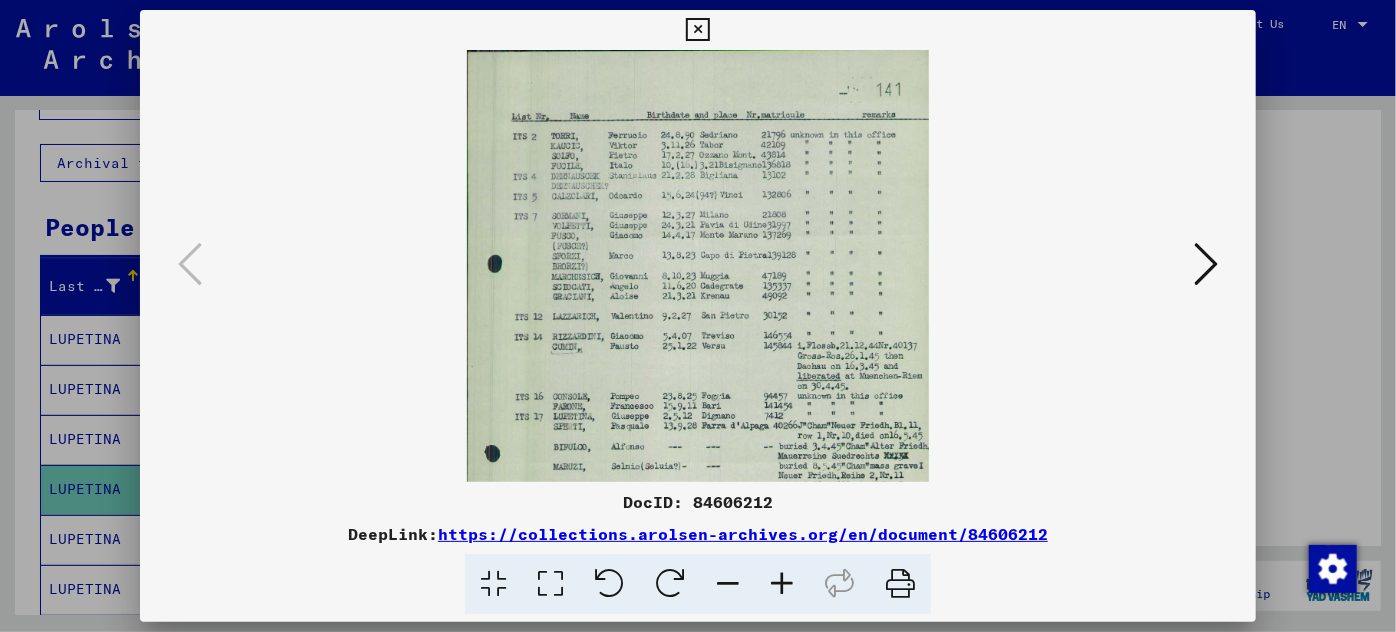 click at bounding box center (782, 584) 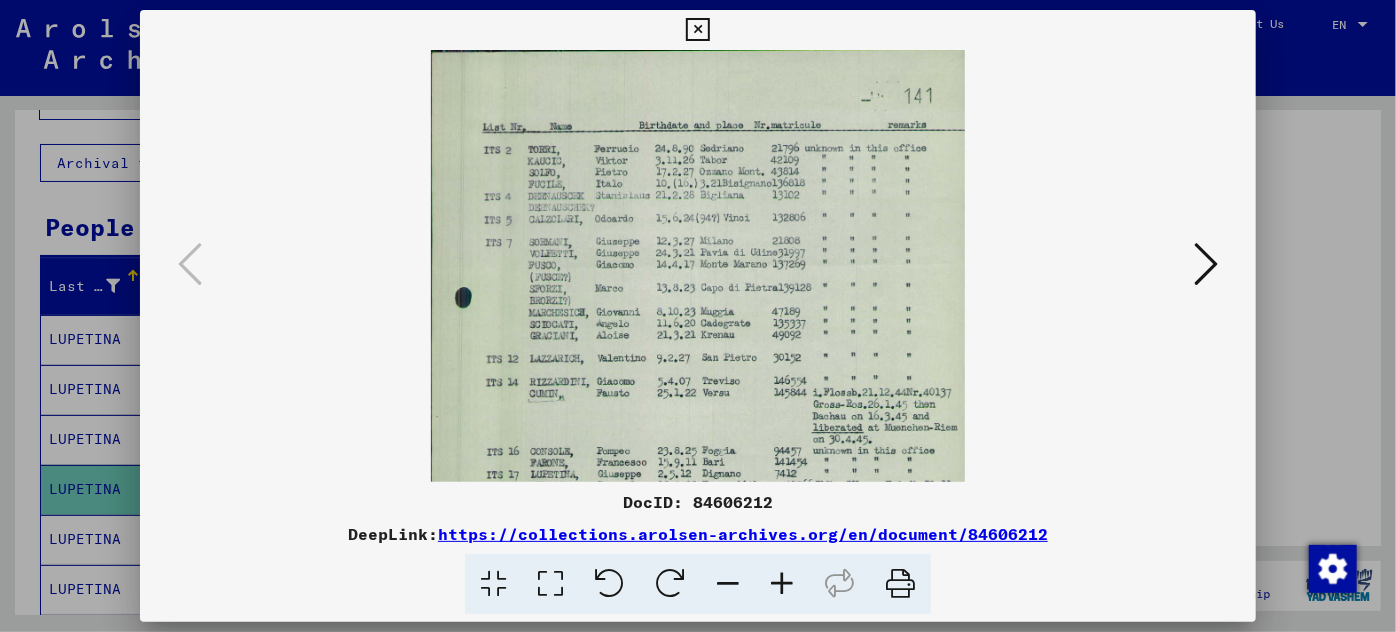 click at bounding box center (782, 584) 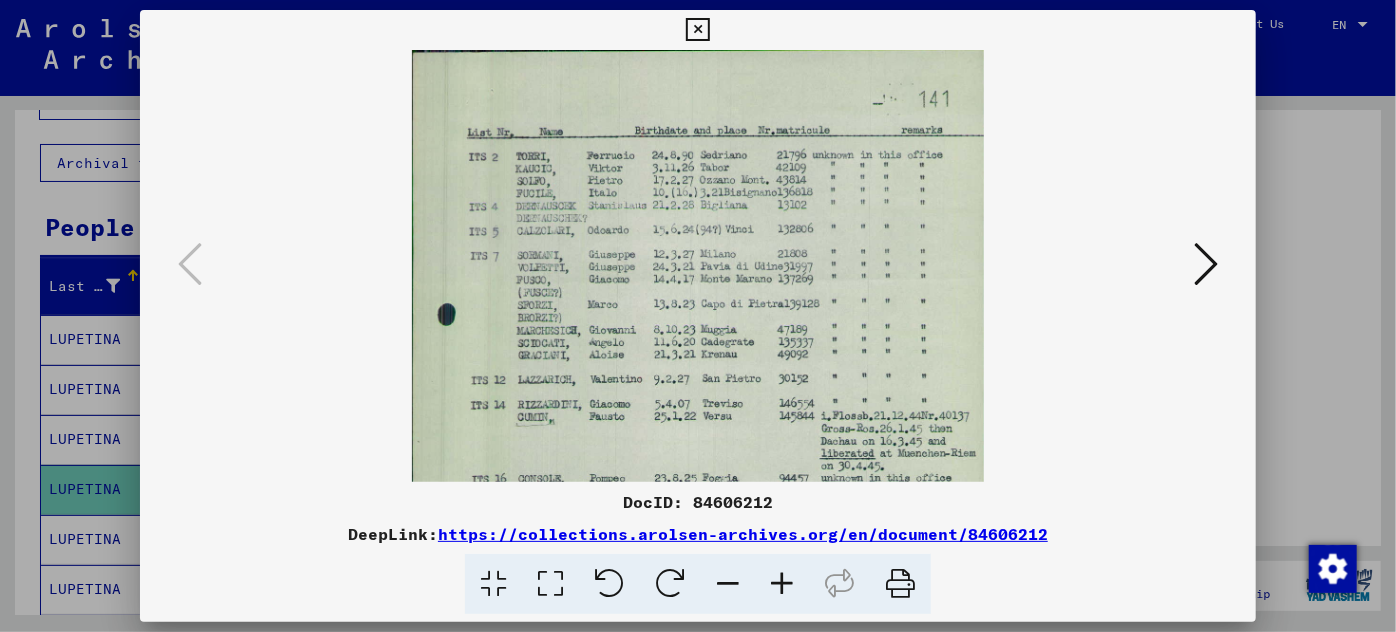 click at bounding box center (782, 584) 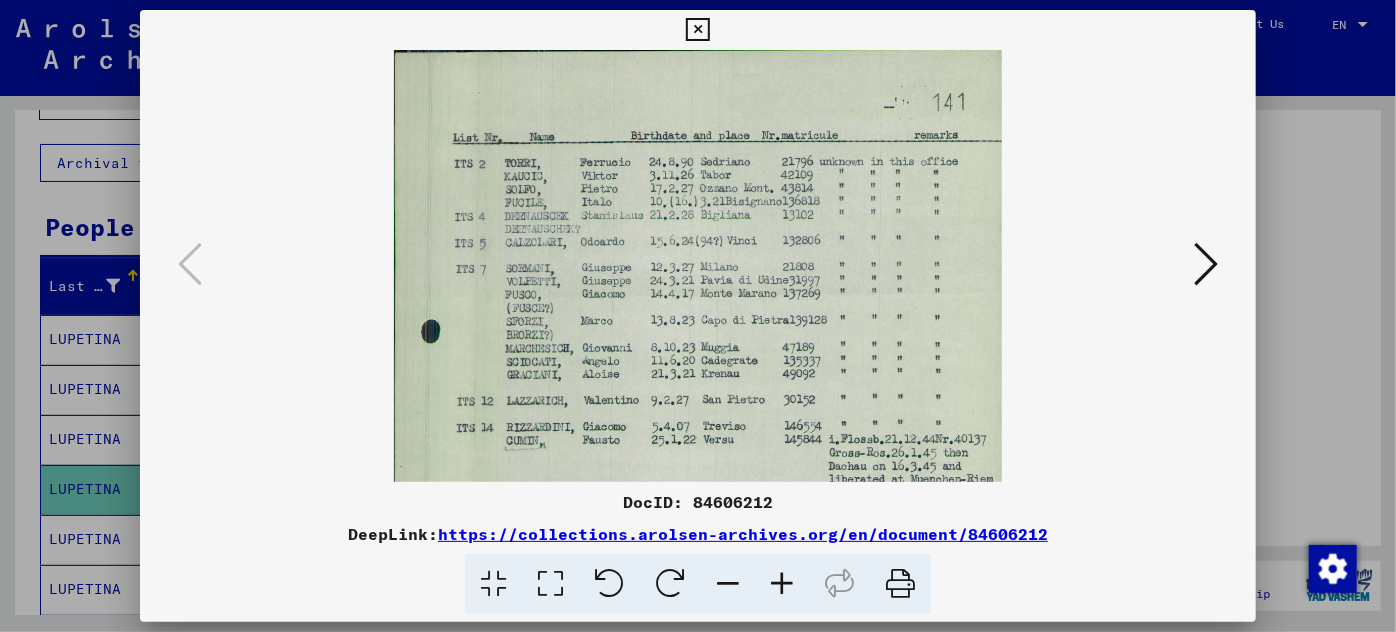 click at bounding box center [782, 584] 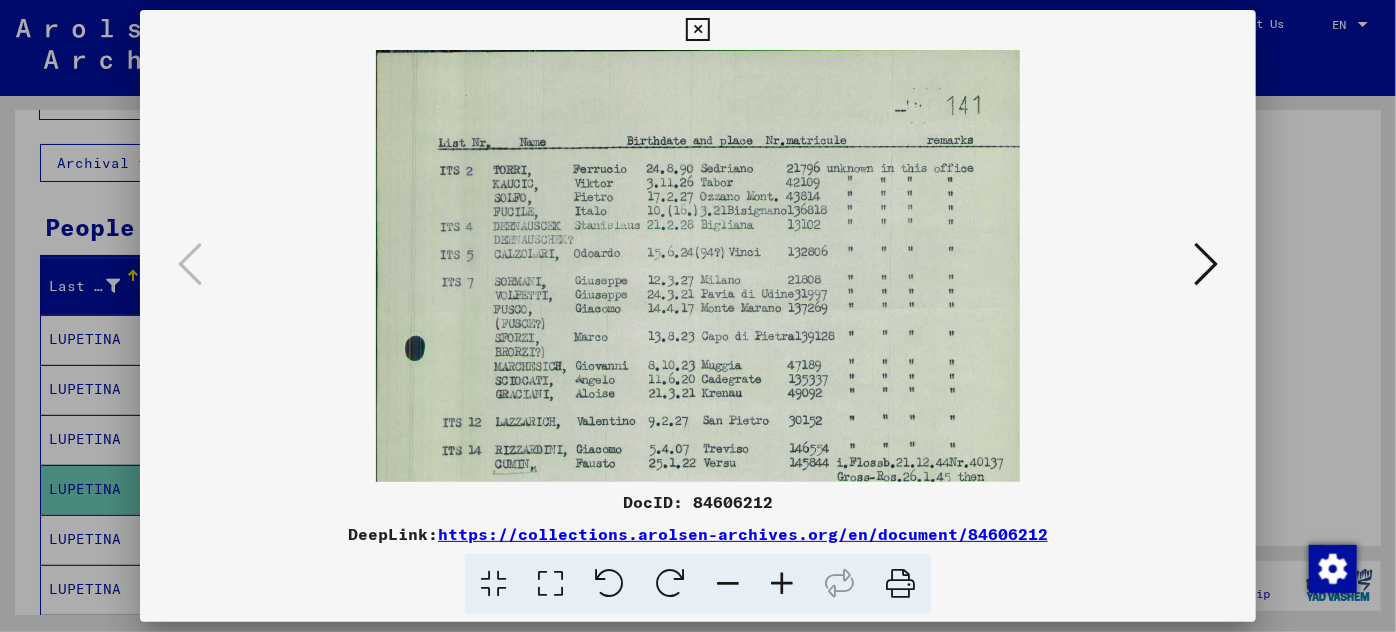 click at bounding box center (782, 584) 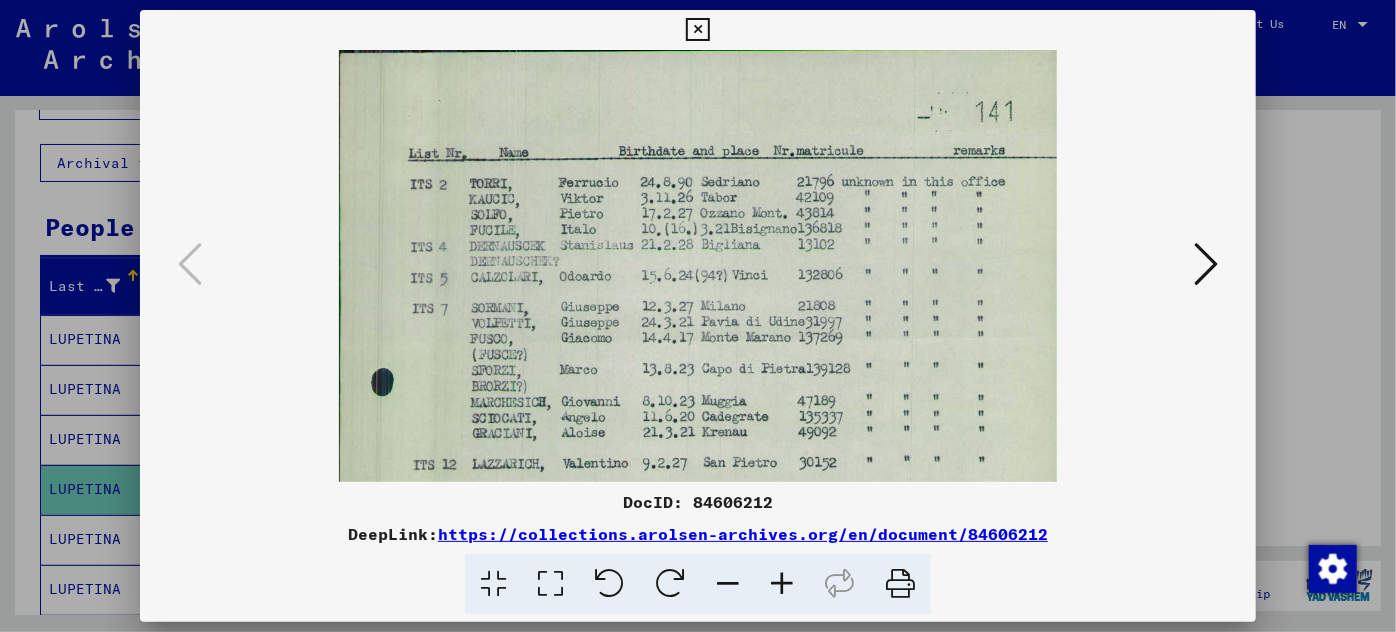 click at bounding box center [782, 584] 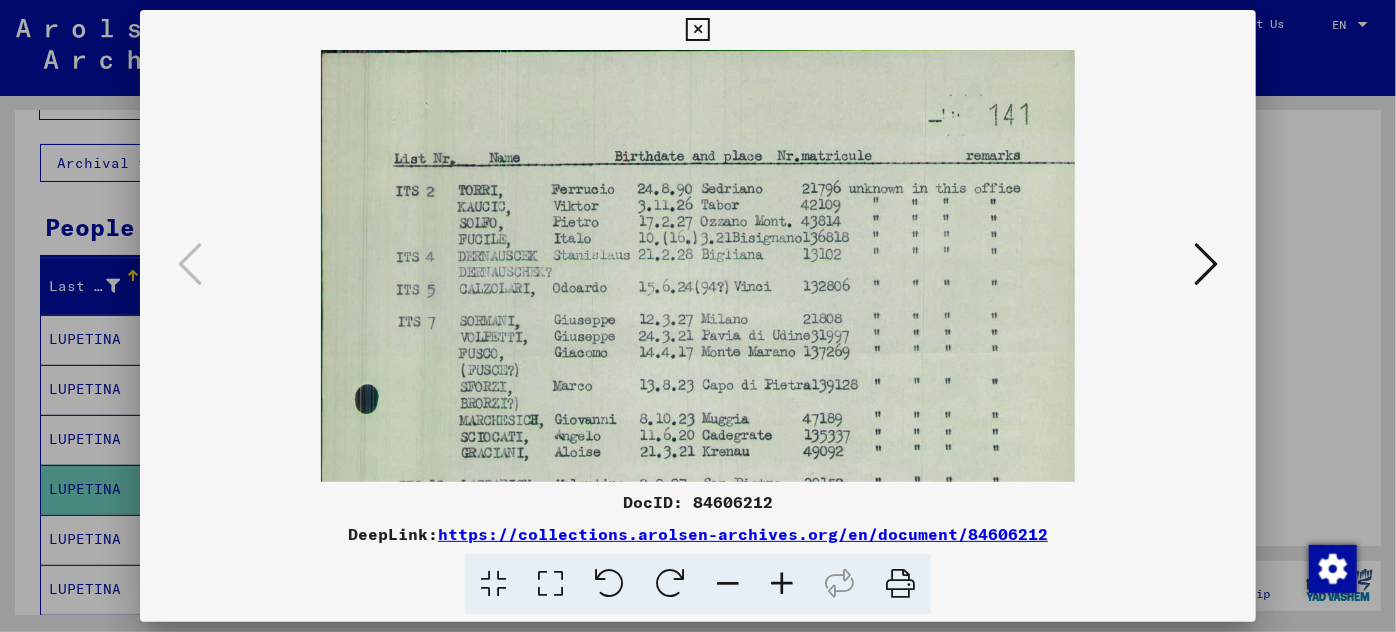 click at bounding box center (782, 584) 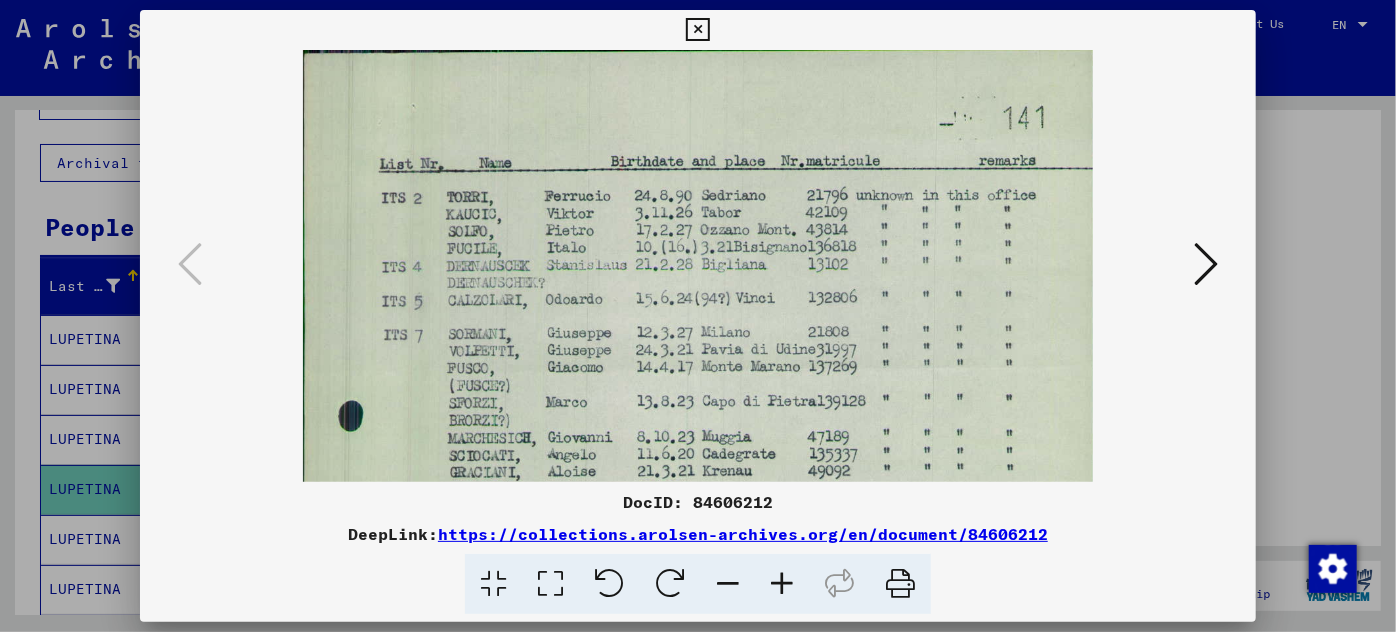 click at bounding box center [782, 584] 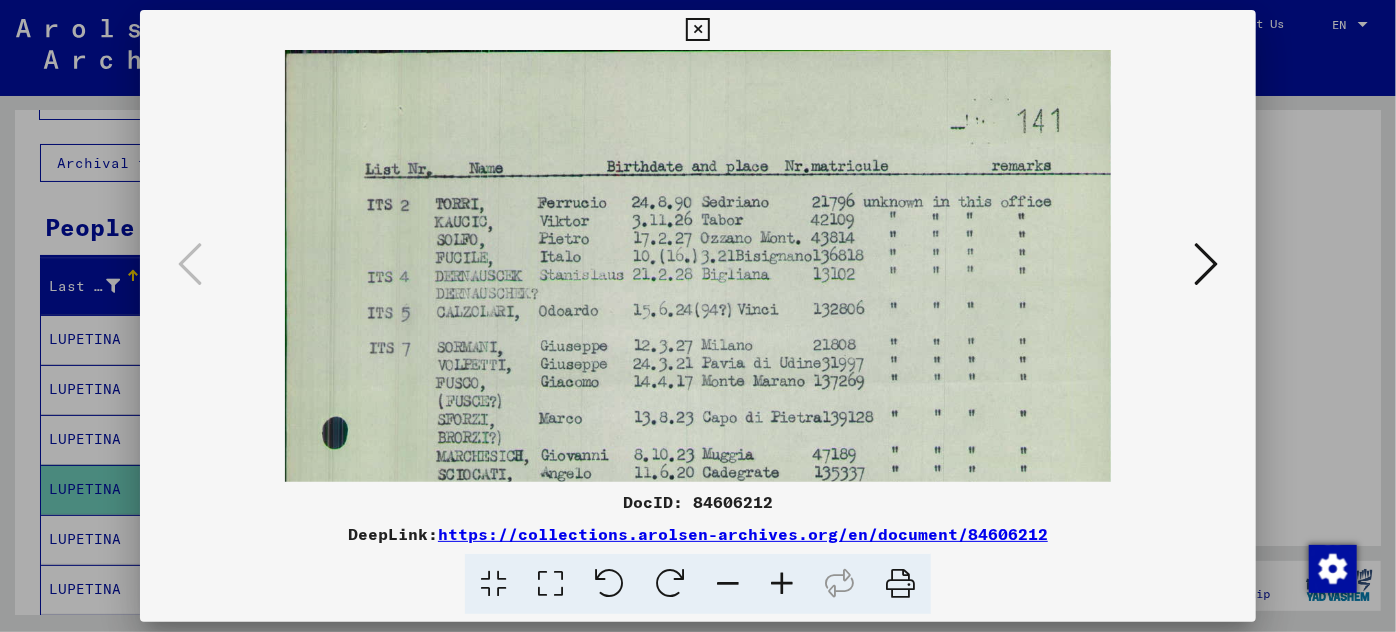 click at bounding box center (782, 584) 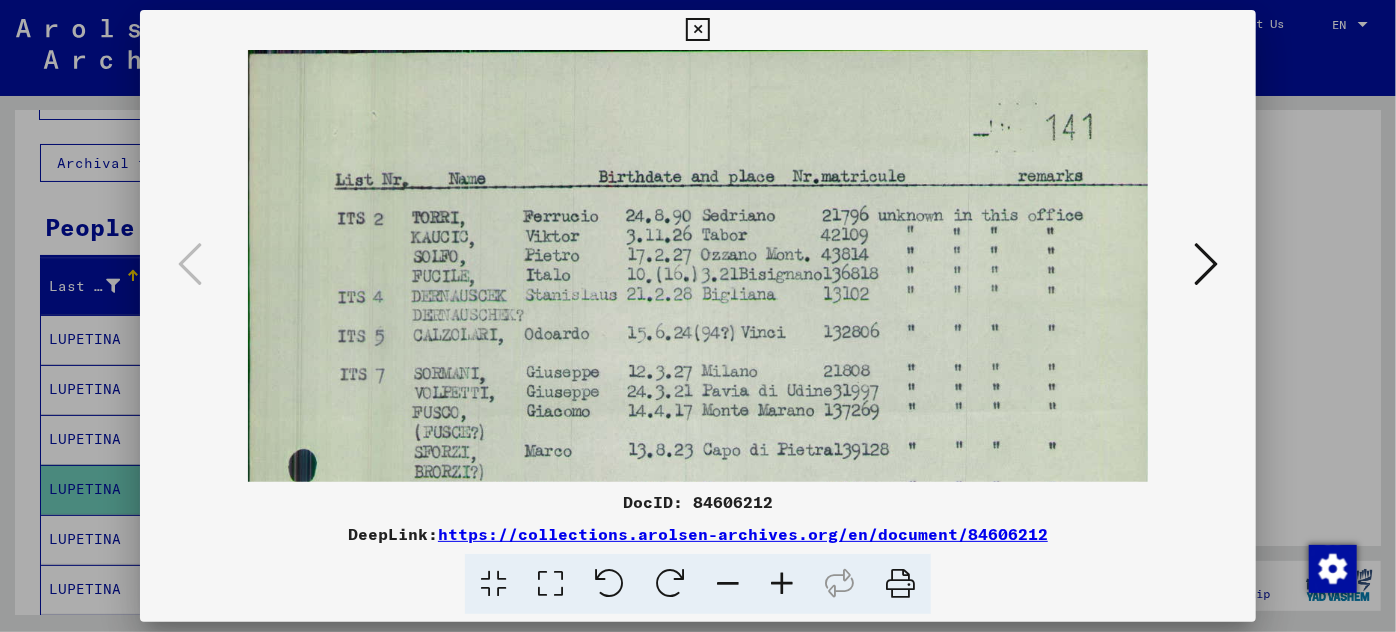click at bounding box center (782, 584) 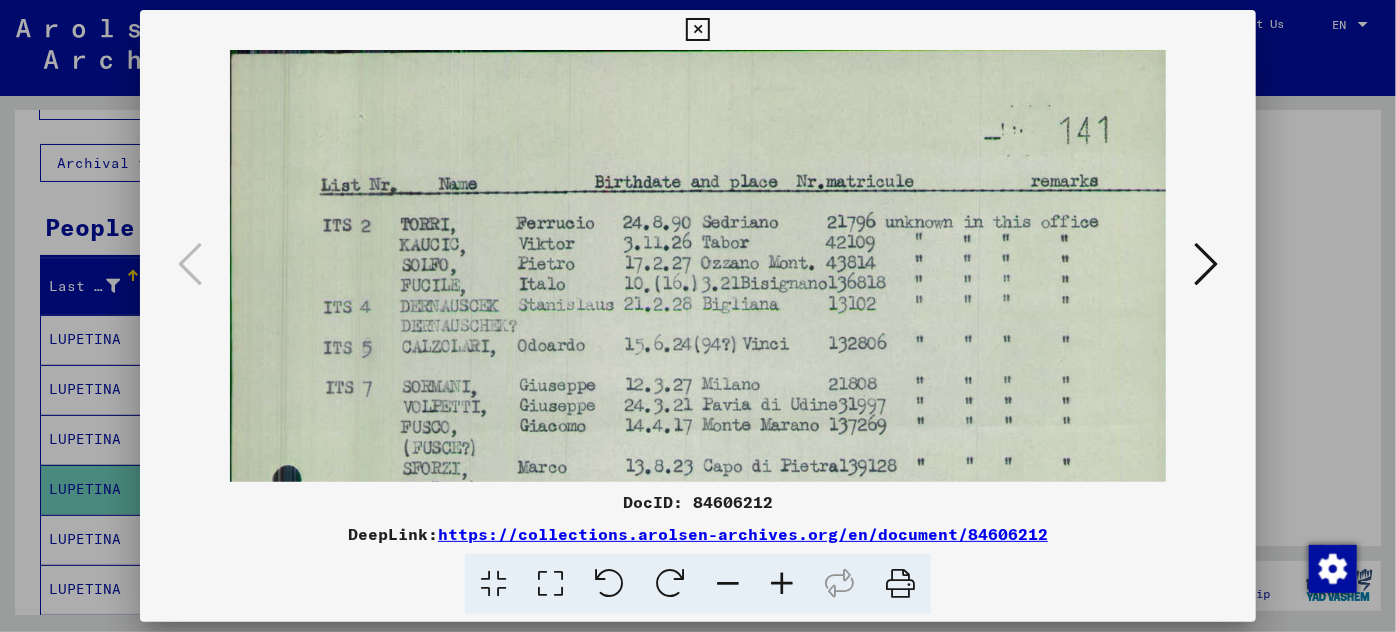 click at bounding box center (782, 584) 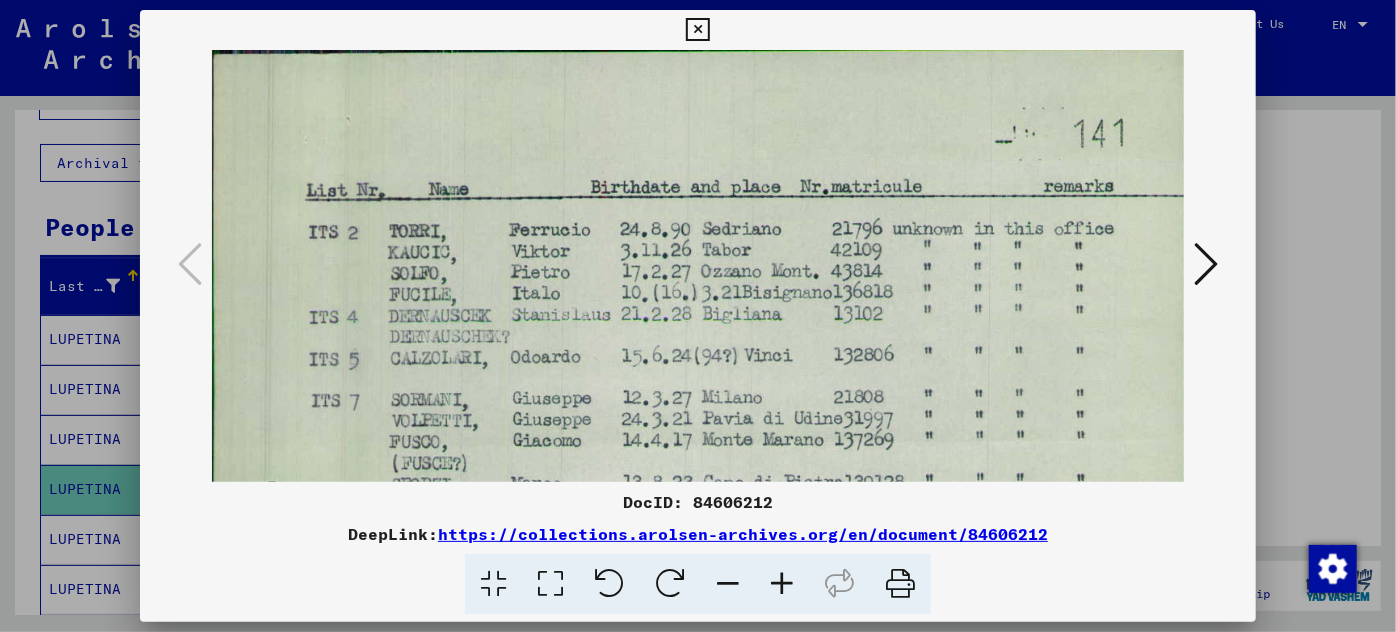 click at bounding box center (782, 584) 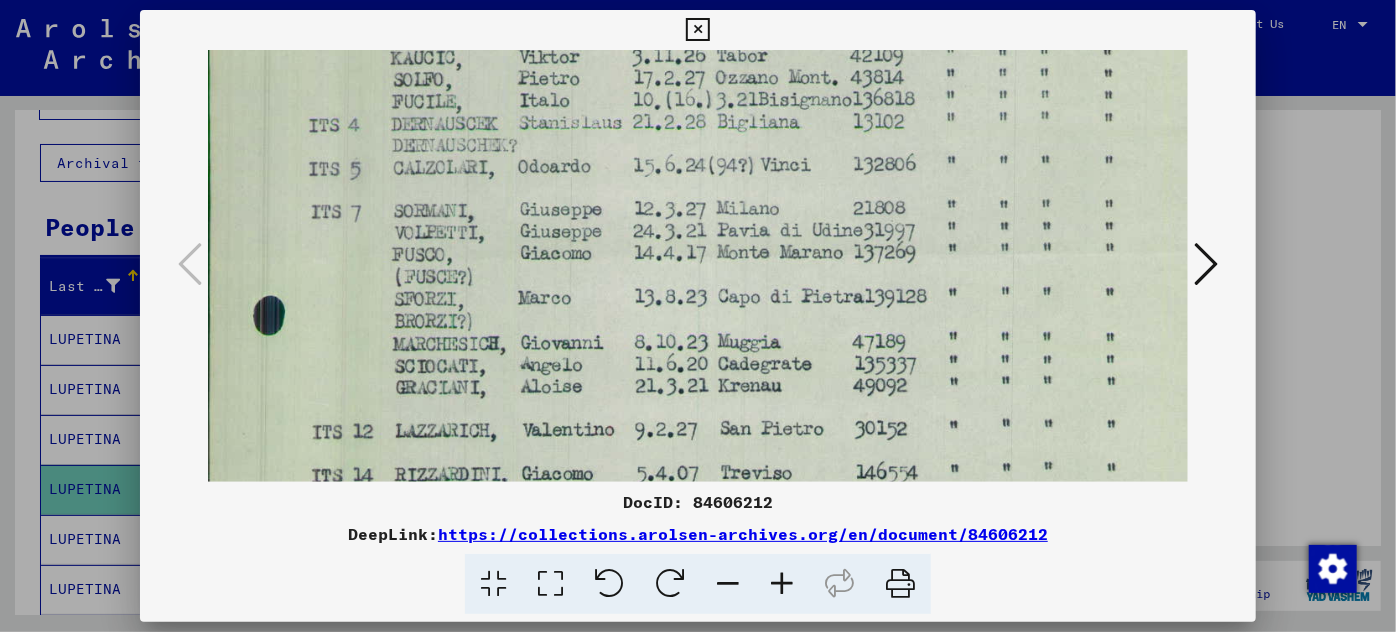 scroll, scrollTop: 208, scrollLeft: 0, axis: vertical 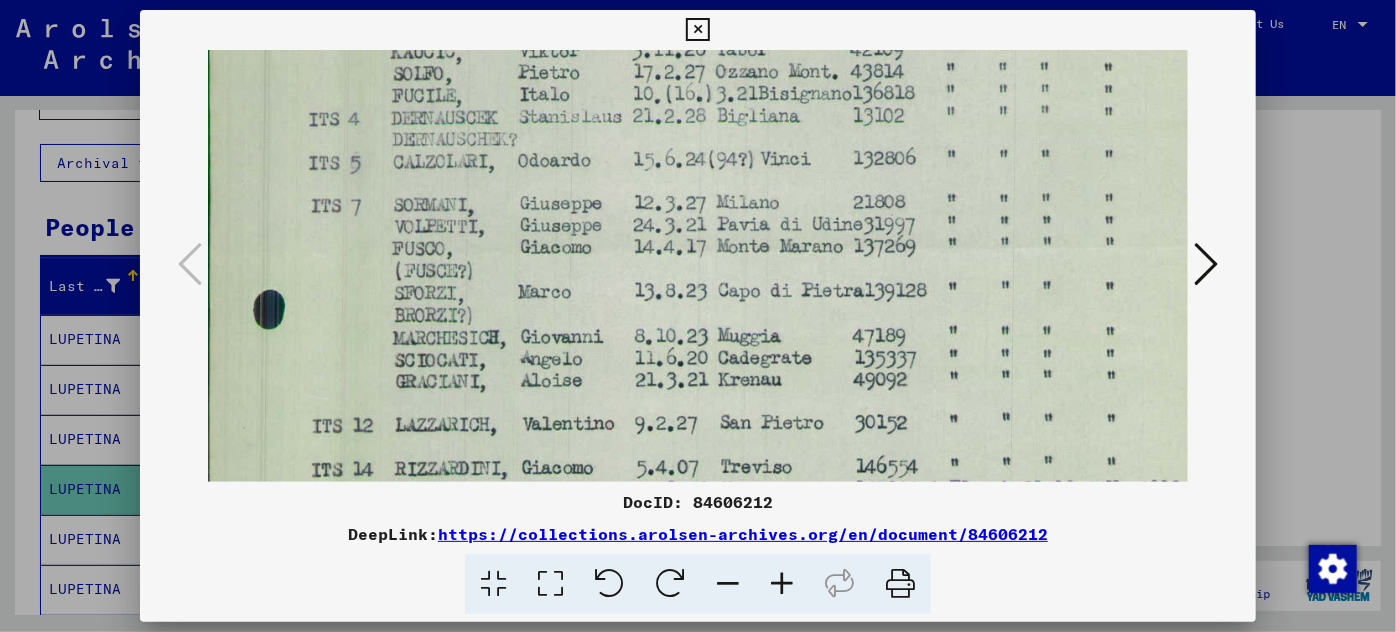 drag, startPoint x: 608, startPoint y: 441, endPoint x: 661, endPoint y: 231, distance: 216.58485 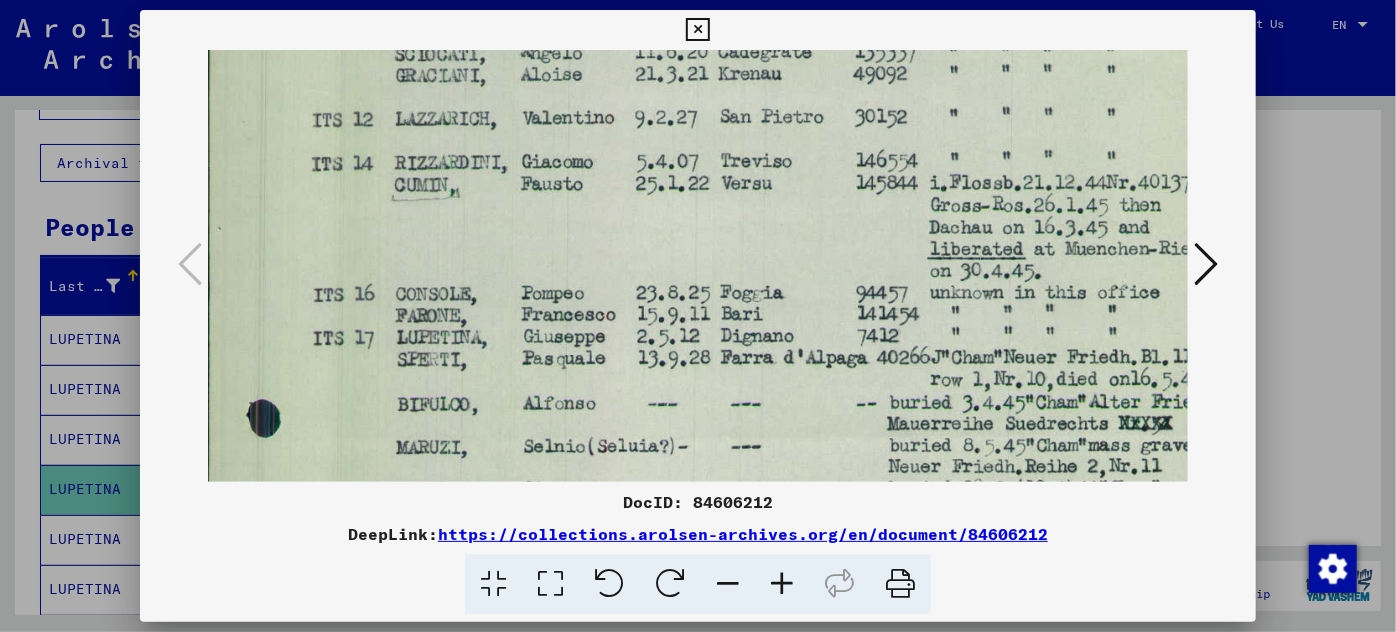 scroll, scrollTop: 514, scrollLeft: 0, axis: vertical 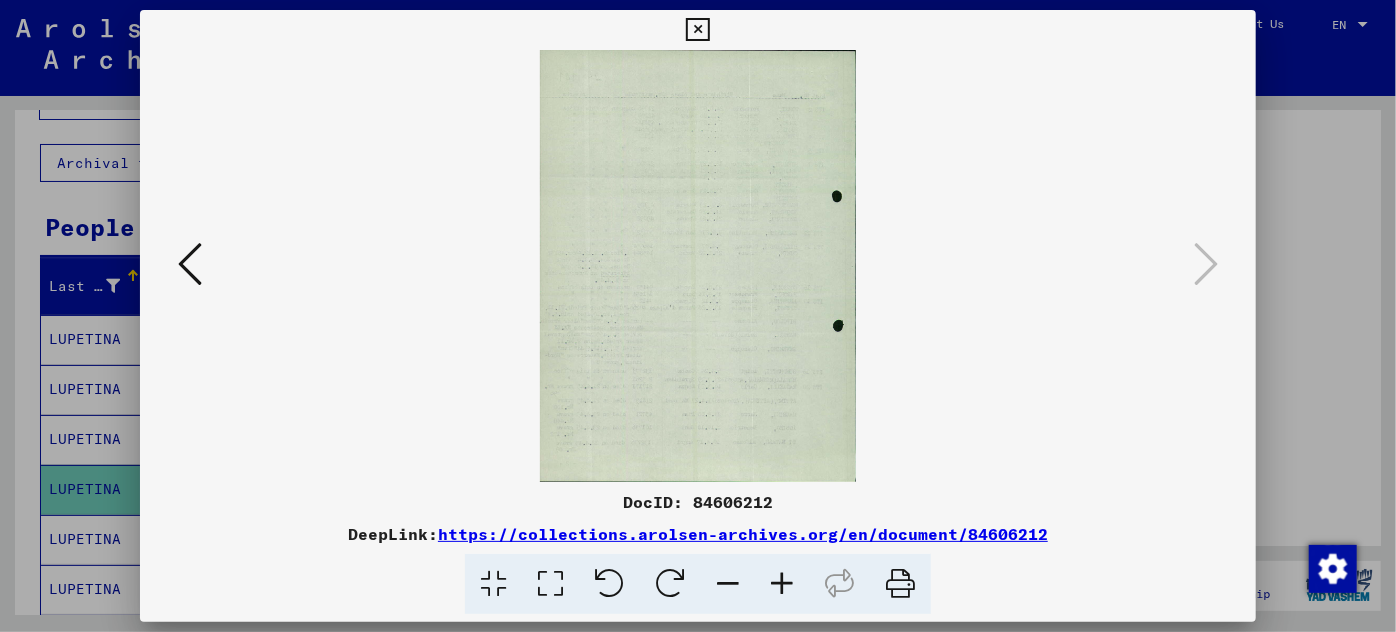 click at bounding box center [698, 316] 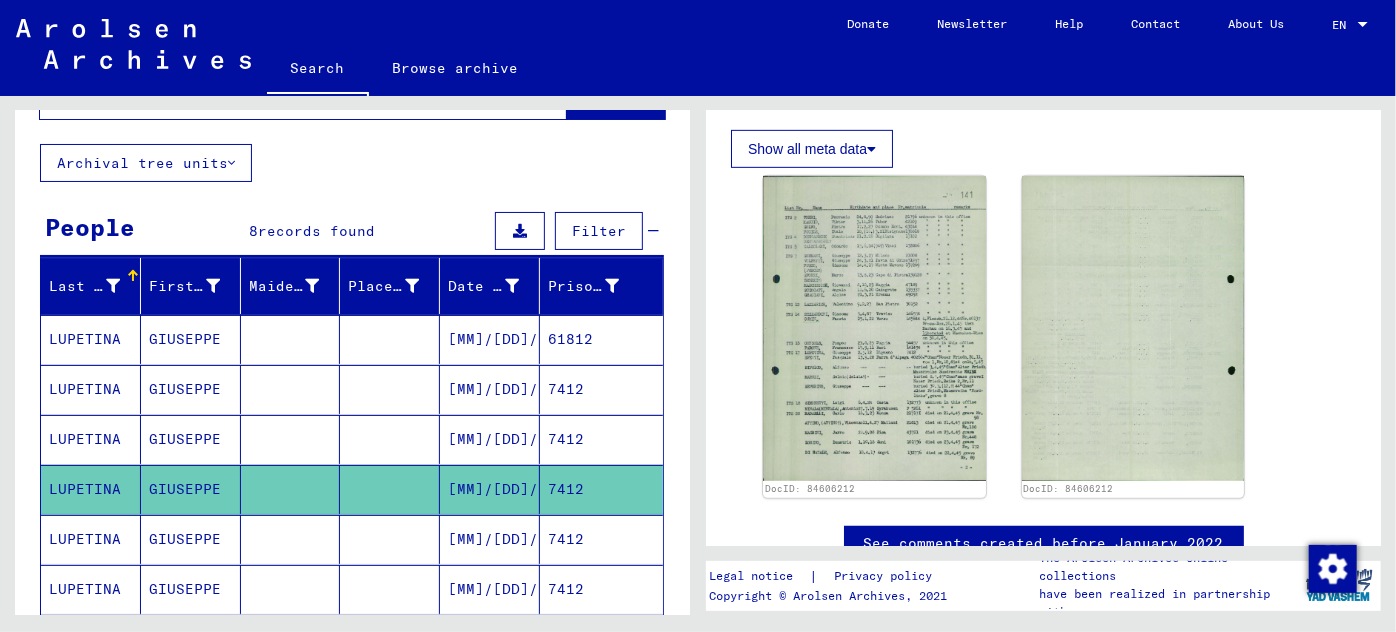 click on "[MM]/[DD]/[YYYY]" at bounding box center [490, 589] 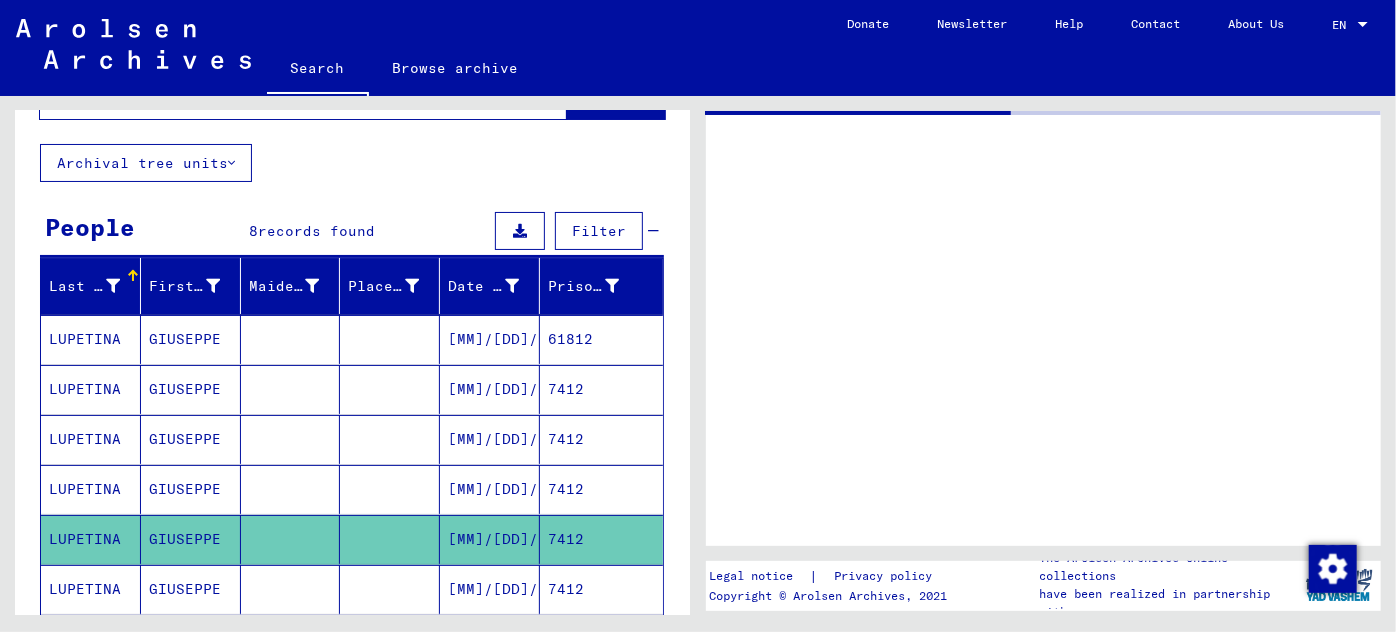 scroll, scrollTop: 0, scrollLeft: 0, axis: both 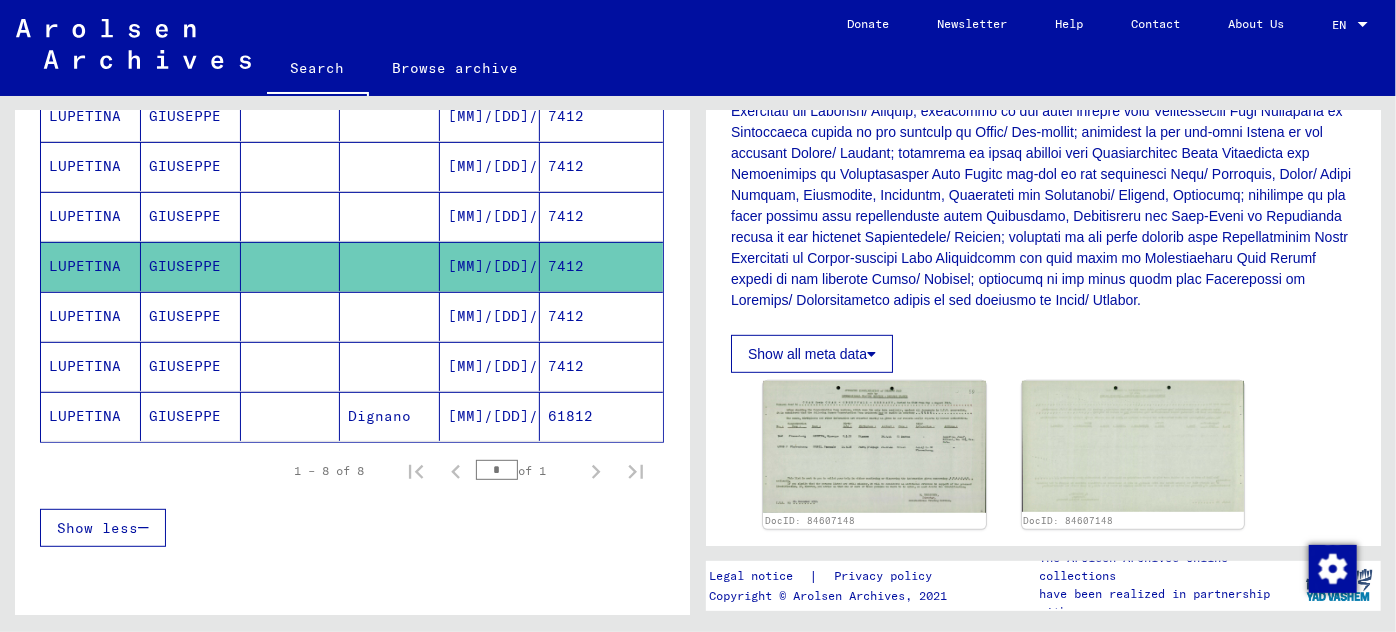 click on "[MM]/[DD]/[YYYY]" at bounding box center [490, 366] 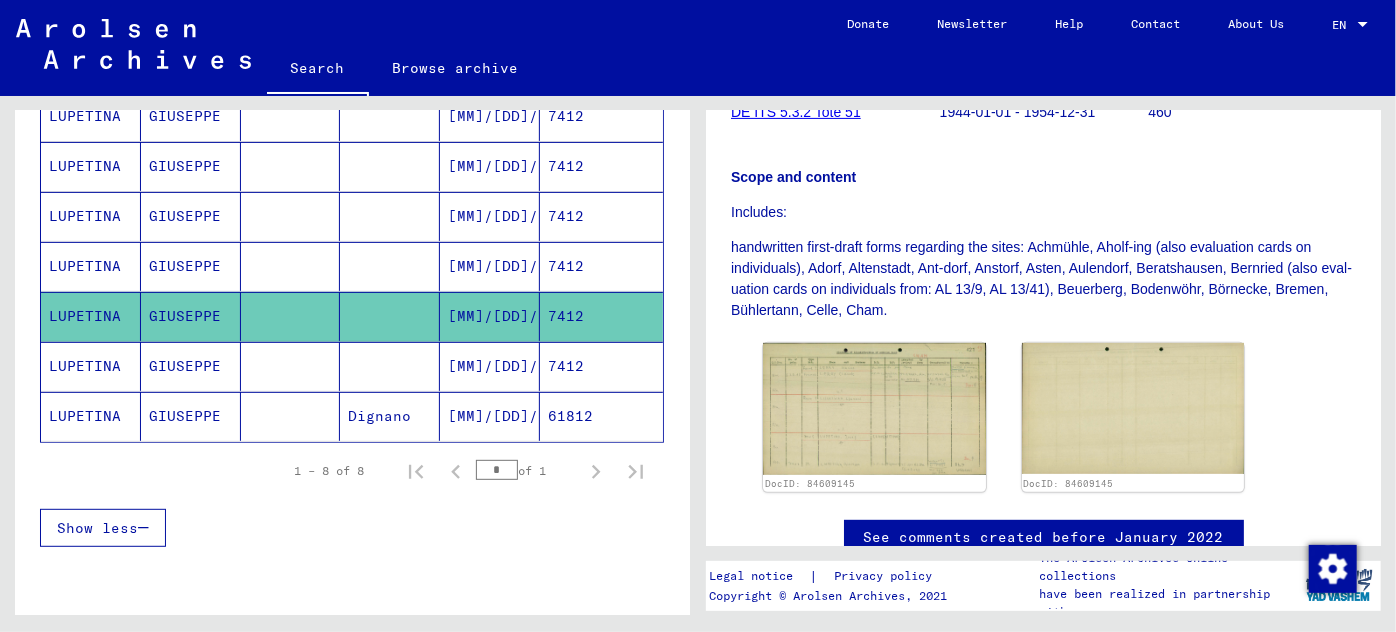 scroll, scrollTop: 454, scrollLeft: 0, axis: vertical 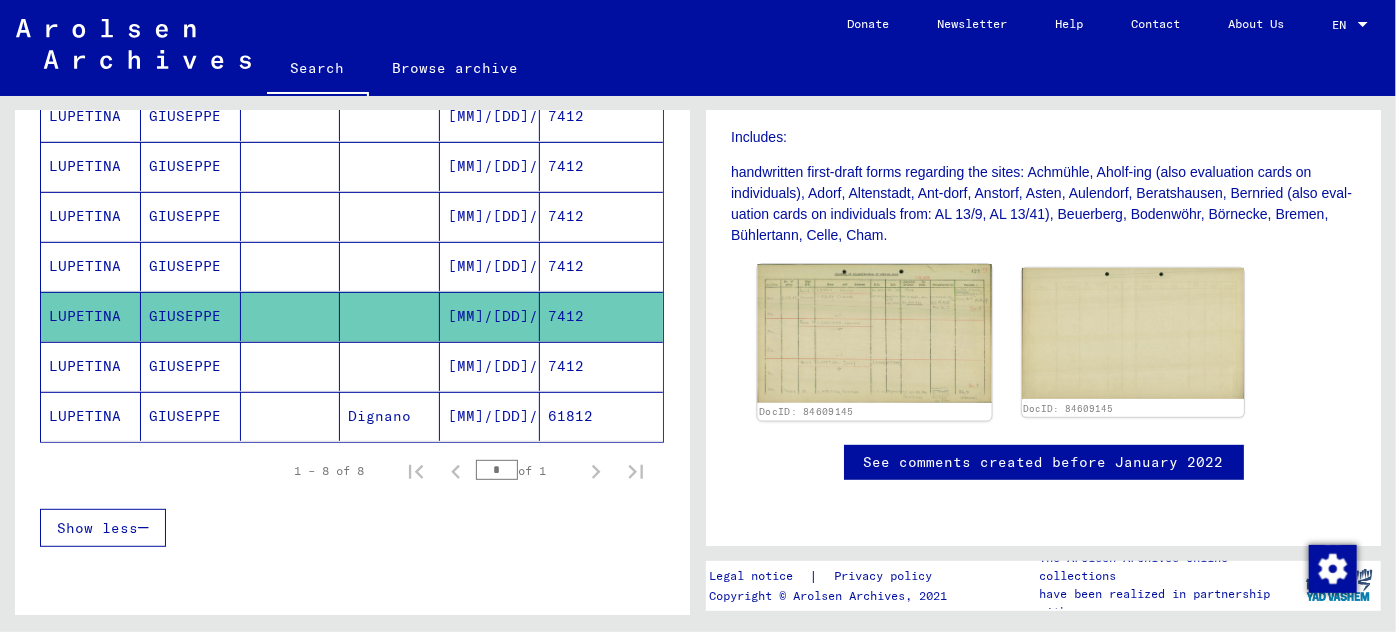 click 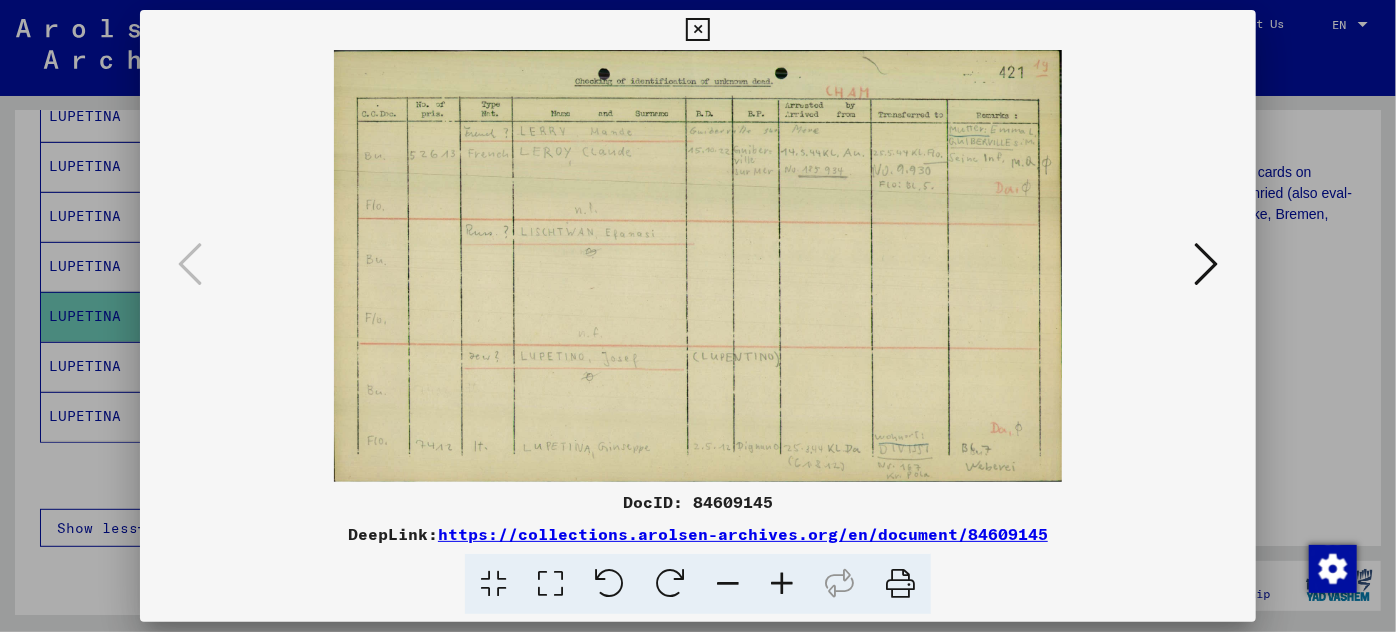 click at bounding box center (1206, 264) 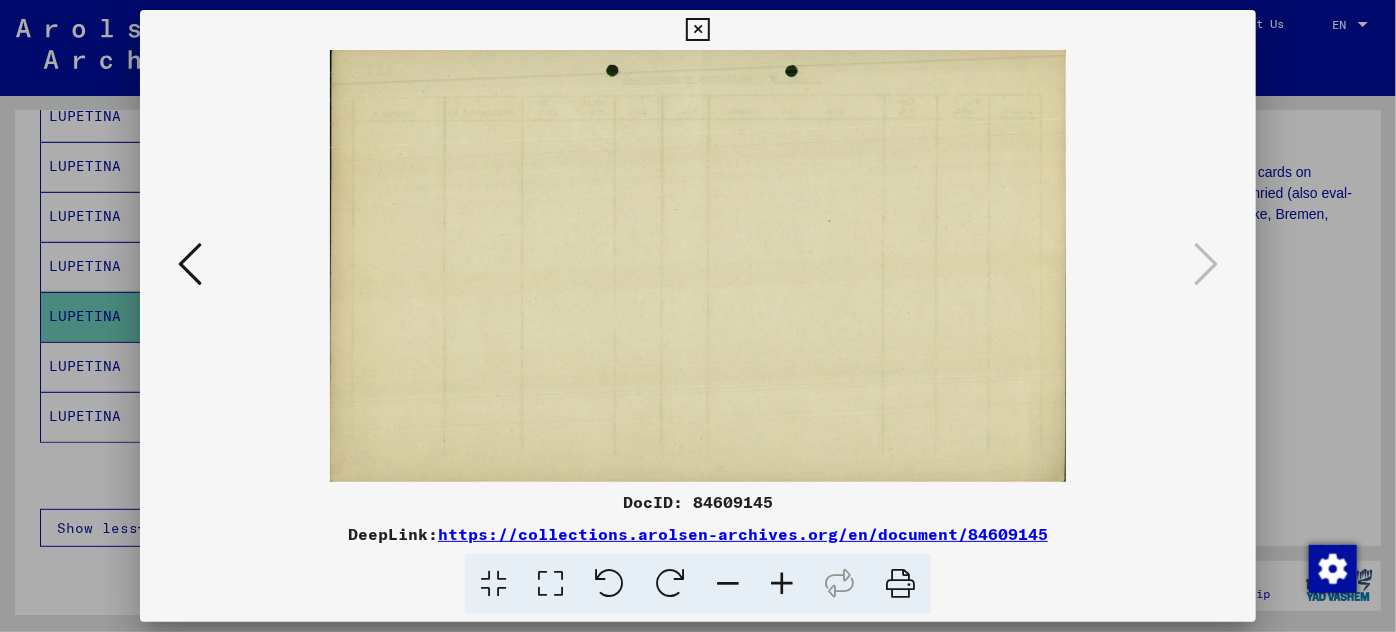 click at bounding box center [698, 316] 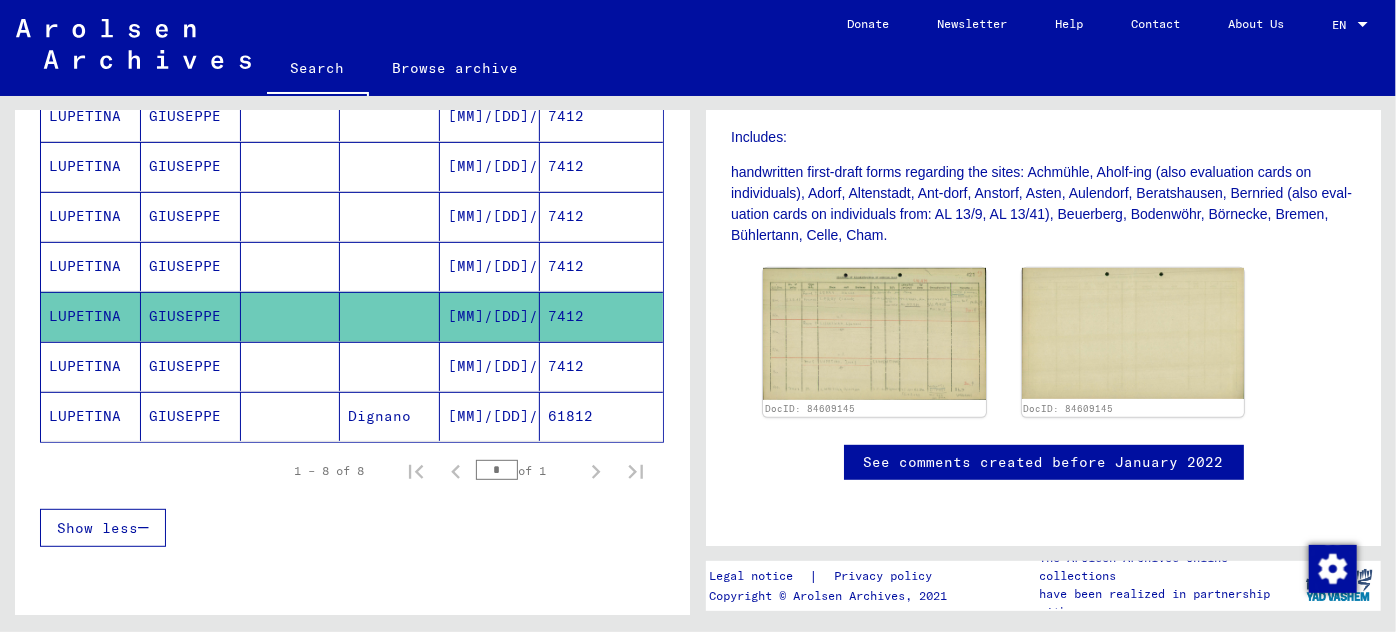 click on "[MM]/[DD]/[YYYY]" at bounding box center (490, 416) 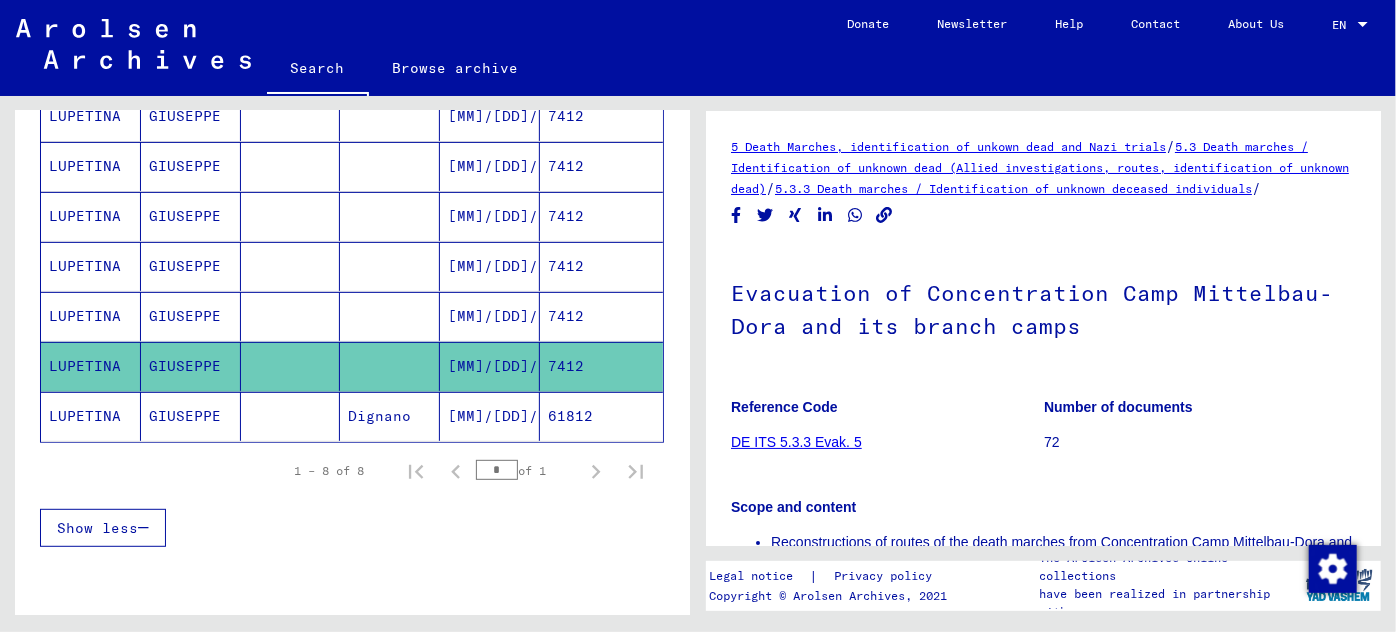 scroll, scrollTop: 0, scrollLeft: 0, axis: both 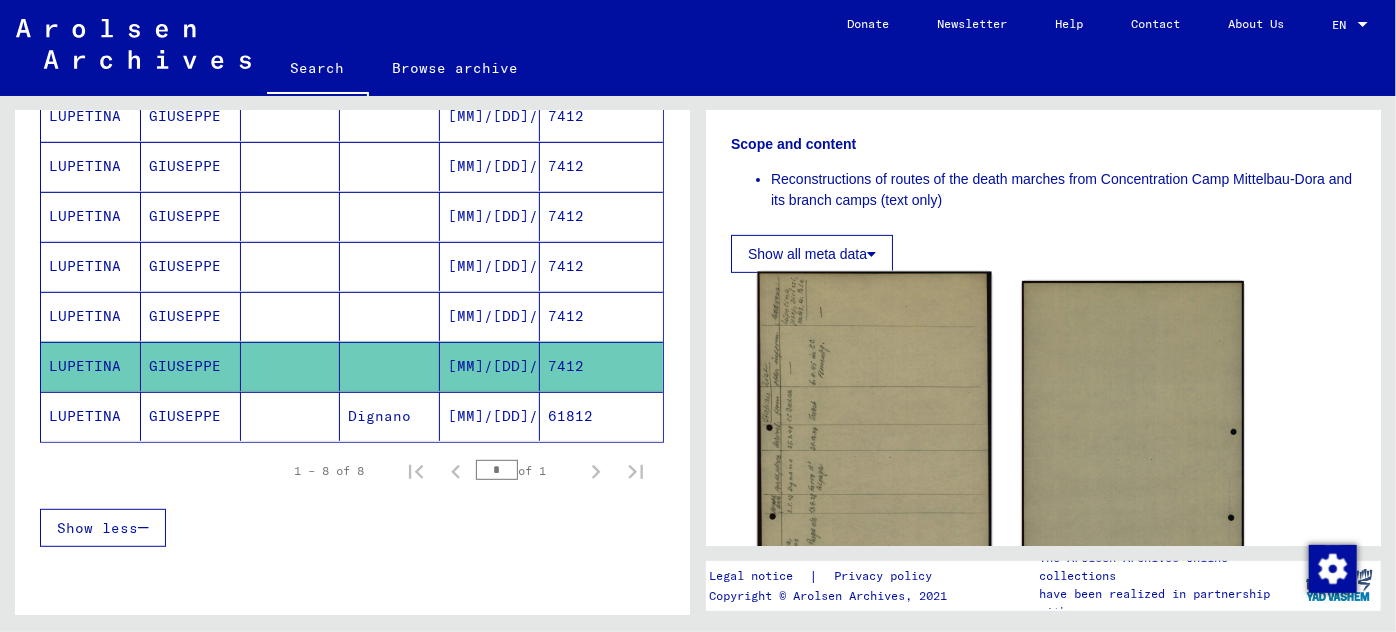 click 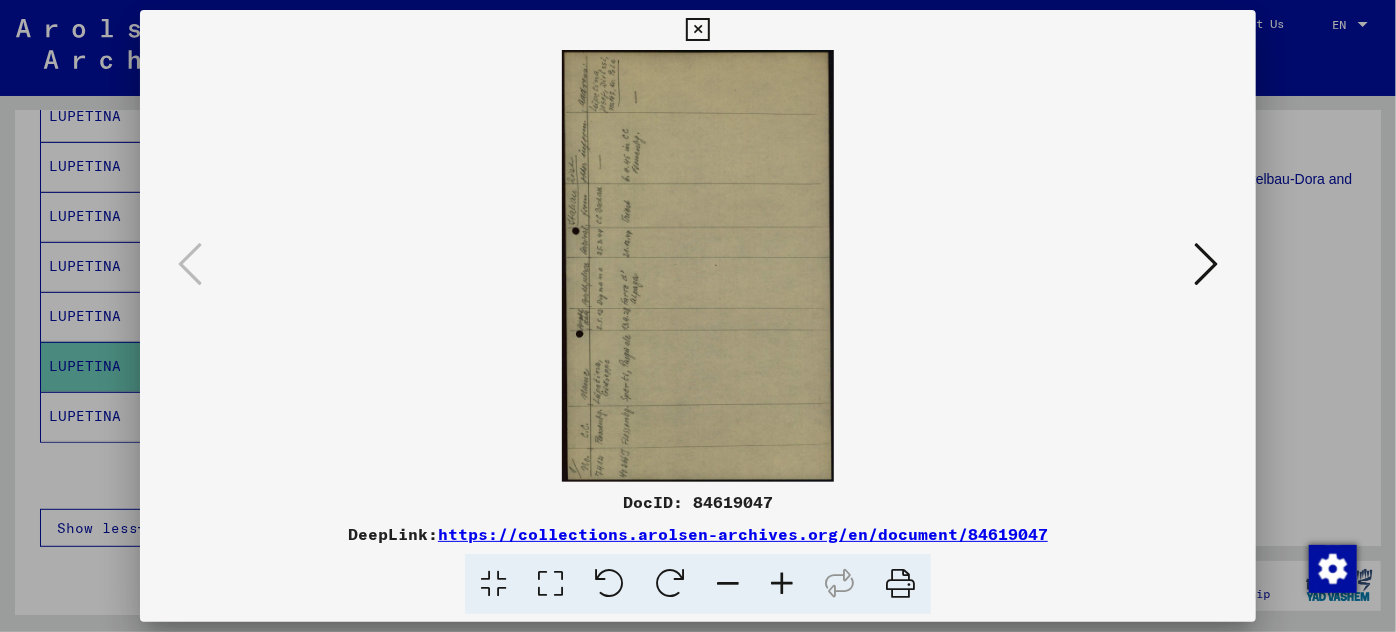 click at bounding box center [670, 584] 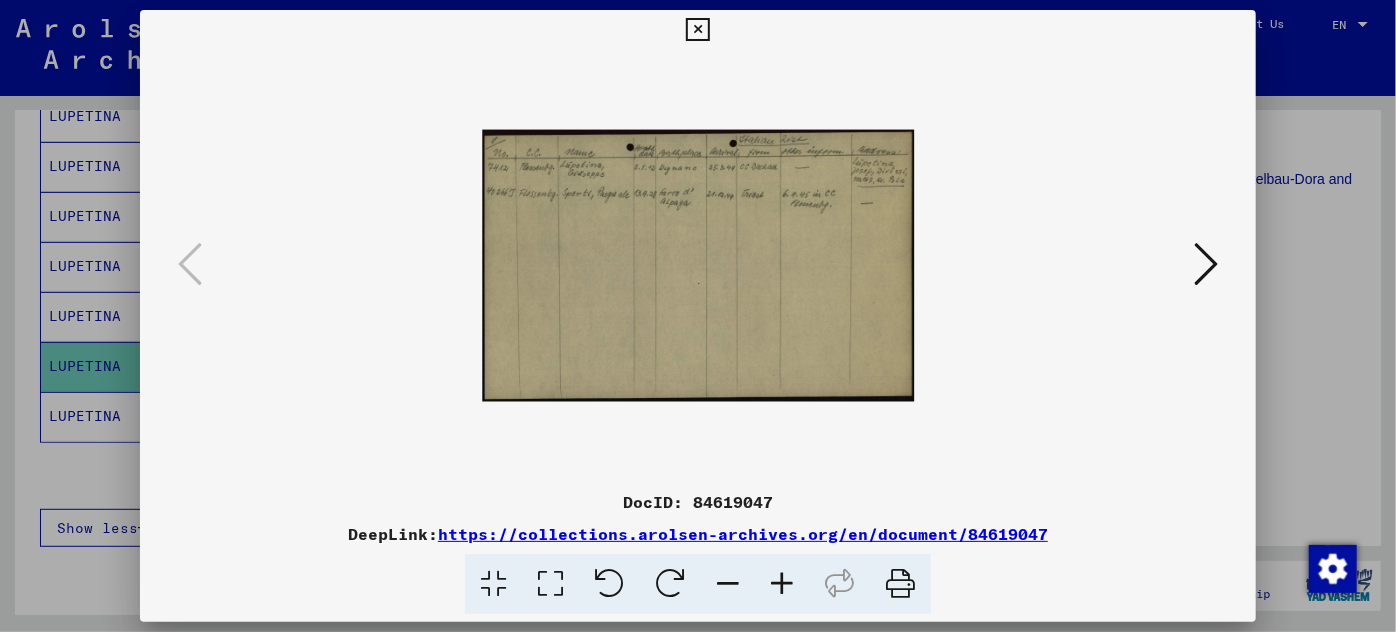 click at bounding box center [782, 584] 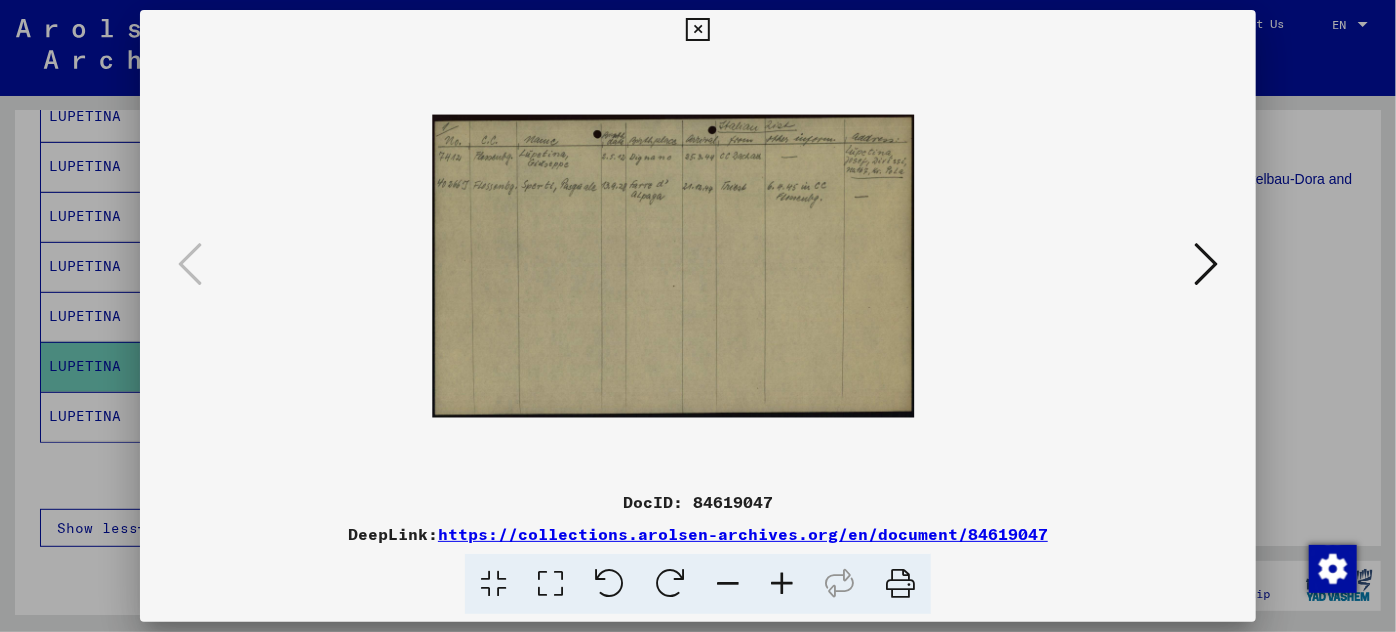 click at bounding box center [782, 584] 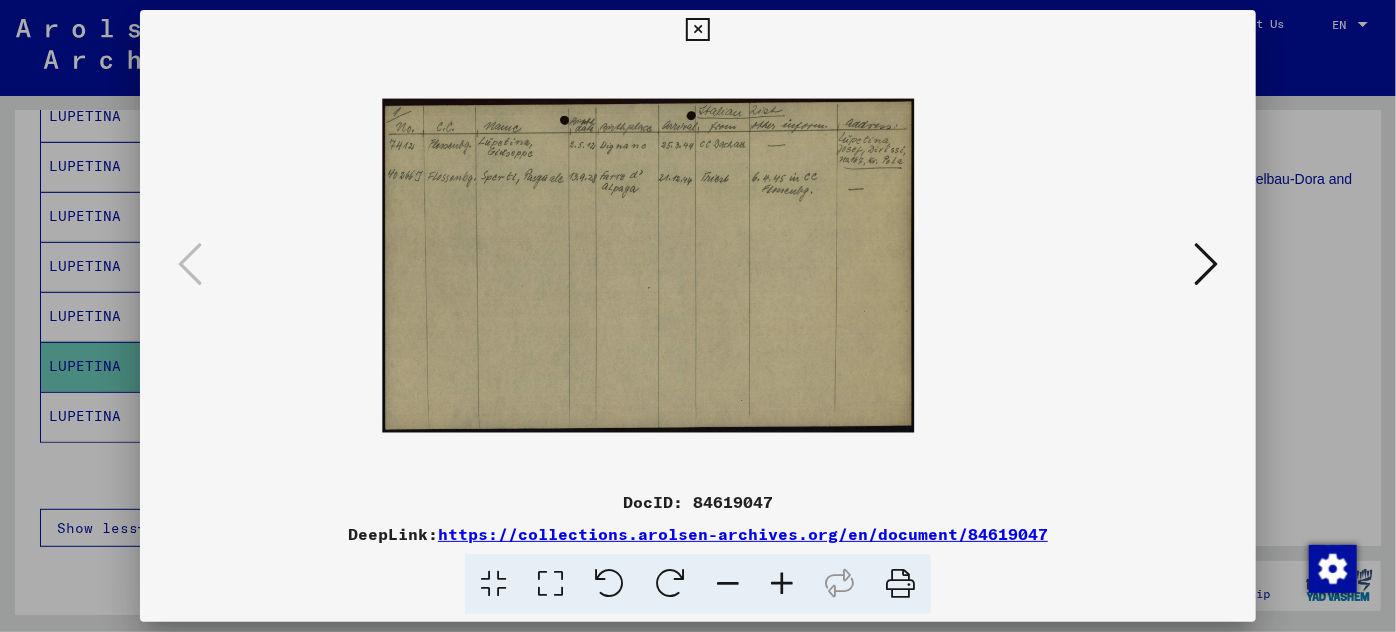 click at bounding box center [782, 584] 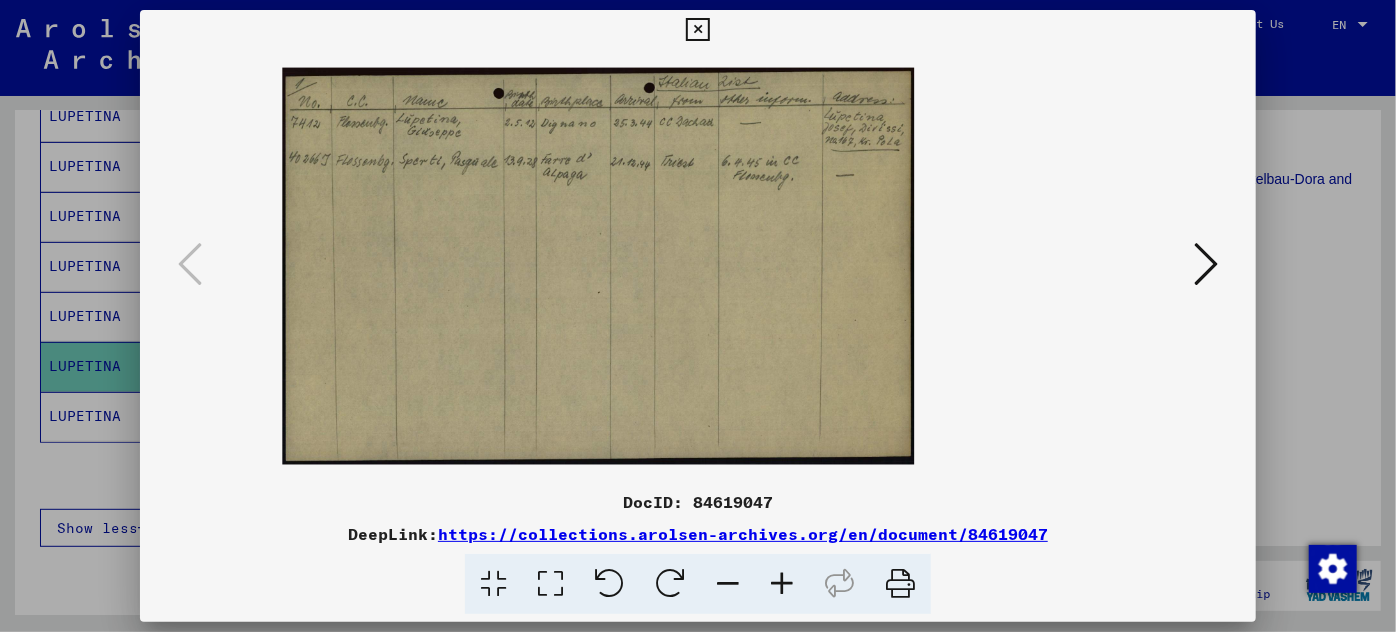 click at bounding box center [782, 584] 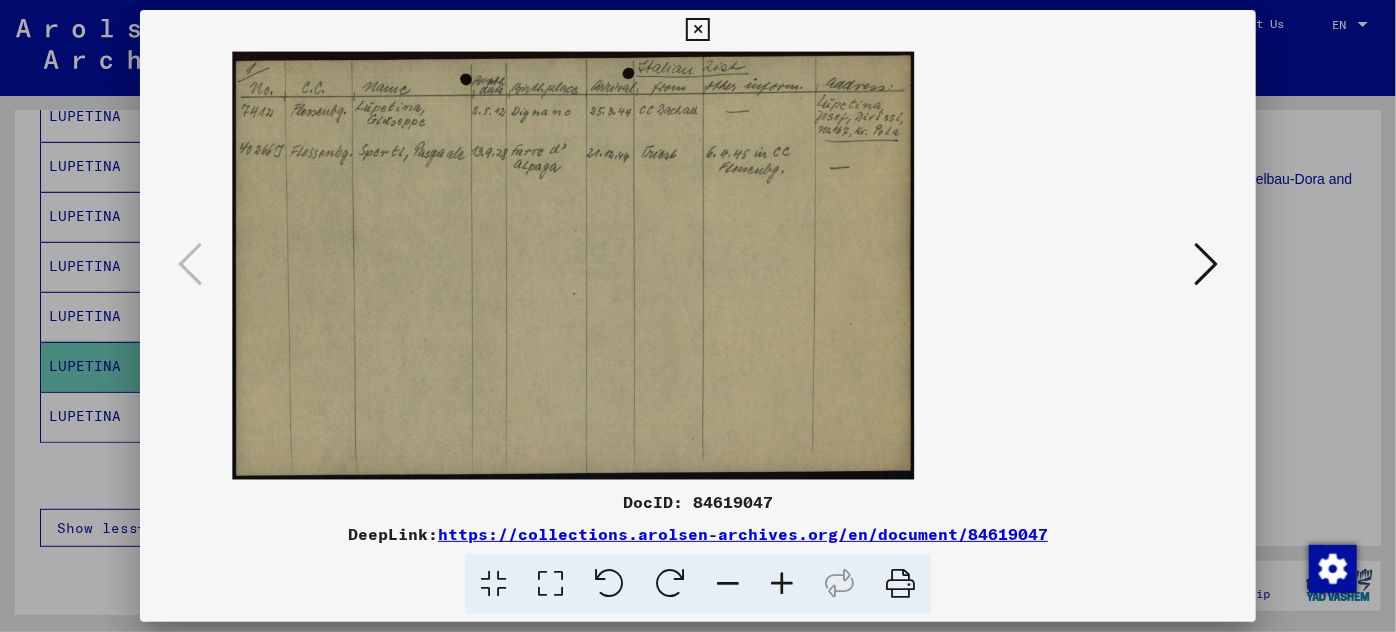drag, startPoint x: 546, startPoint y: 334, endPoint x: 551, endPoint y: 366, distance: 32.38827 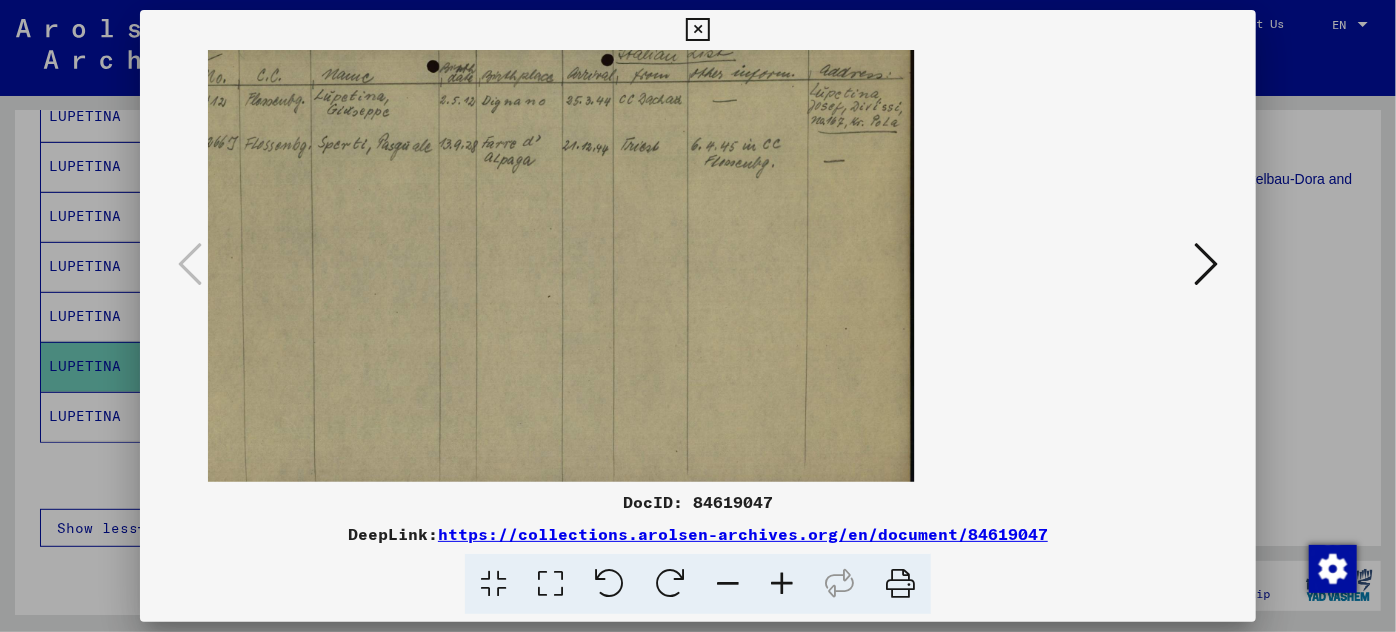click at bounding box center [782, 584] 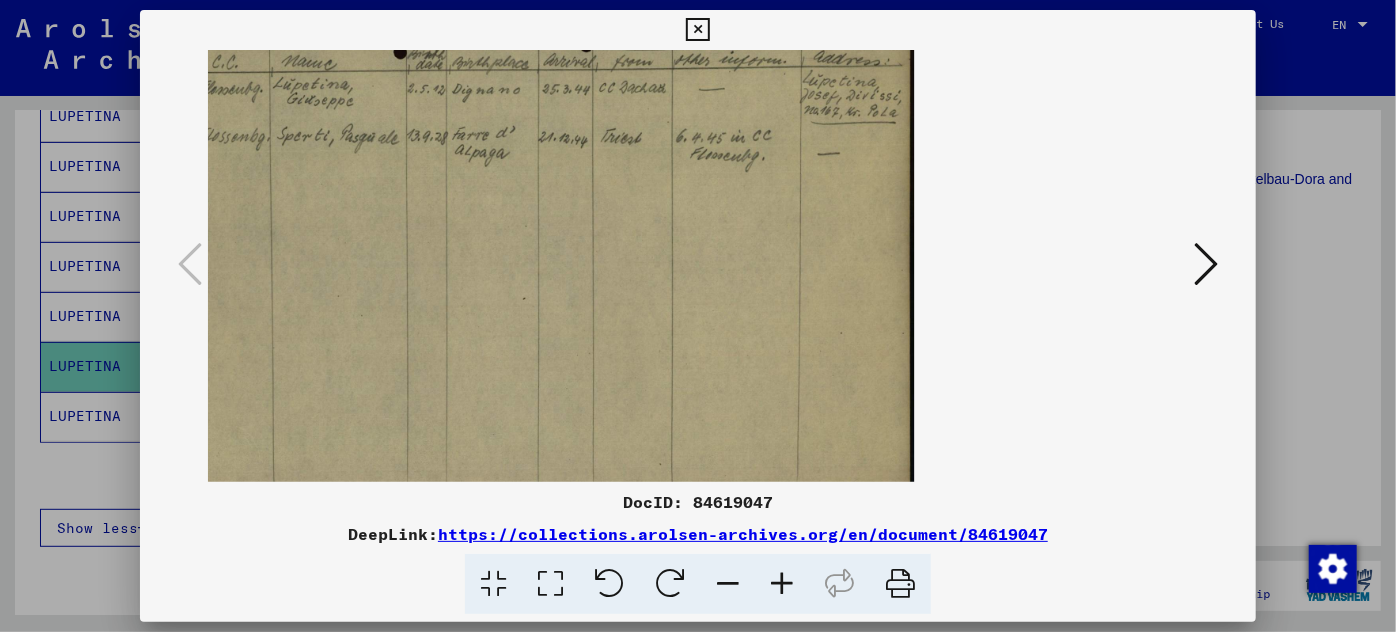 click at bounding box center [782, 584] 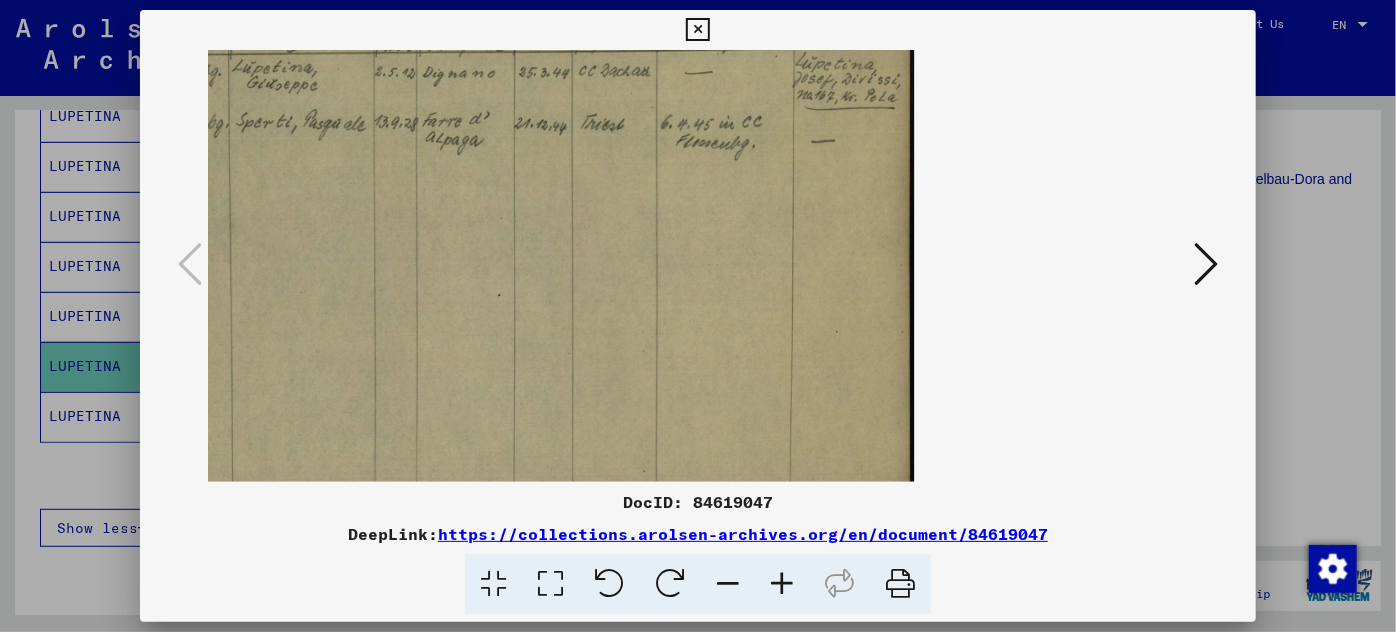 scroll, scrollTop: 0, scrollLeft: 0, axis: both 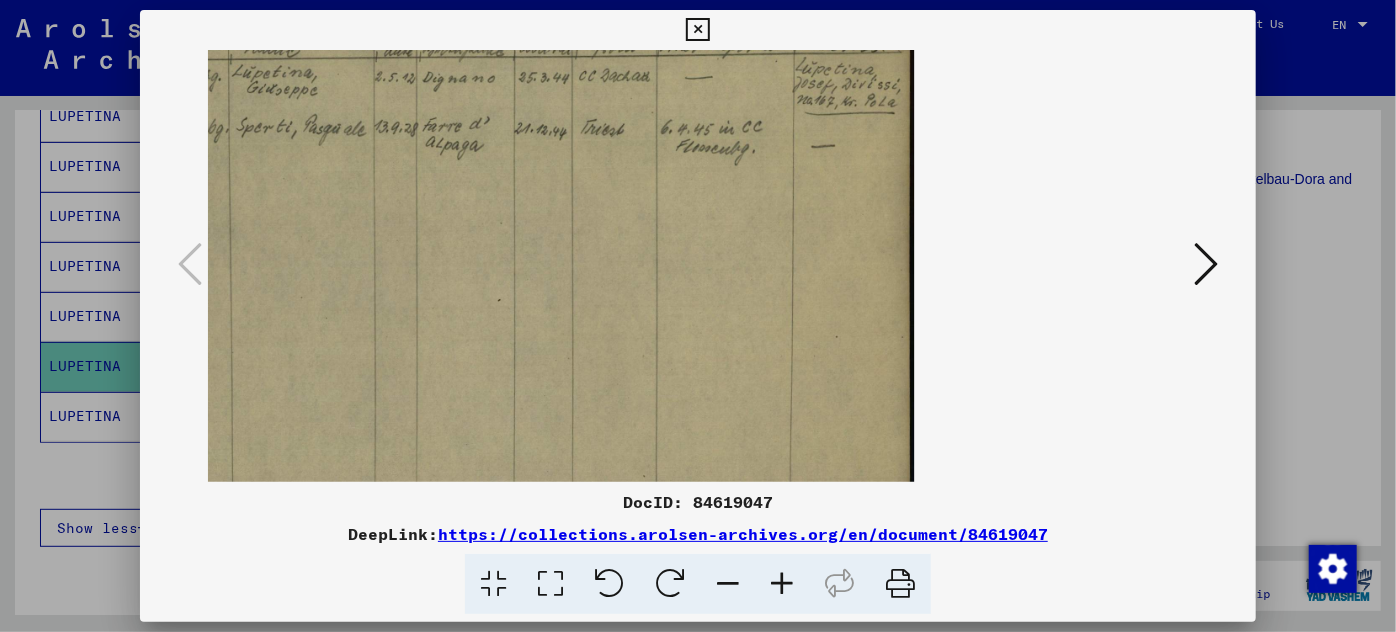 drag, startPoint x: 452, startPoint y: 178, endPoint x: 666, endPoint y: 343, distance: 270.22397 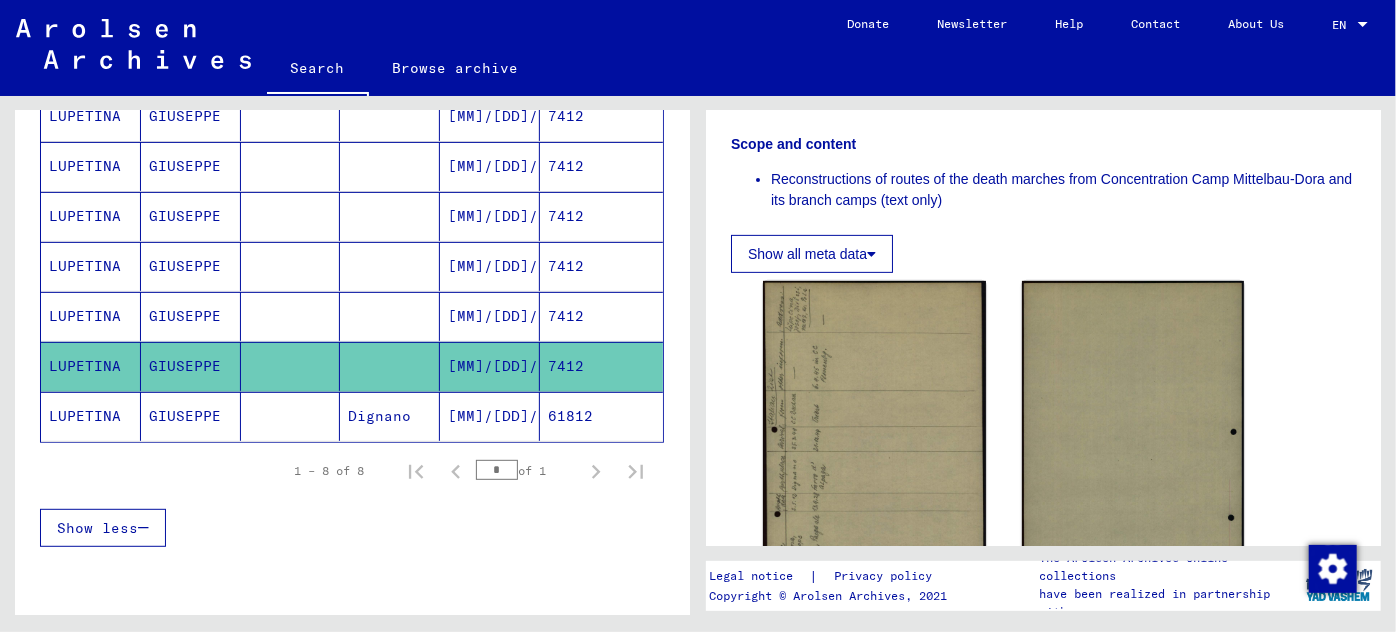 click on "[MM]/[DD]/[YYYY]" 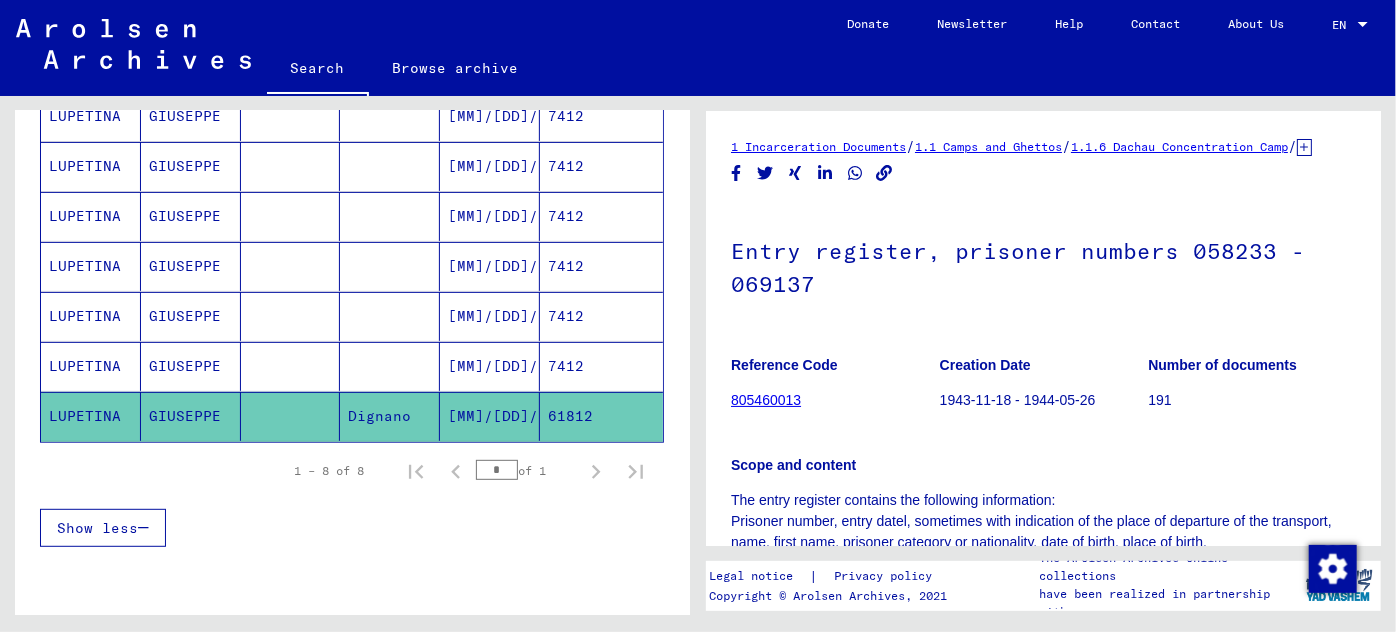 scroll, scrollTop: 216, scrollLeft: 0, axis: vertical 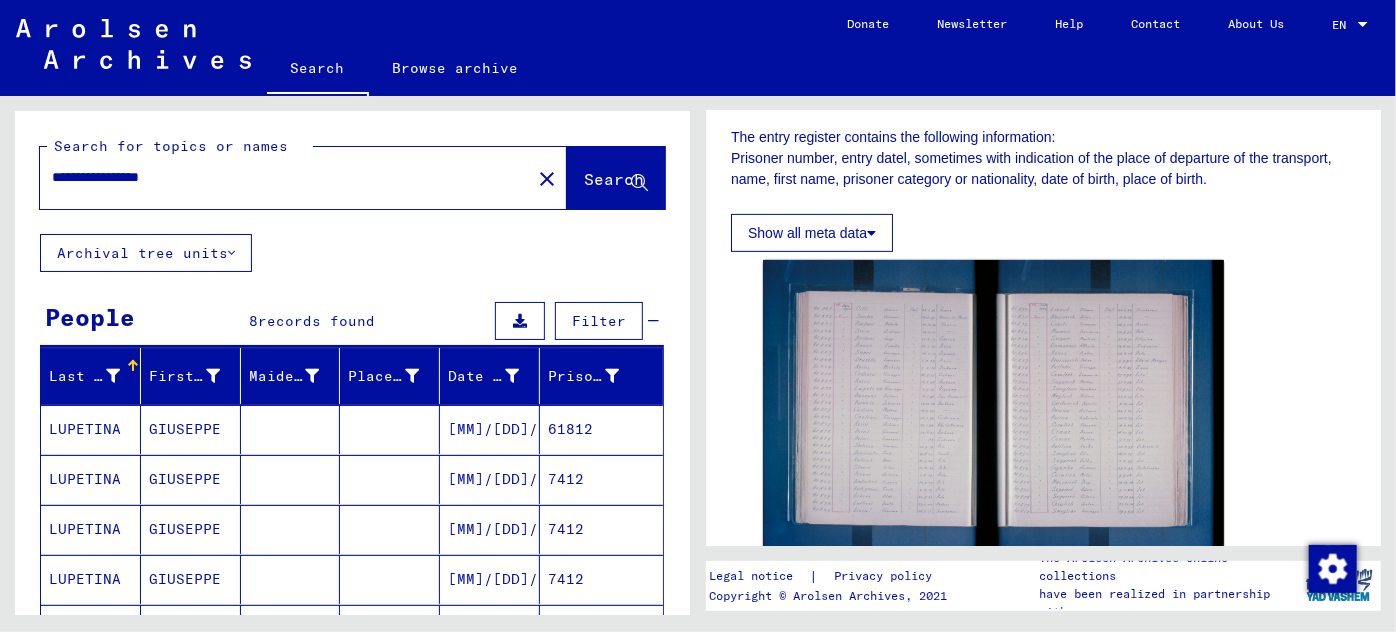 drag, startPoint x: 243, startPoint y: 178, endPoint x: 43, endPoint y: 162, distance: 200.63898 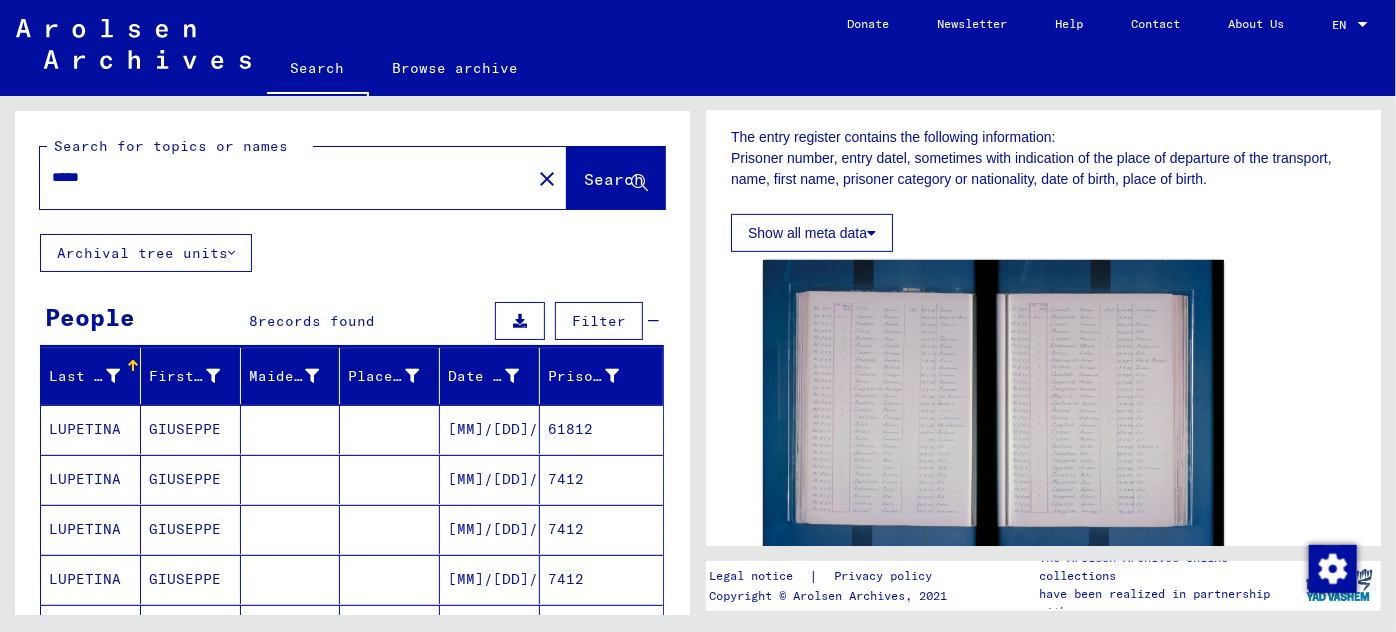 click on "*****" at bounding box center (285, 177) 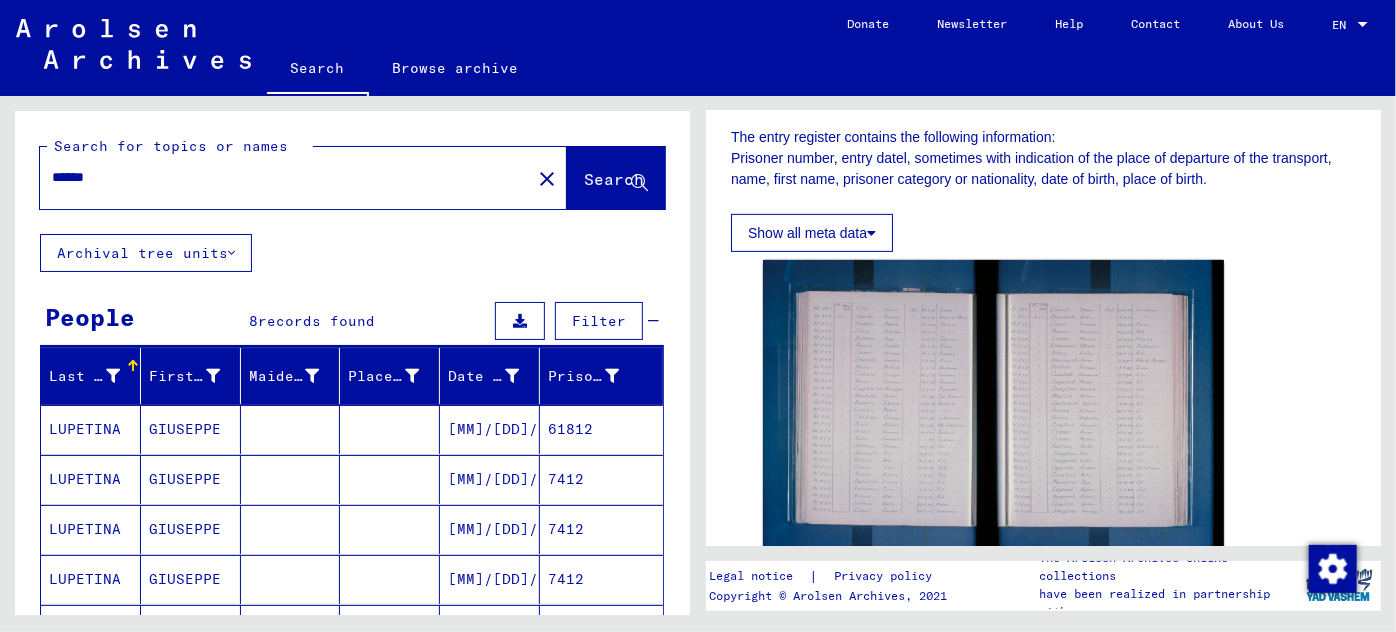 click on "******" at bounding box center [285, 177] 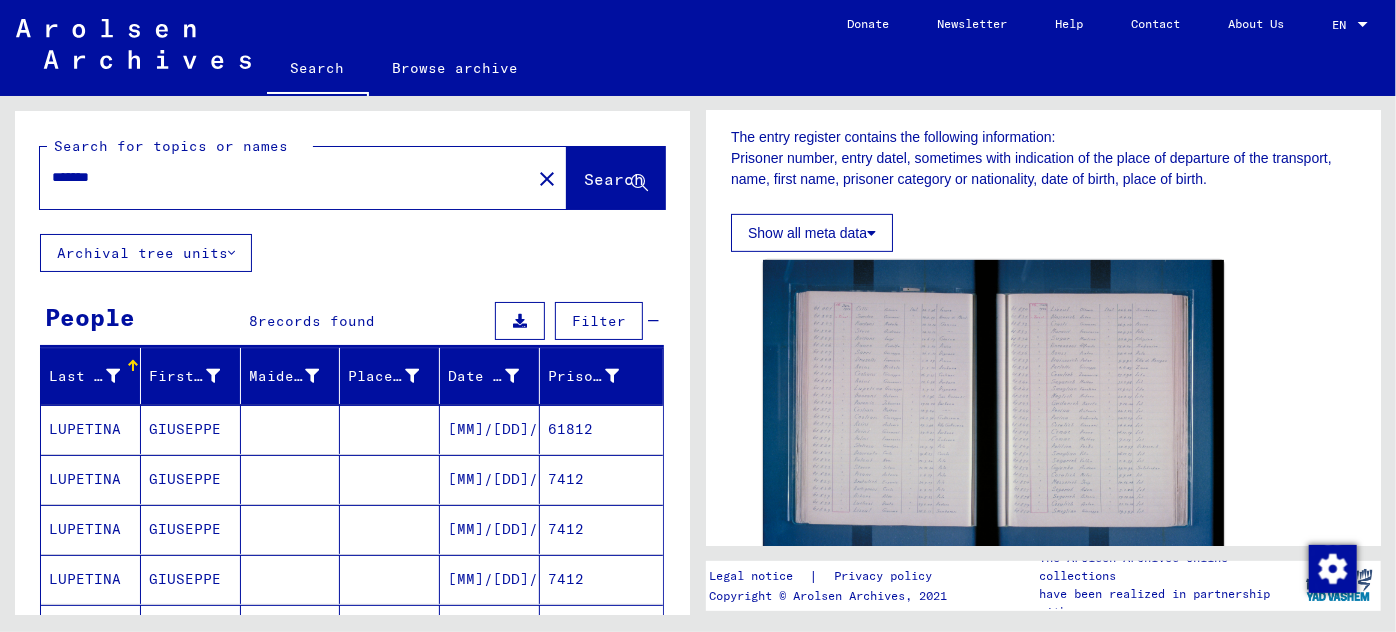 click on "*******" at bounding box center (285, 177) 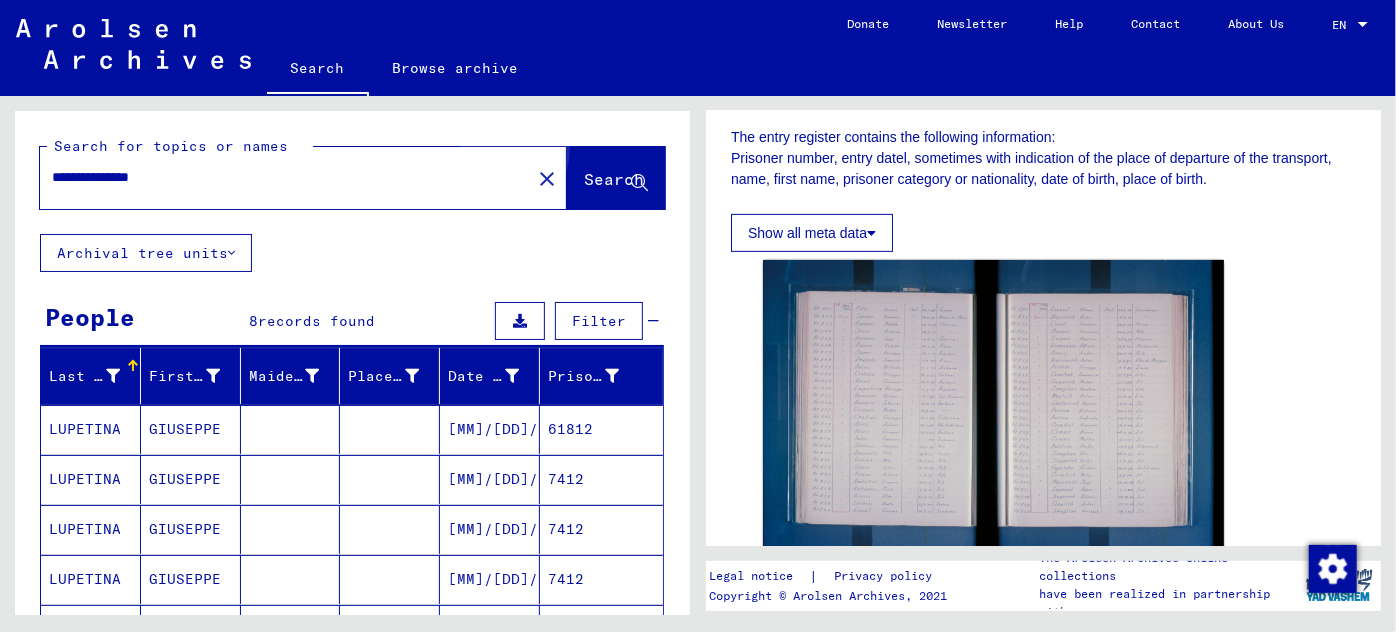 click on "Search" 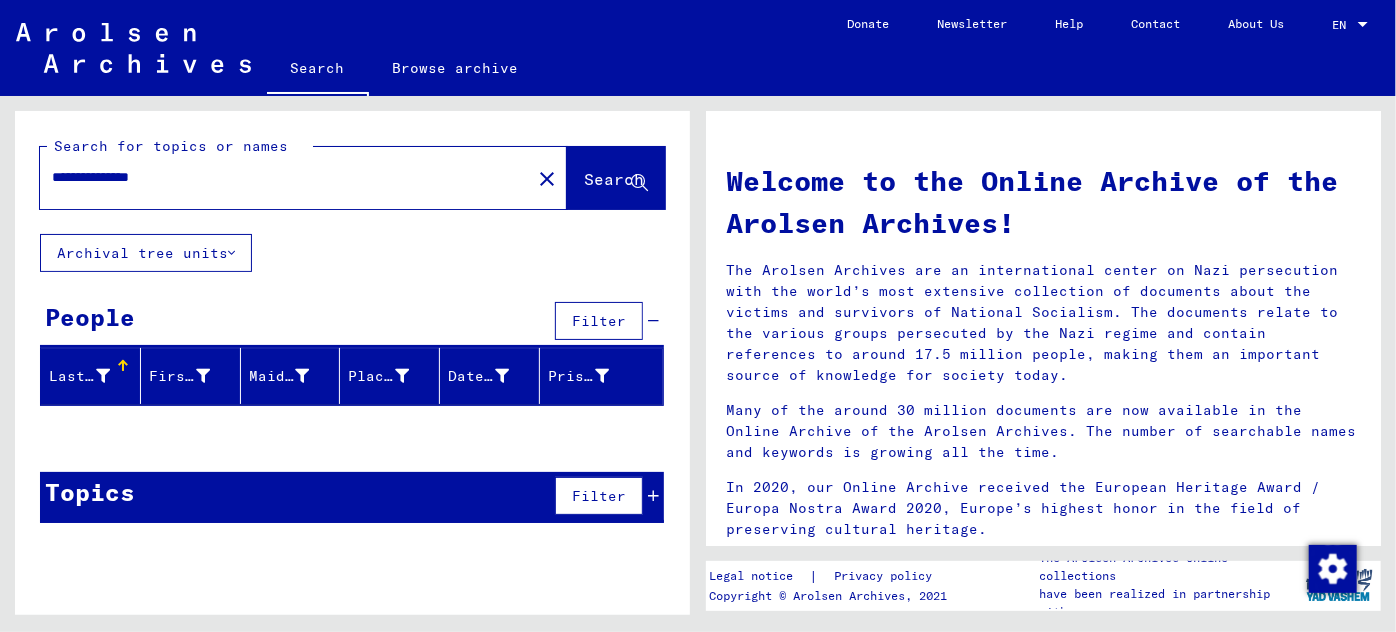 click at bounding box center [653, 496] 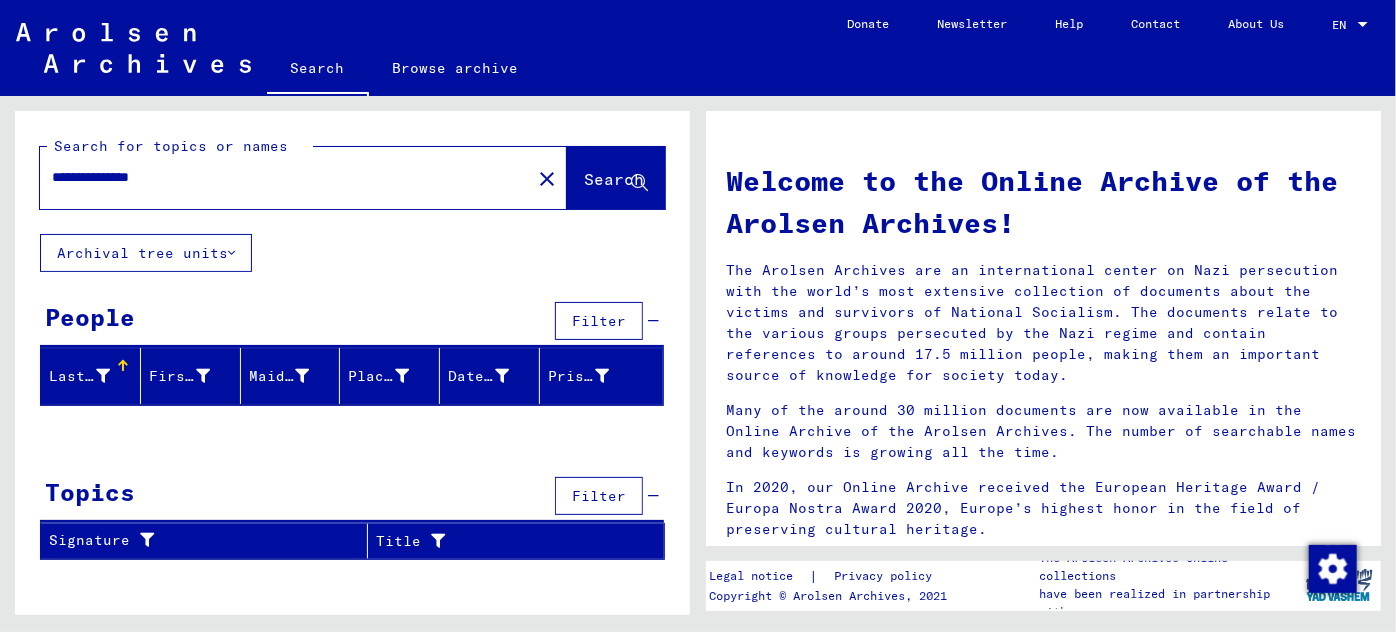 click on "**********" at bounding box center (279, 177) 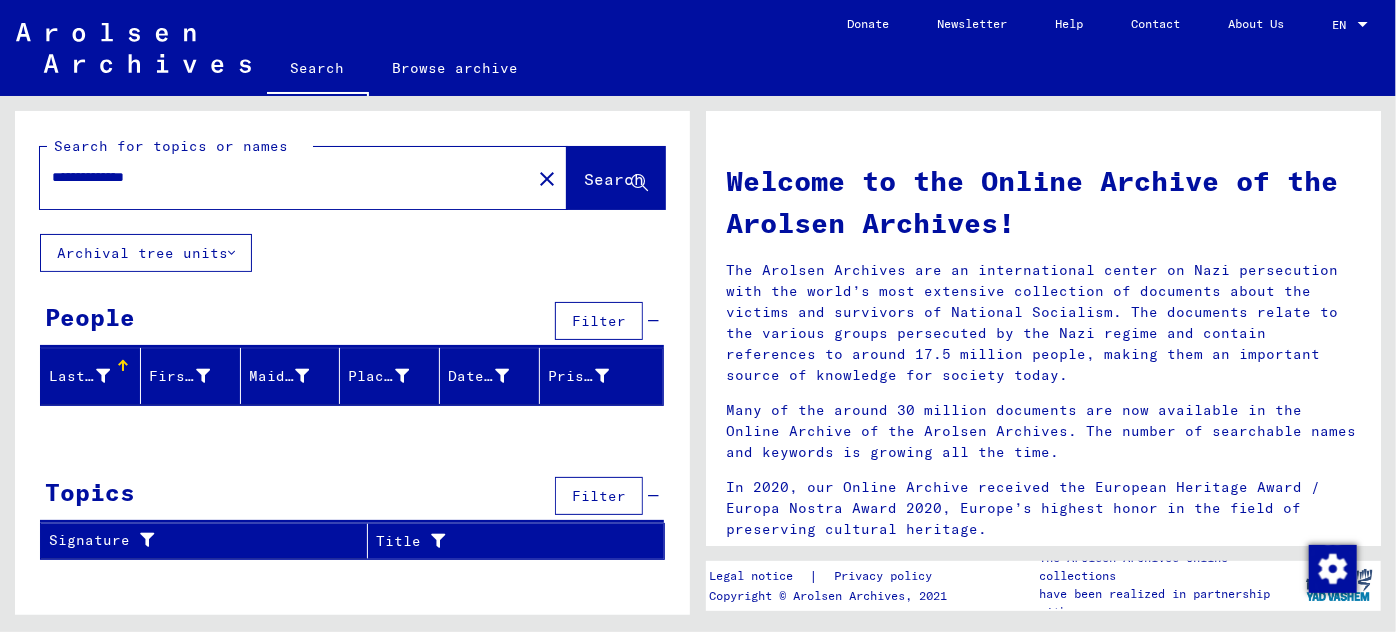 click on "Search" 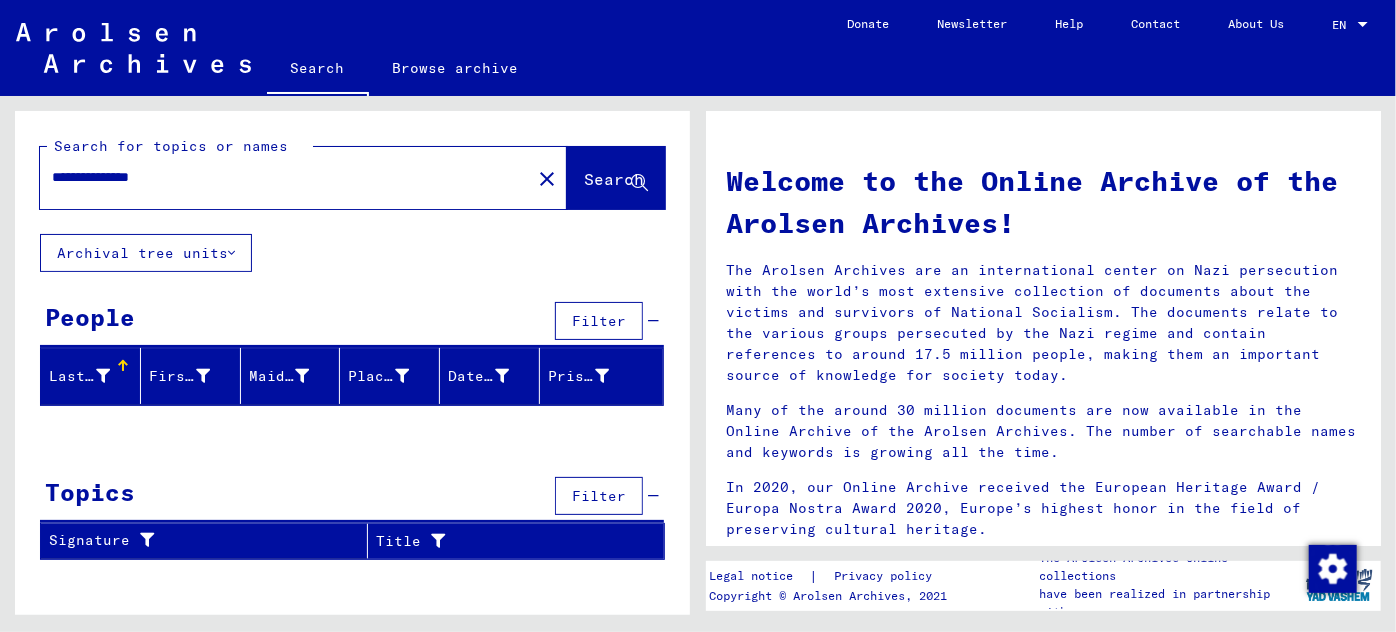 type on "**********" 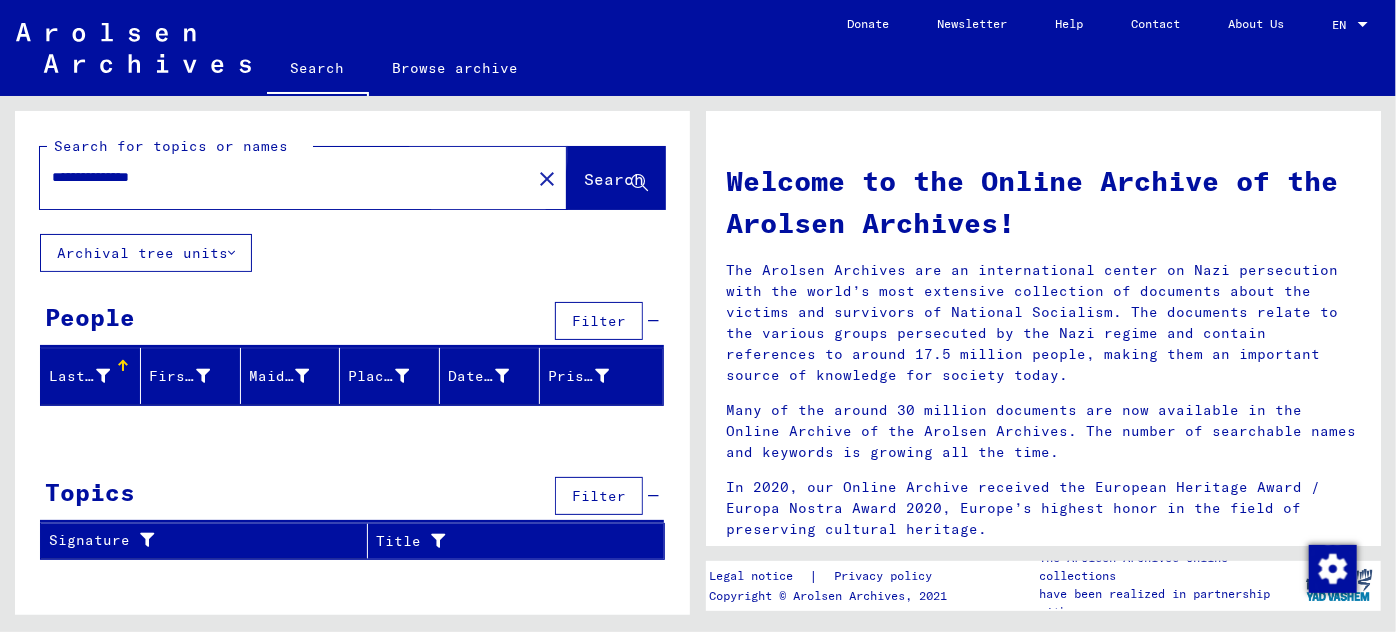 click on "Search" 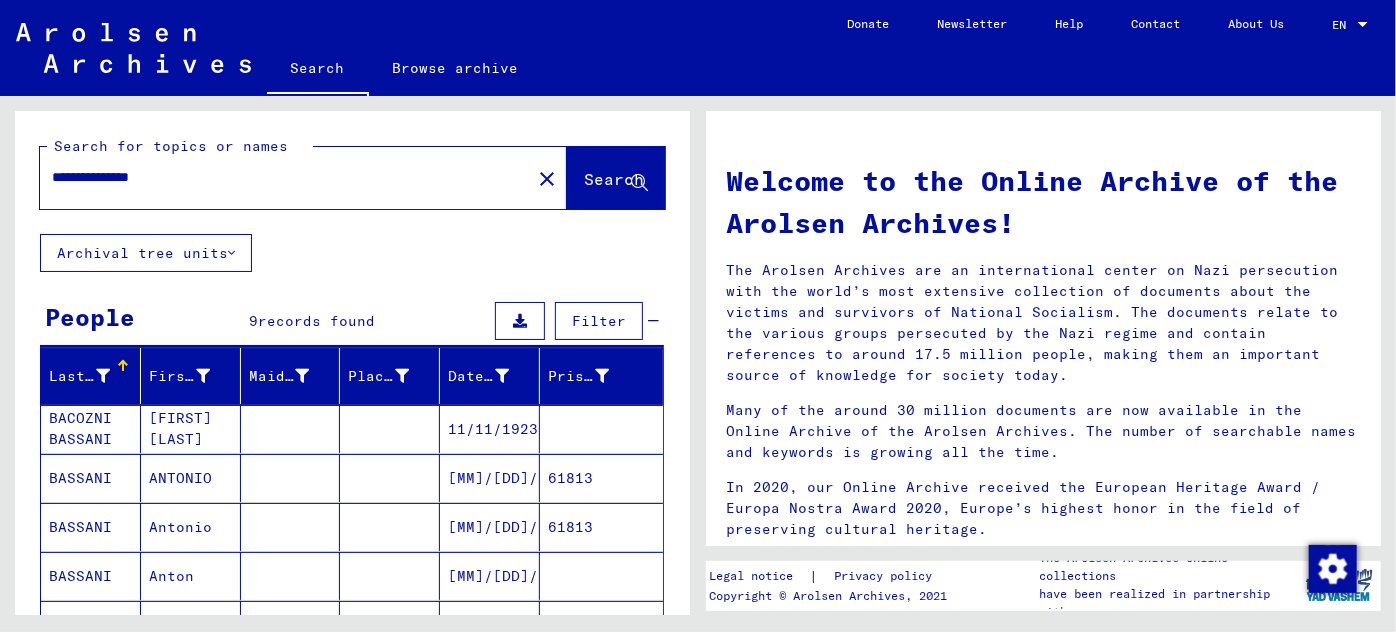 click on "ANTONIO" at bounding box center (191, 527) 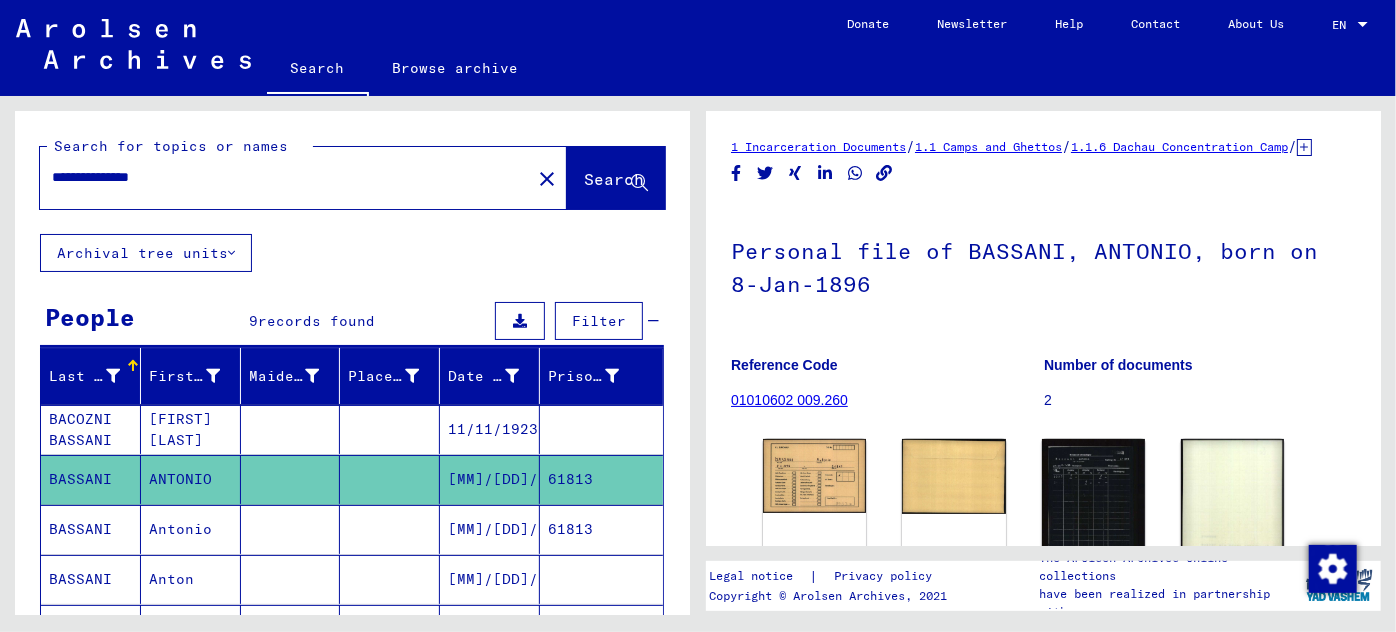 scroll, scrollTop: 0, scrollLeft: 0, axis: both 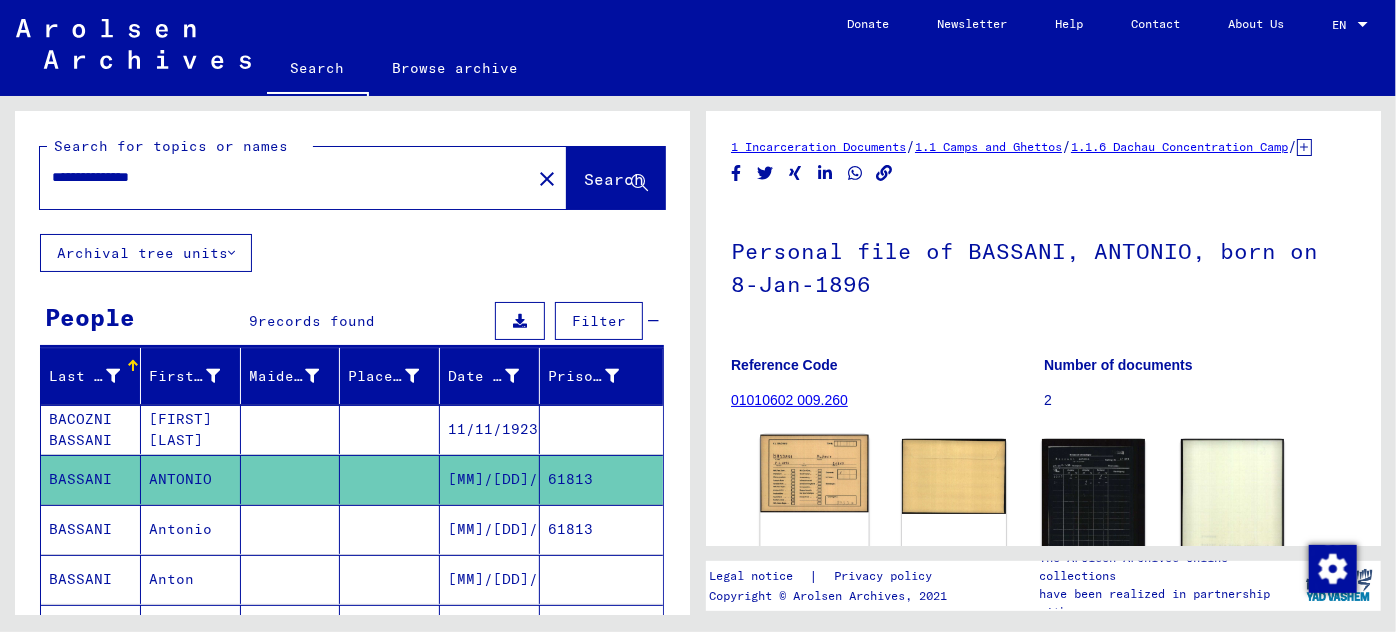 click 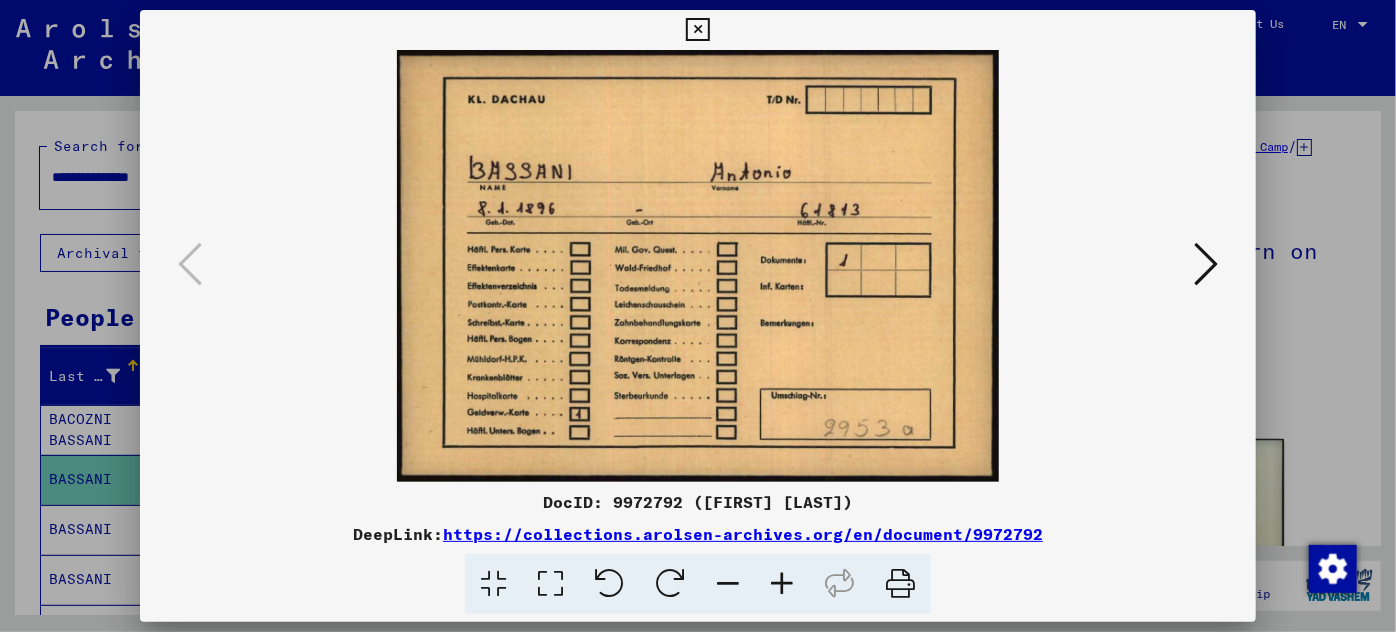 click at bounding box center (1206, 264) 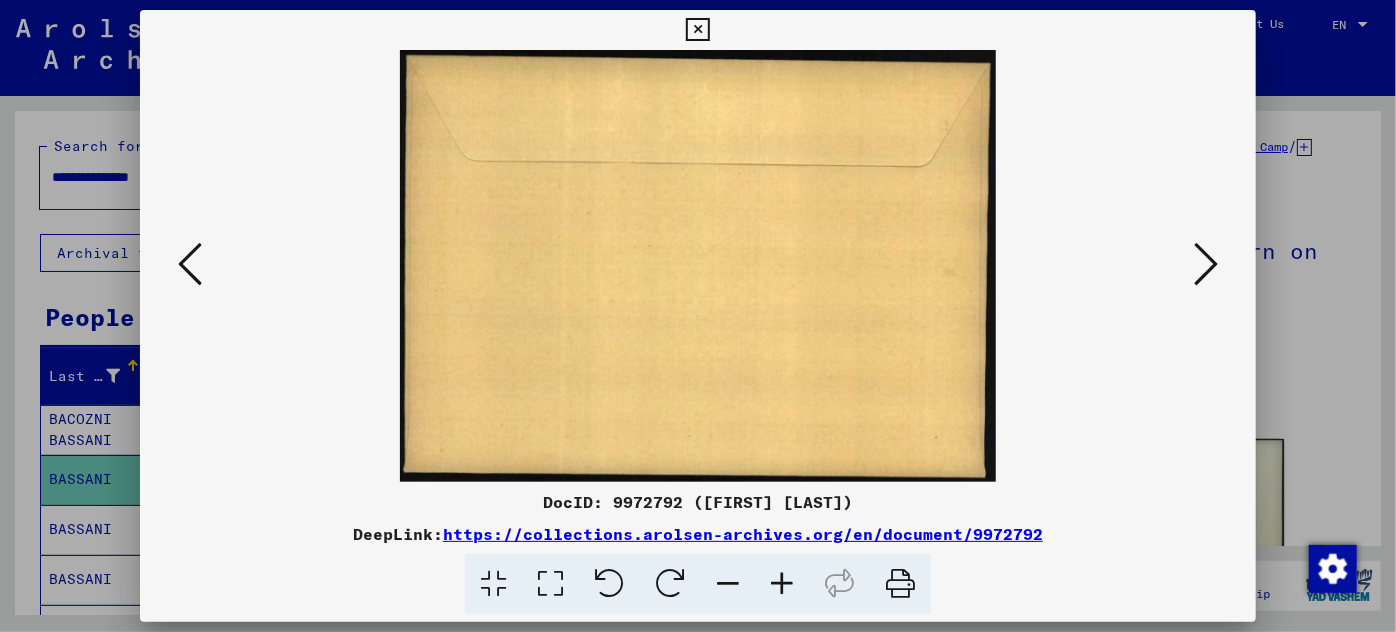 click at bounding box center (1206, 264) 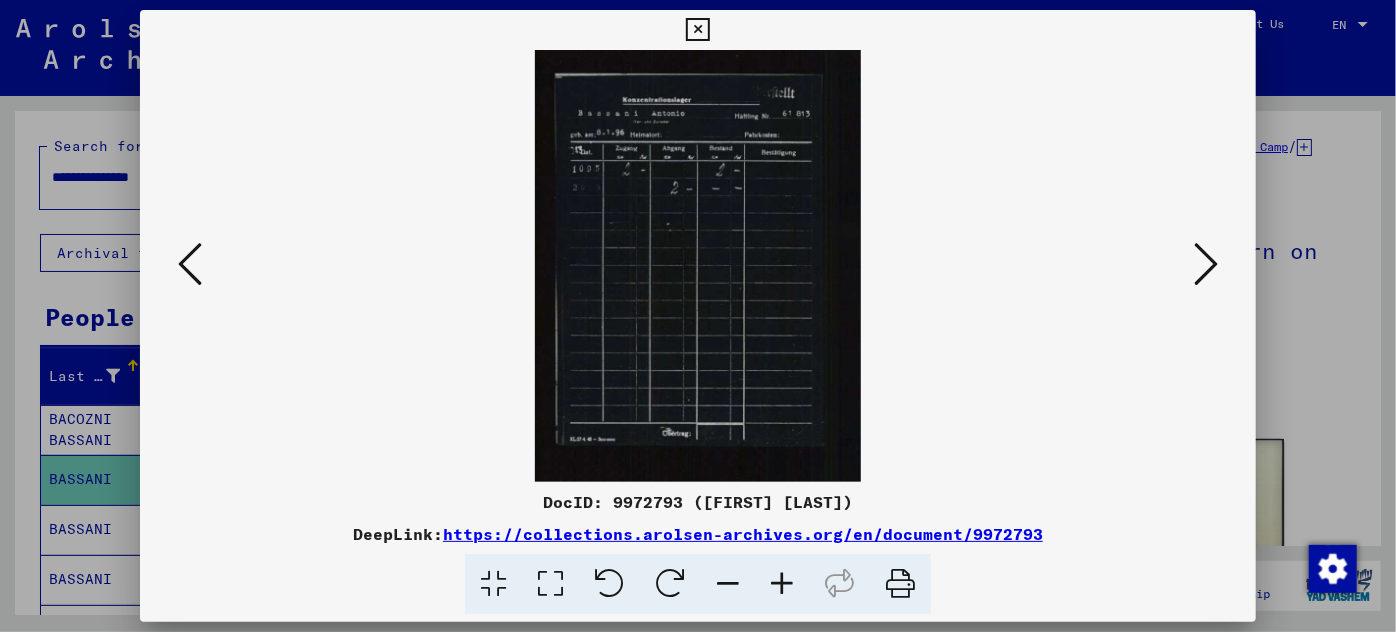 click at bounding box center (1206, 264) 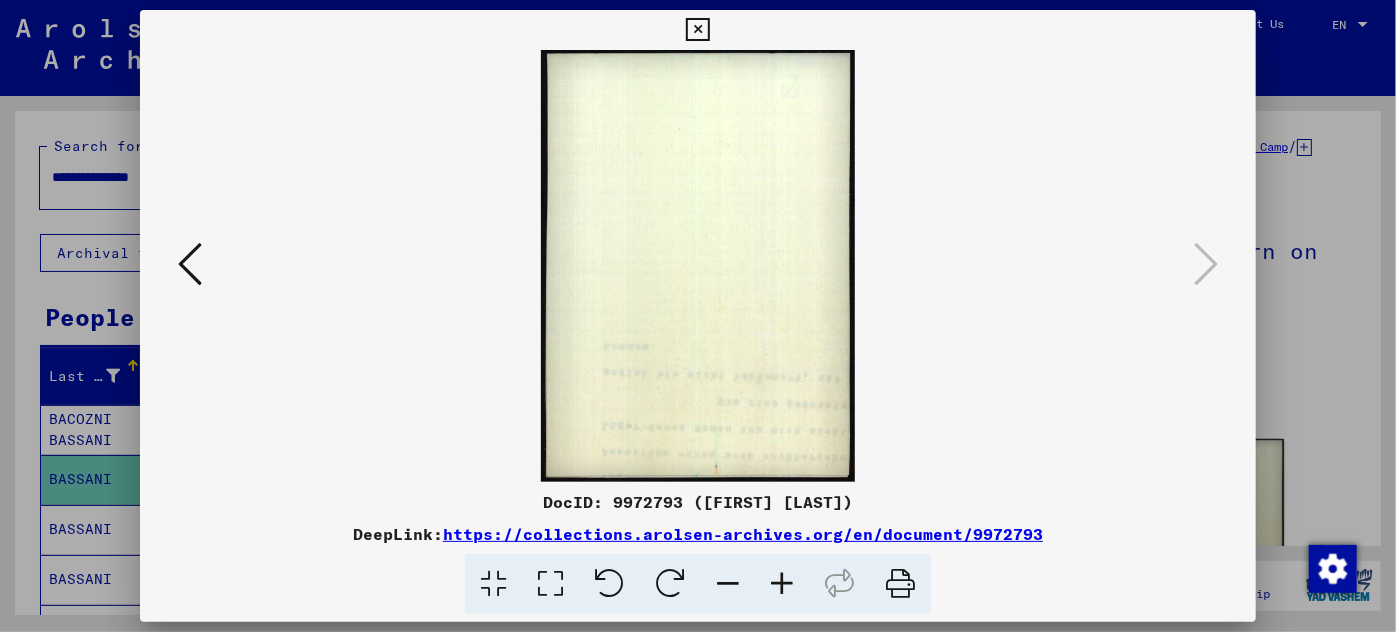click at bounding box center (698, 316) 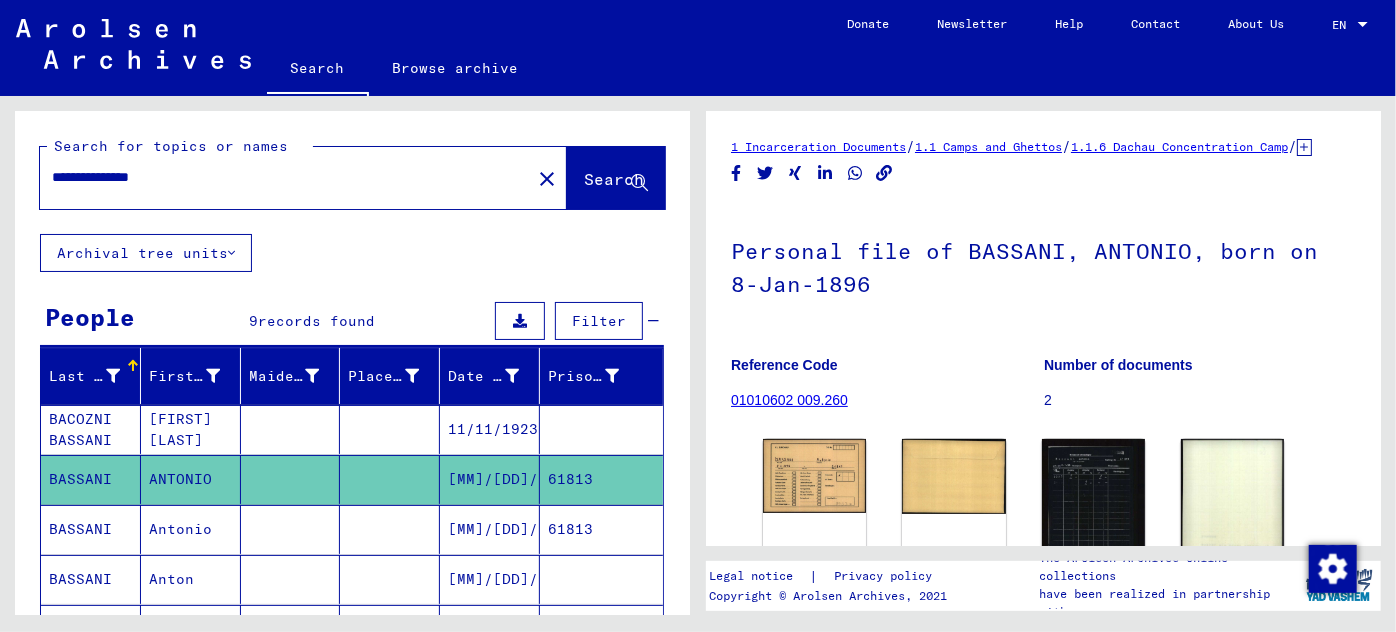 click on "61813" at bounding box center (601, 579) 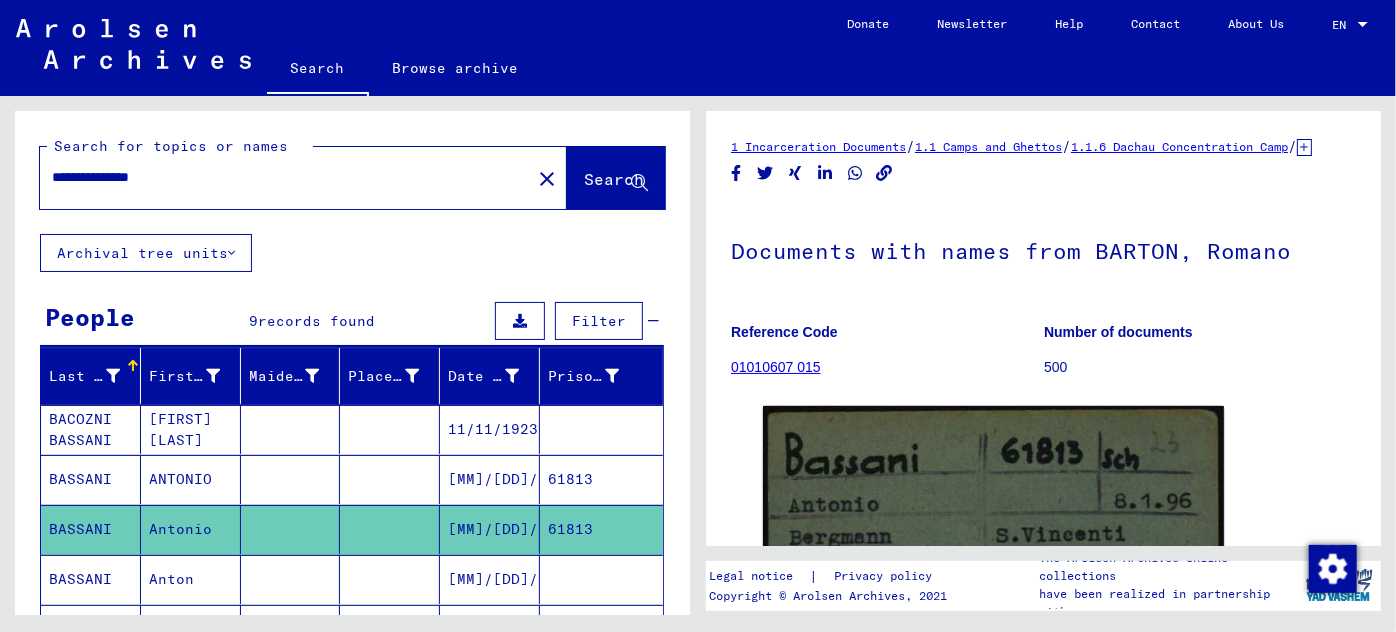 scroll, scrollTop: 0, scrollLeft: 0, axis: both 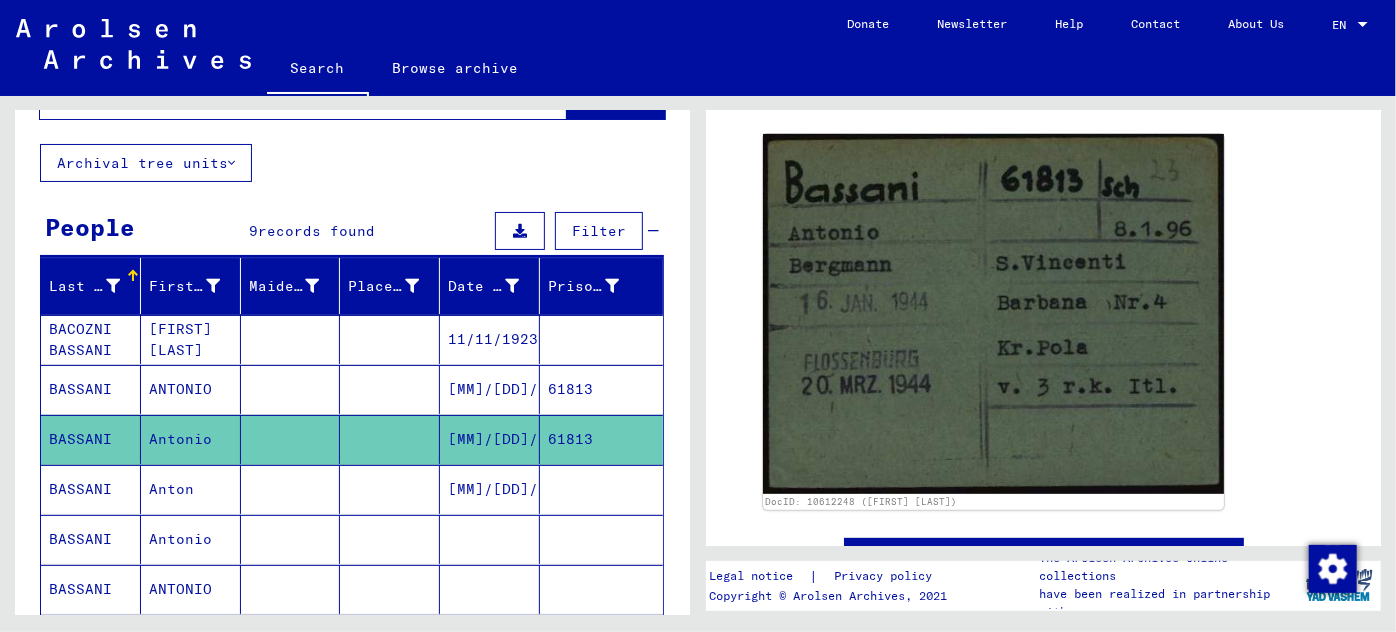 click on "Anton" at bounding box center [191, 539] 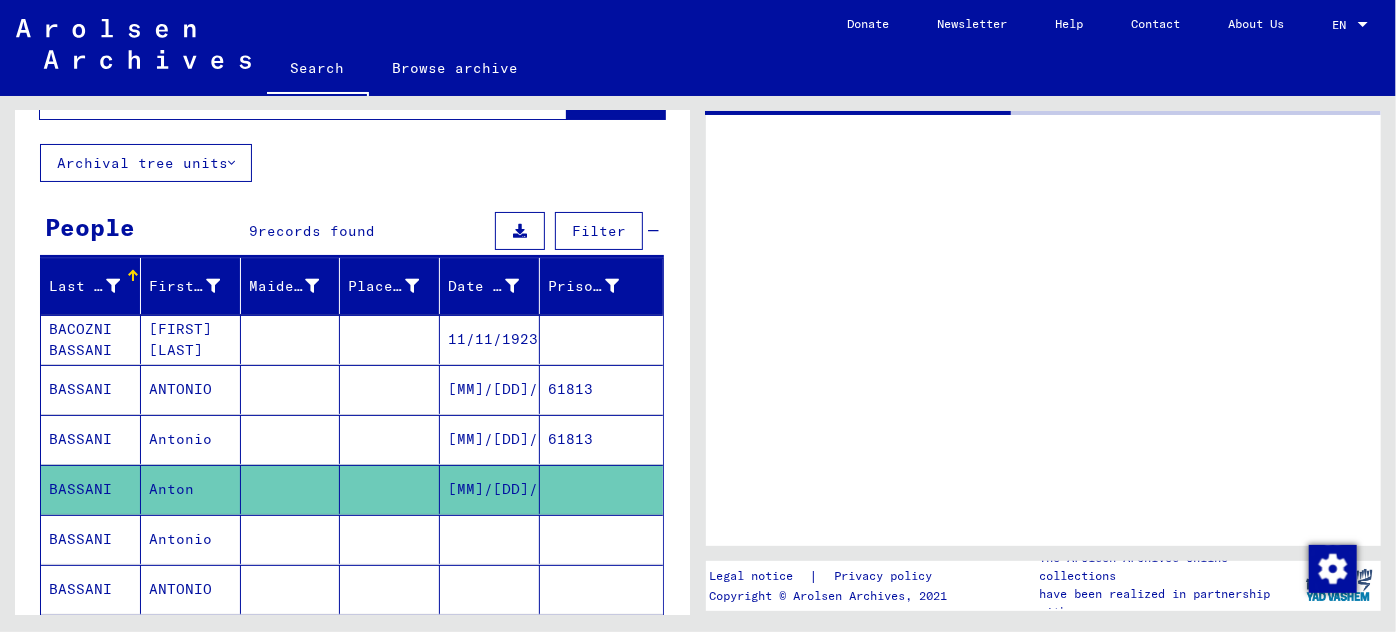 scroll, scrollTop: 0, scrollLeft: 0, axis: both 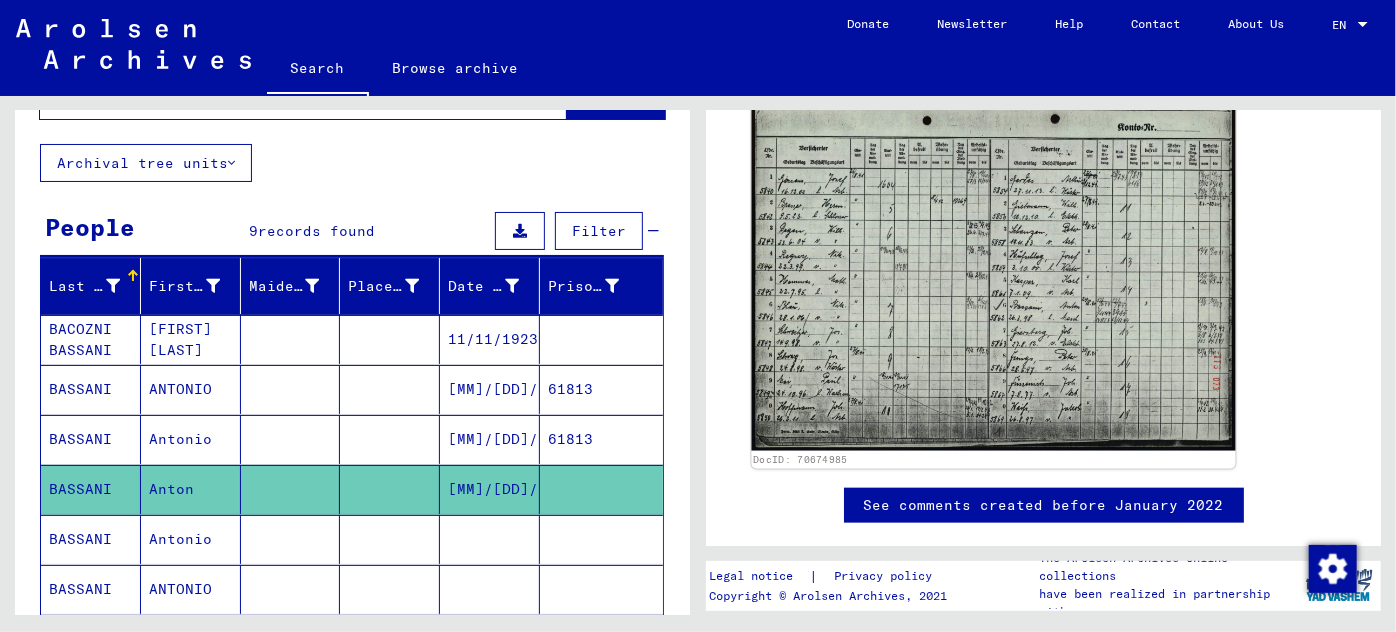 click 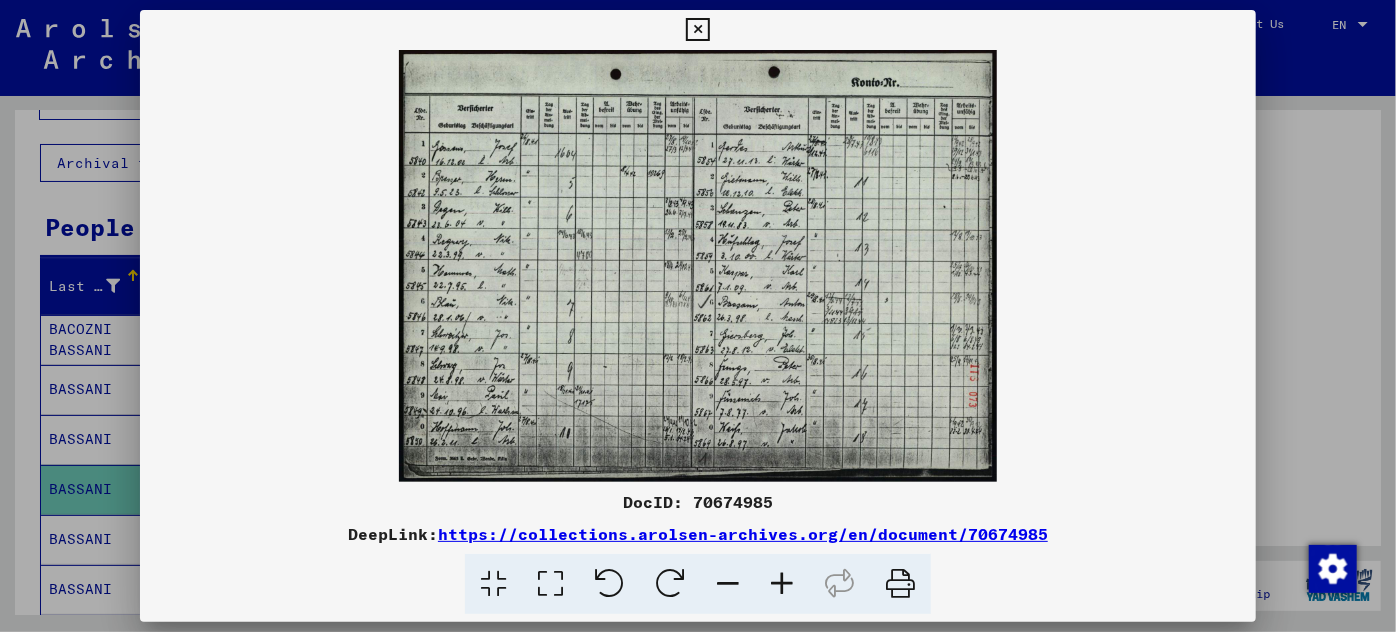 click at bounding box center (782, 584) 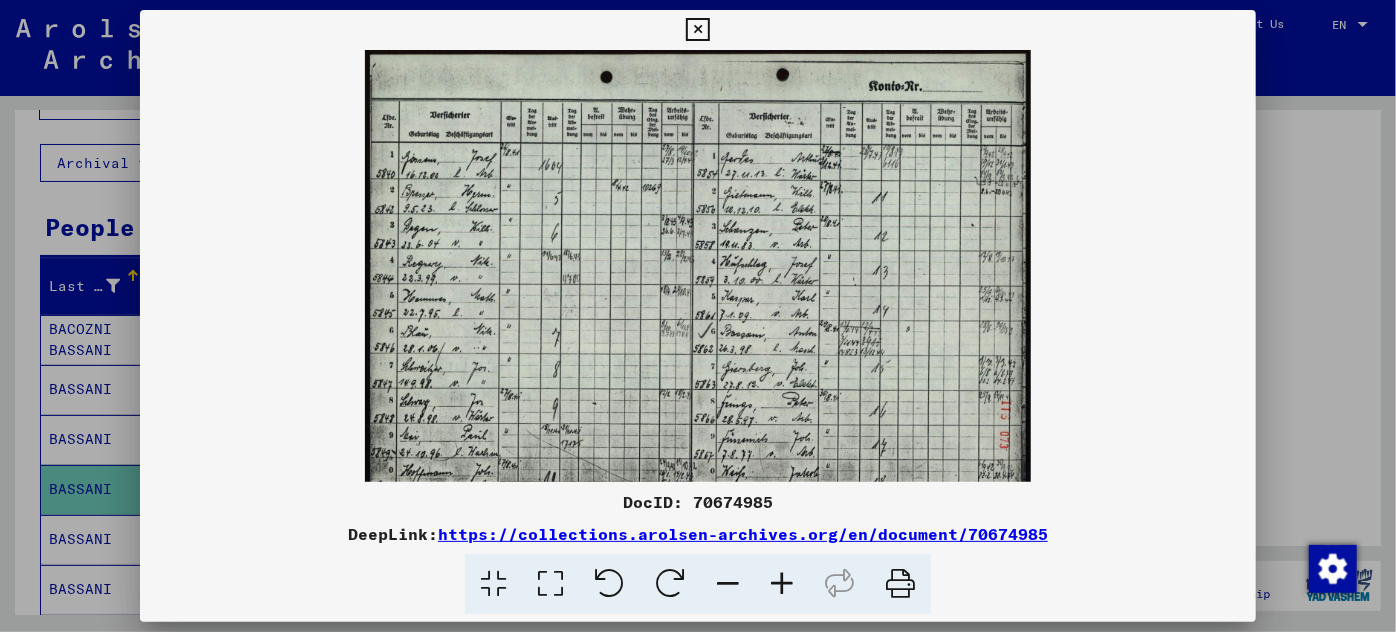 click at bounding box center [782, 584] 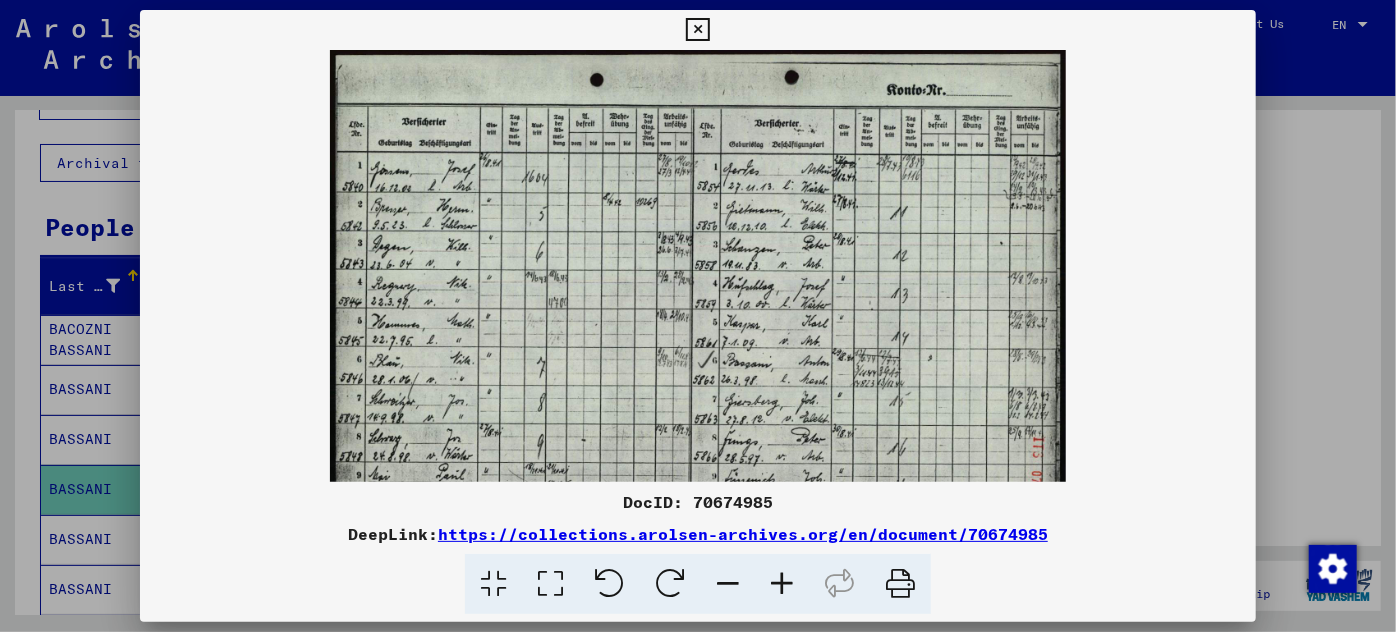 click at bounding box center [782, 584] 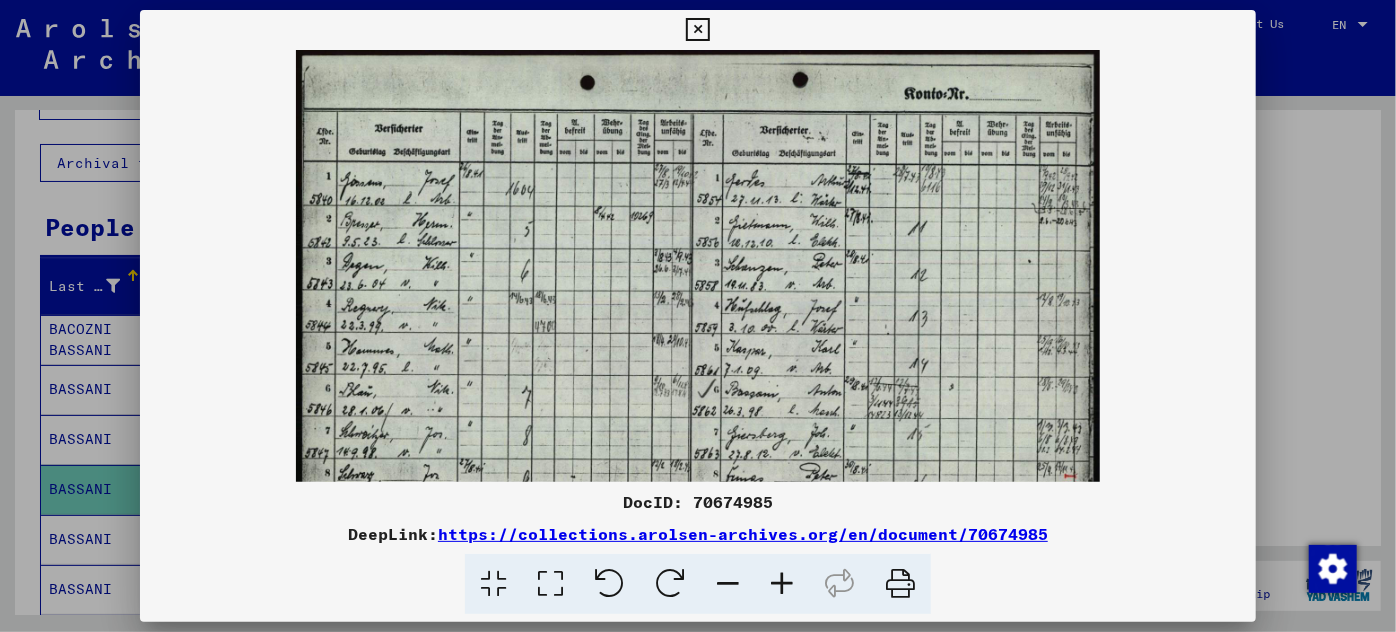 click at bounding box center (782, 584) 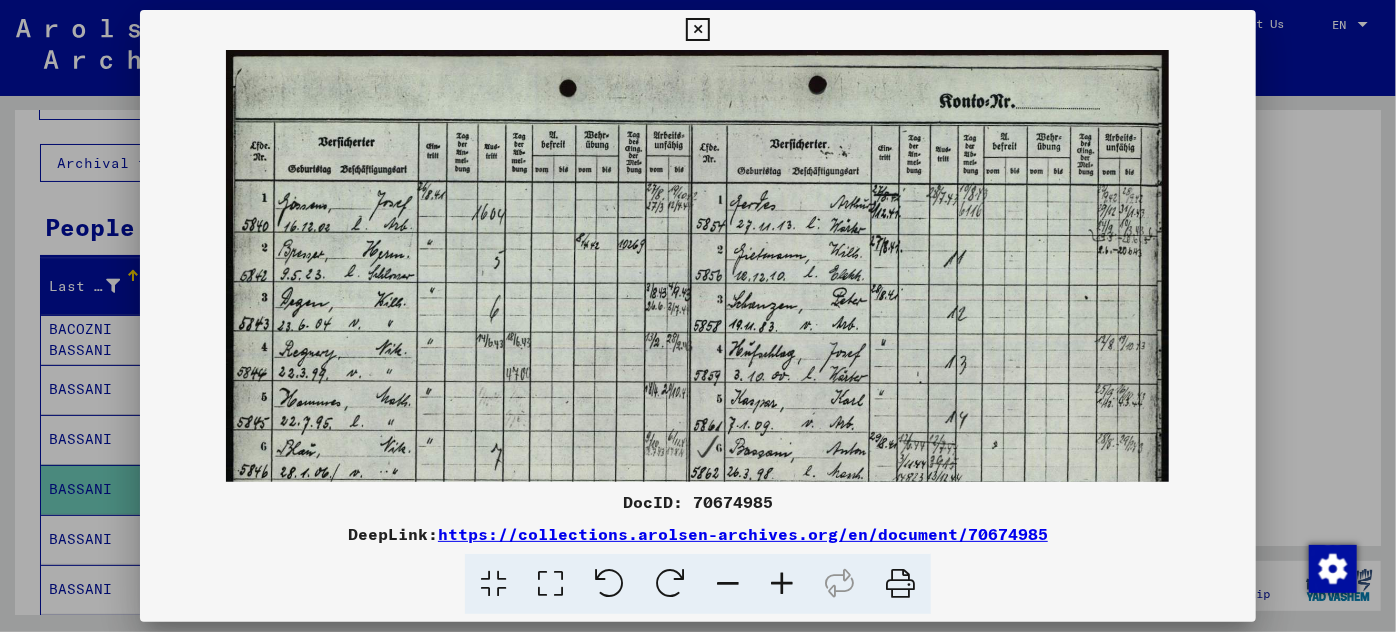 click at bounding box center [782, 584] 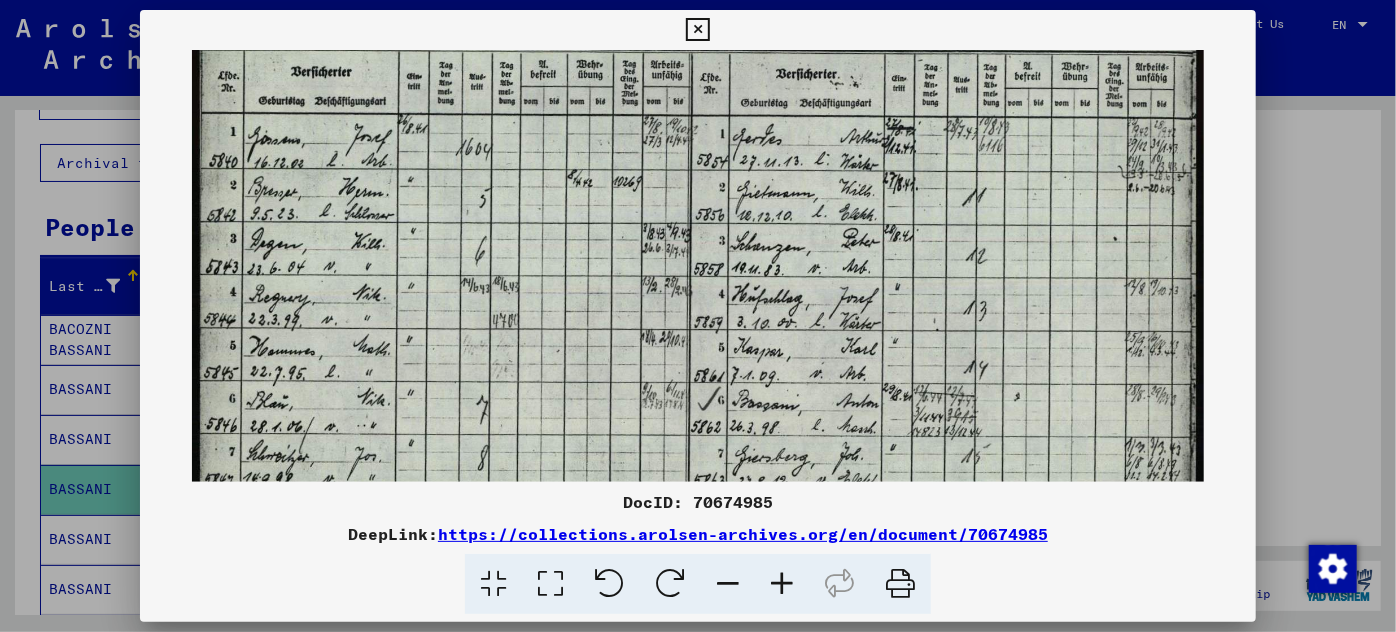 scroll, scrollTop: 77, scrollLeft: 0, axis: vertical 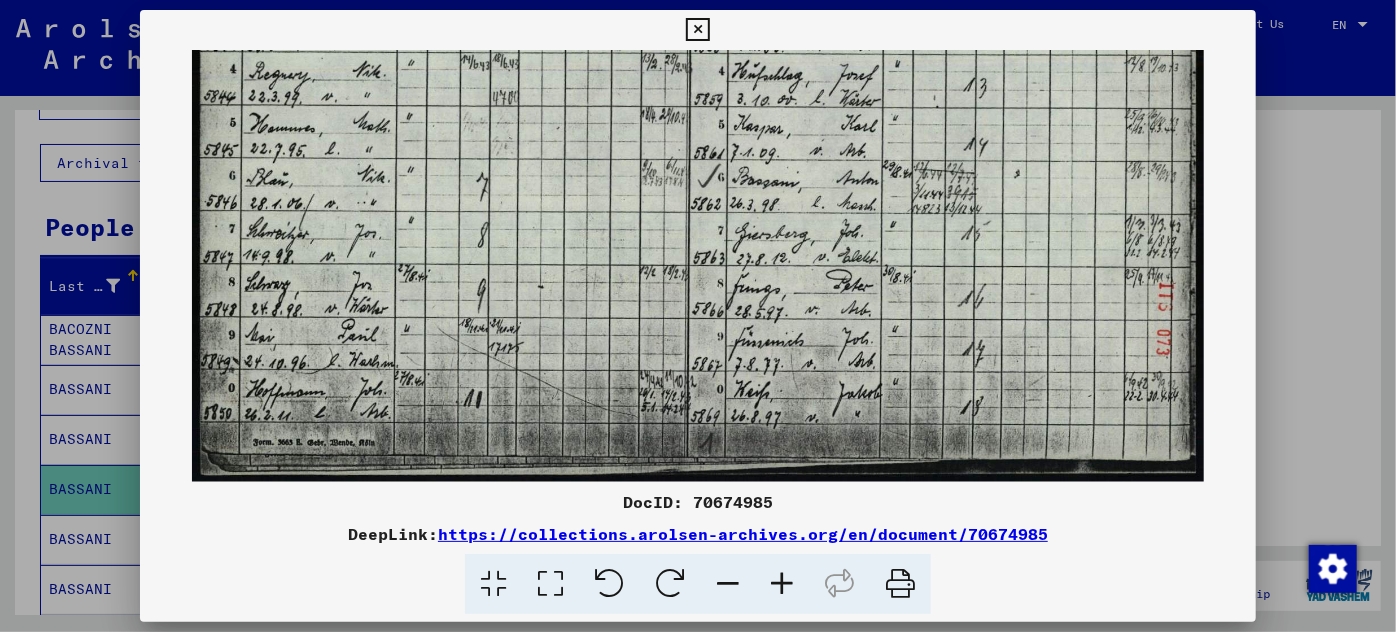 drag, startPoint x: 962, startPoint y: 421, endPoint x: 997, endPoint y: 169, distance: 254.41895 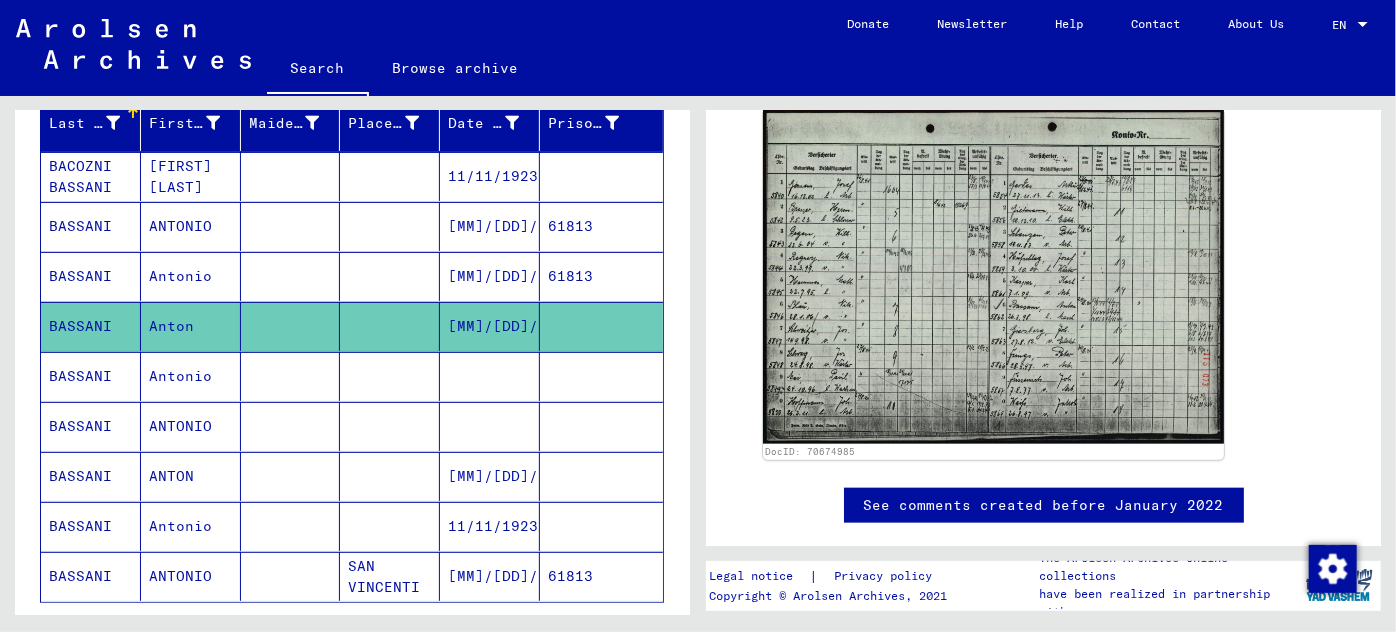scroll, scrollTop: 272, scrollLeft: 0, axis: vertical 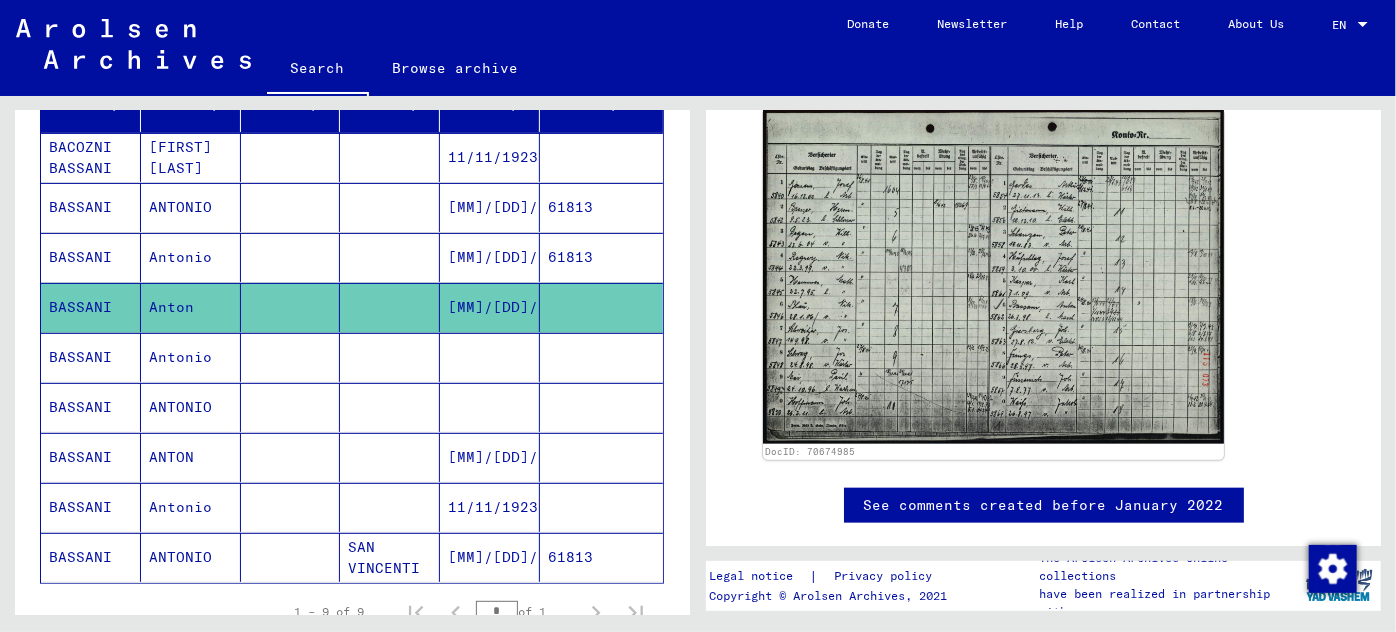 click on "[MM]/[DD]/[YYYY]" at bounding box center (490, 507) 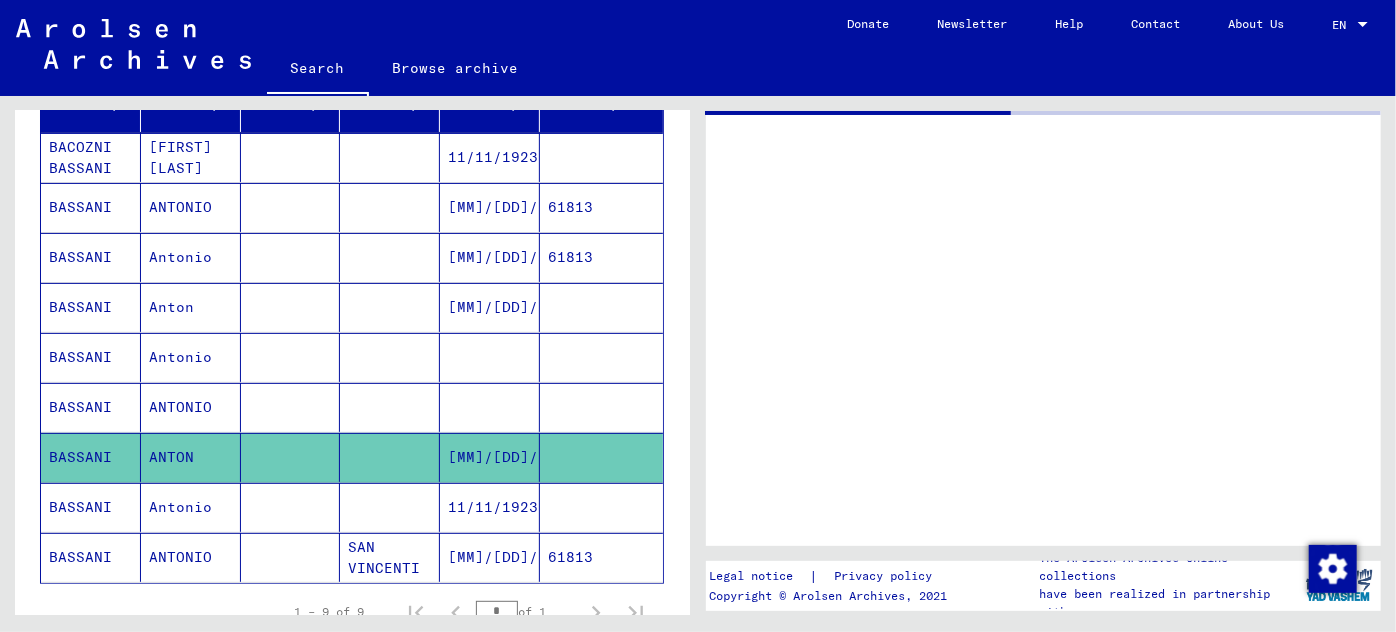 scroll, scrollTop: 0, scrollLeft: 0, axis: both 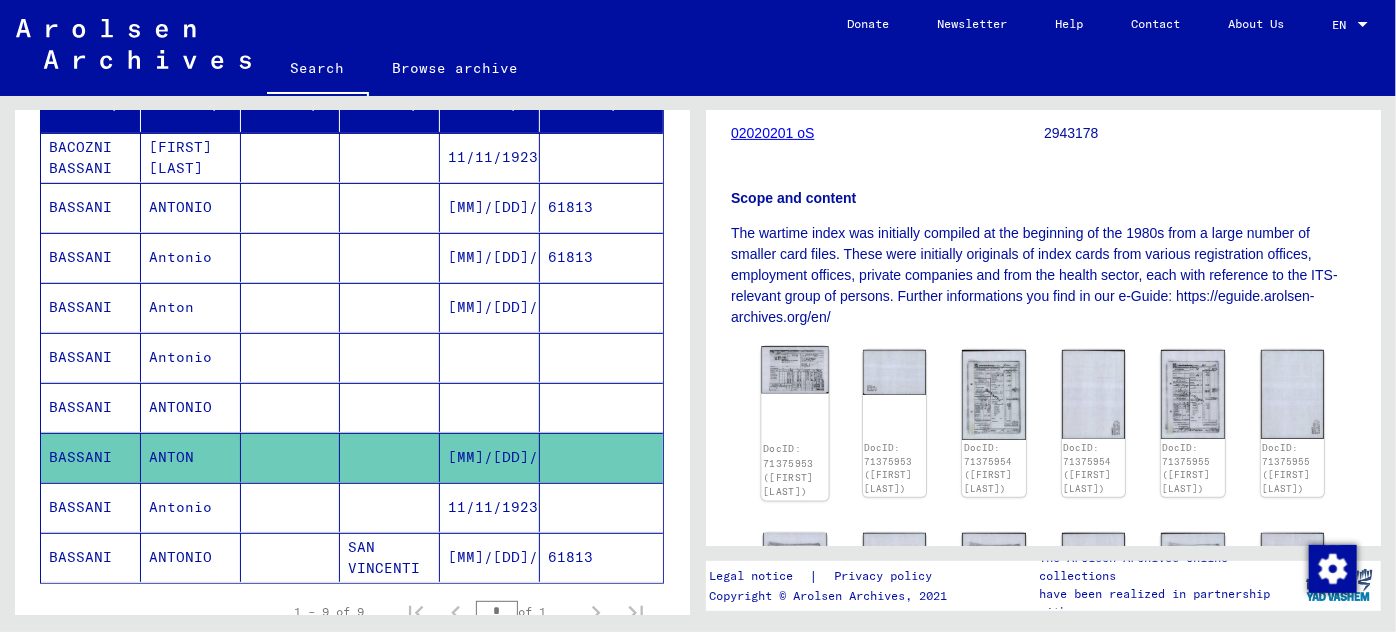 click 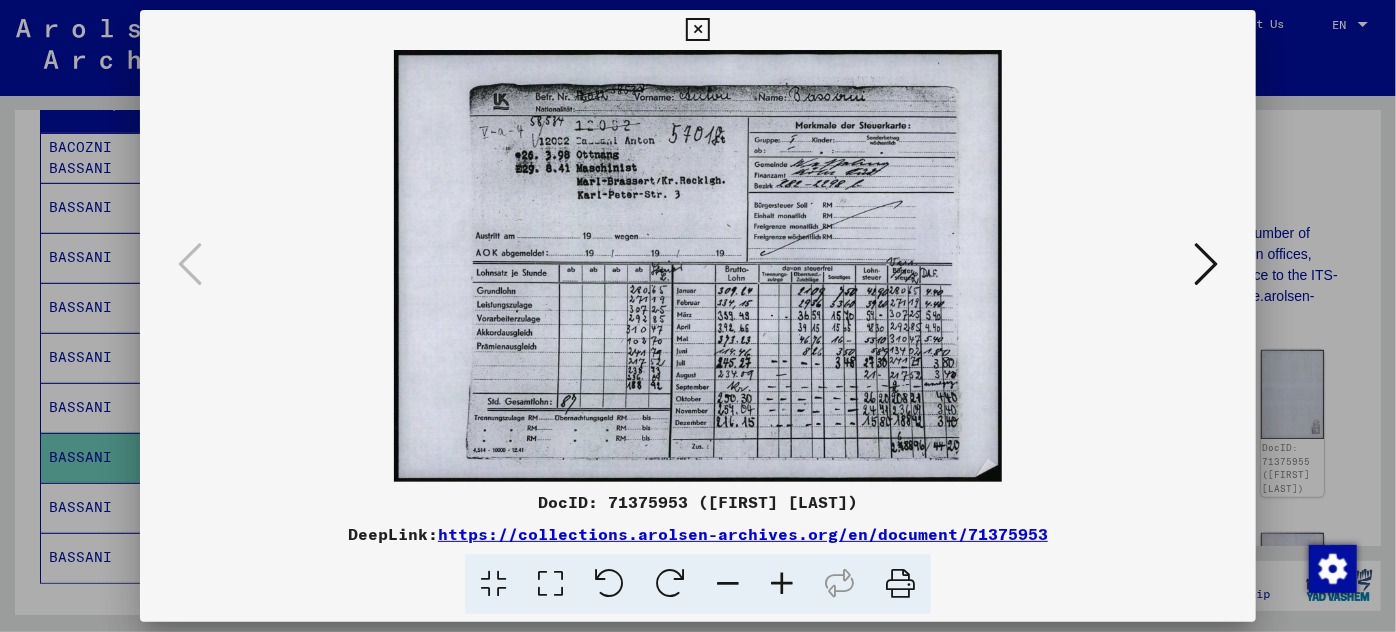 click at bounding box center [782, 584] 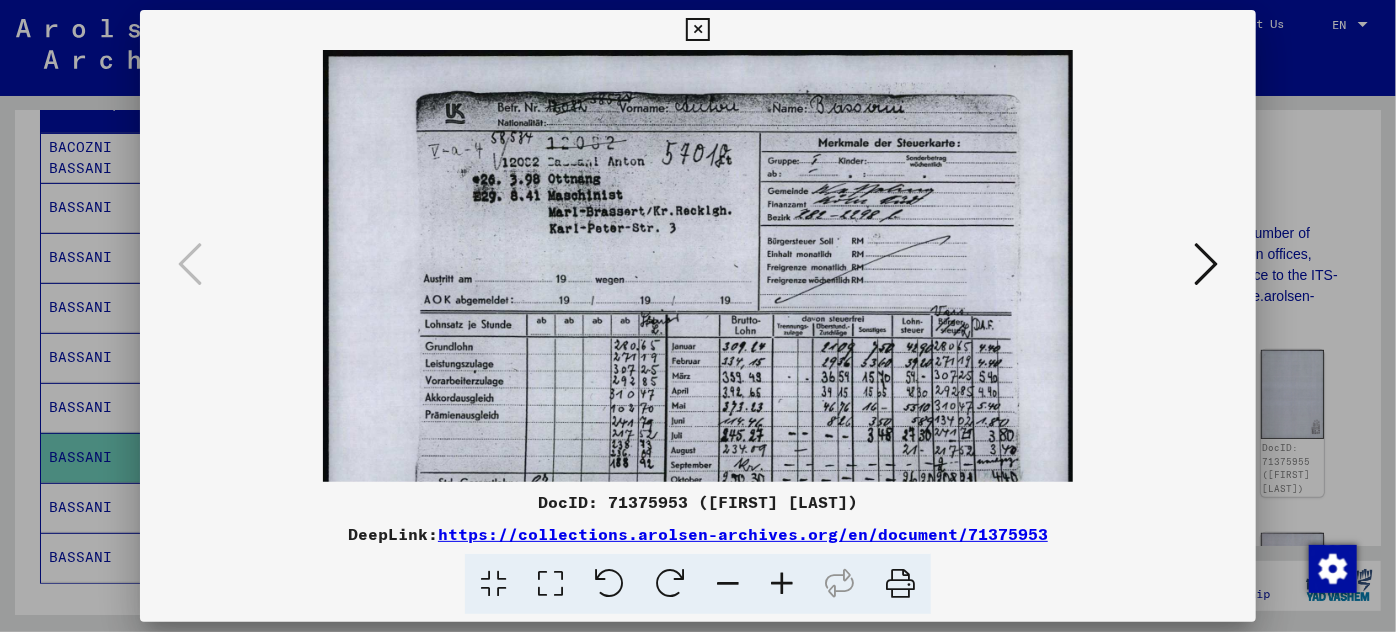 click at bounding box center (782, 584) 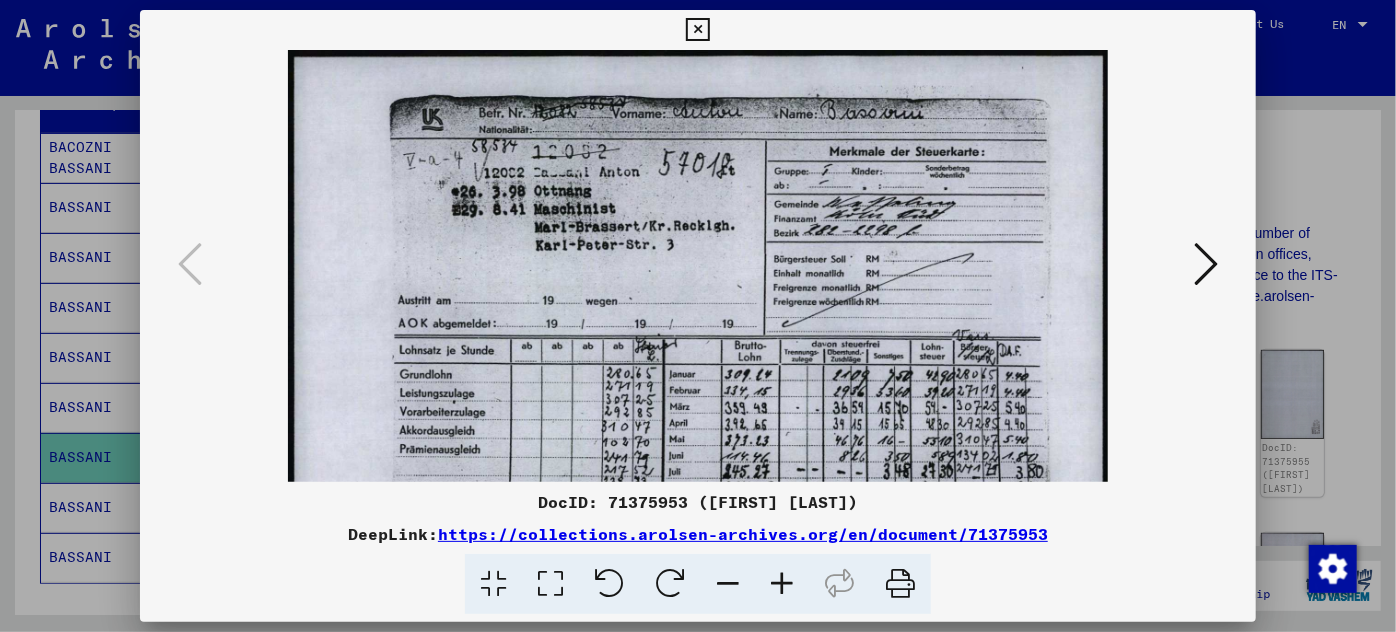 click at bounding box center (782, 584) 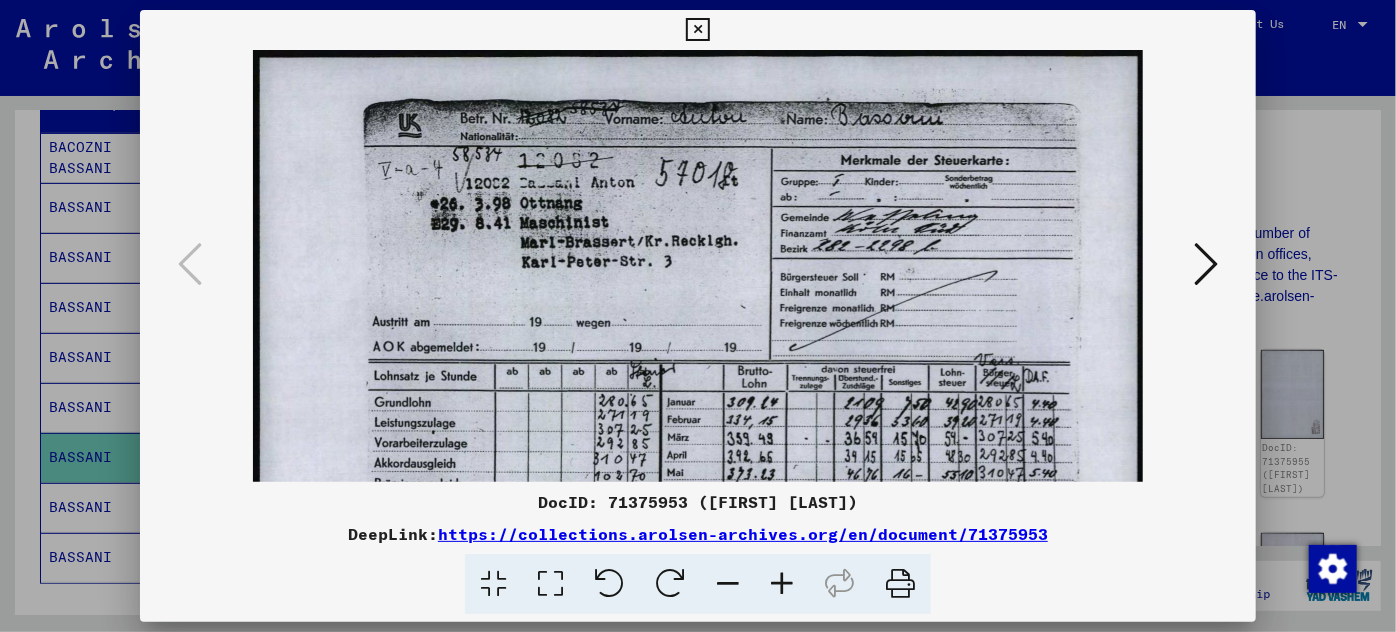 click at bounding box center [782, 584] 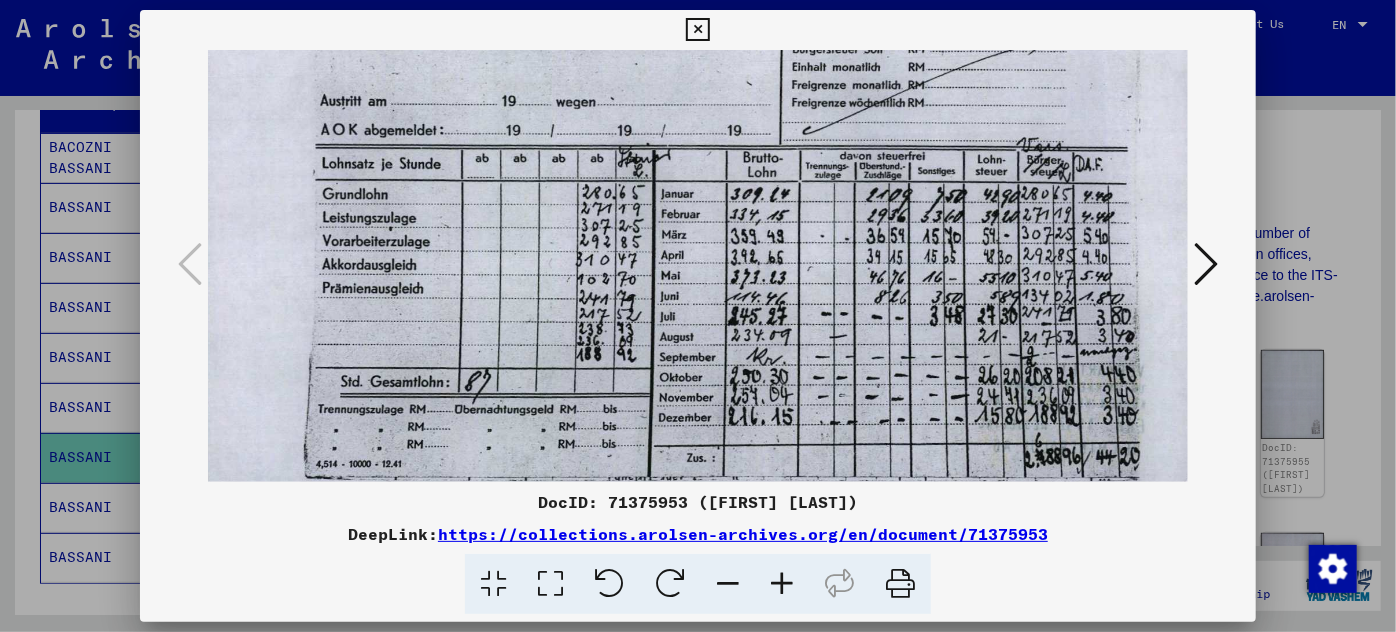 scroll, scrollTop: 300, scrollLeft: 49, axis: both 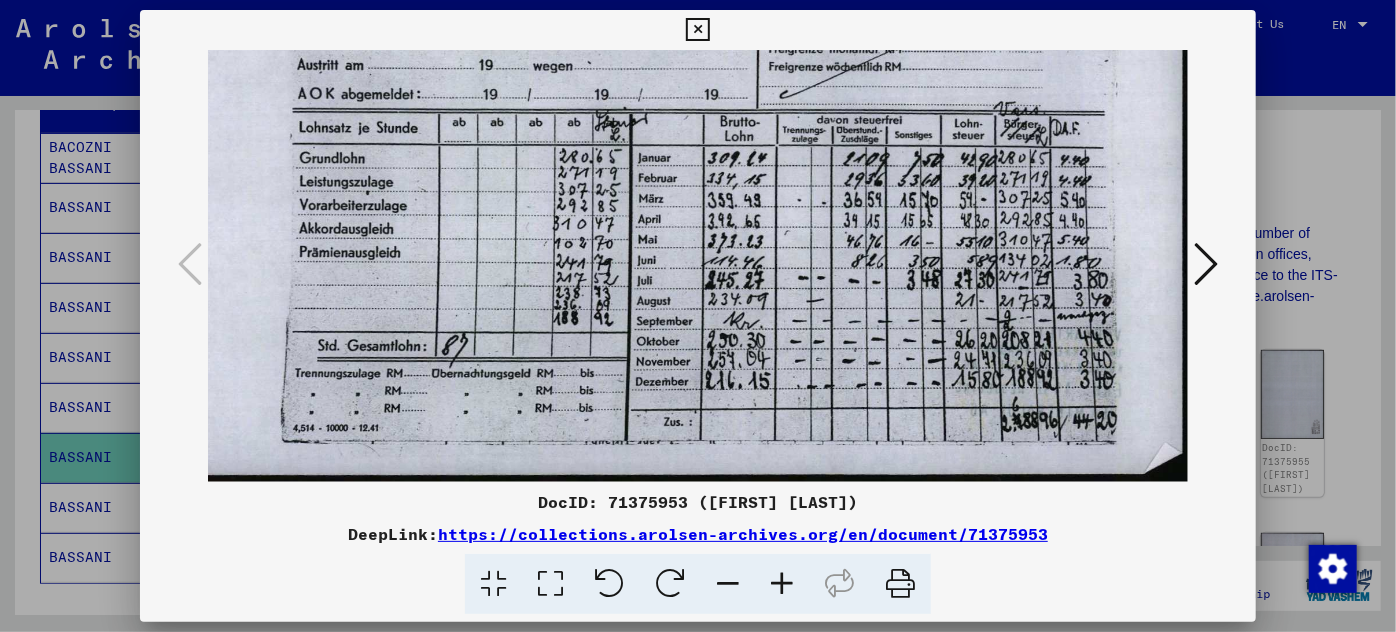 drag, startPoint x: 656, startPoint y: 332, endPoint x: 501, endPoint y: -38, distance: 401.15457 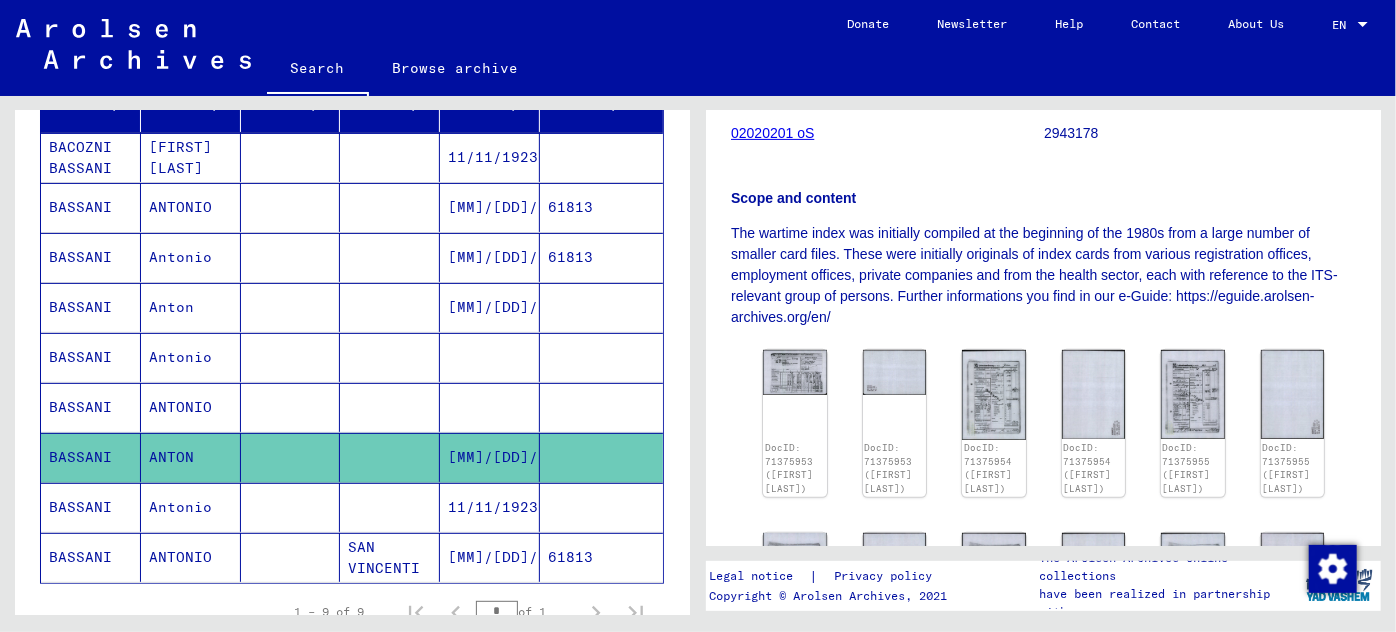 click on "11/11/1923" at bounding box center [490, 557] 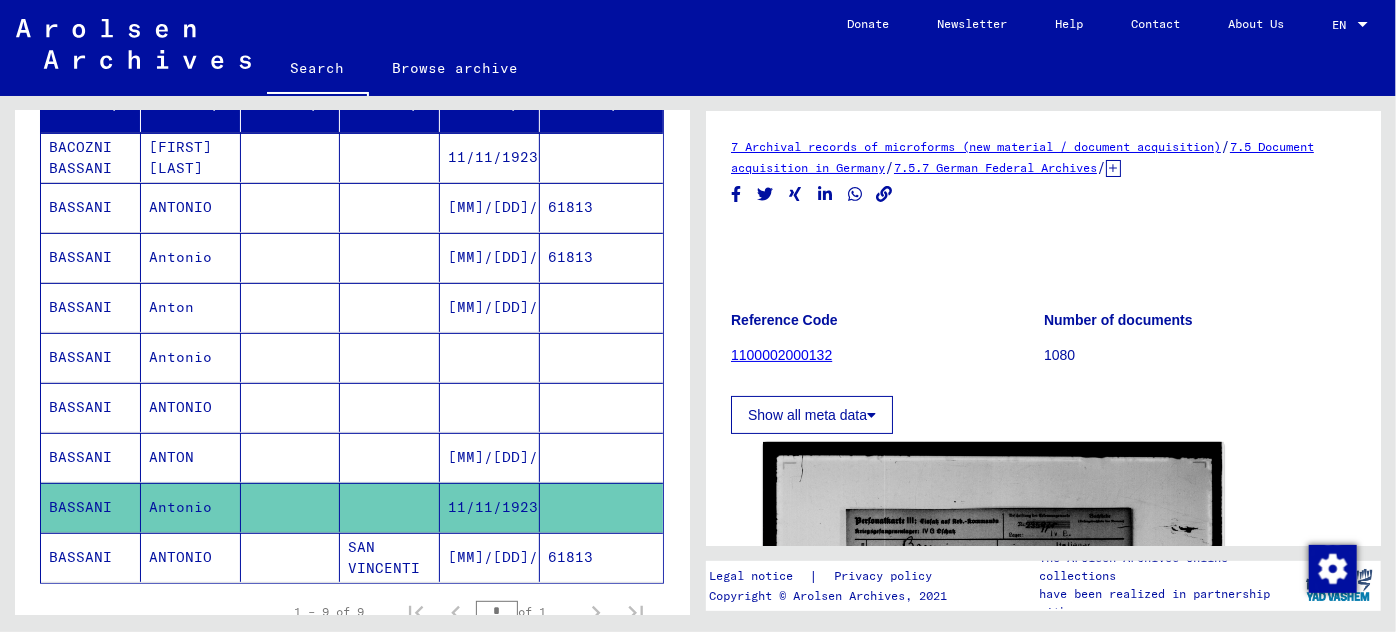 scroll, scrollTop: 0, scrollLeft: 0, axis: both 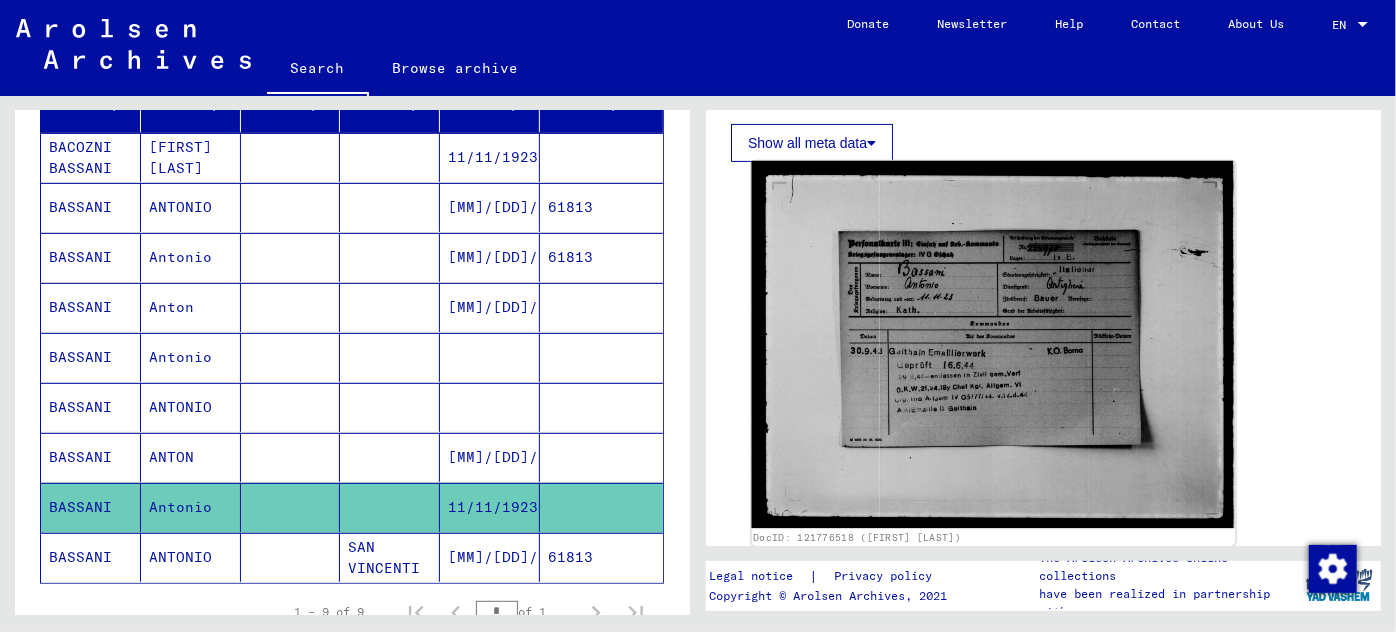 click 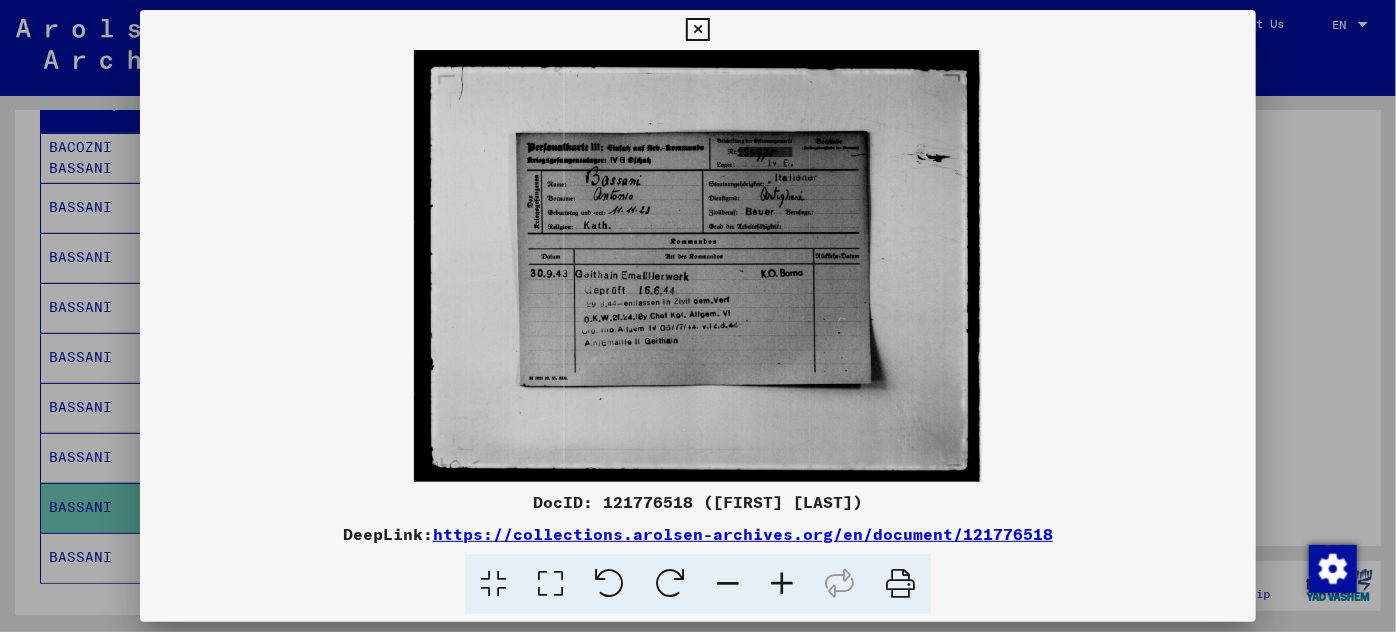 click at bounding box center (782, 584) 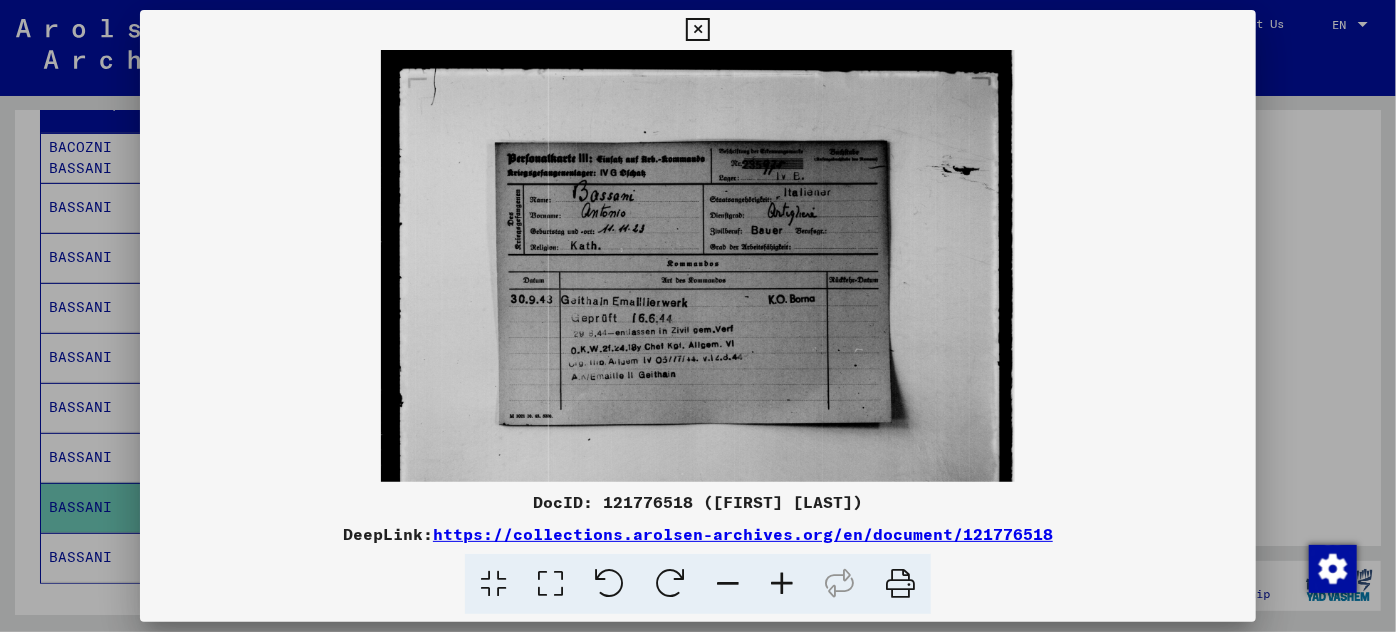 click at bounding box center [782, 584] 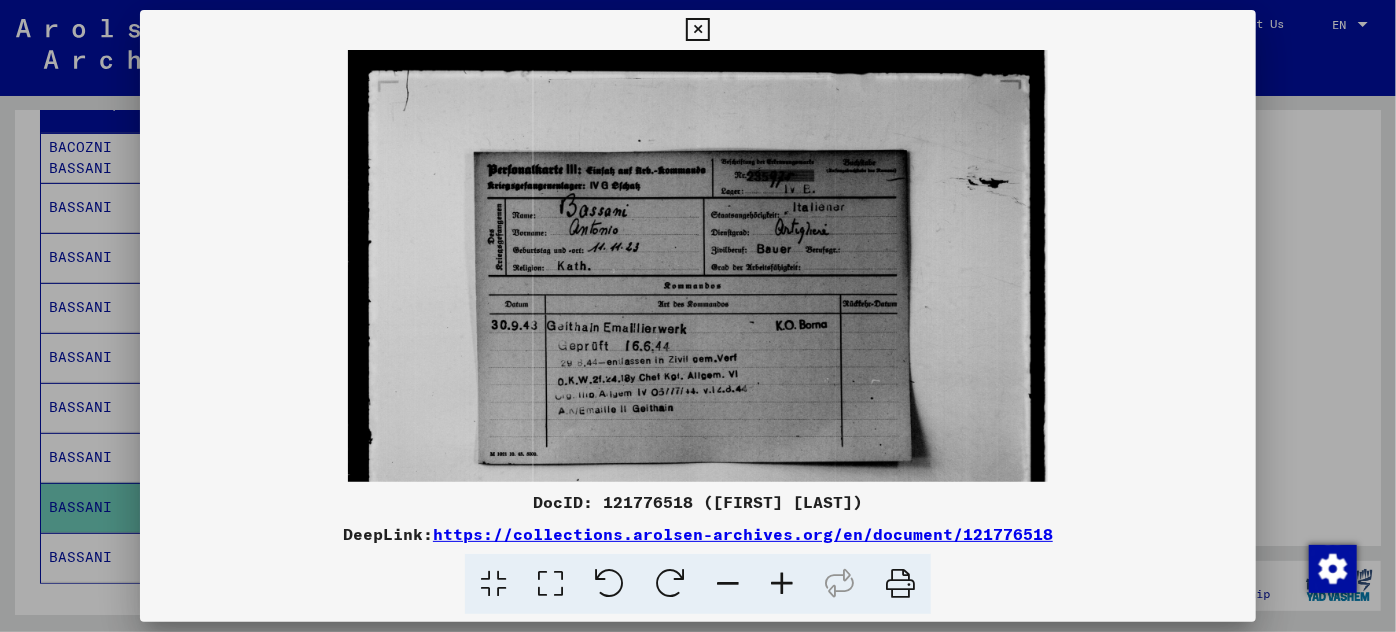 click at bounding box center [782, 584] 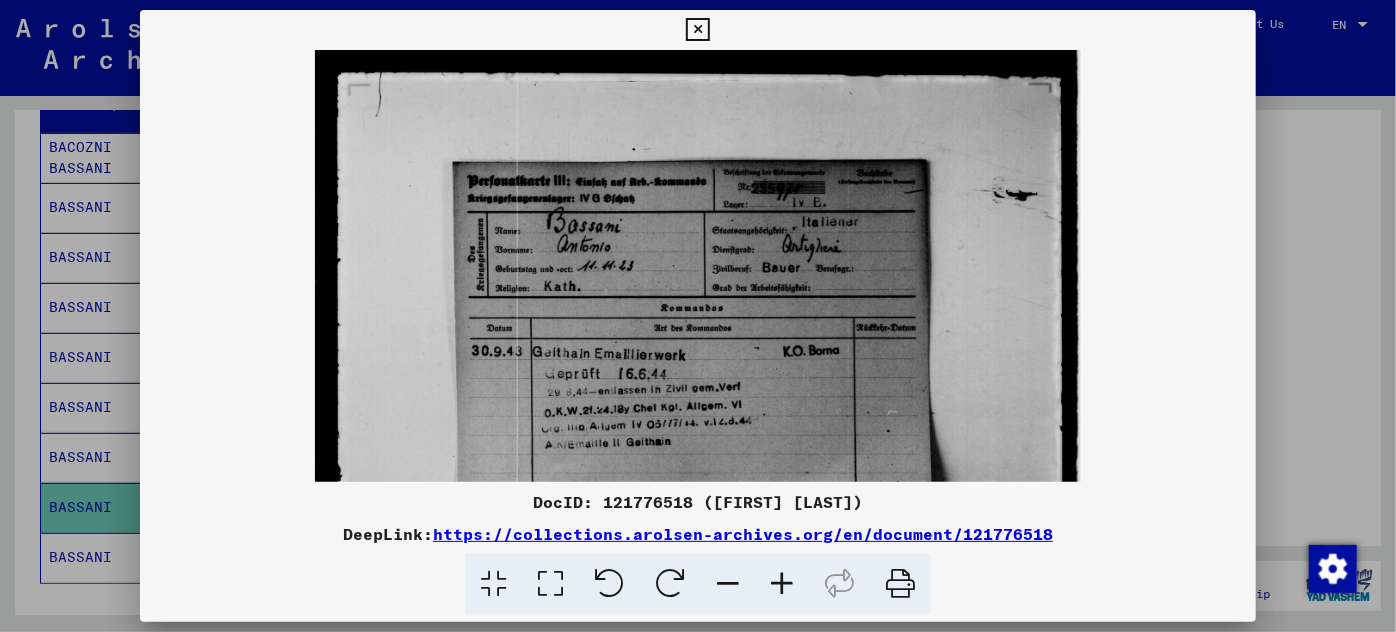 click at bounding box center (782, 584) 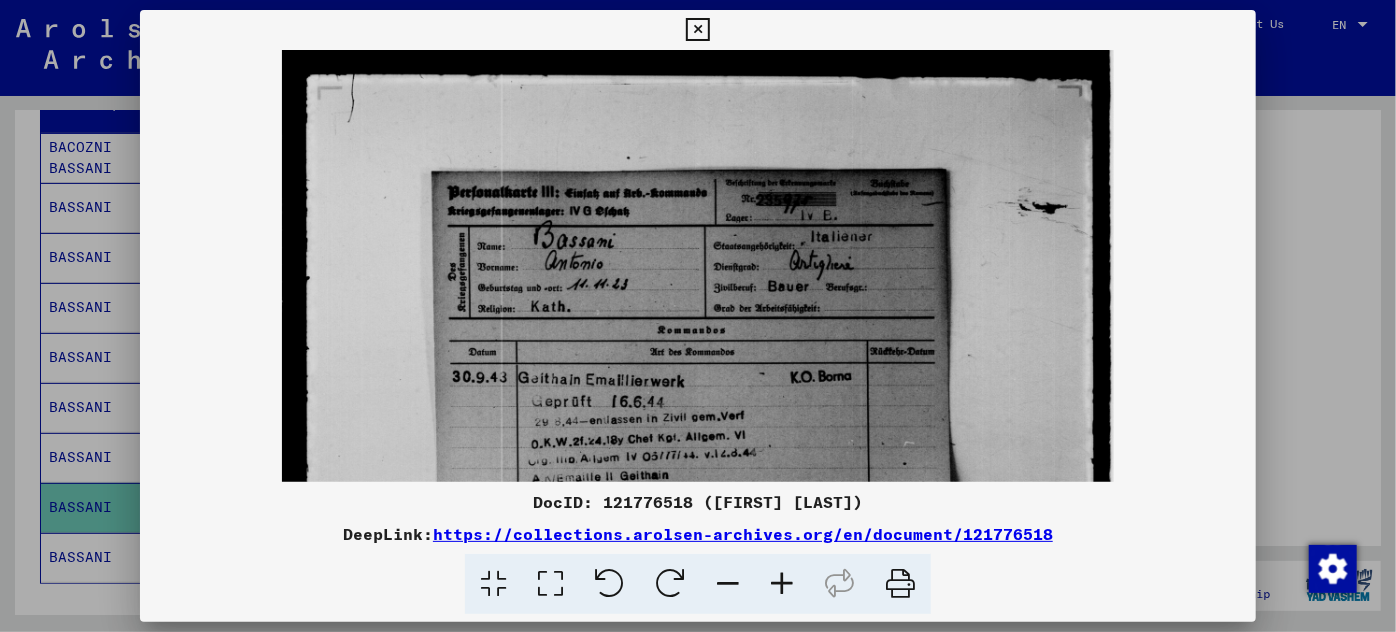 click at bounding box center [782, 584] 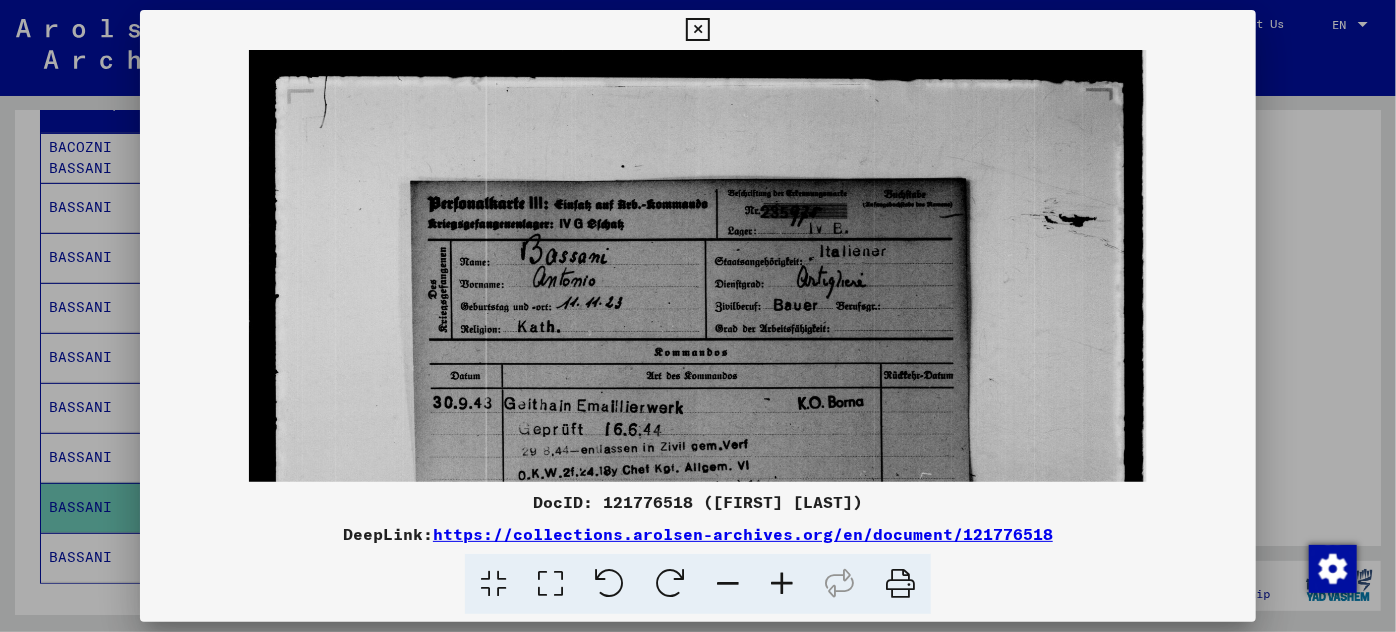 click at bounding box center (782, 584) 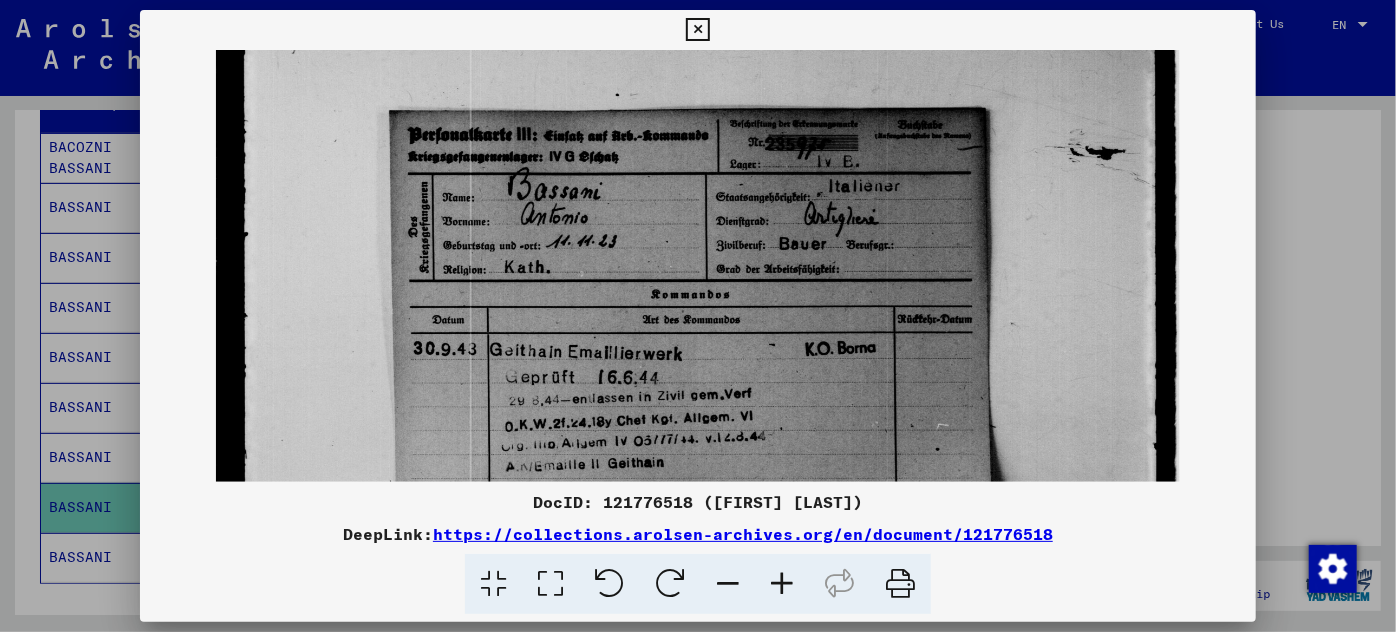 scroll, scrollTop: 81, scrollLeft: 0, axis: vertical 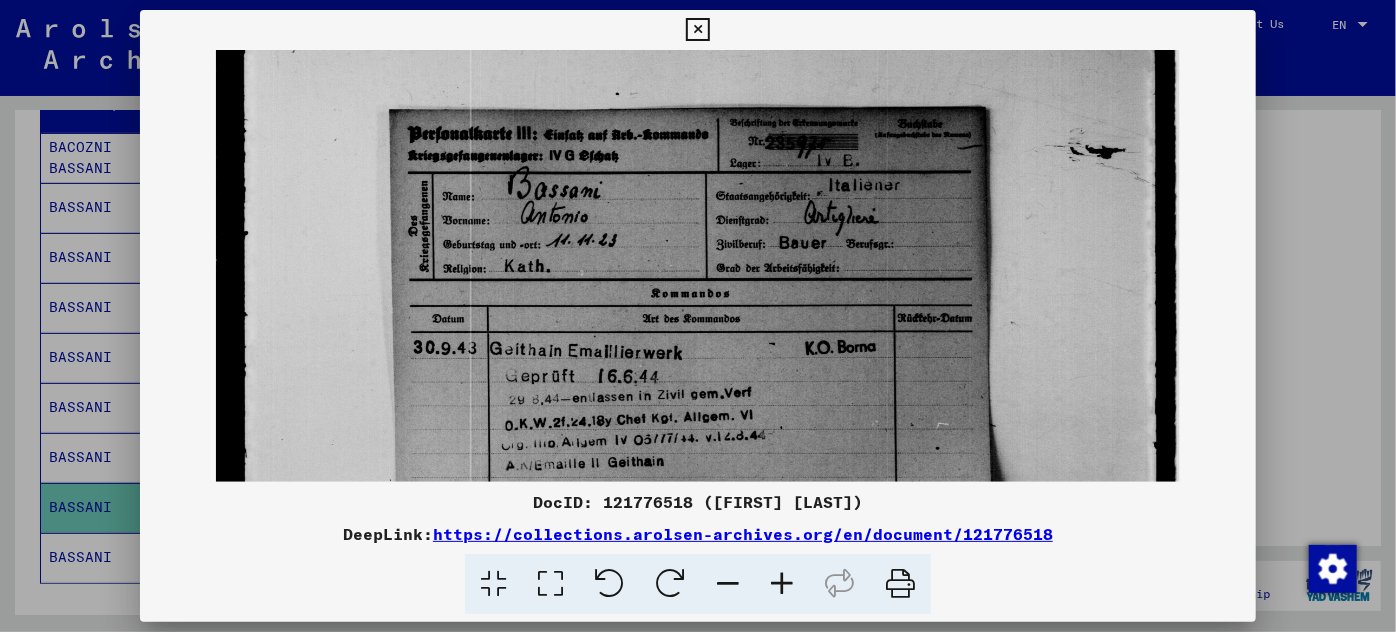 drag, startPoint x: 677, startPoint y: 340, endPoint x: 705, endPoint y: 259, distance: 85.70297 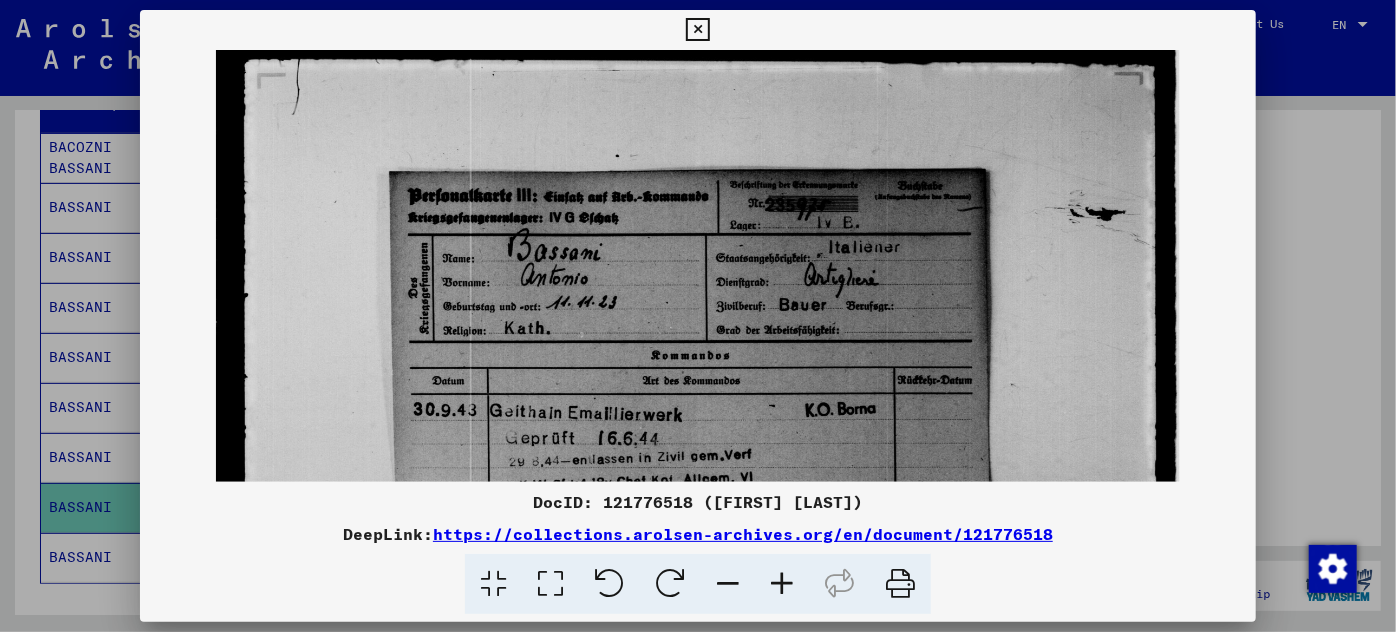 scroll, scrollTop: 0, scrollLeft: 0, axis: both 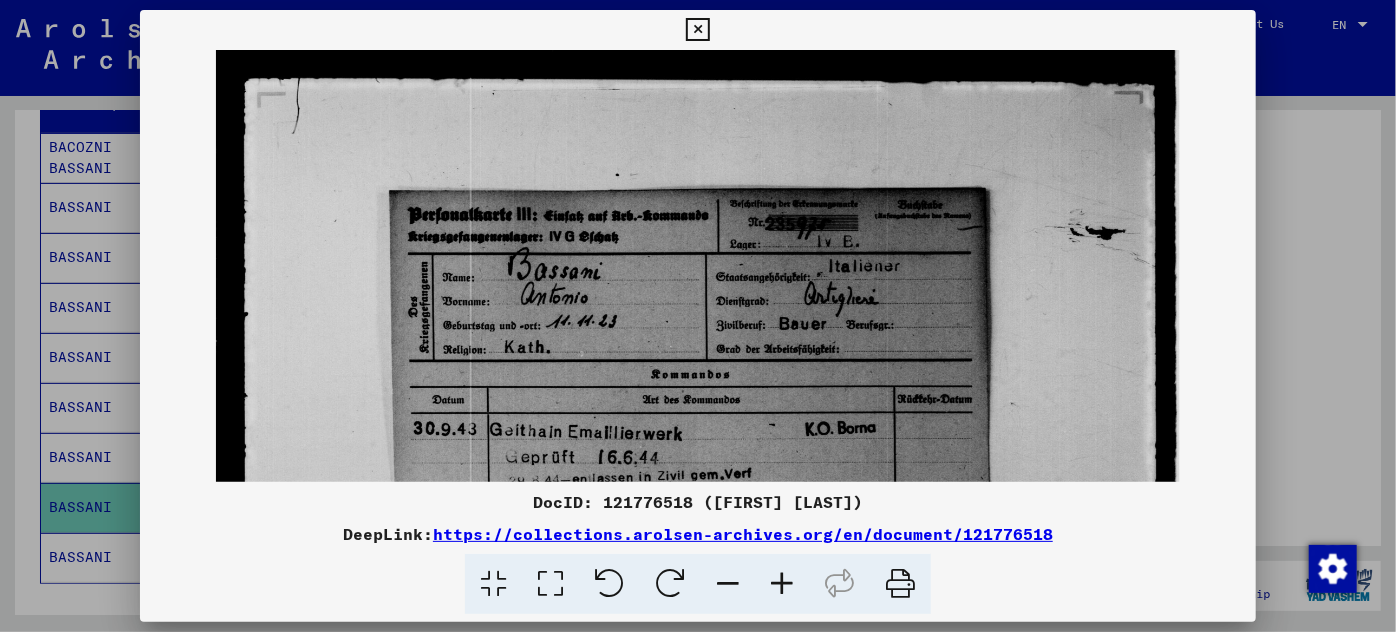 drag, startPoint x: 693, startPoint y: 375, endPoint x: 688, endPoint y: 504, distance: 129.09686 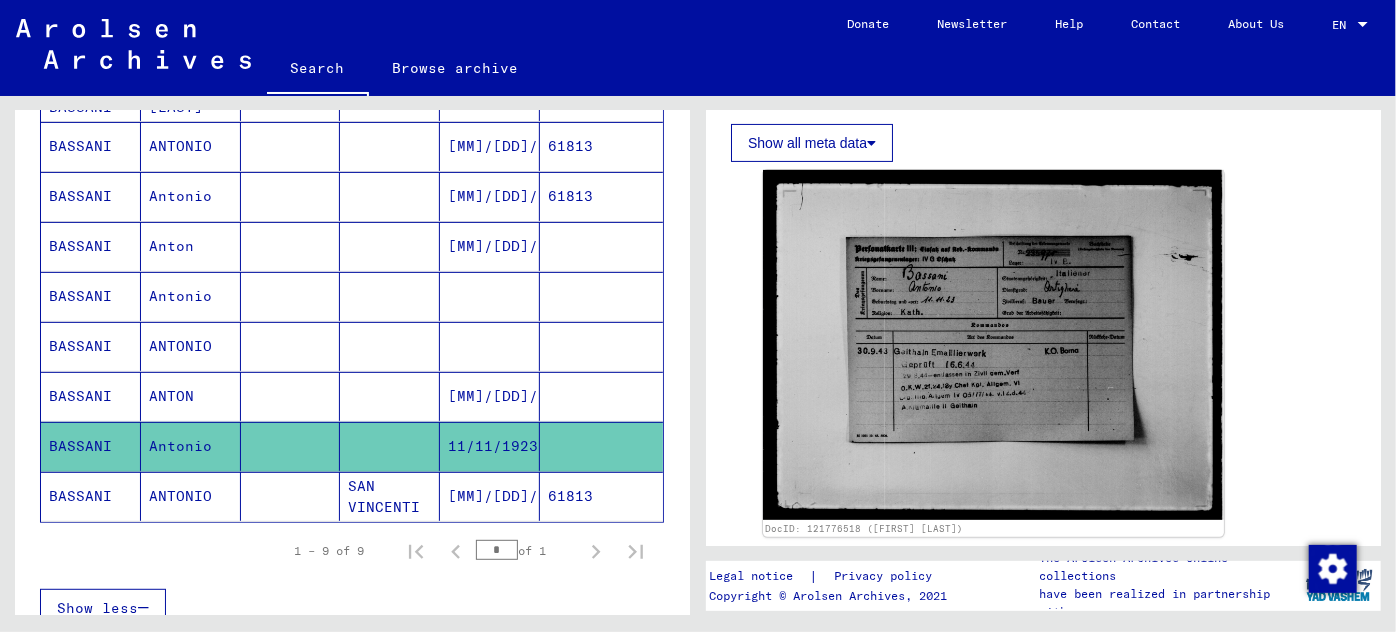 scroll, scrollTop: 363, scrollLeft: 0, axis: vertical 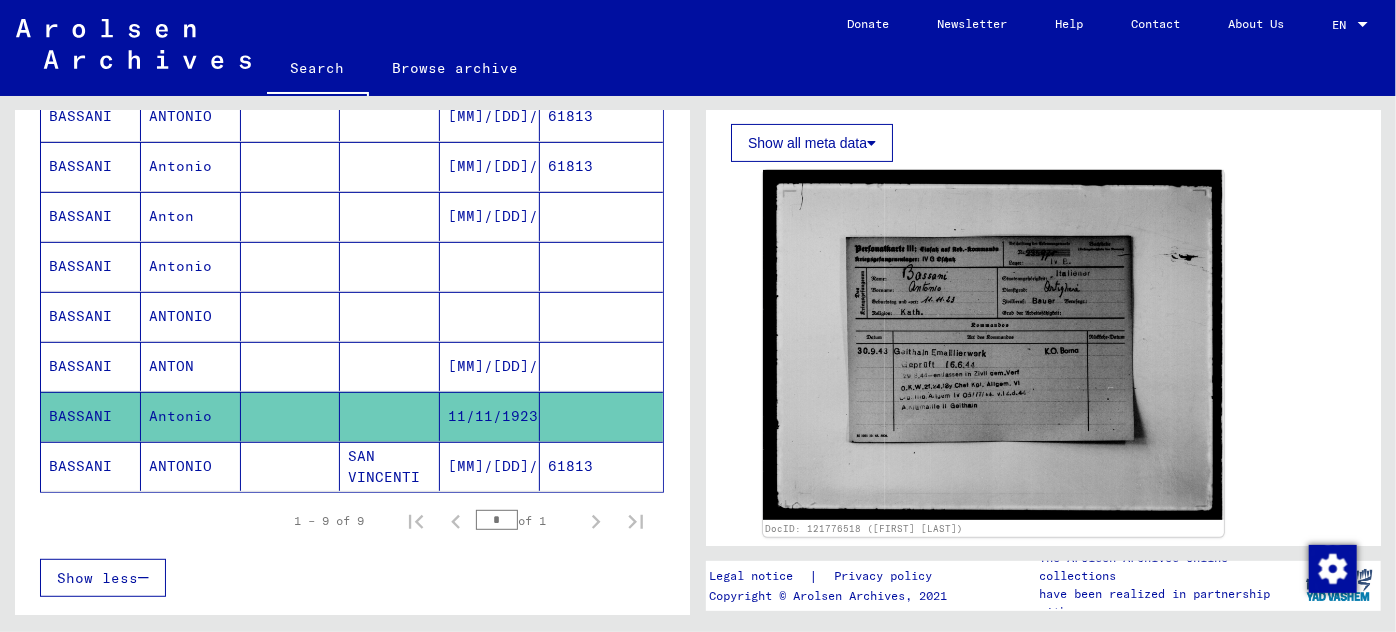 click on "[MM]/[DD]/[YYYY]" 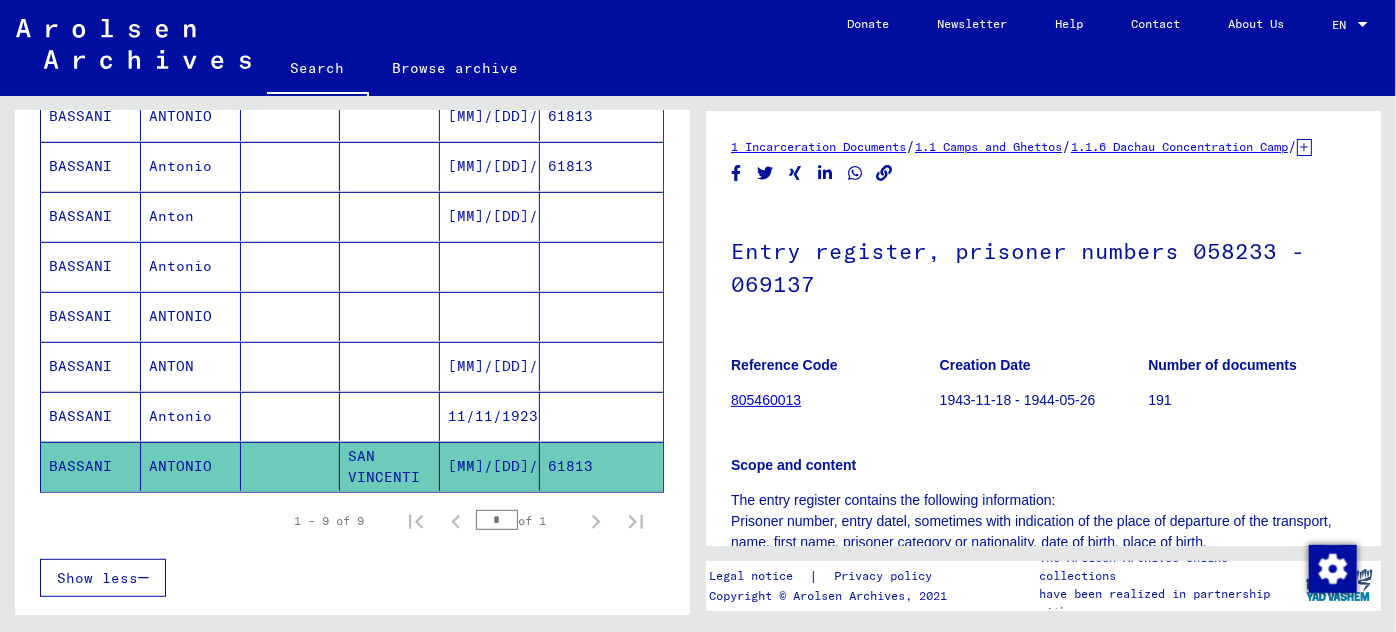 scroll, scrollTop: 0, scrollLeft: 0, axis: both 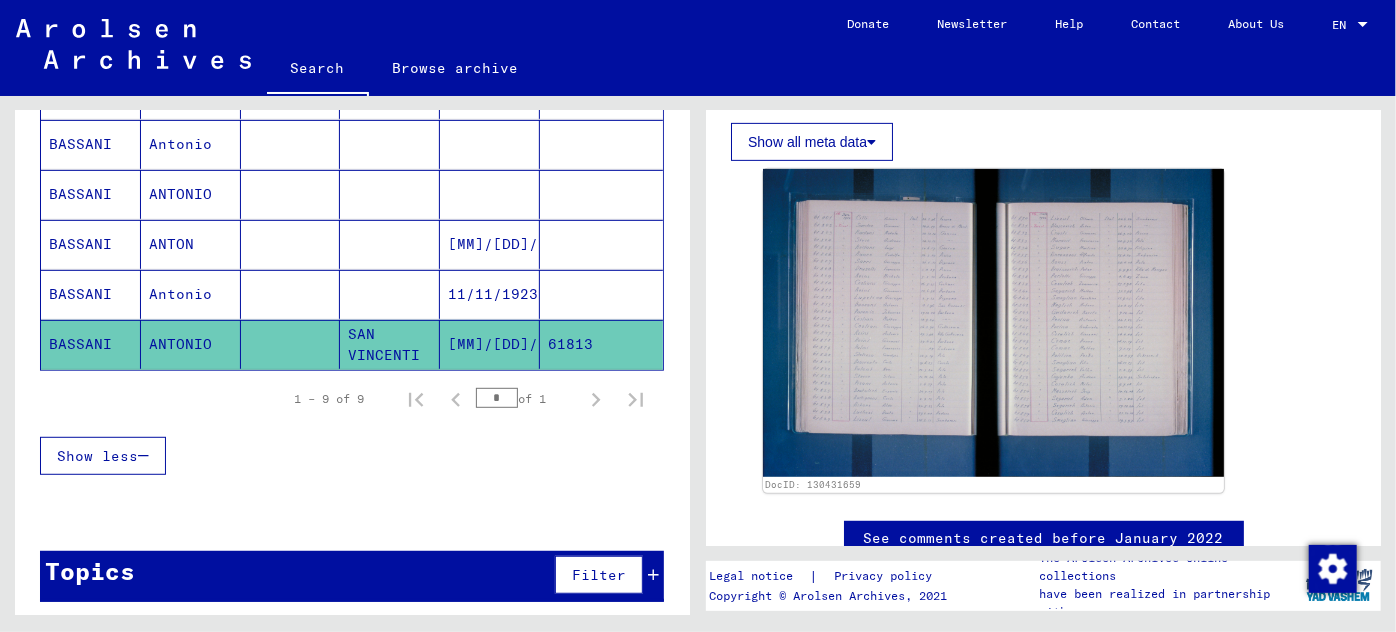 click at bounding box center (653, 575) 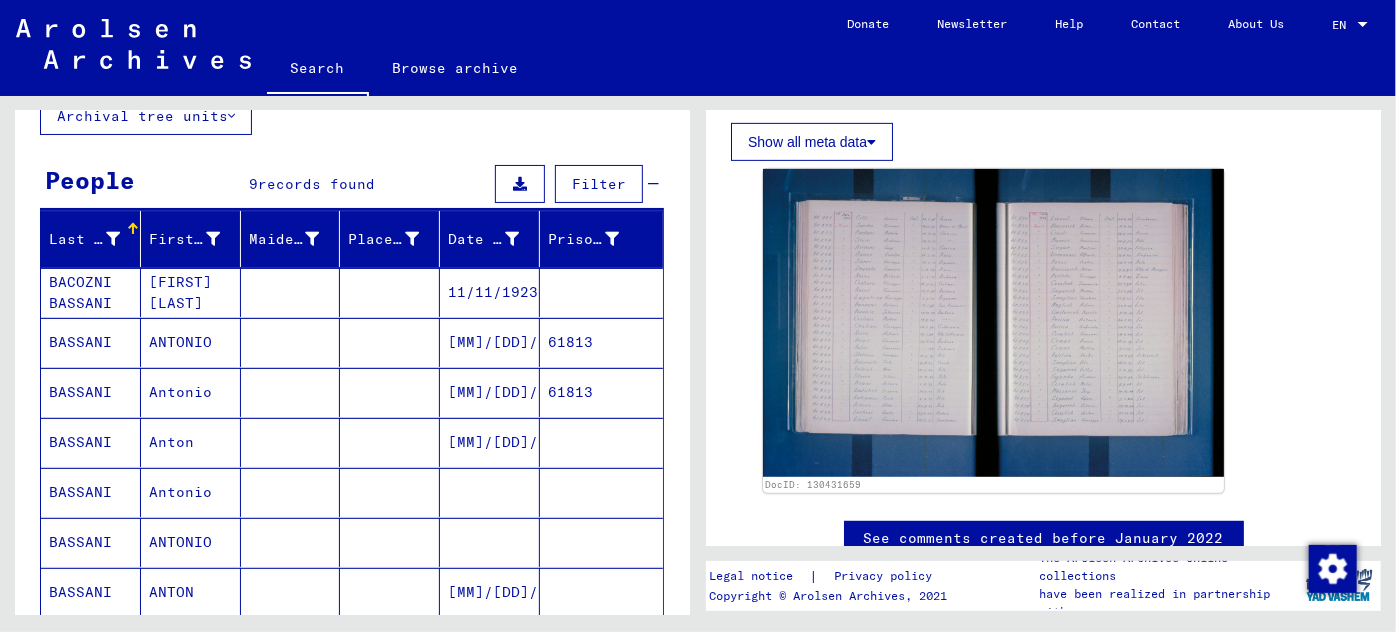 scroll, scrollTop: 0, scrollLeft: 0, axis: both 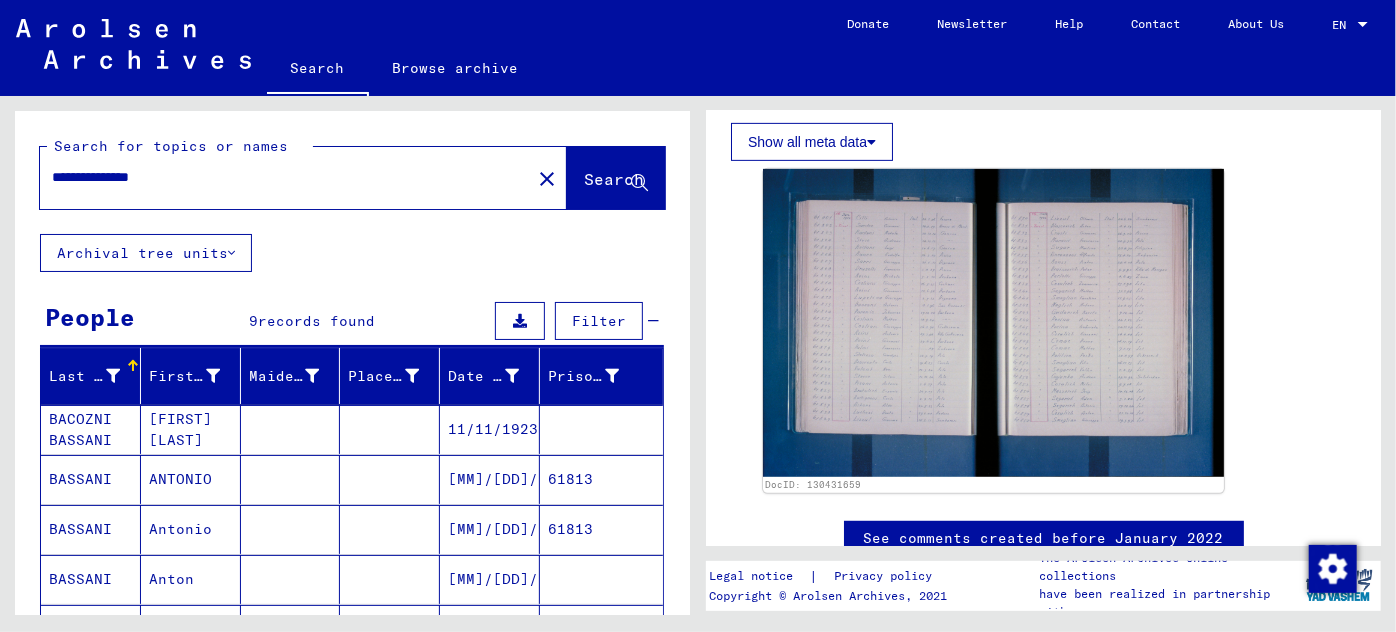 drag, startPoint x: 192, startPoint y: 178, endPoint x: 24, endPoint y: 167, distance: 168.35974 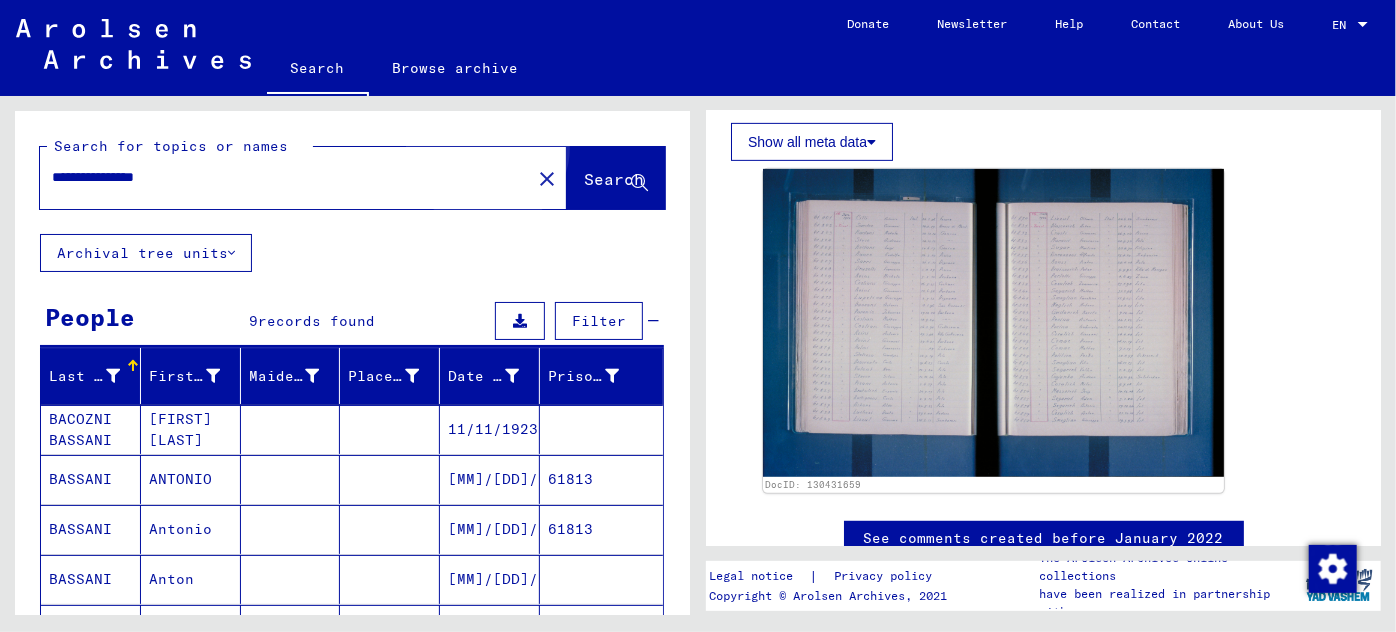 click on "Search" 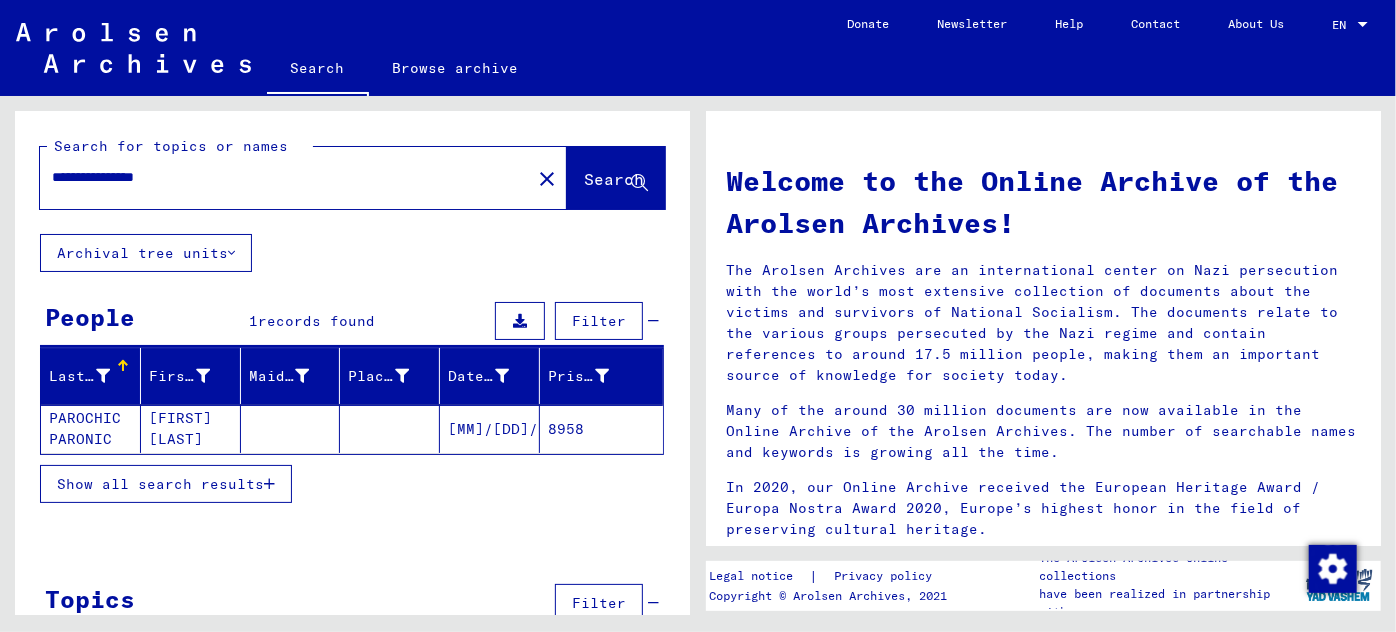click at bounding box center [269, 484] 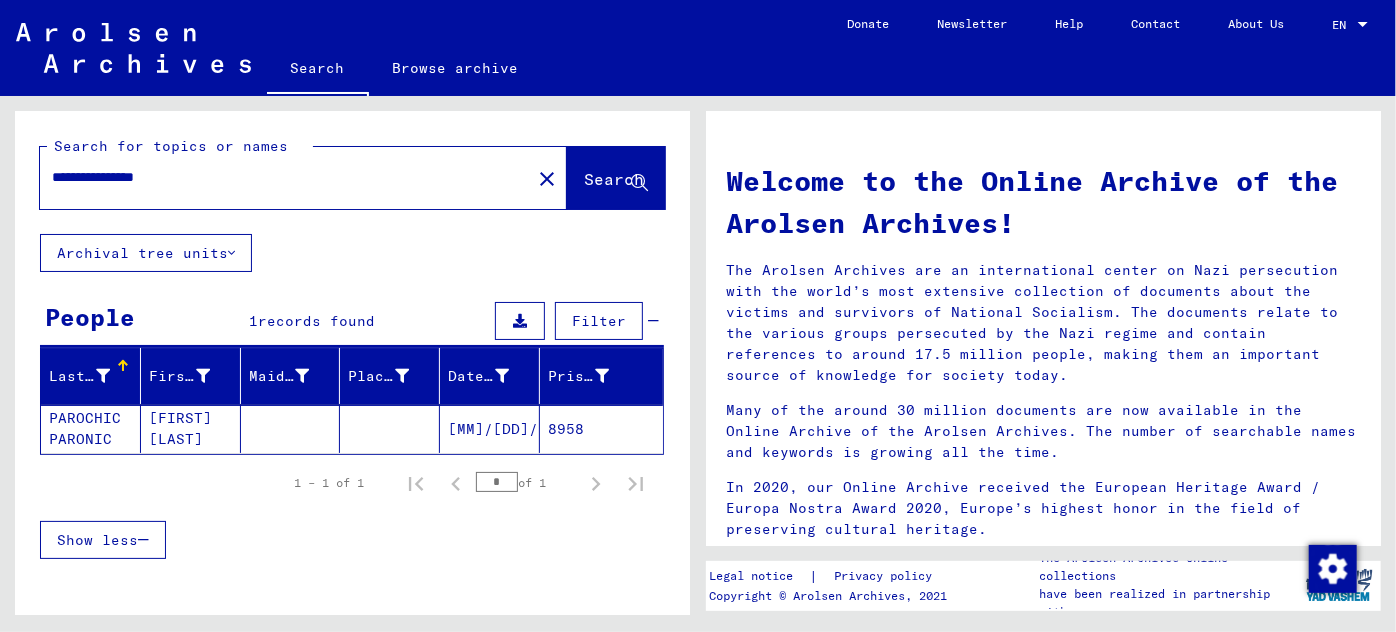 click on "[FIRST] [LAST]" 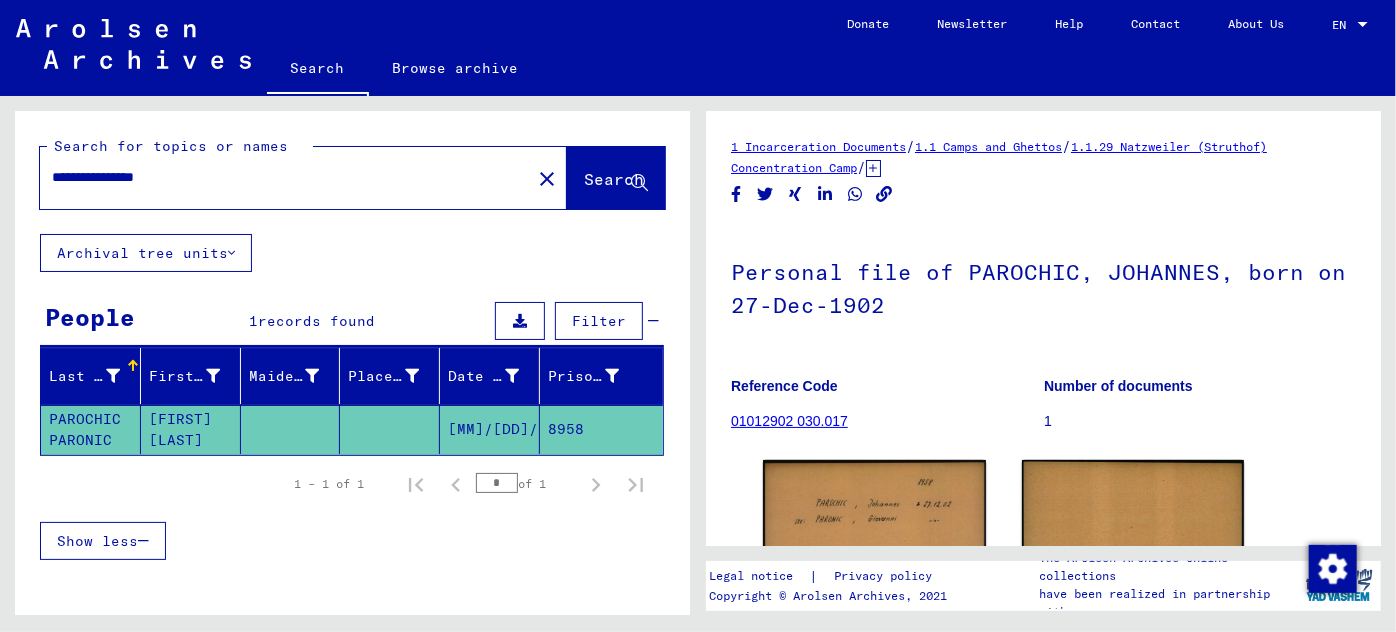 scroll, scrollTop: 0, scrollLeft: 0, axis: both 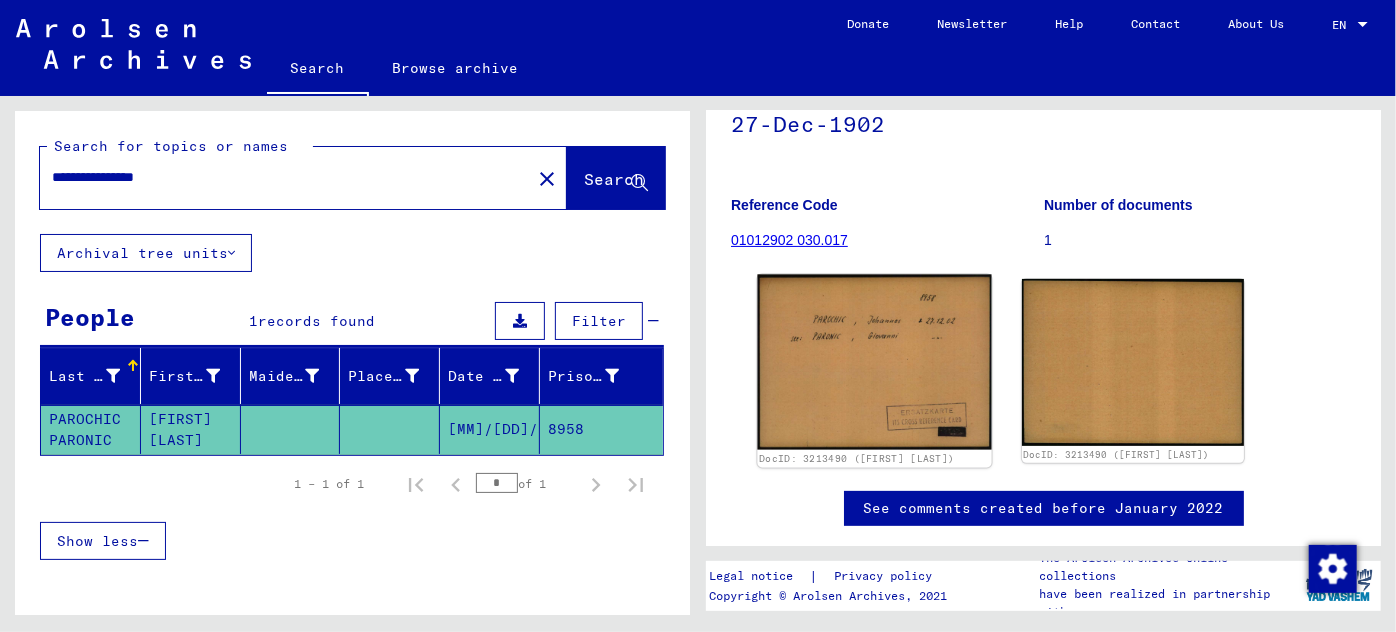 click 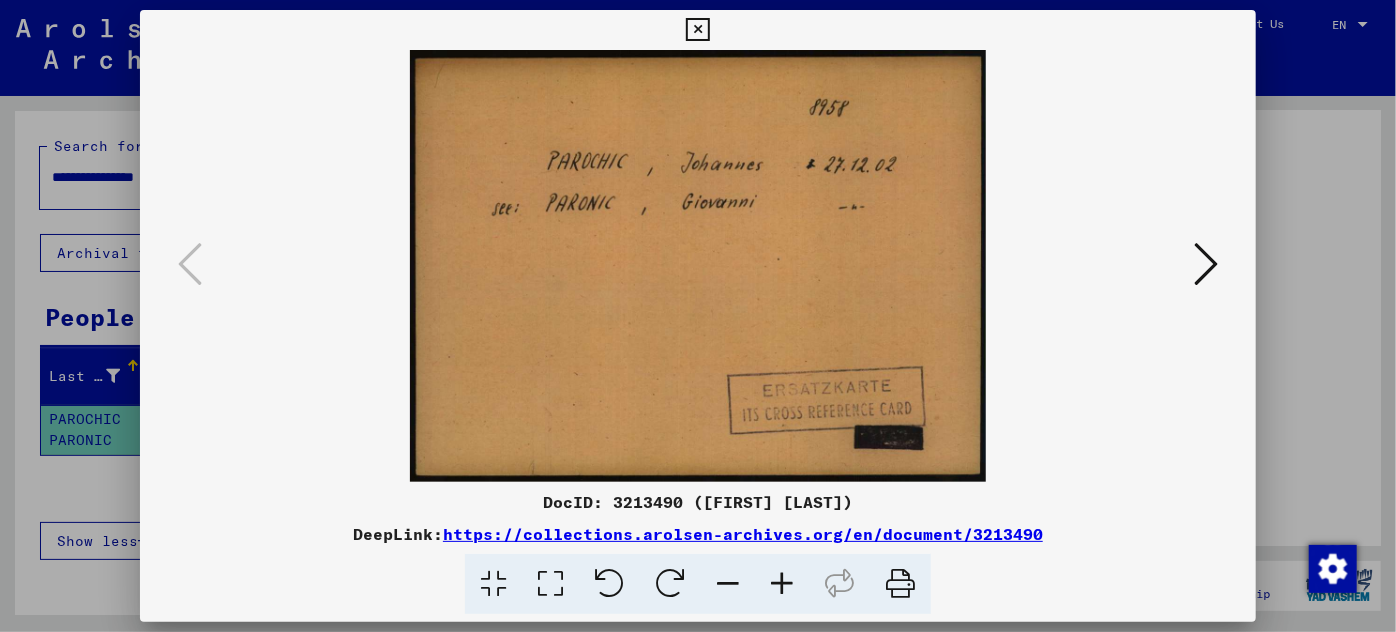 click at bounding box center [698, 266] 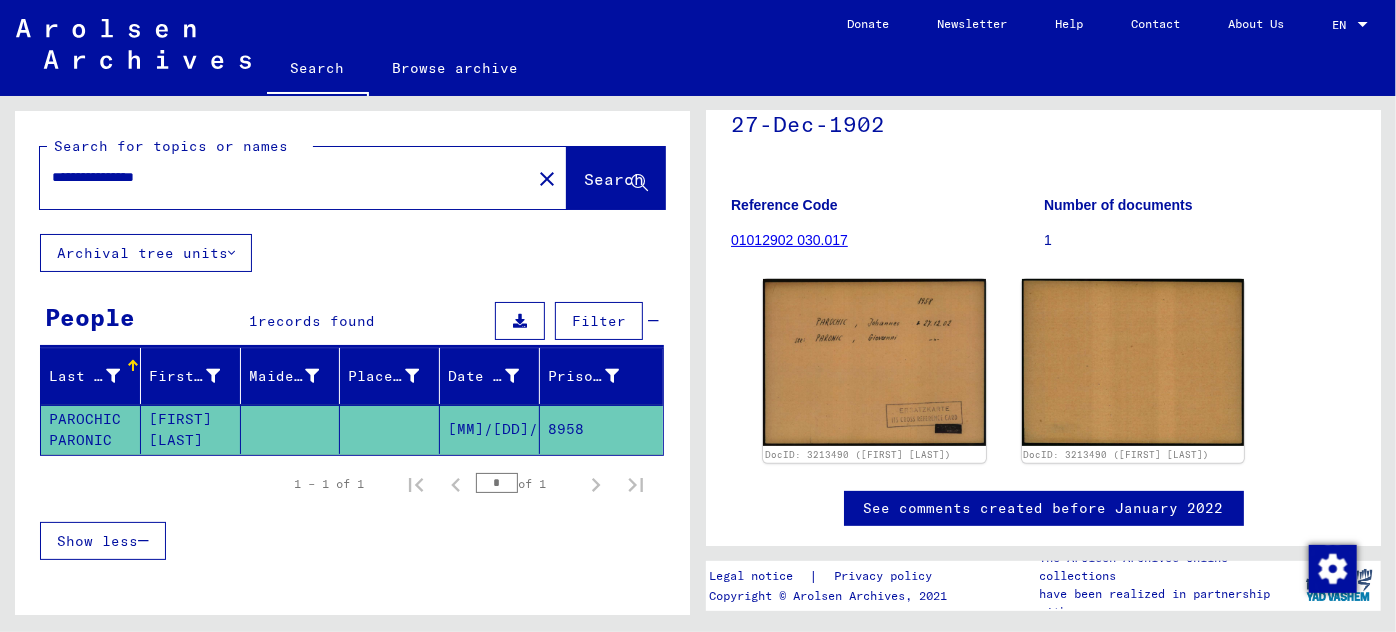 drag, startPoint x: 194, startPoint y: 178, endPoint x: 122, endPoint y: 182, distance: 72.11102 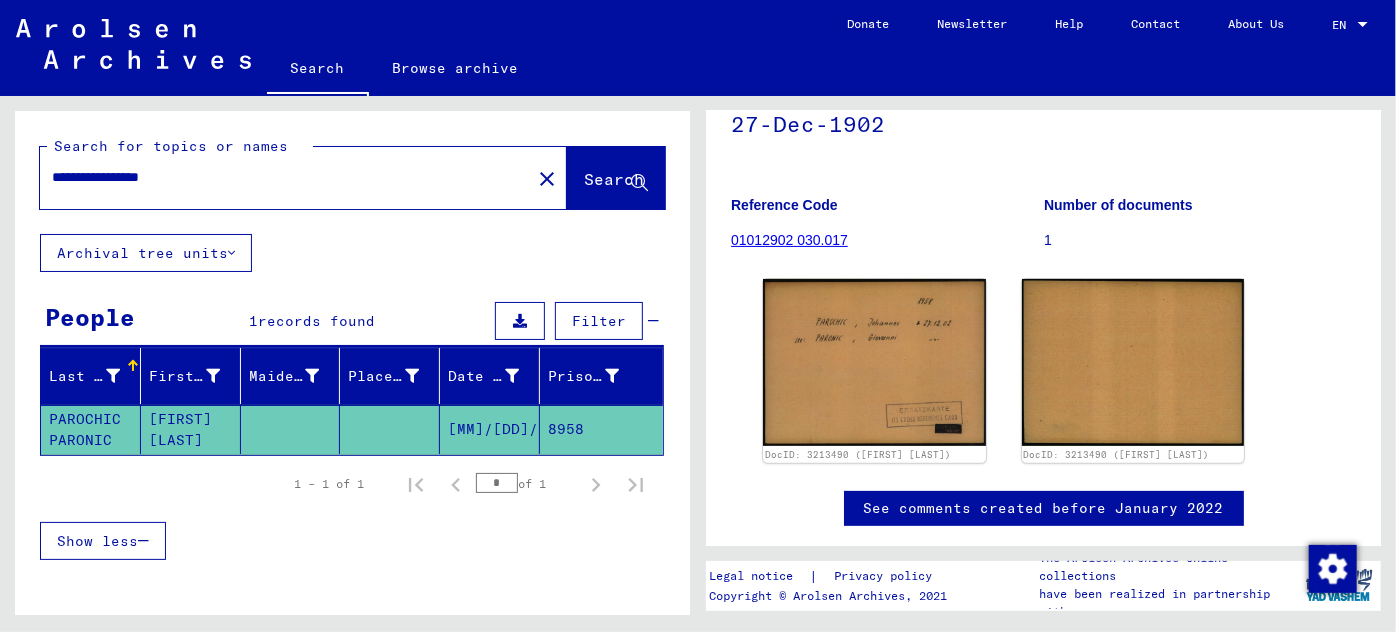 click on "Search" 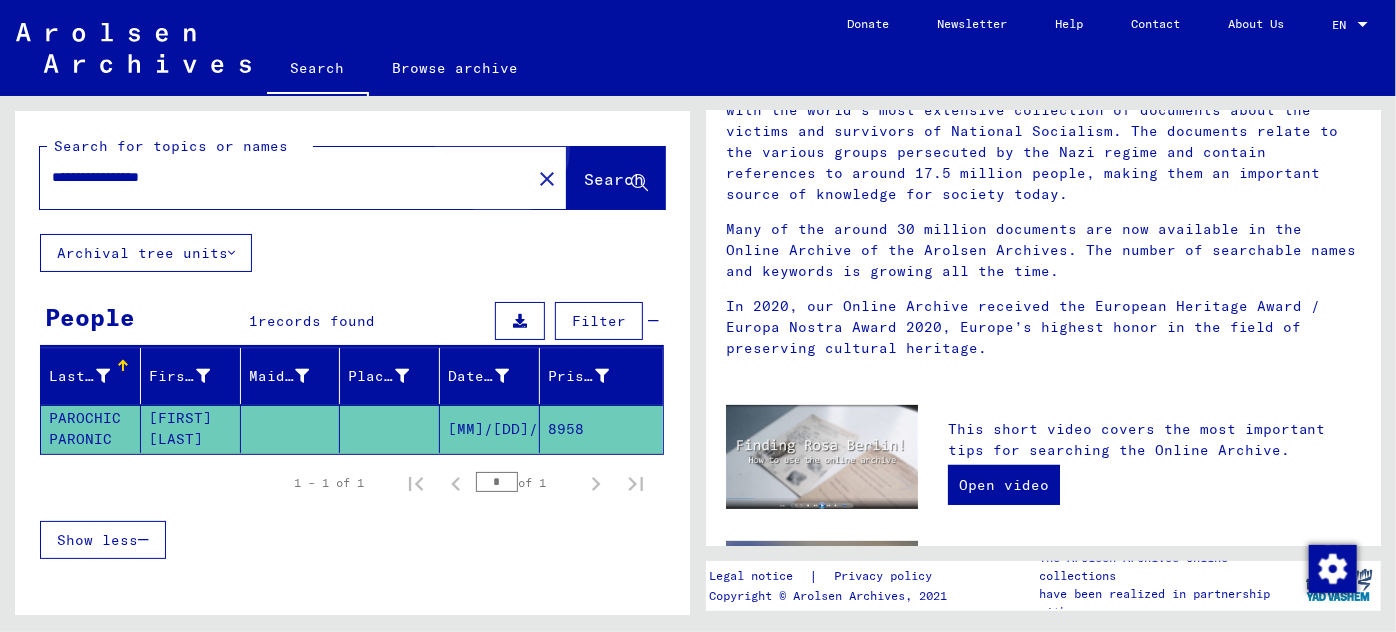 scroll, scrollTop: 0, scrollLeft: 0, axis: both 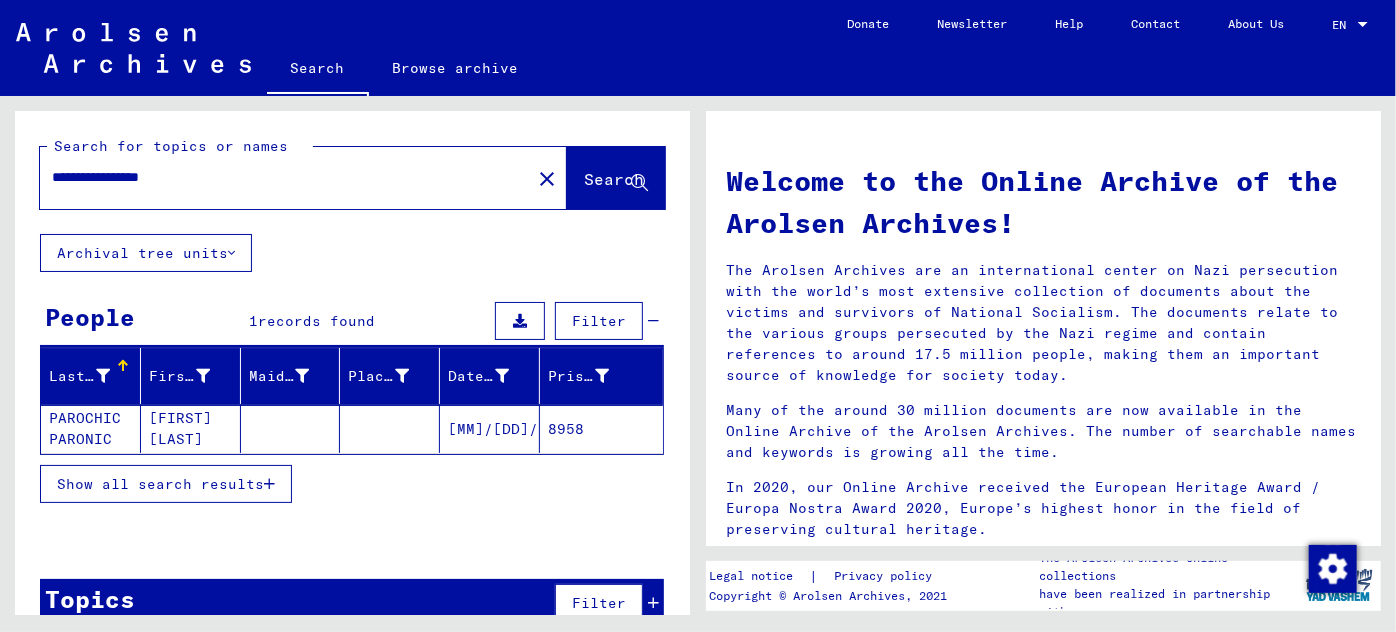 click on "**********" at bounding box center [279, 177] 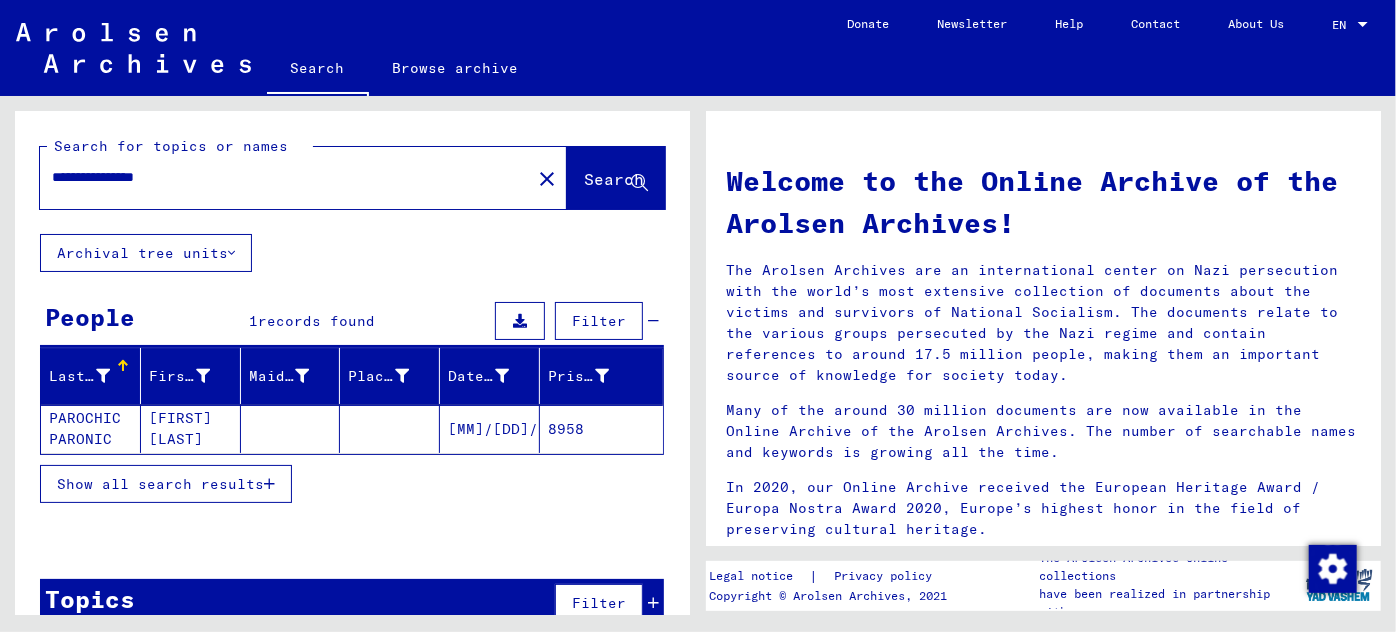 type on "**********" 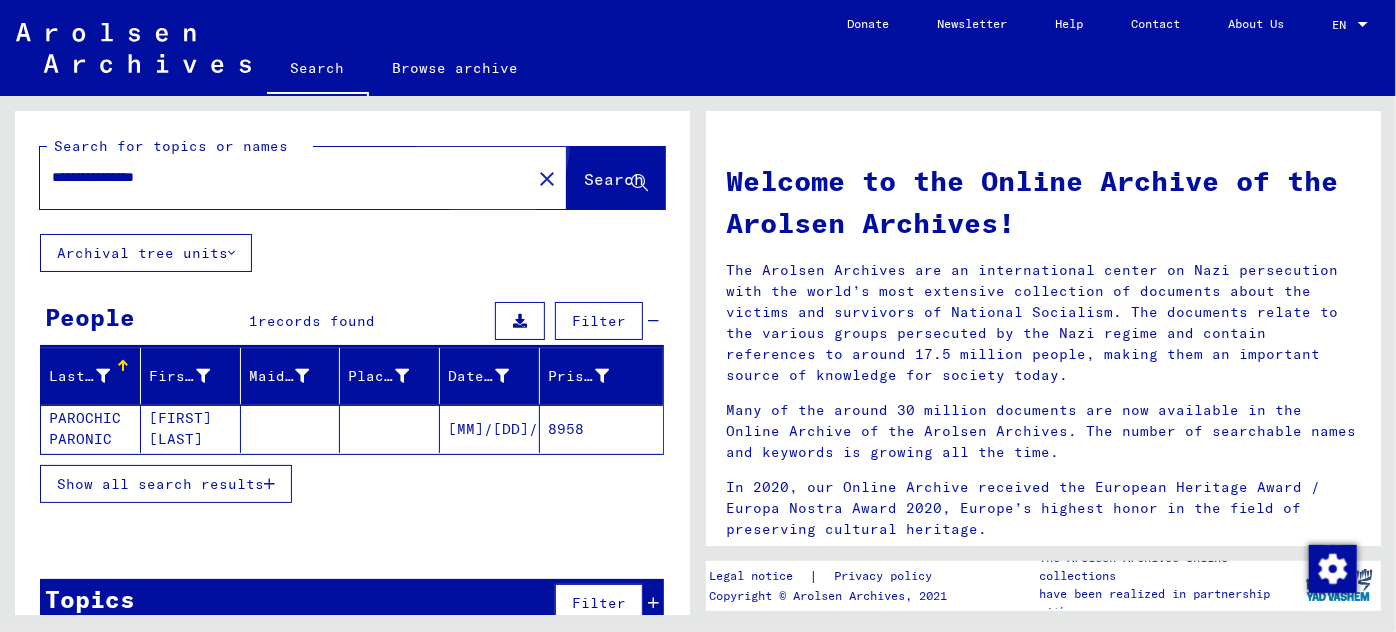 click on "Search" 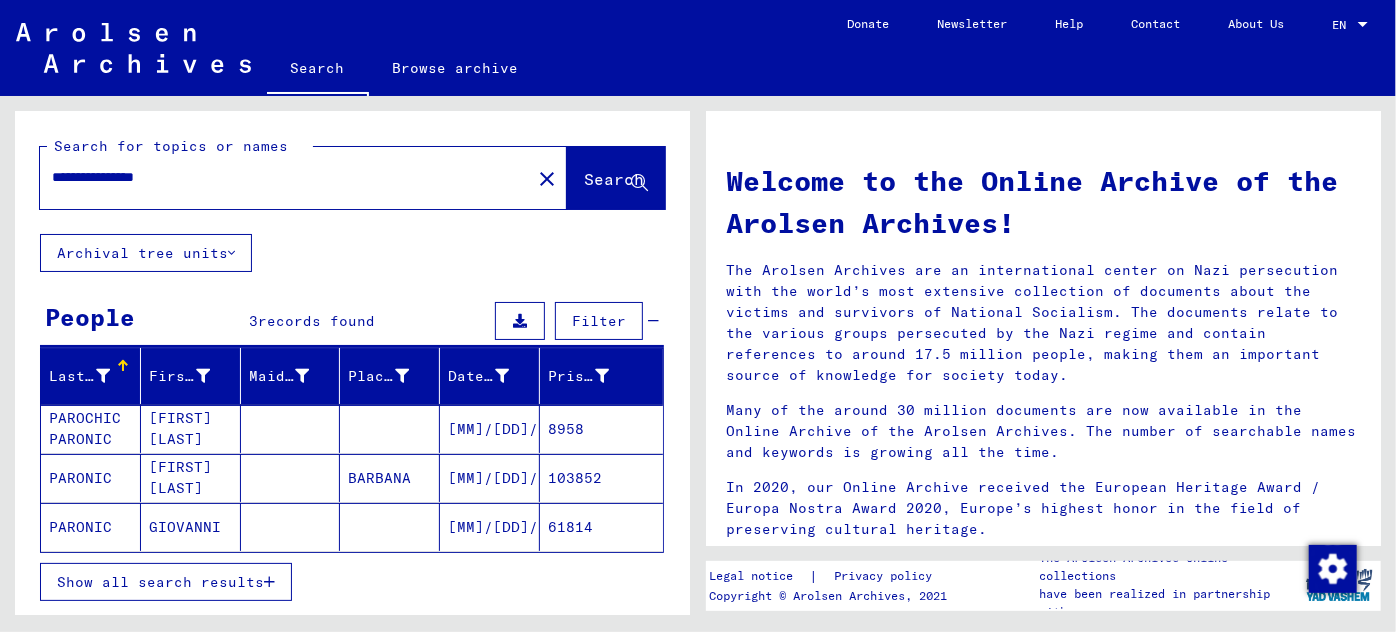 click on "[FIRST] [LAST]" at bounding box center (191, 478) 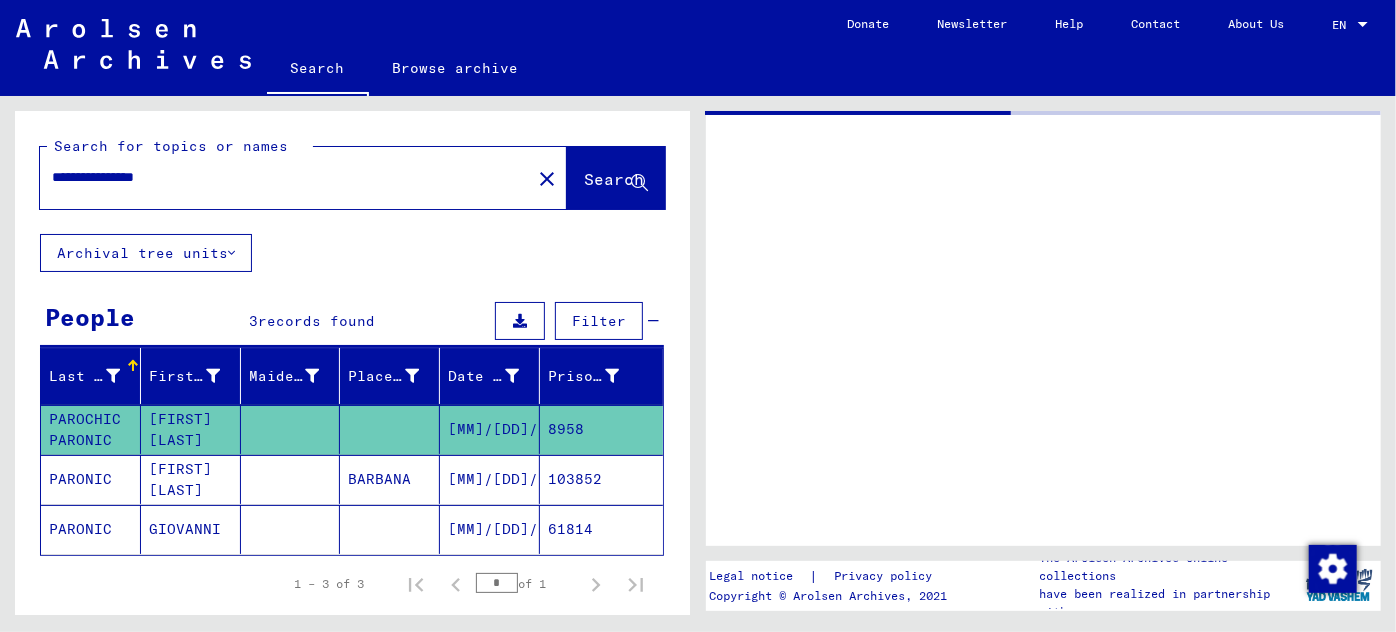 click on "[FIRST] [LAST]" 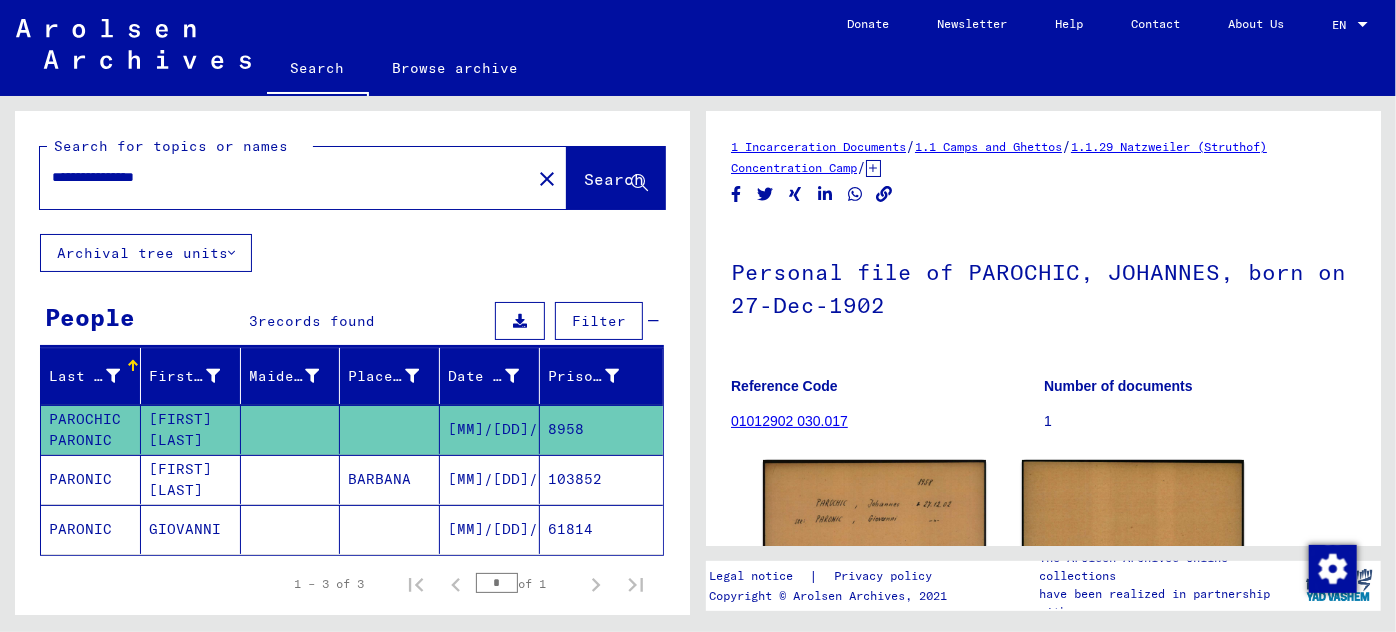 click on "[MM]/[DD]/[YYYY]" at bounding box center [490, 529] 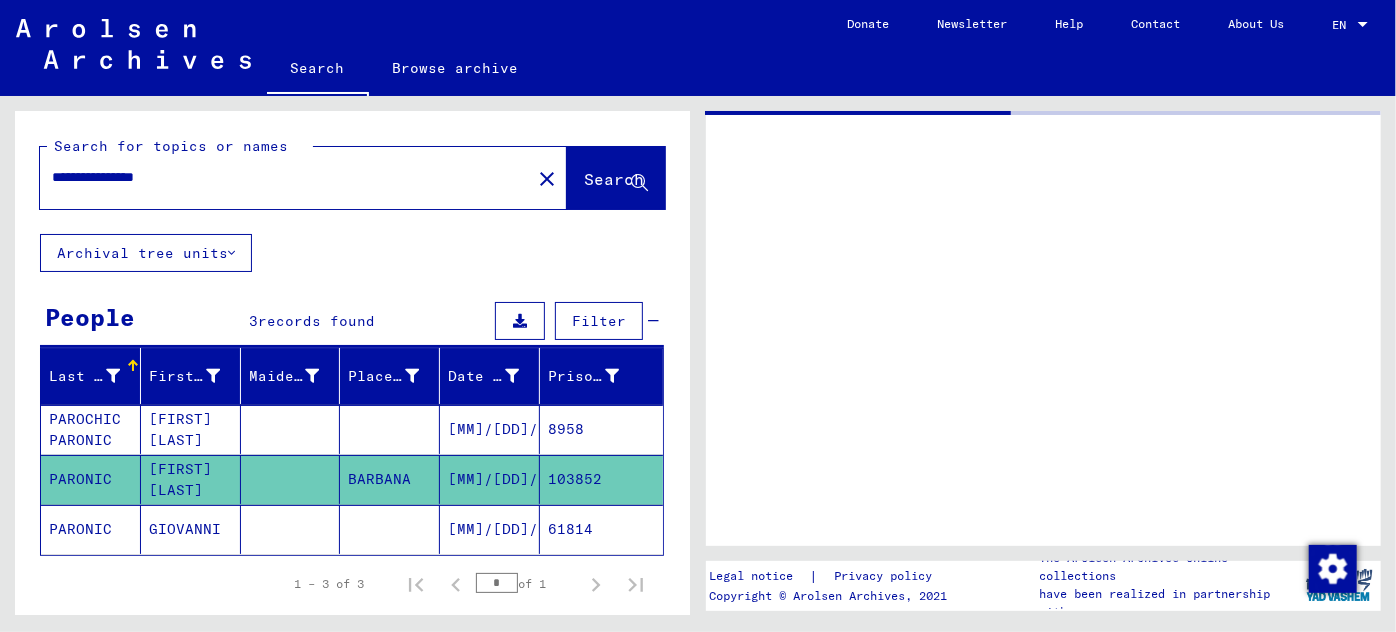 click on "[MM]/[DD]/[YYYY]" 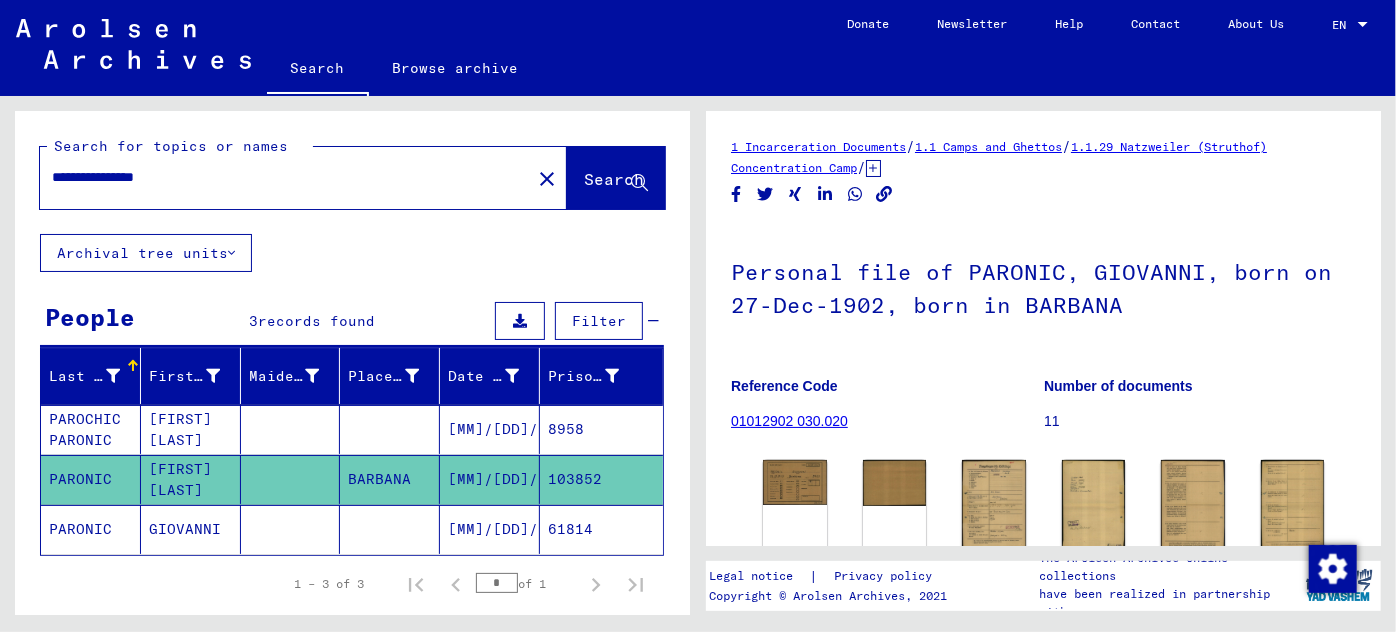 scroll, scrollTop: 0, scrollLeft: 0, axis: both 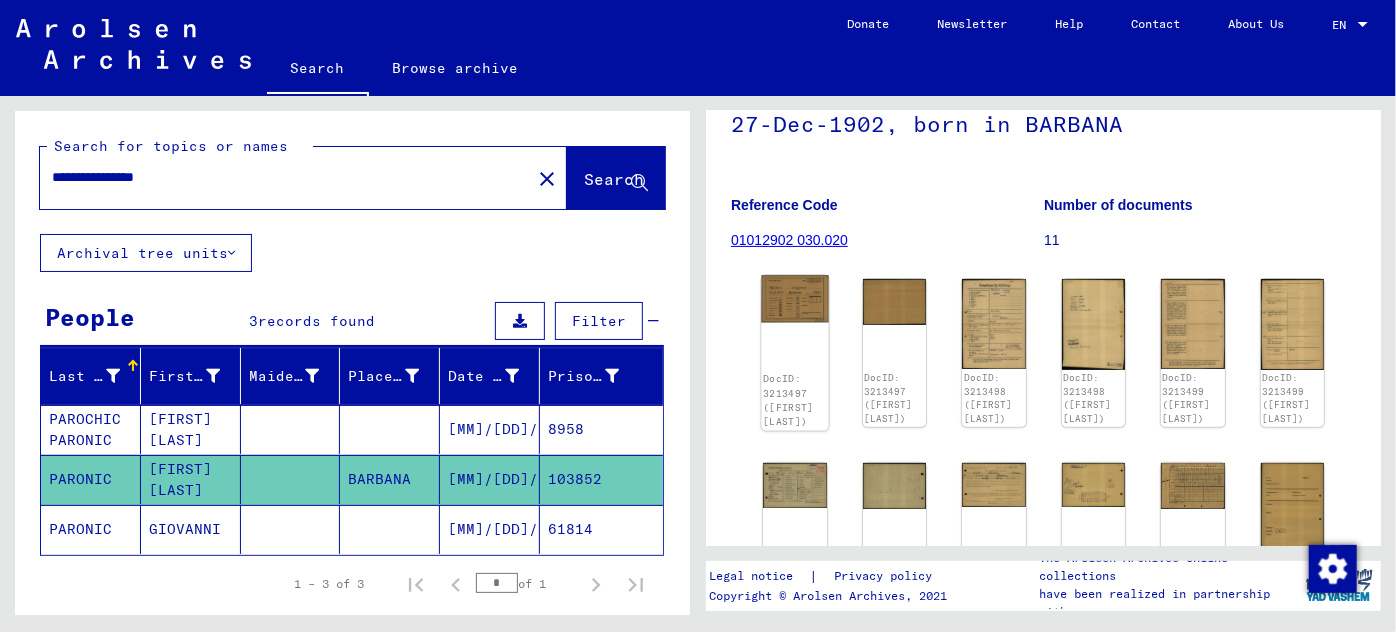 click 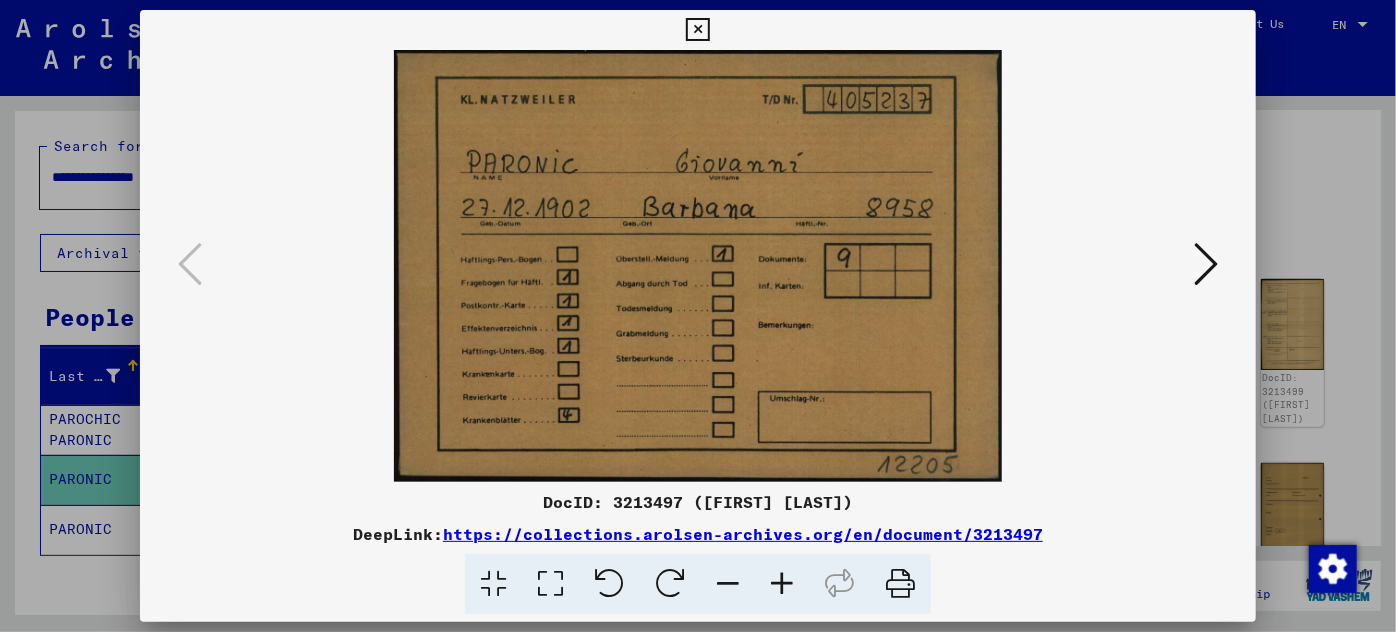 click at bounding box center (1206, 264) 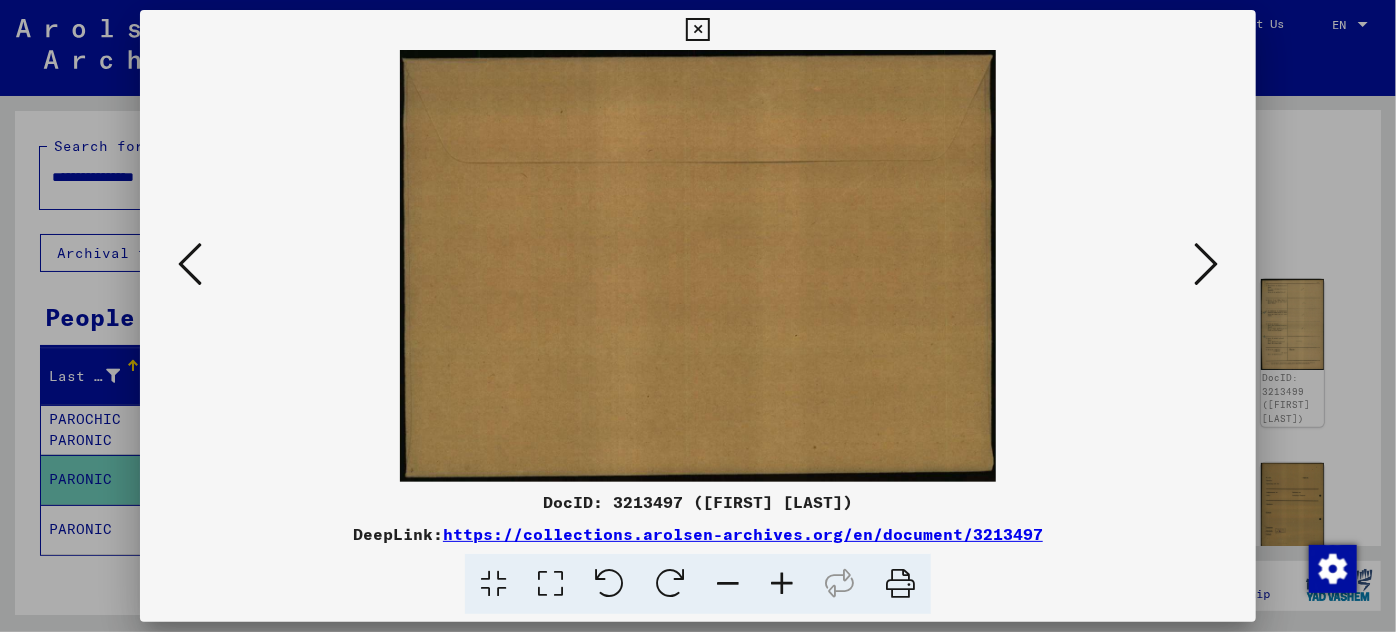 click at bounding box center (1206, 264) 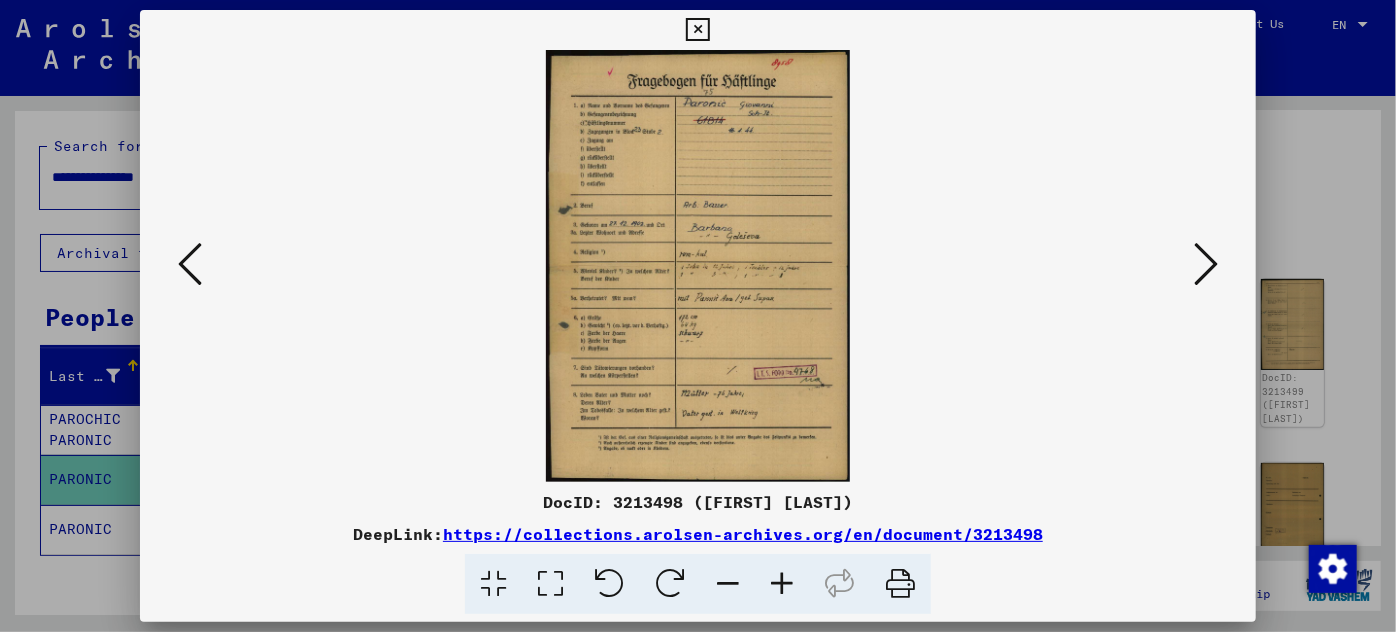 click at bounding box center (782, 584) 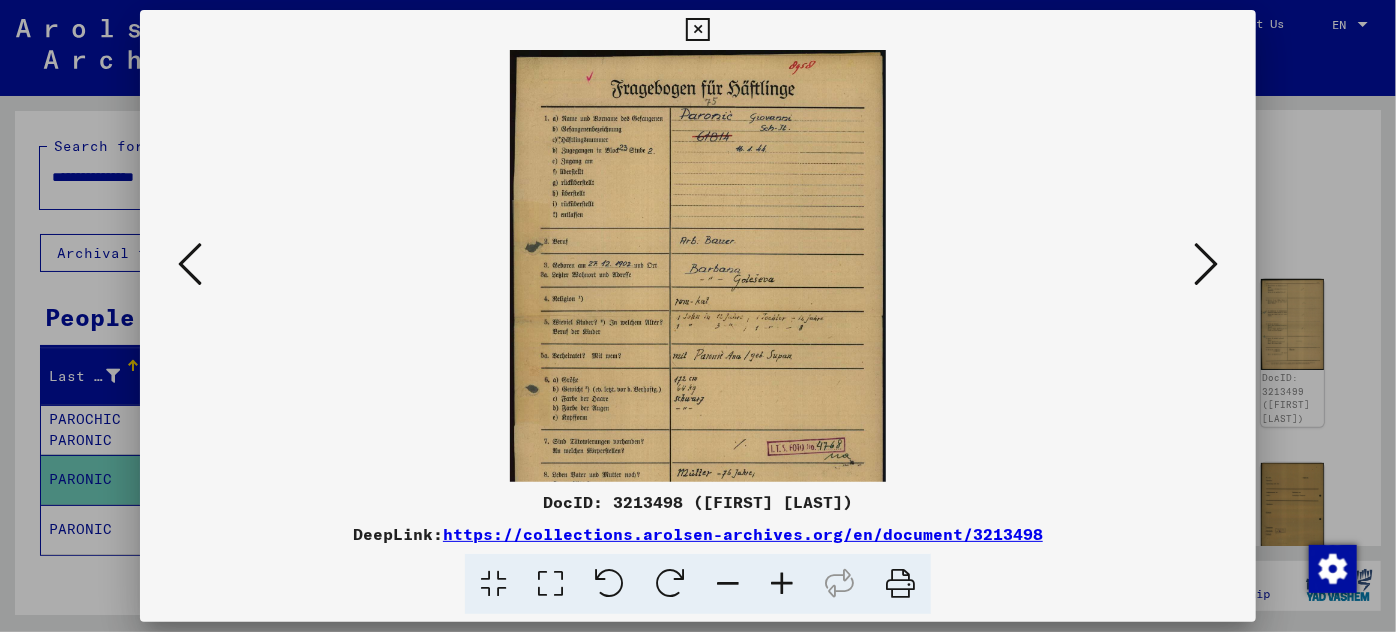 click at bounding box center (782, 584) 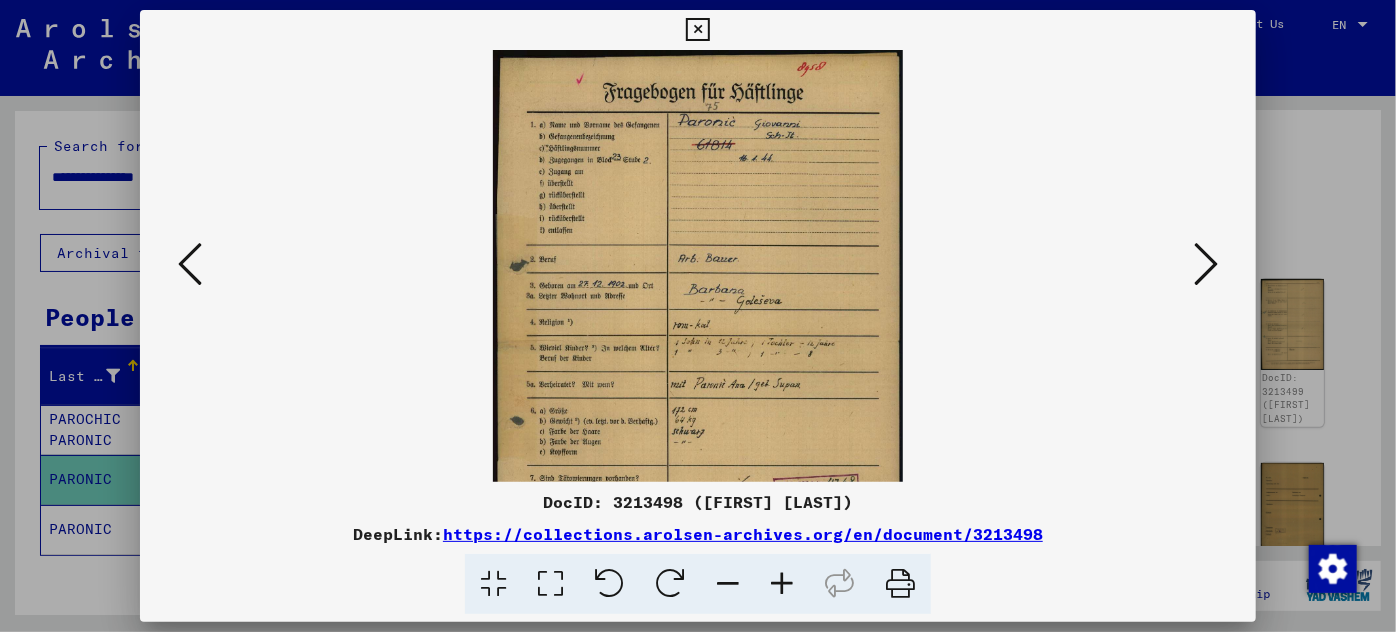 click at bounding box center [782, 584] 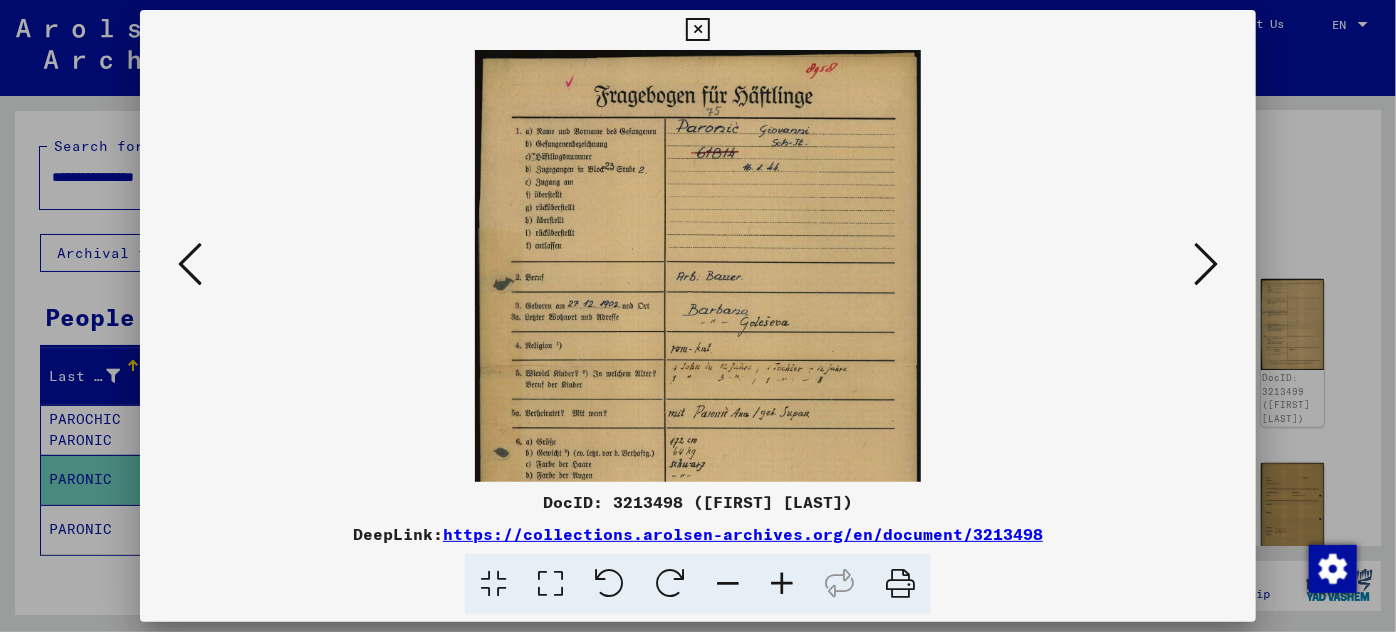 click at bounding box center [782, 584] 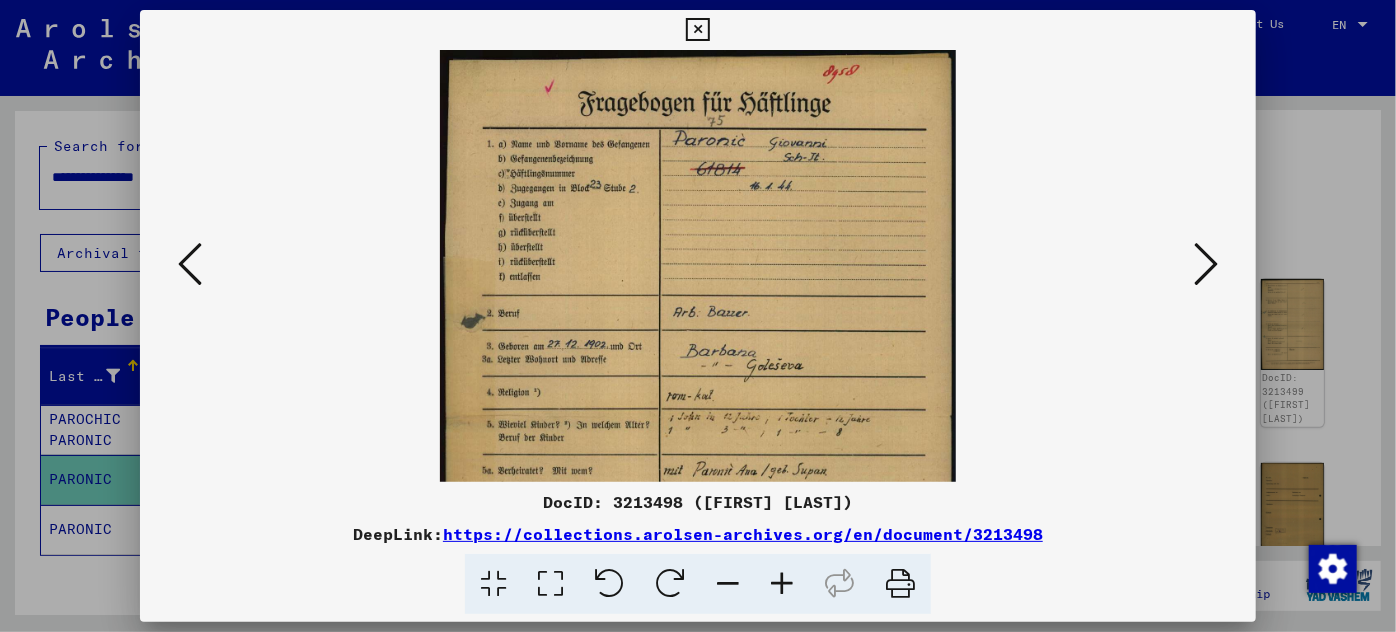 click at bounding box center [782, 584] 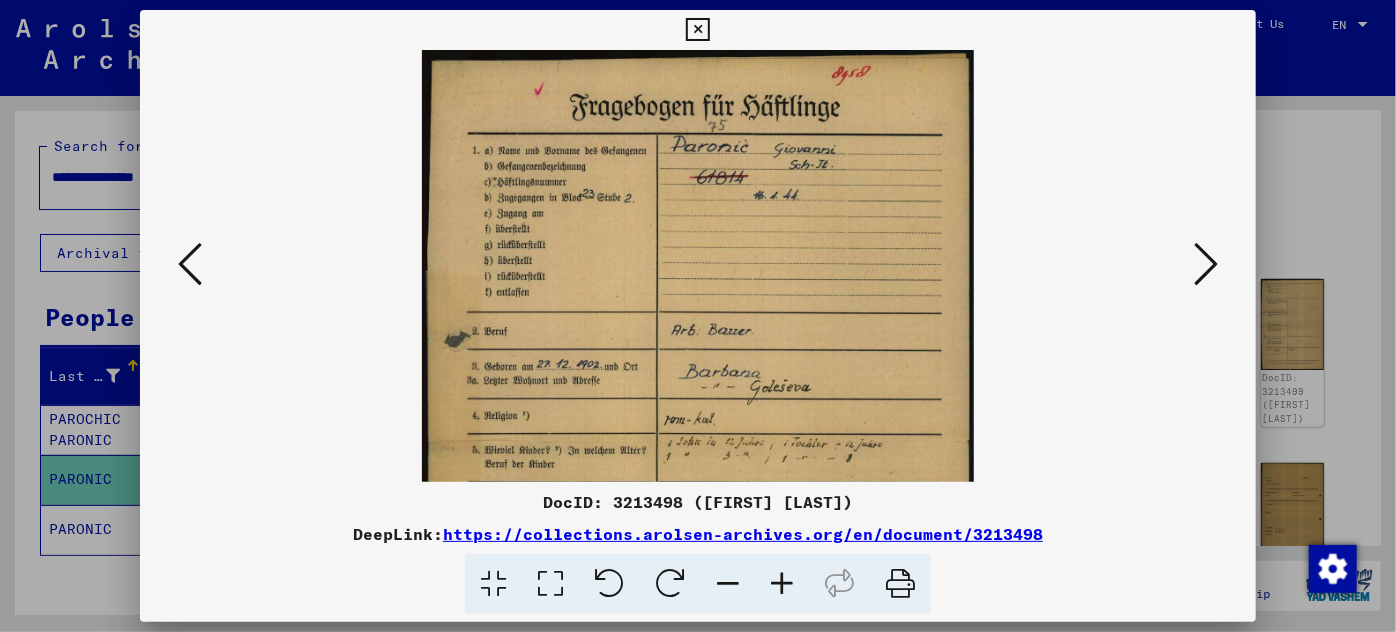 click at bounding box center [782, 584] 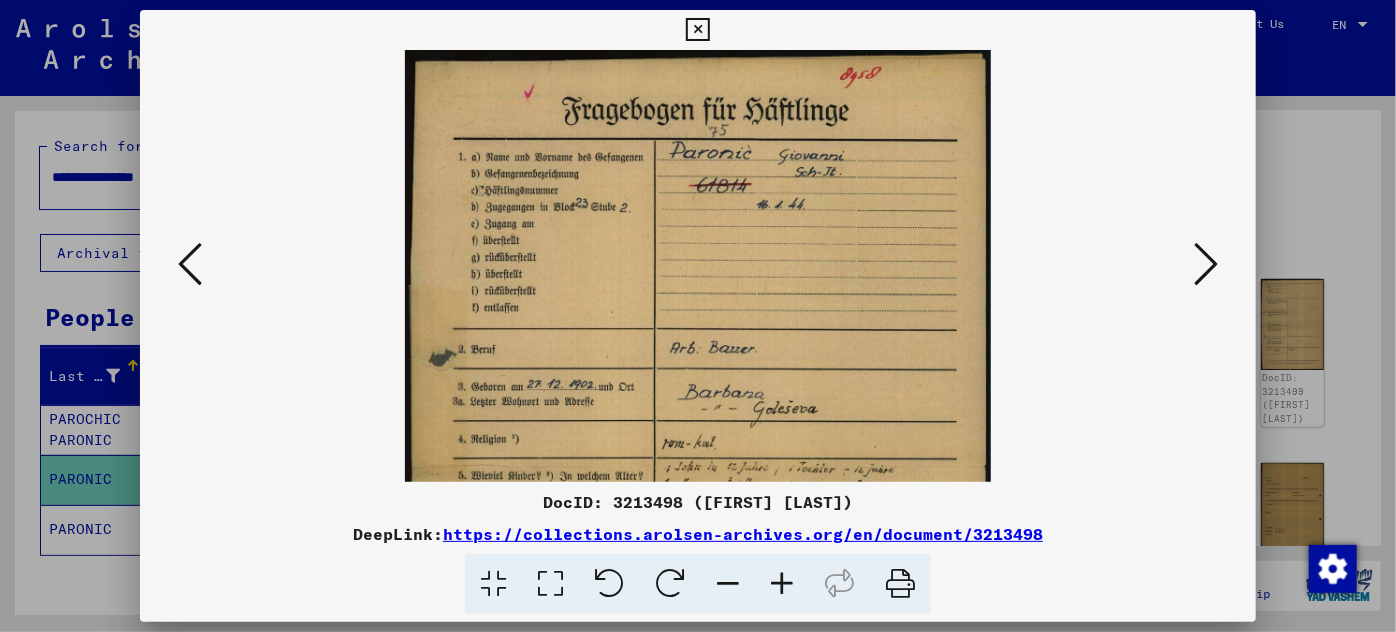 click at bounding box center [782, 584] 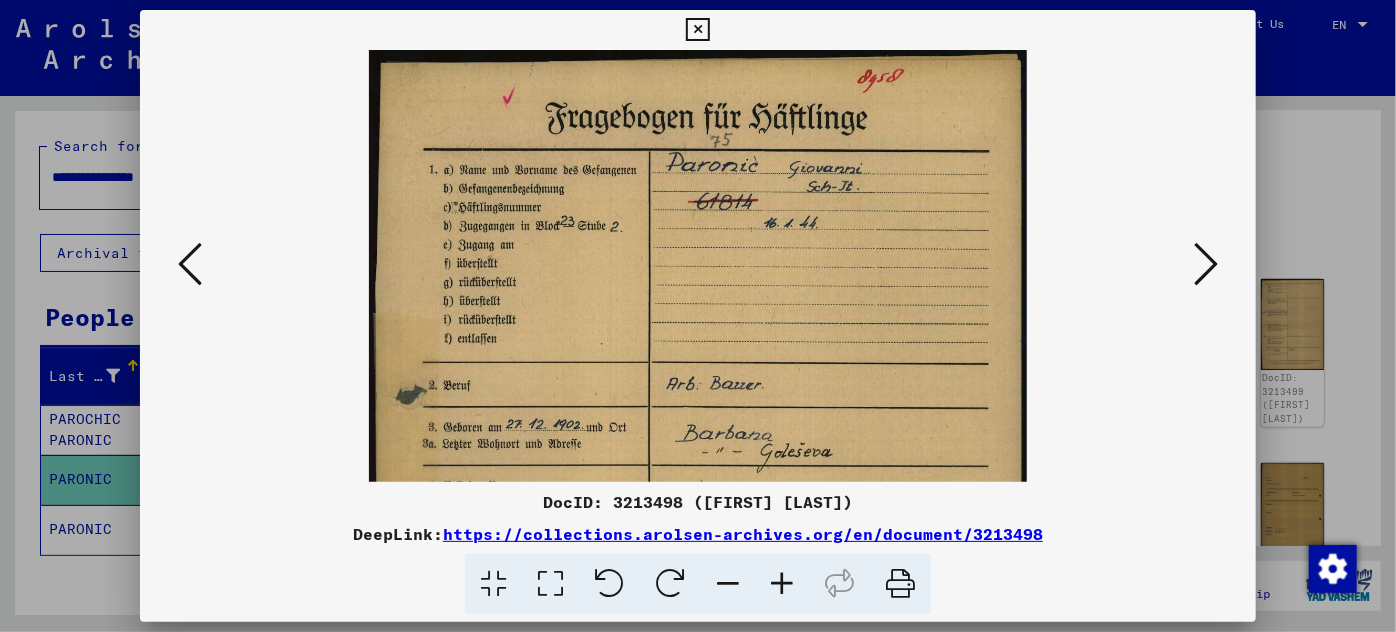 click at bounding box center (782, 584) 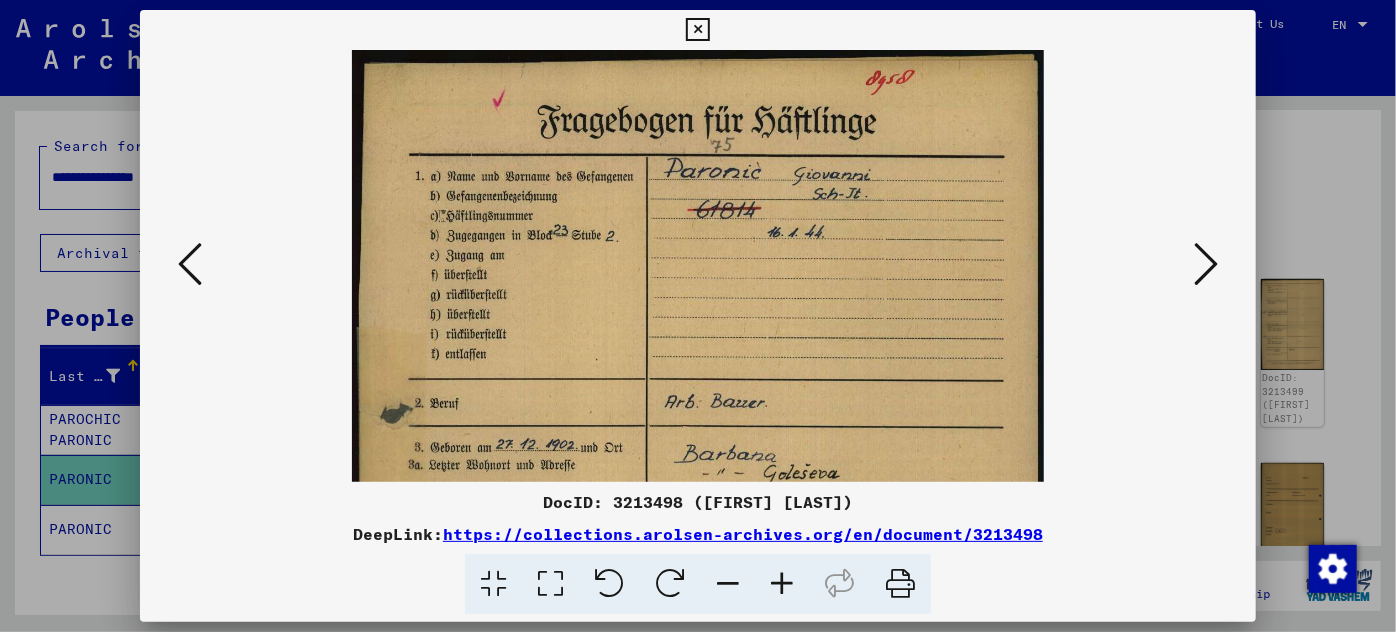 click at bounding box center [782, 584] 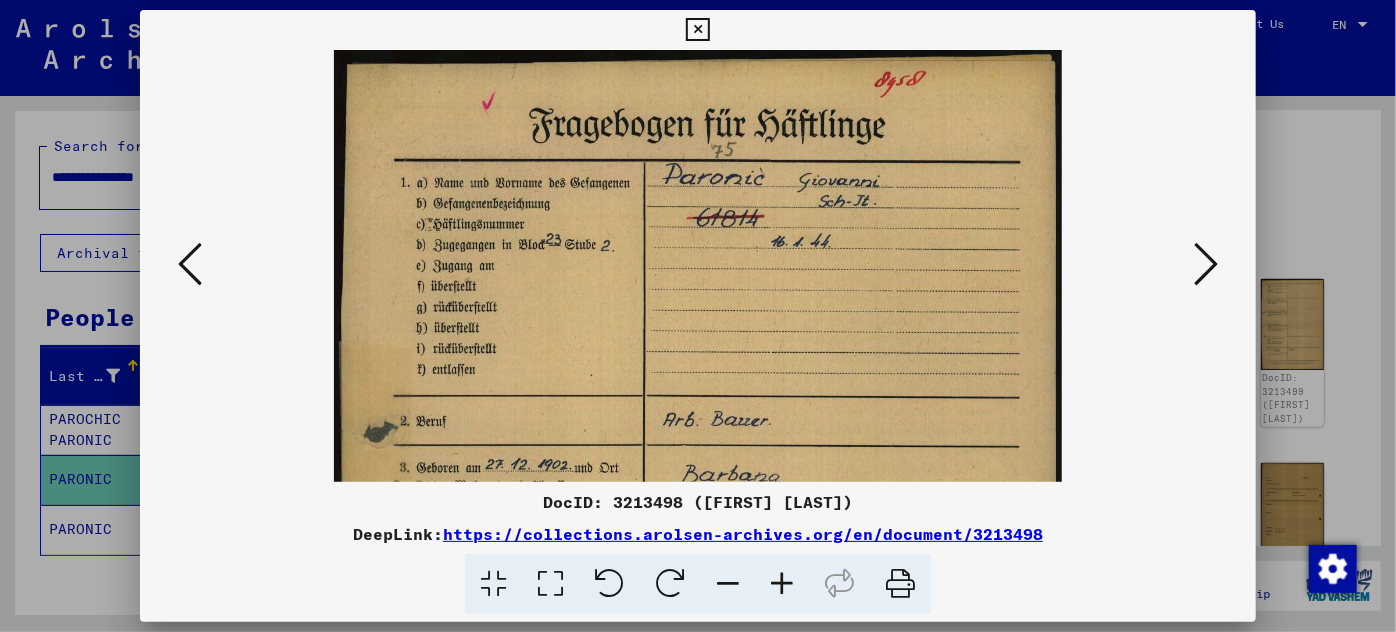click at bounding box center [782, 584] 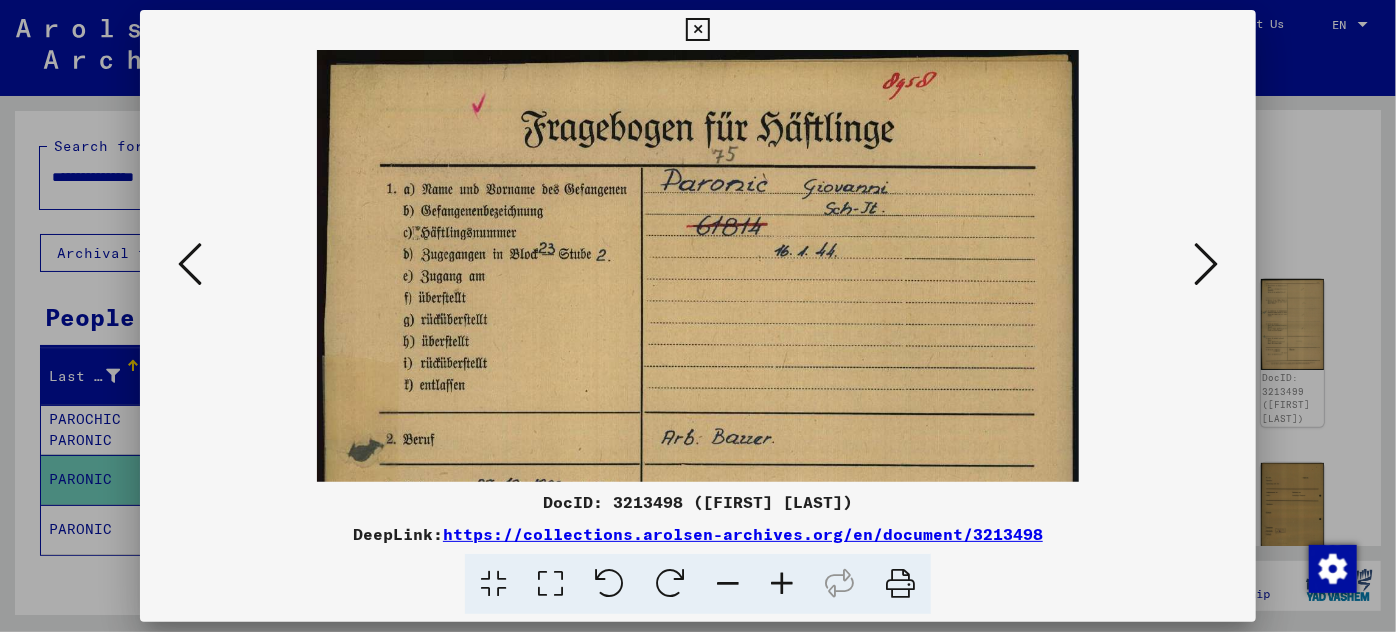 click at bounding box center (782, 584) 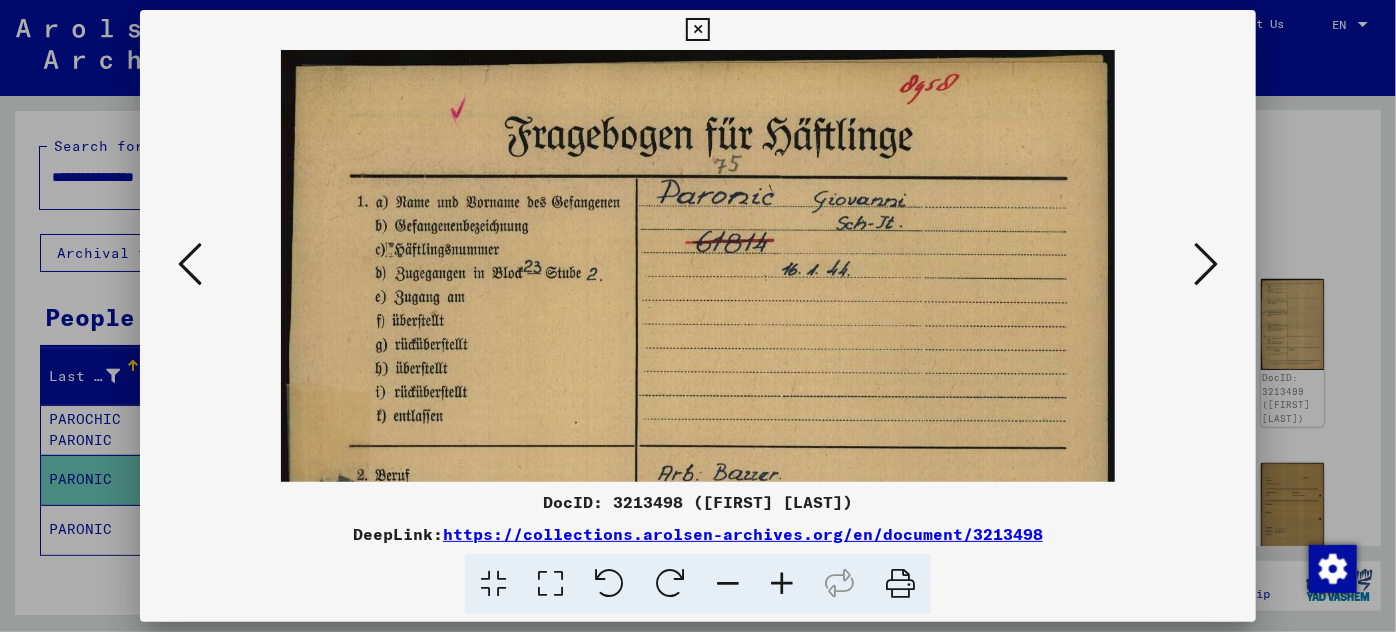 click at bounding box center [782, 584] 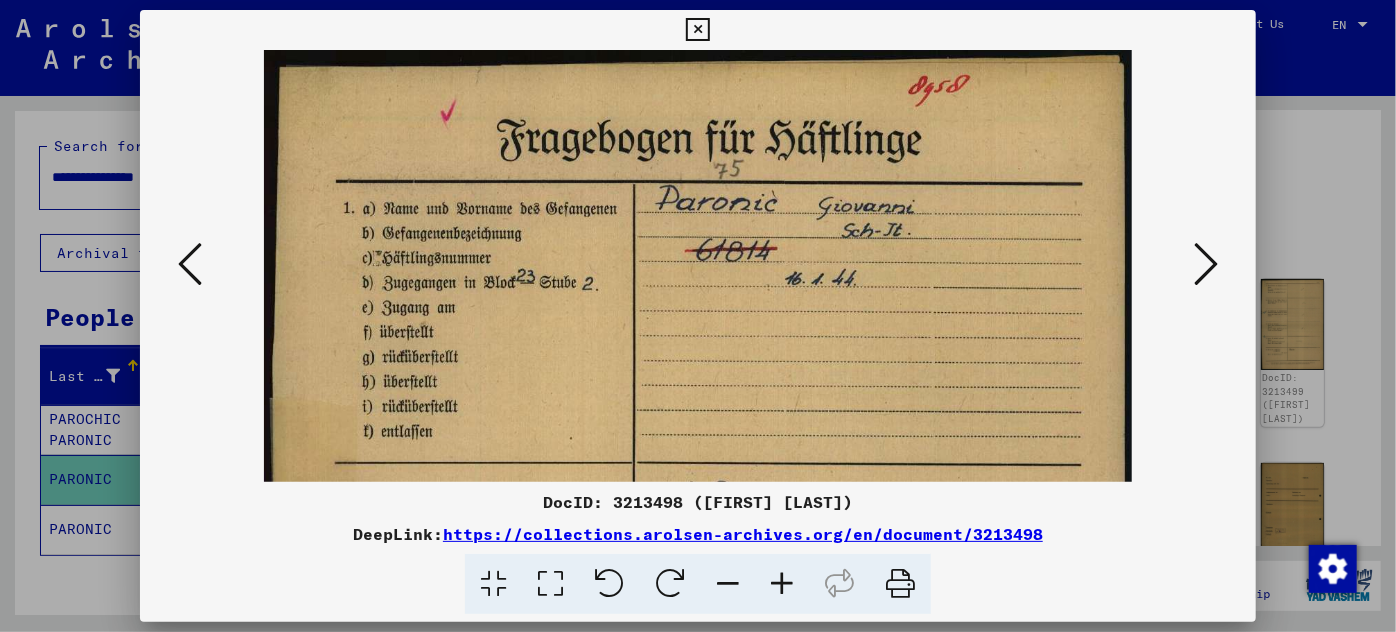 click at bounding box center (782, 584) 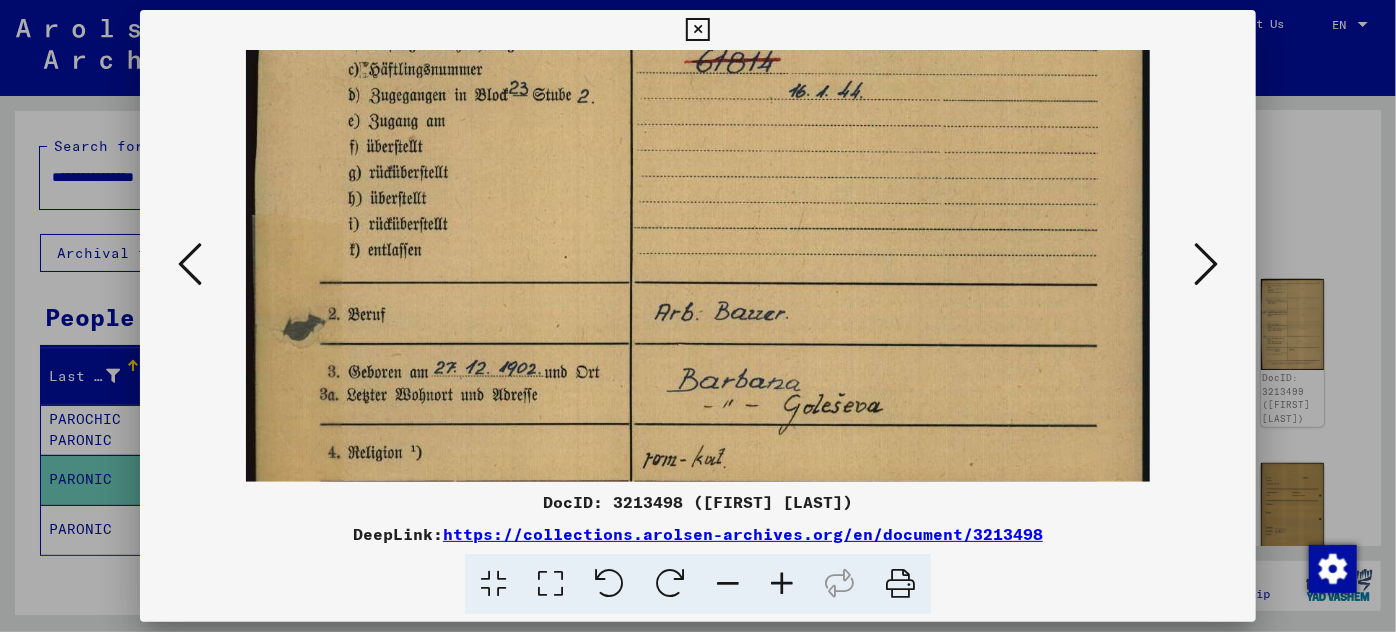 scroll, scrollTop: 225, scrollLeft: 0, axis: vertical 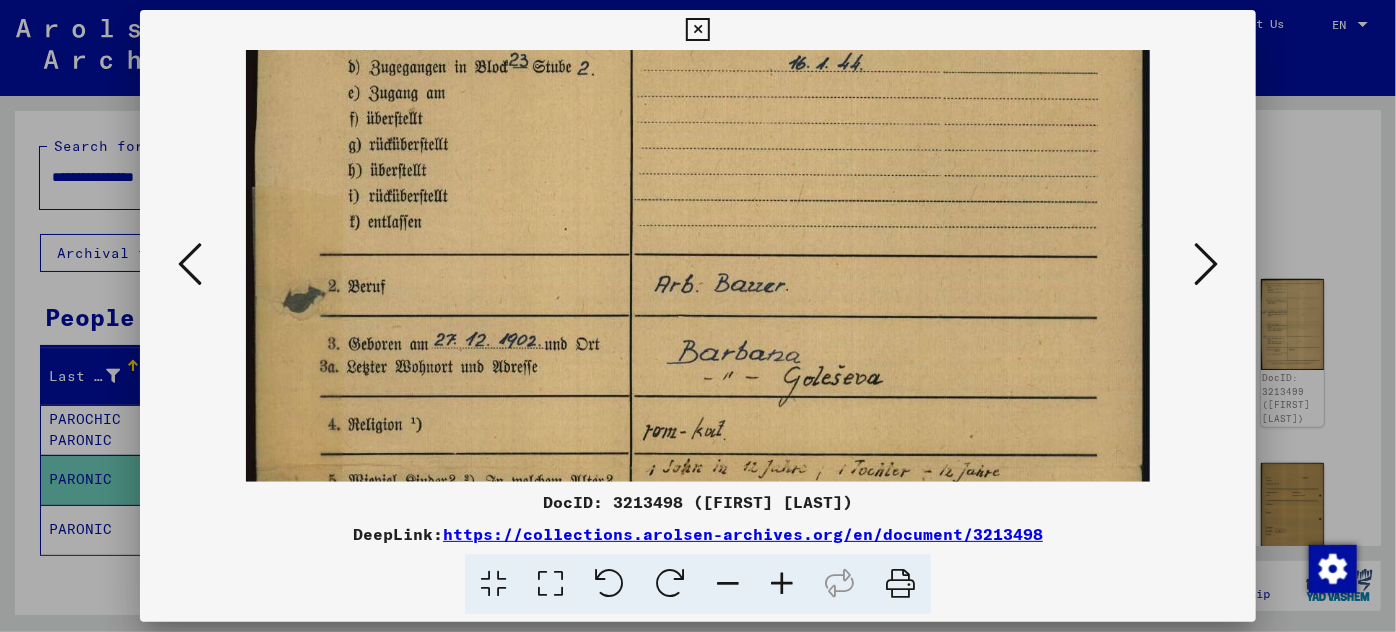 drag, startPoint x: 603, startPoint y: 396, endPoint x: 610, endPoint y: 172, distance: 224.10934 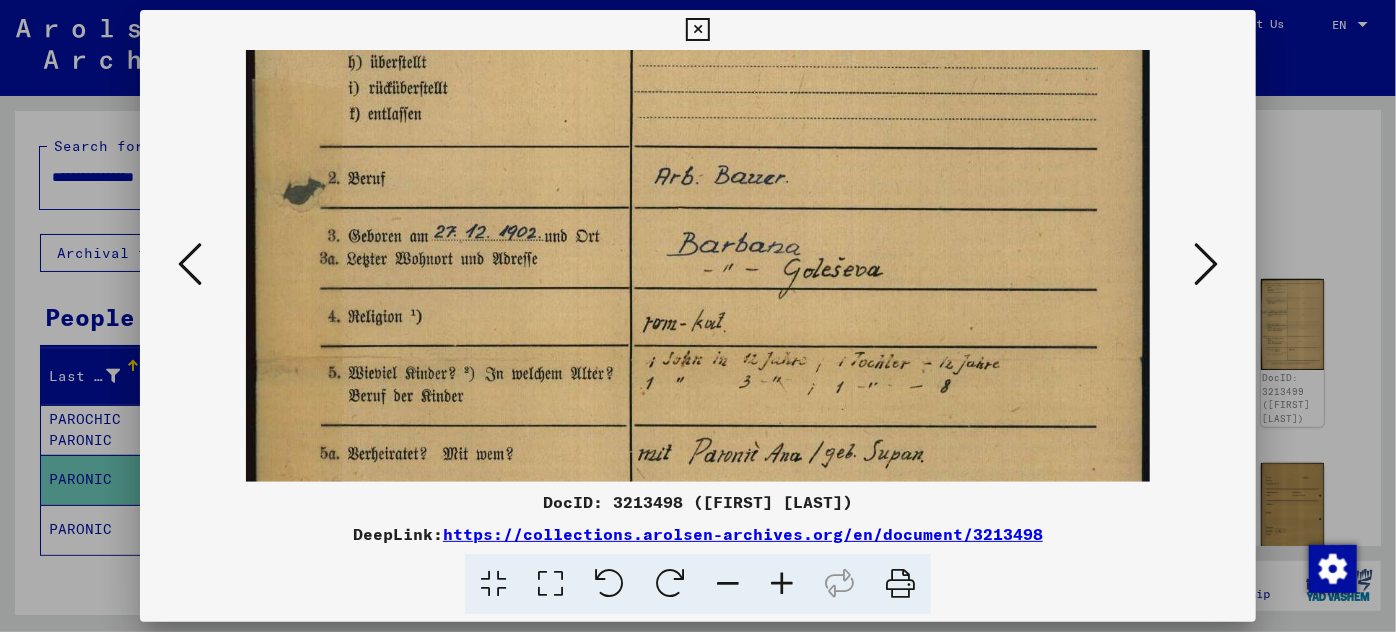 scroll, scrollTop: 404, scrollLeft: 0, axis: vertical 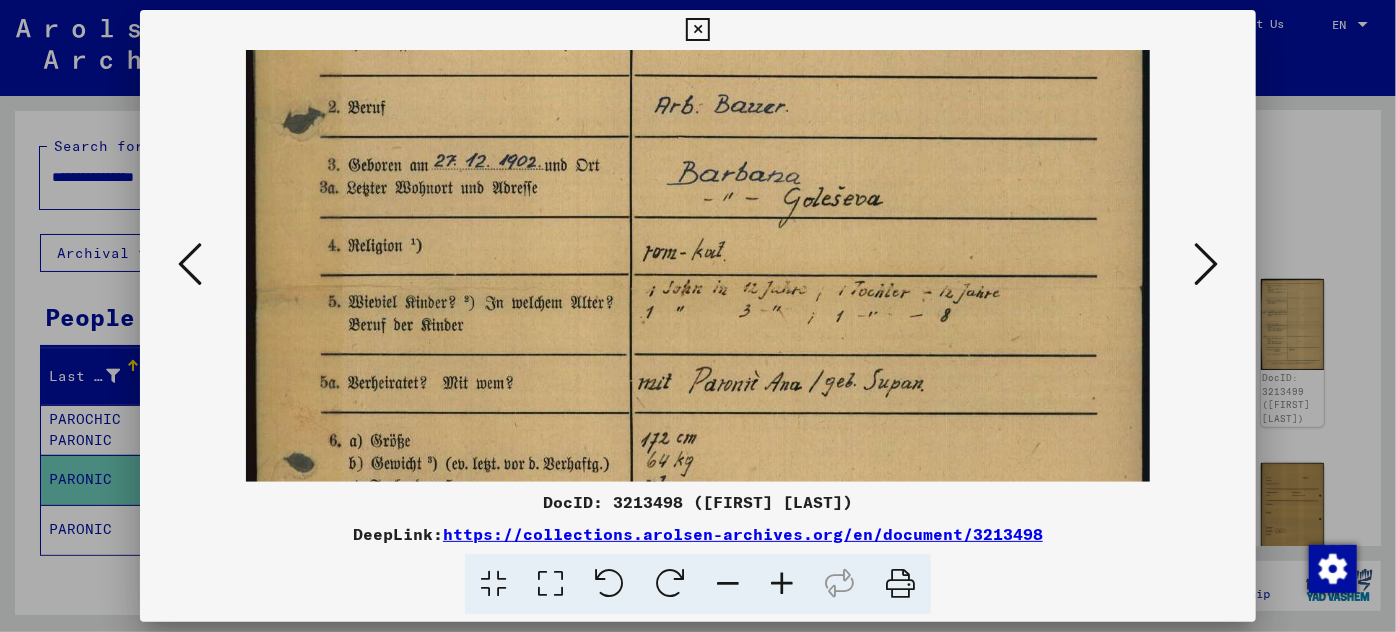drag, startPoint x: 810, startPoint y: 421, endPoint x: 813, endPoint y: 244, distance: 177.02542 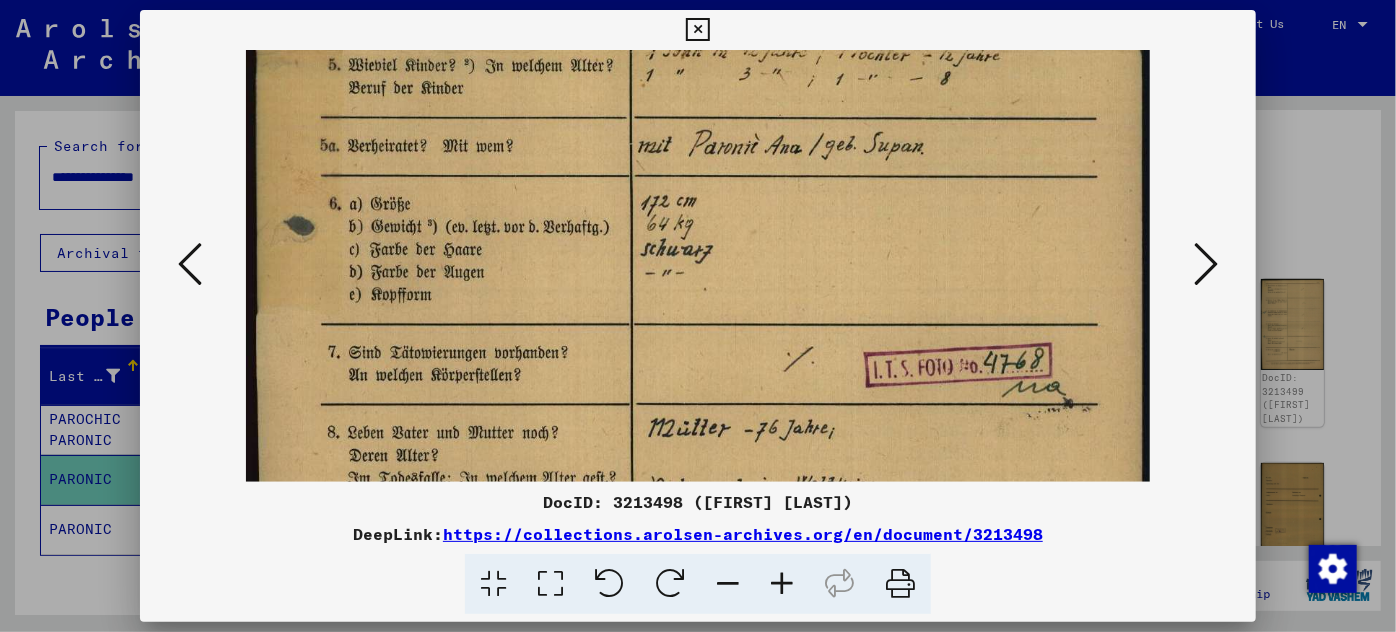 scroll, scrollTop: 778, scrollLeft: 0, axis: vertical 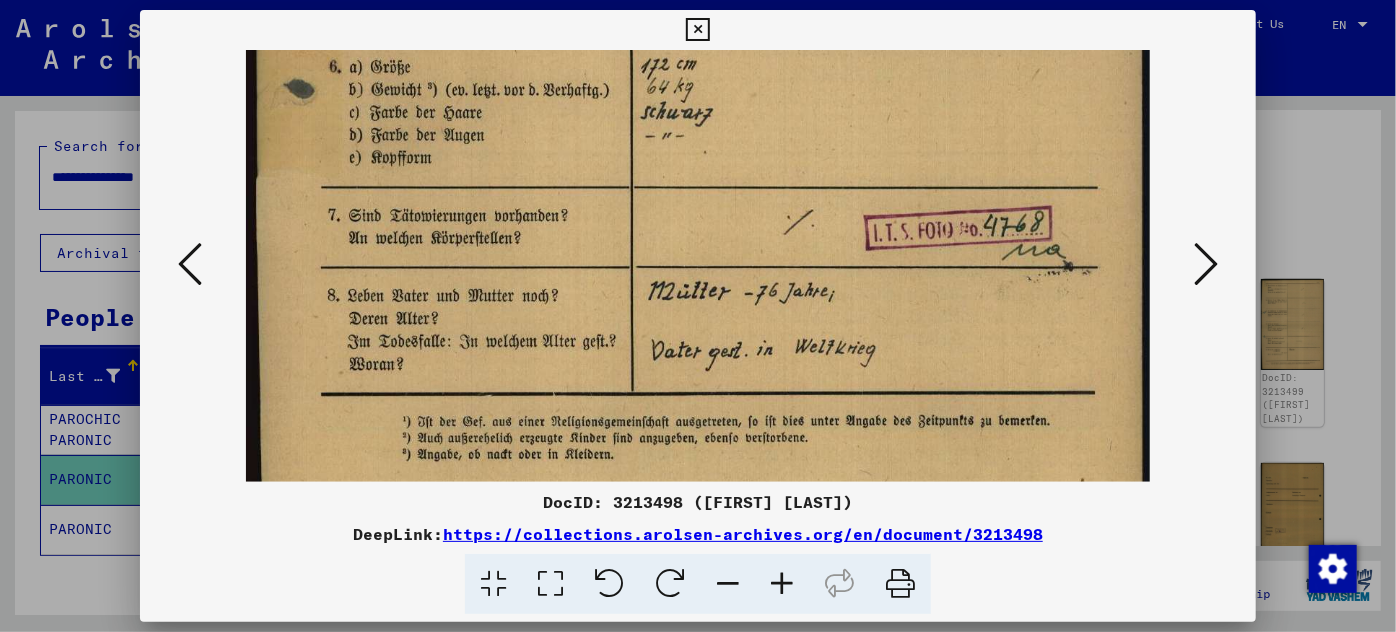 drag, startPoint x: 893, startPoint y: 445, endPoint x: 888, endPoint y: 70, distance: 375.03333 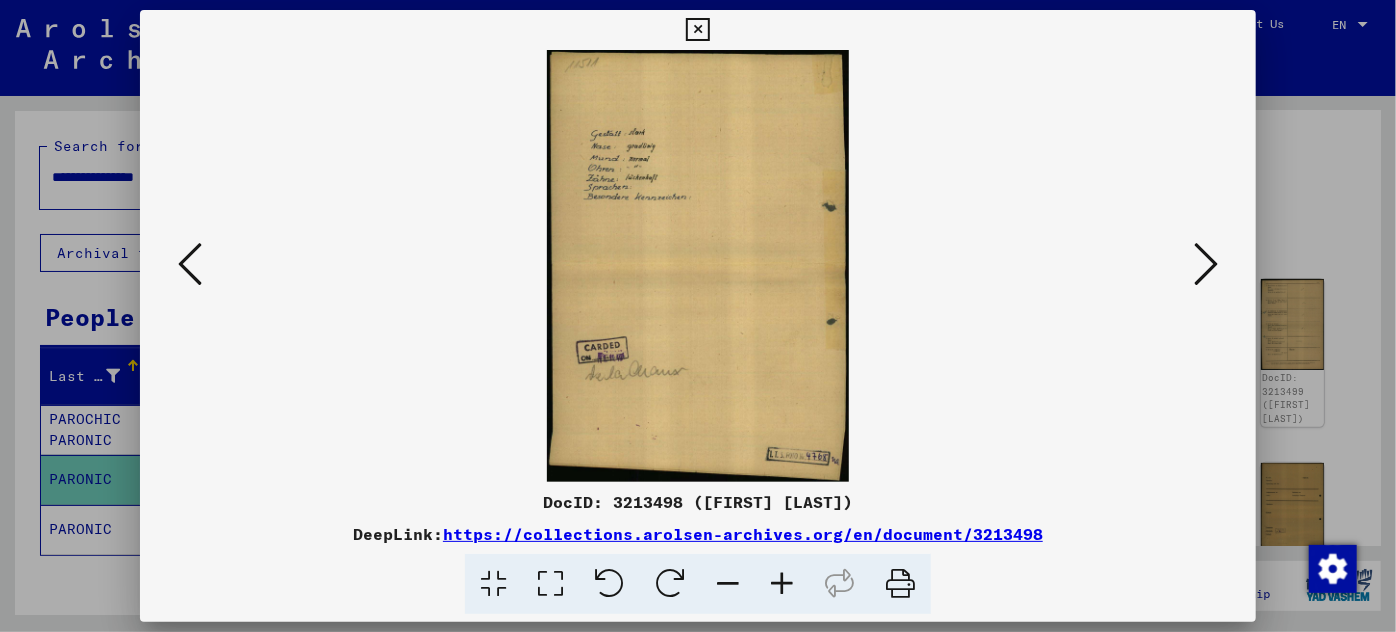 scroll, scrollTop: 0, scrollLeft: 0, axis: both 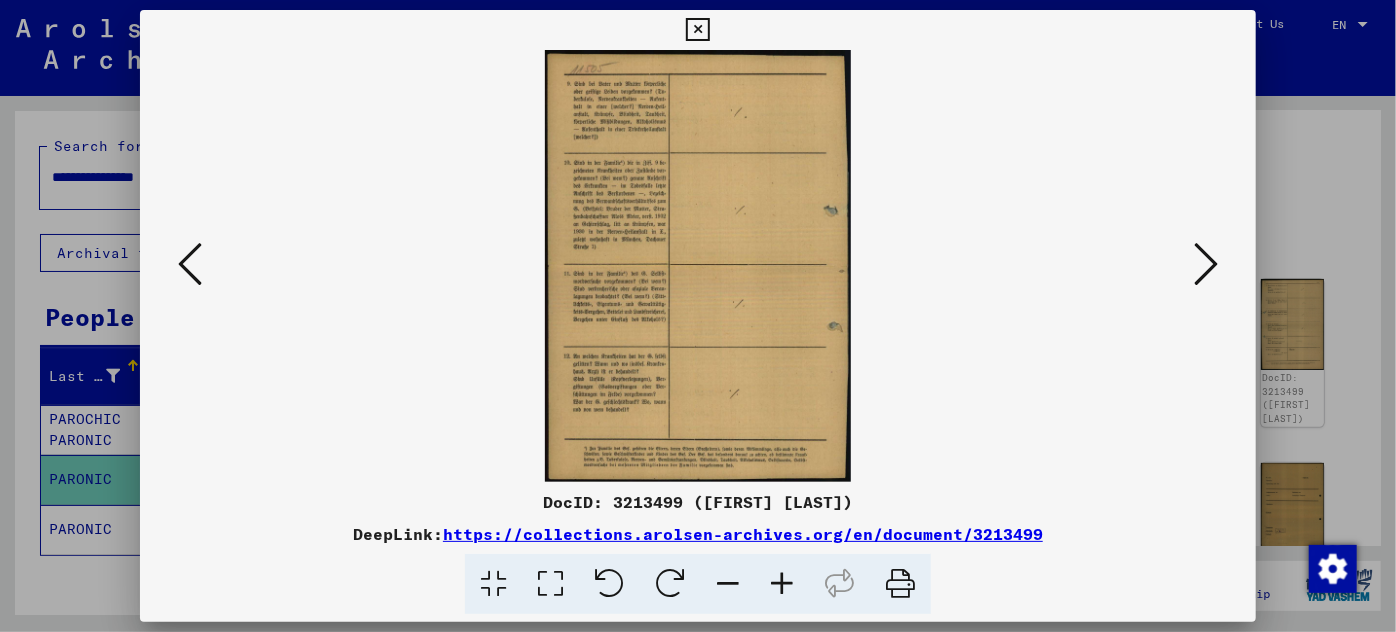 click at bounding box center (782, 584) 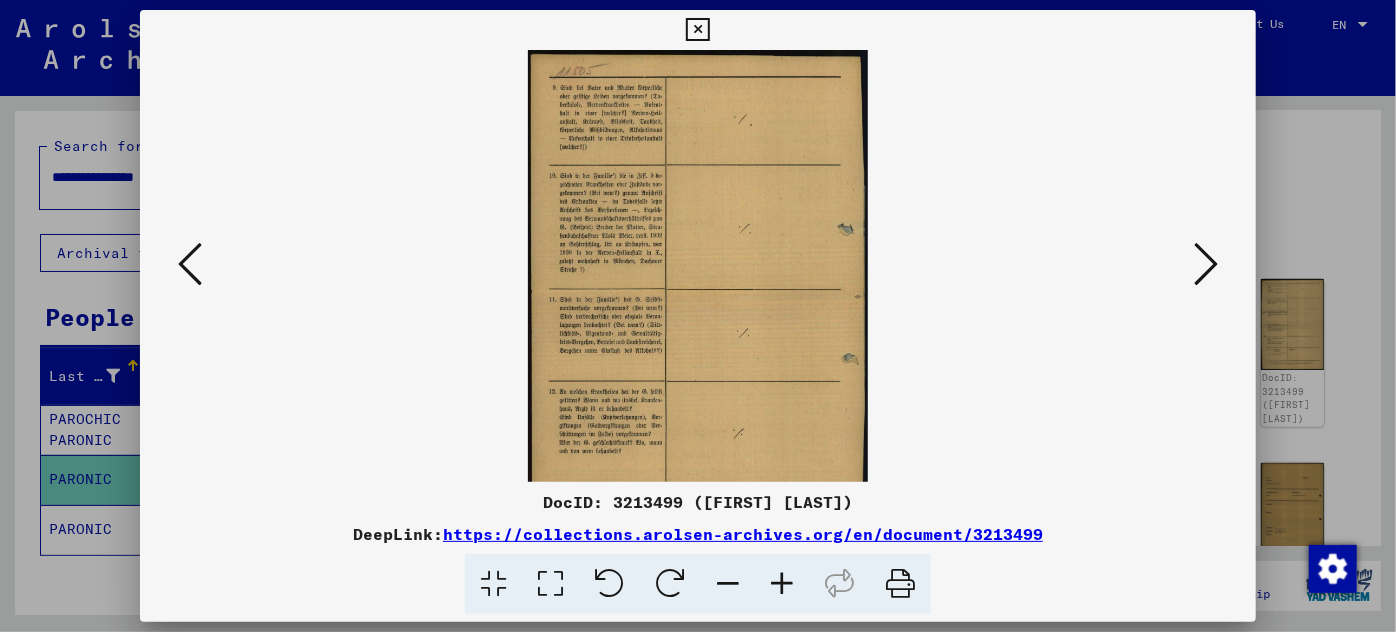 click at bounding box center [782, 584] 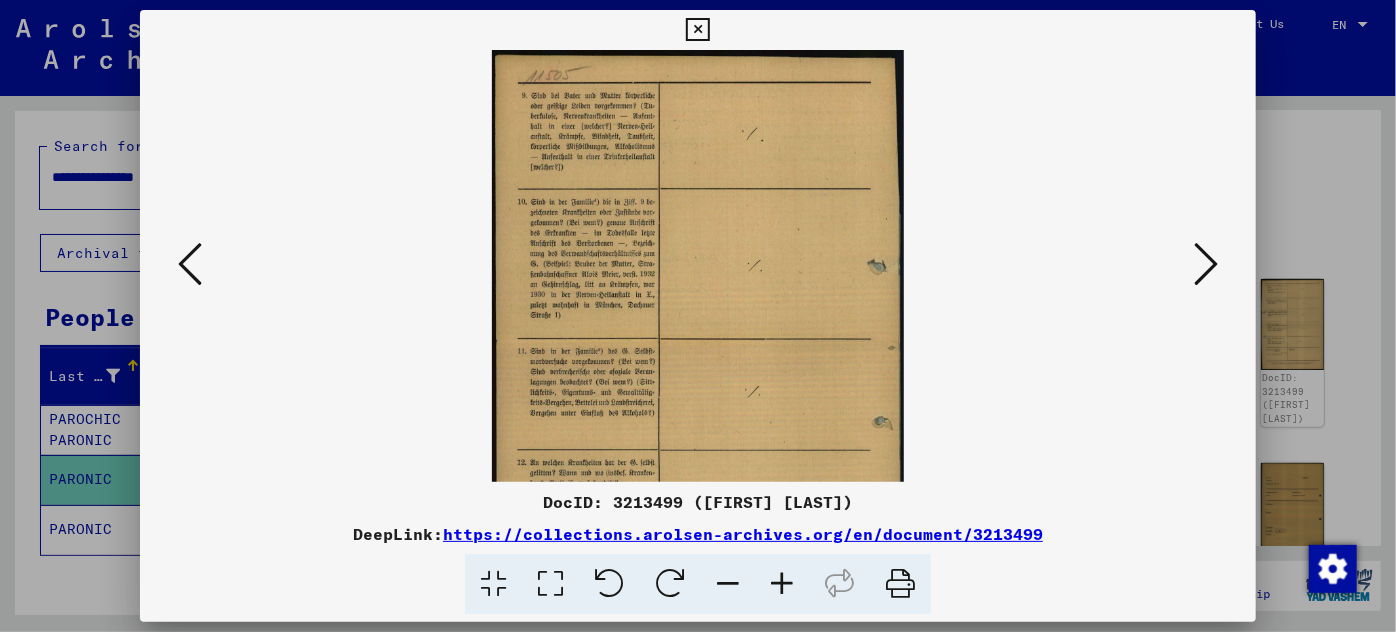 click at bounding box center [782, 584] 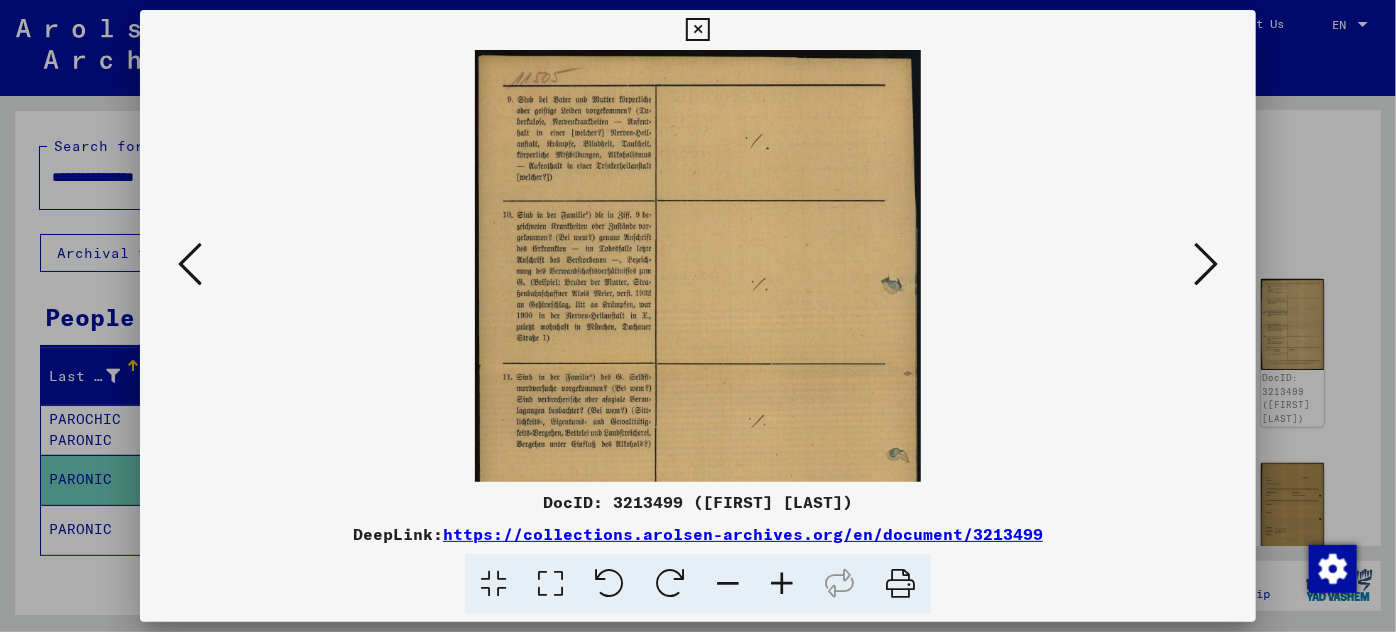 click at bounding box center (782, 584) 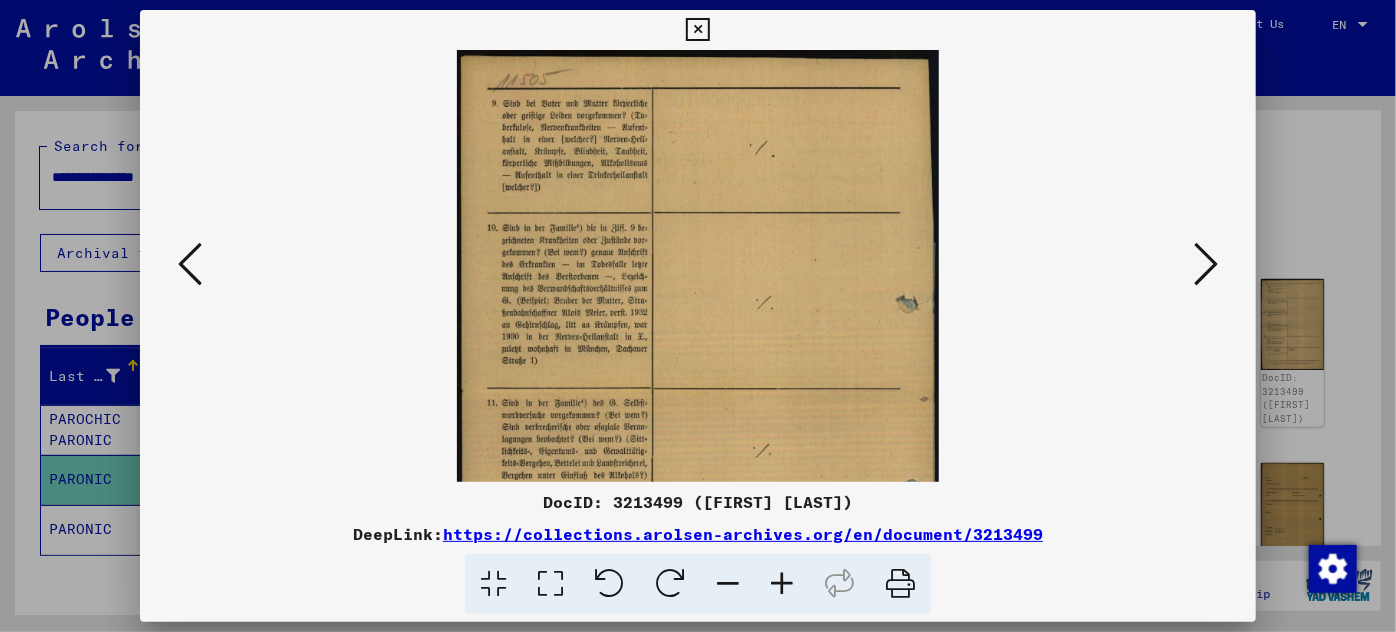 click at bounding box center [782, 584] 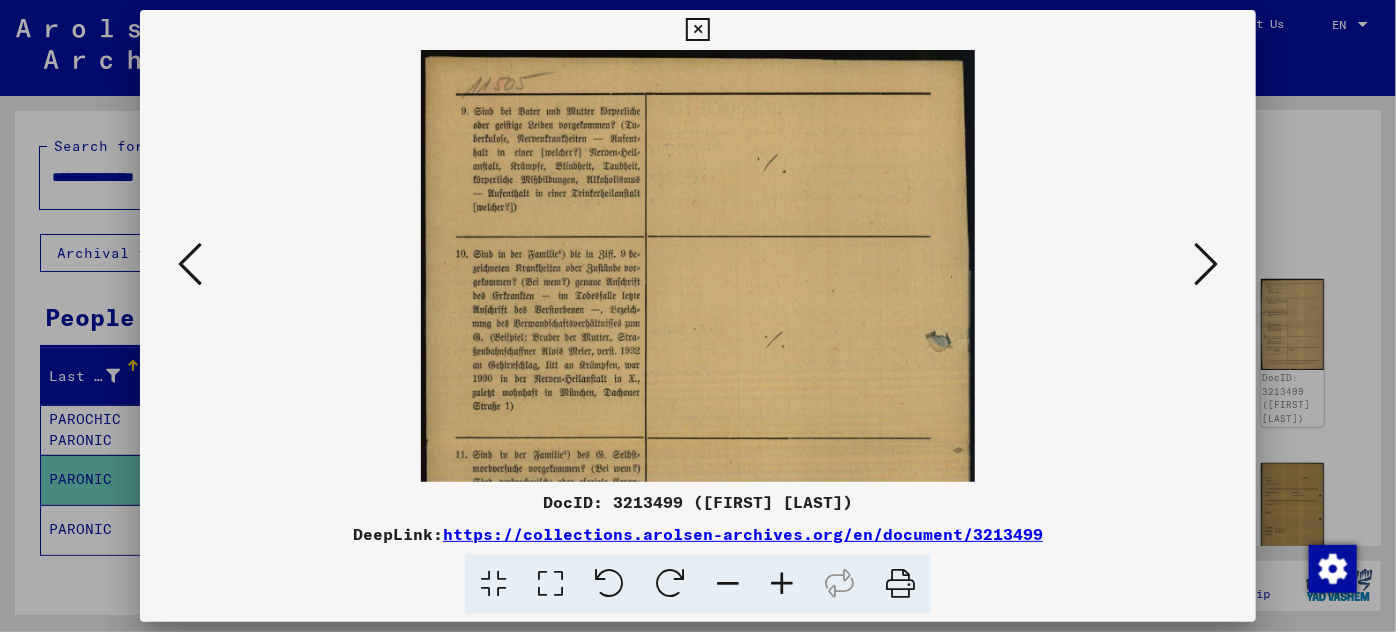 click at bounding box center [782, 584] 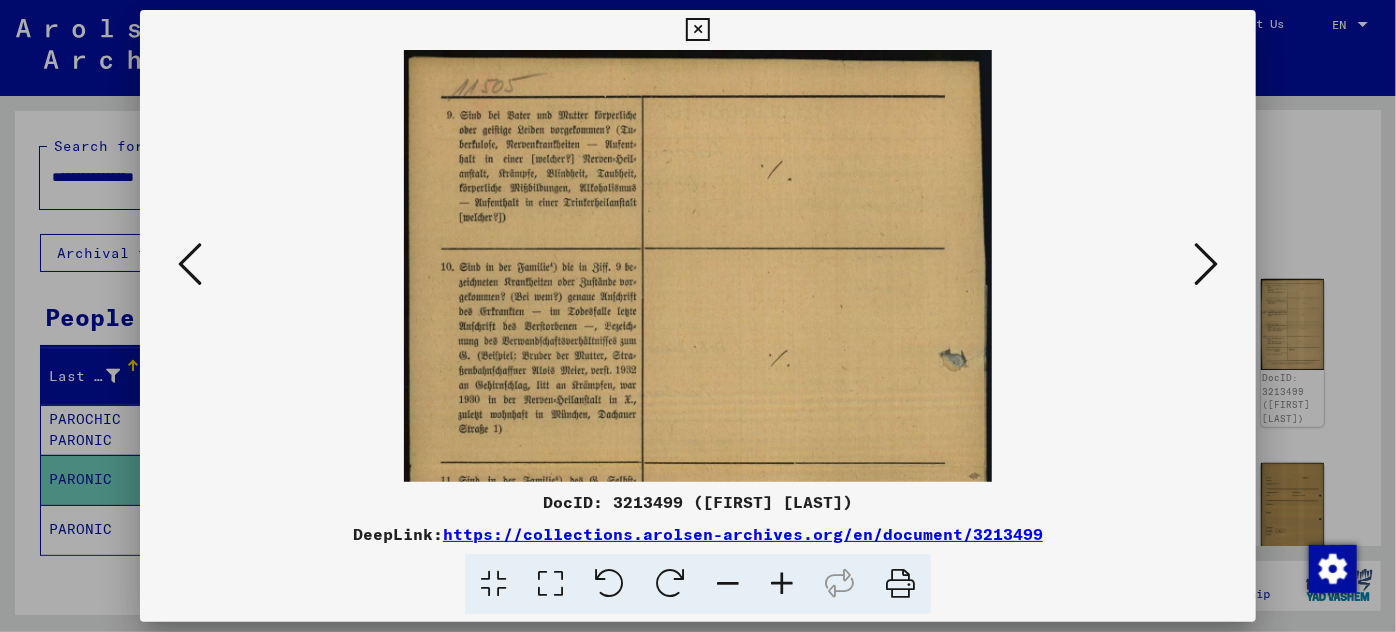 click at bounding box center (782, 584) 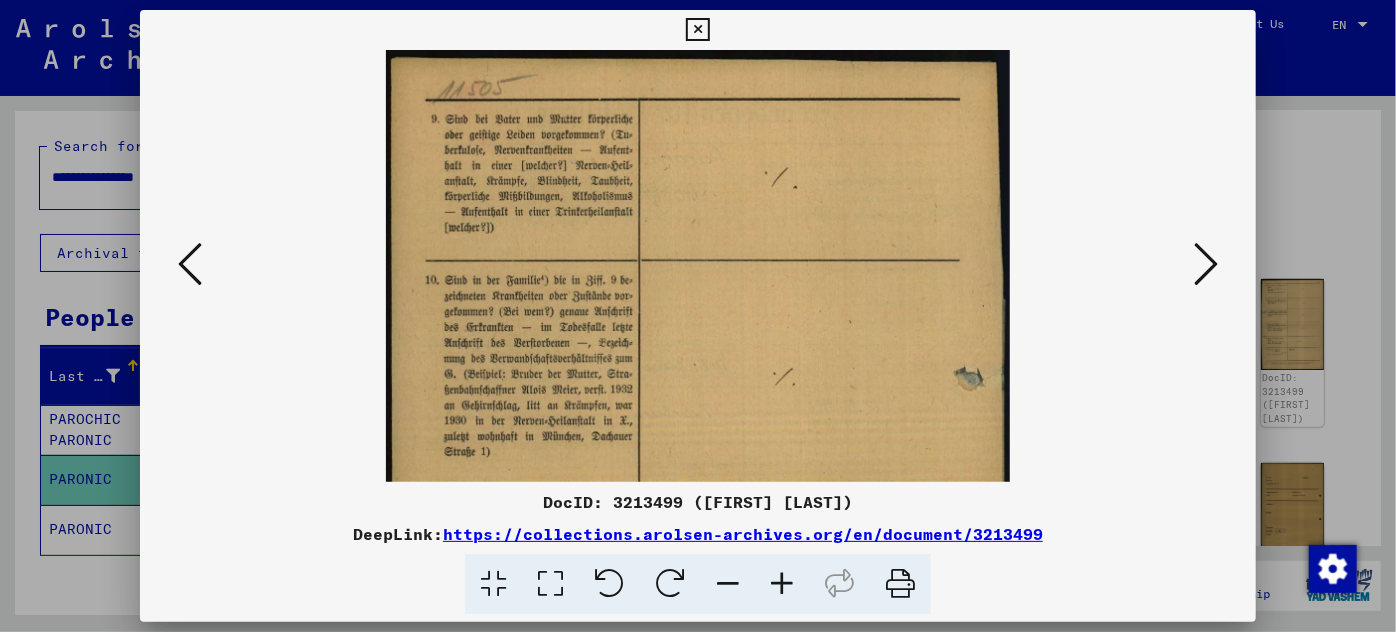click at bounding box center (782, 584) 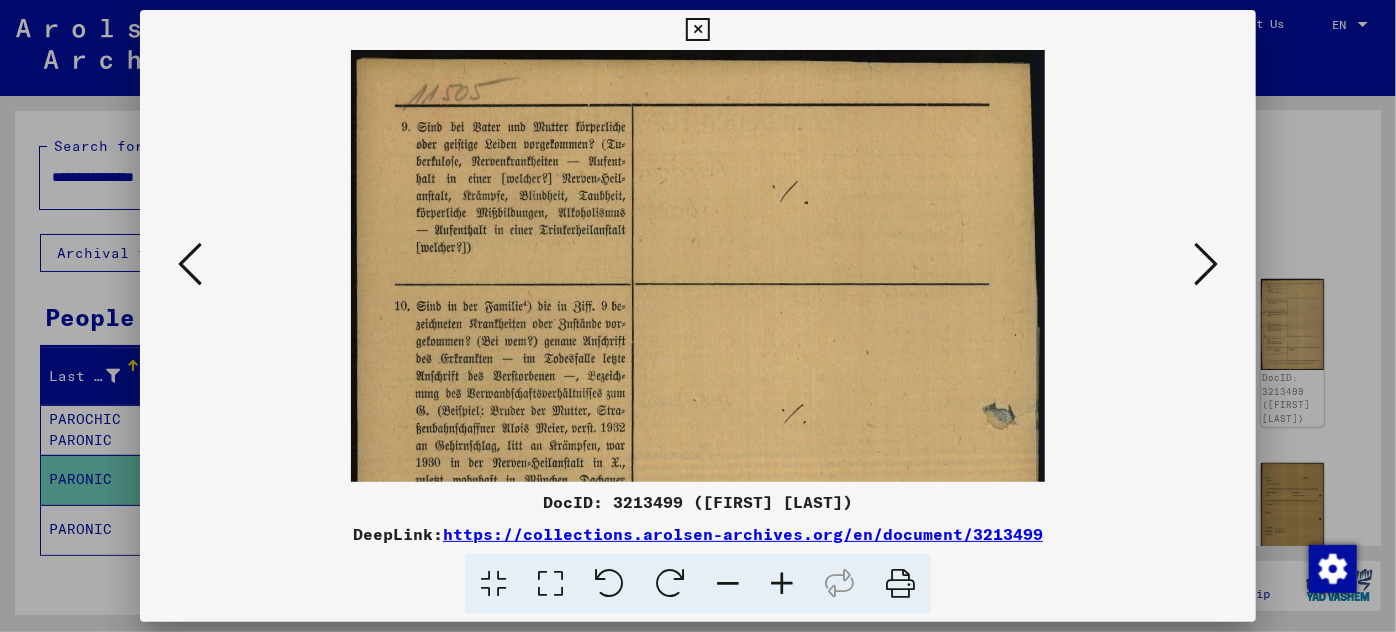 click at bounding box center [782, 584] 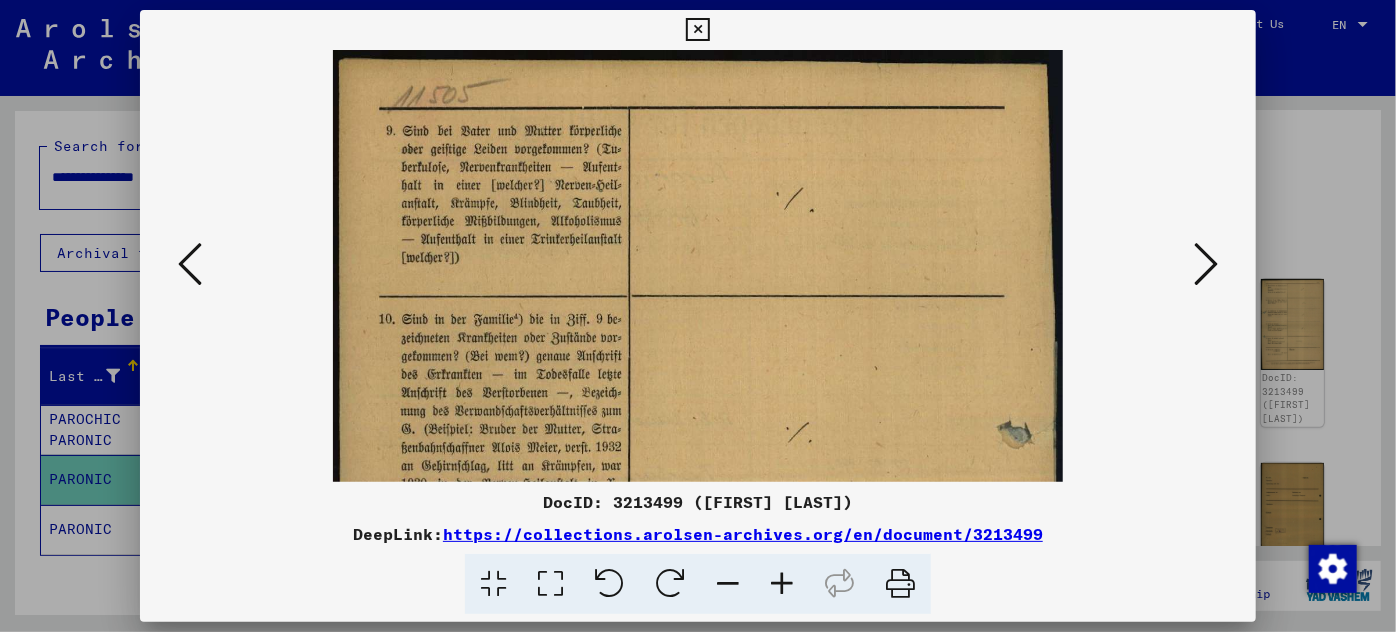click at bounding box center [782, 584] 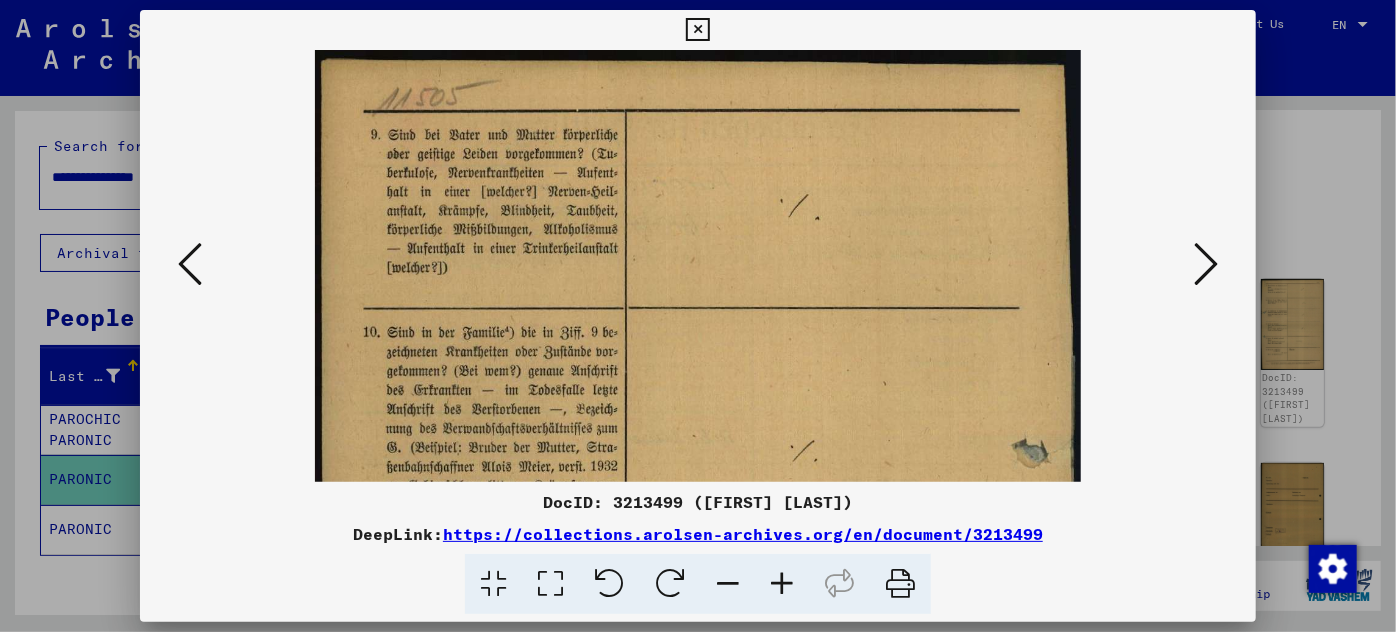 click at bounding box center (782, 584) 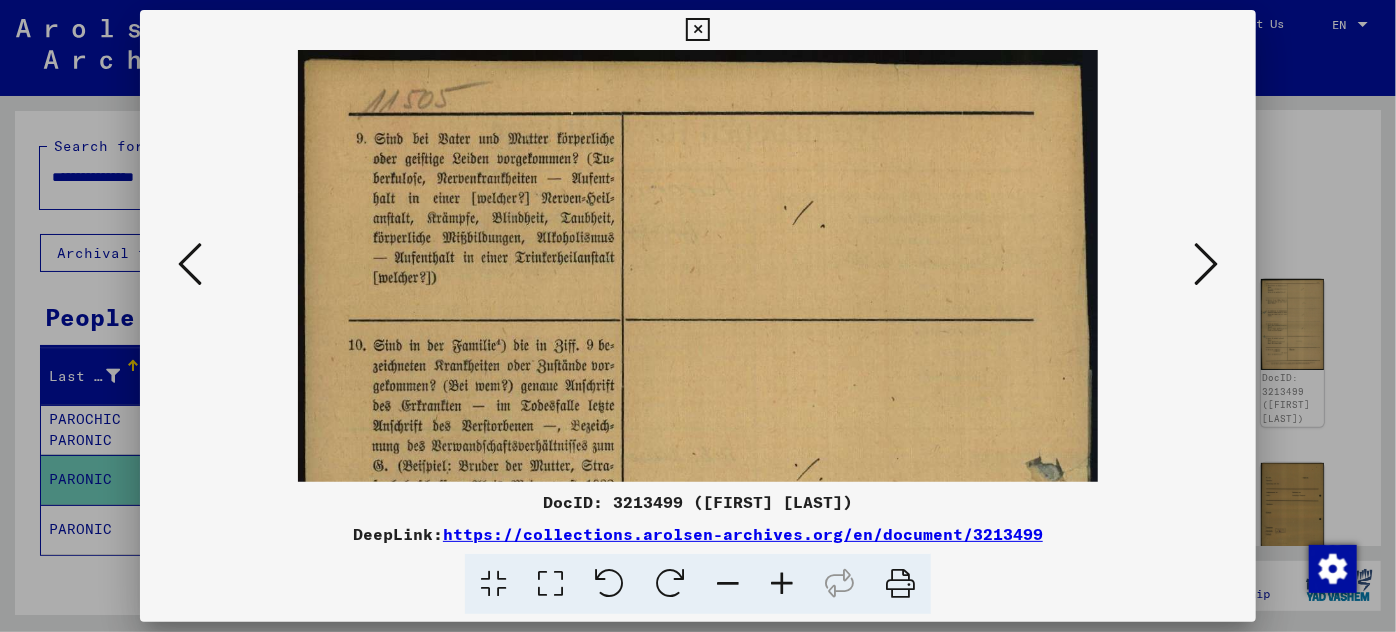 click at bounding box center [782, 584] 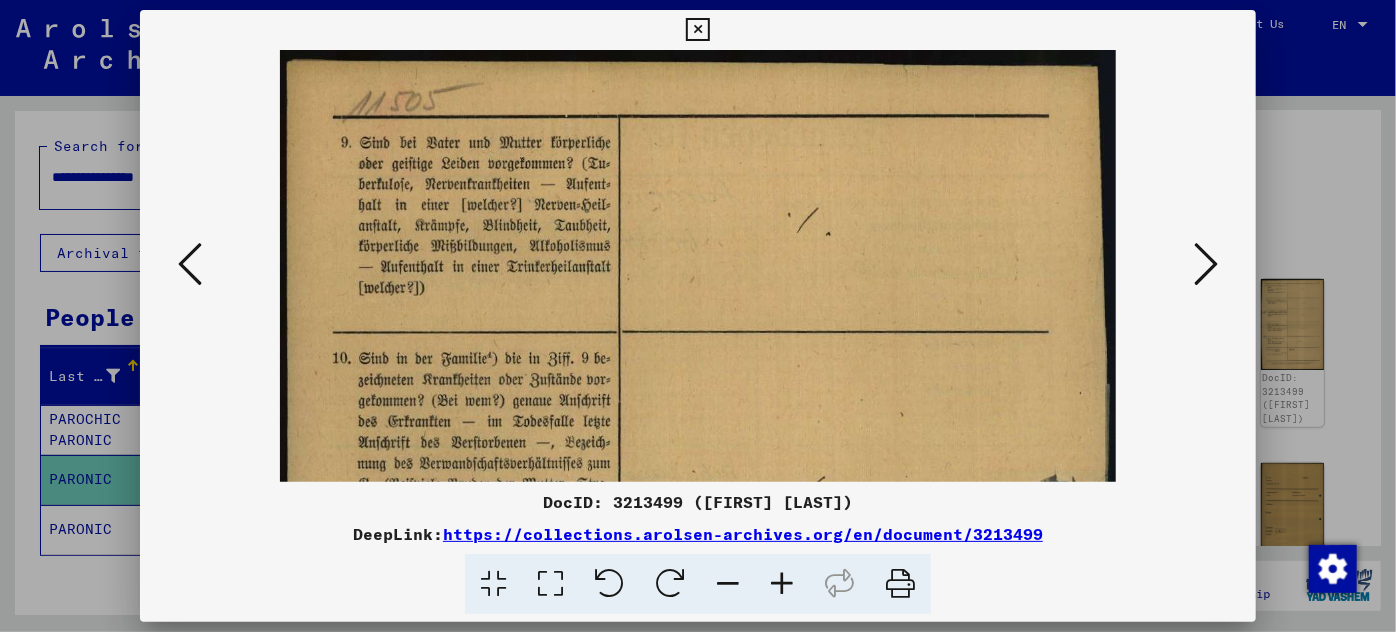 click at bounding box center [1206, 264] 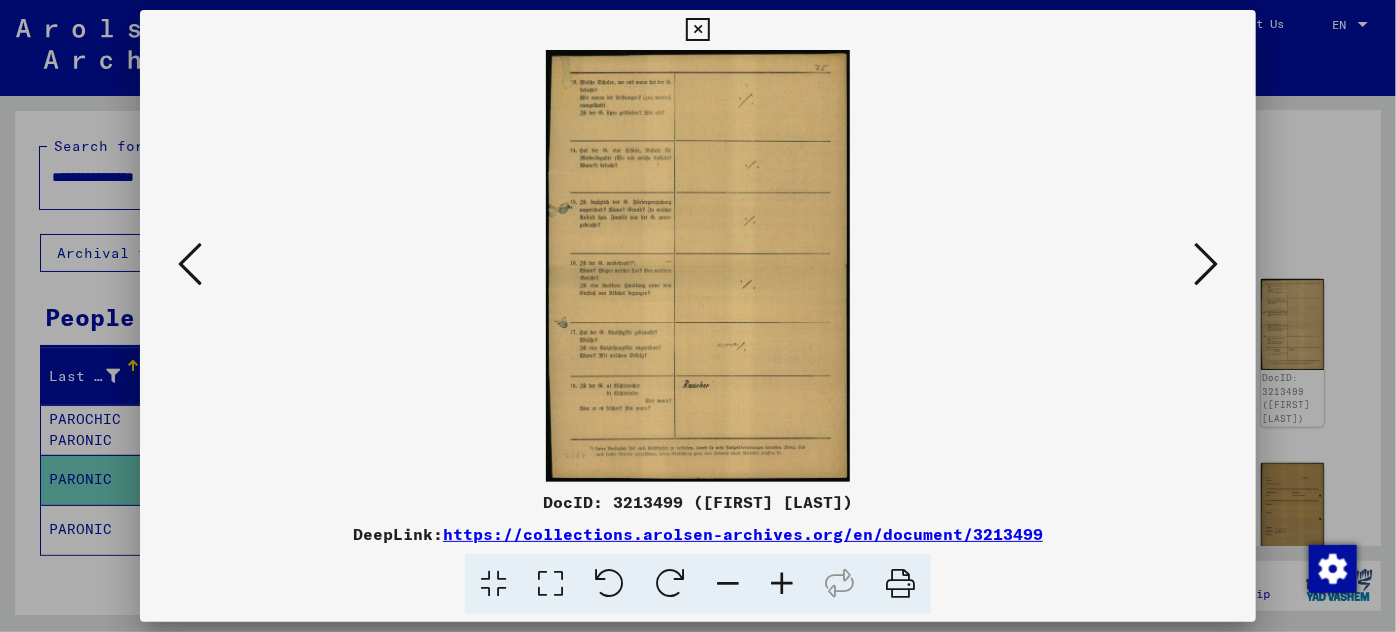 click at bounding box center [782, 584] 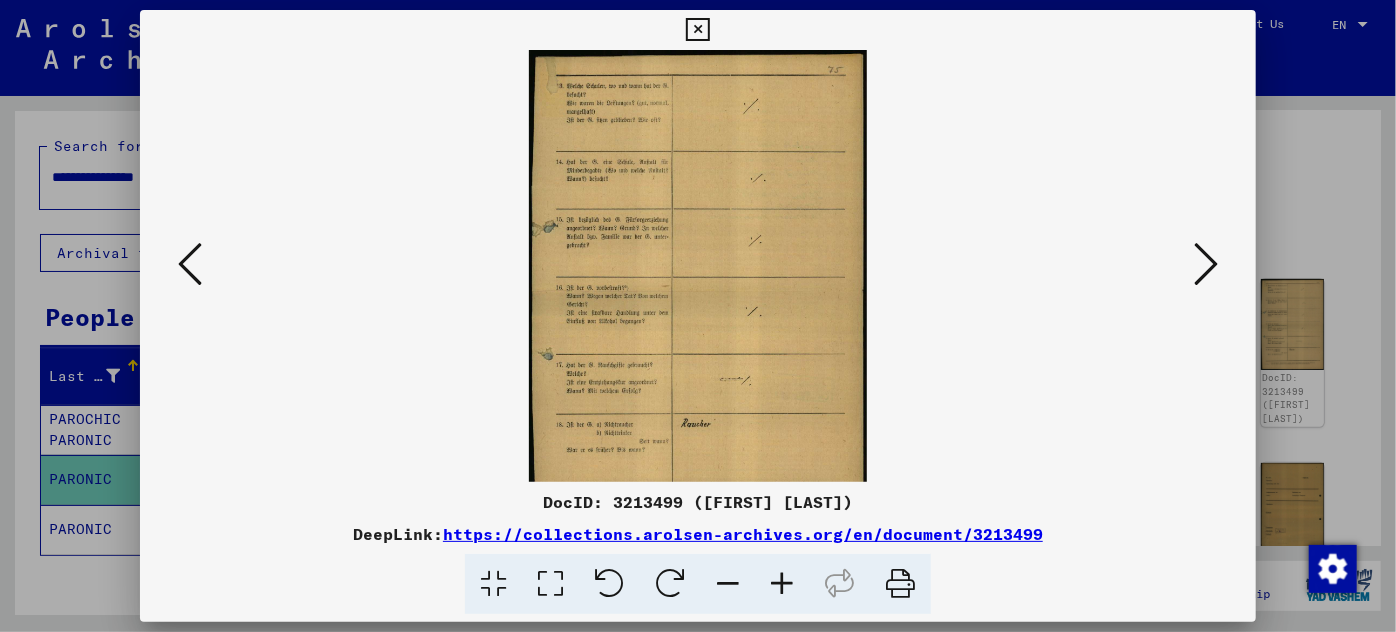 click at bounding box center [782, 584] 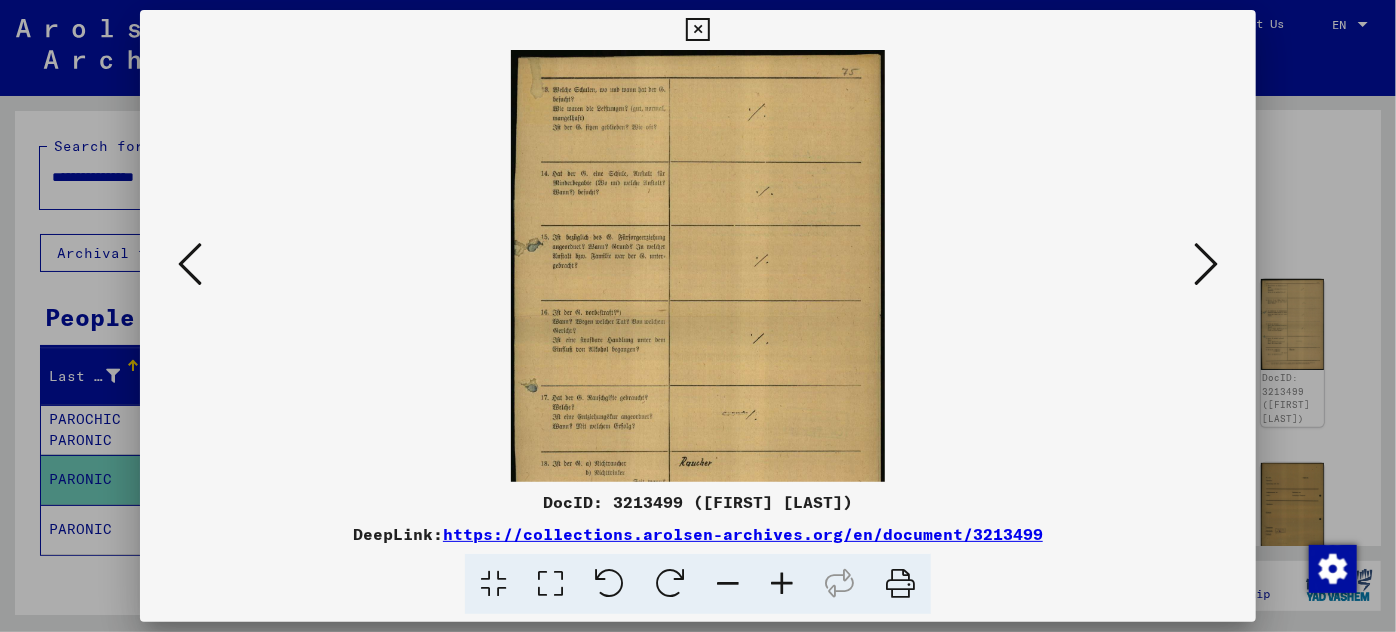 click at bounding box center [782, 584] 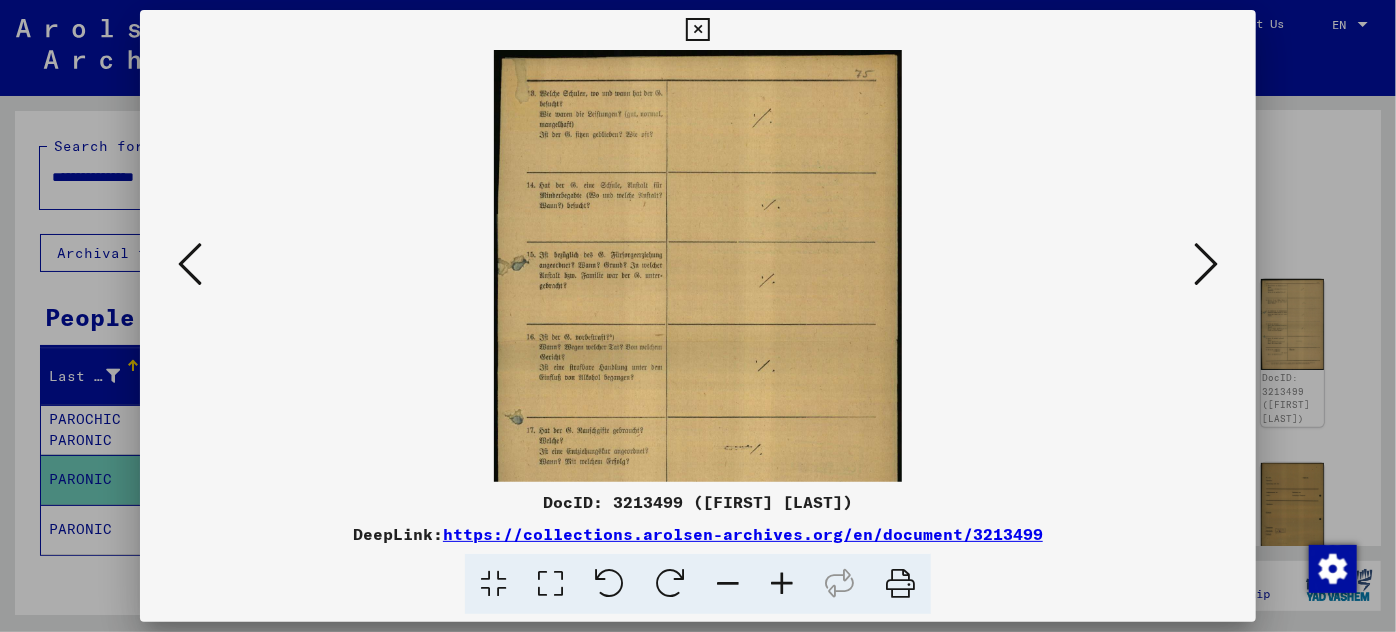 click at bounding box center (782, 584) 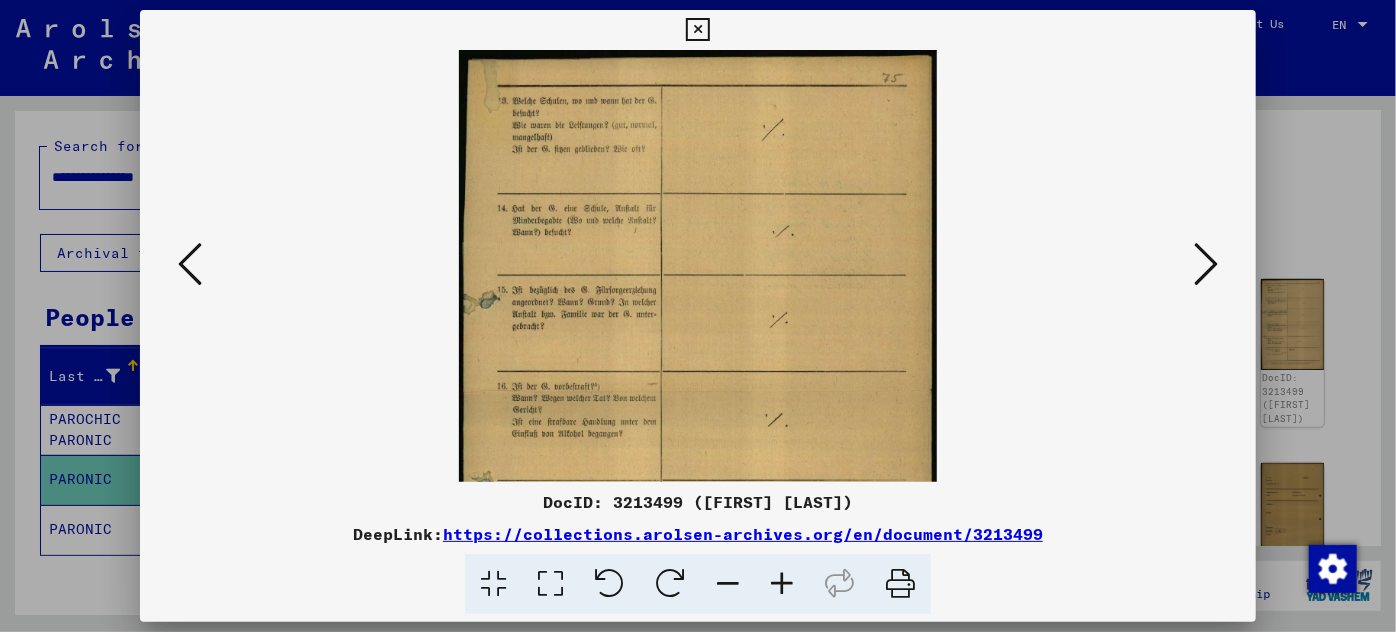 click at bounding box center [782, 584] 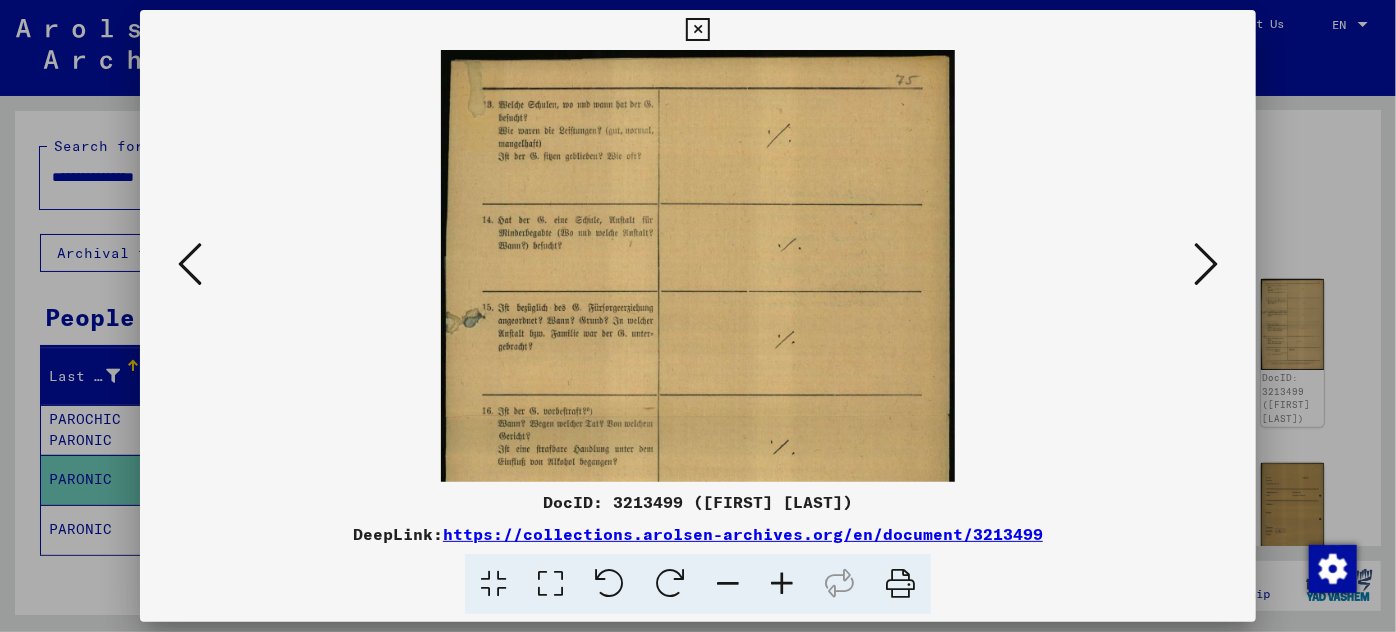 click at bounding box center (782, 584) 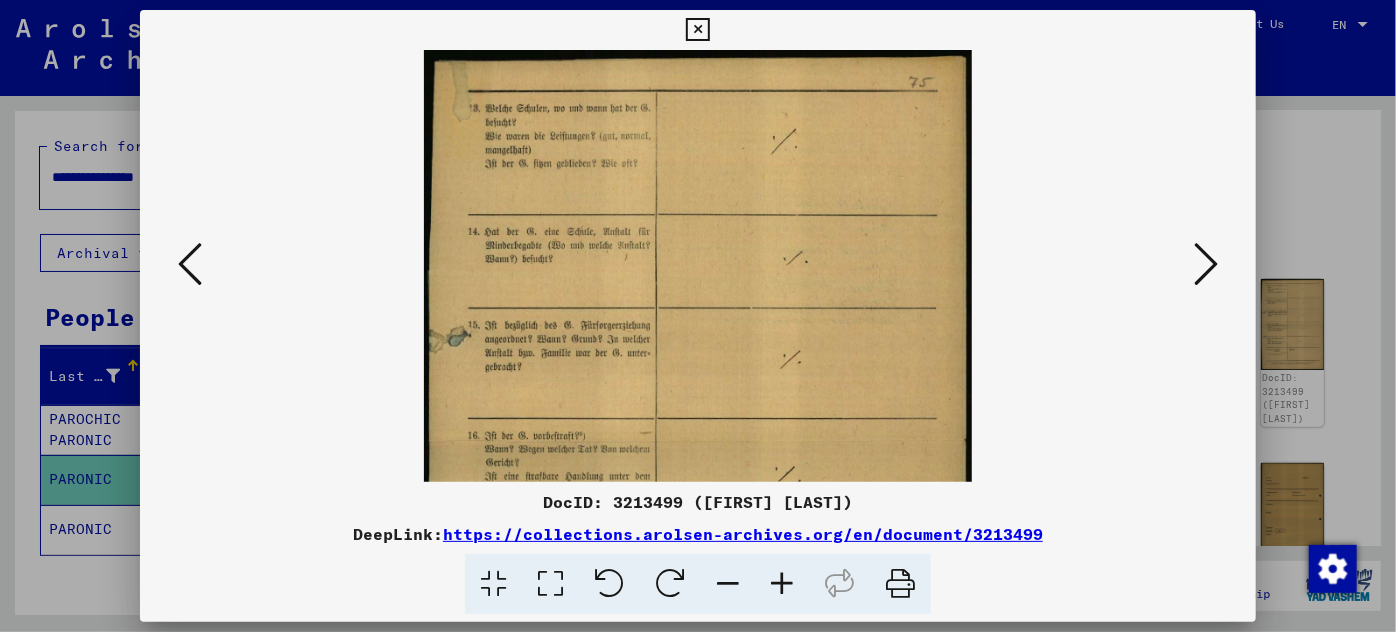 click at bounding box center [782, 584] 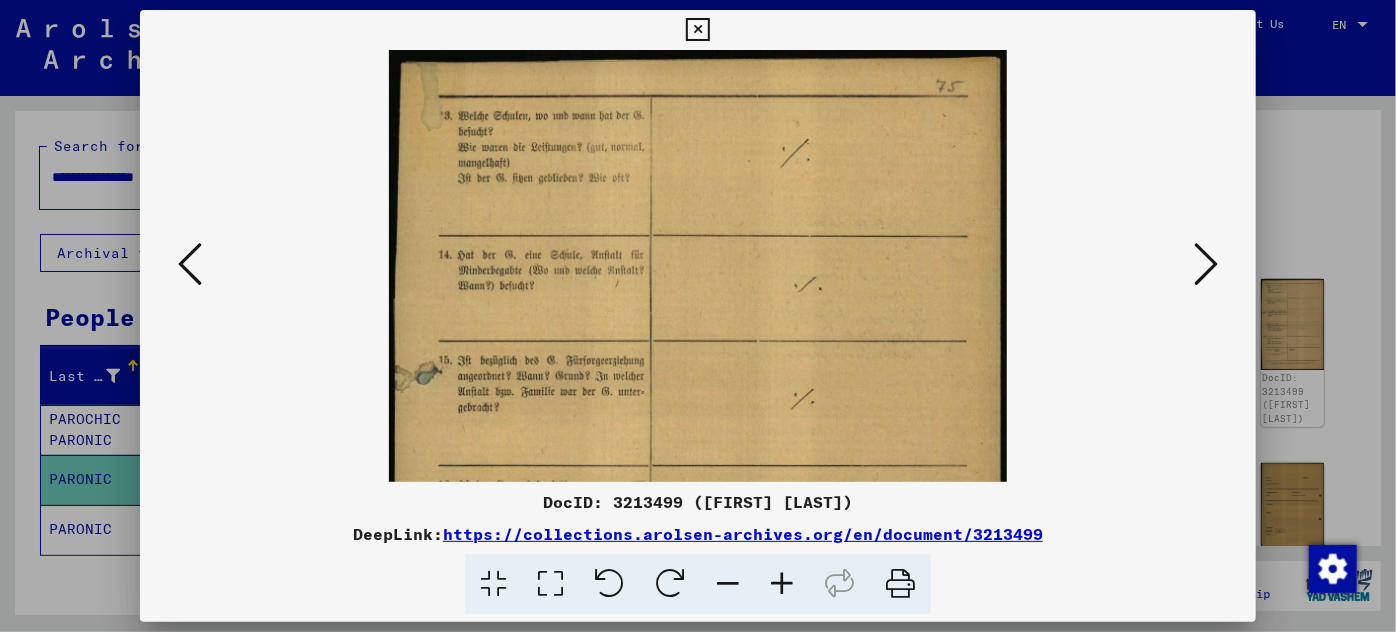 click at bounding box center (782, 584) 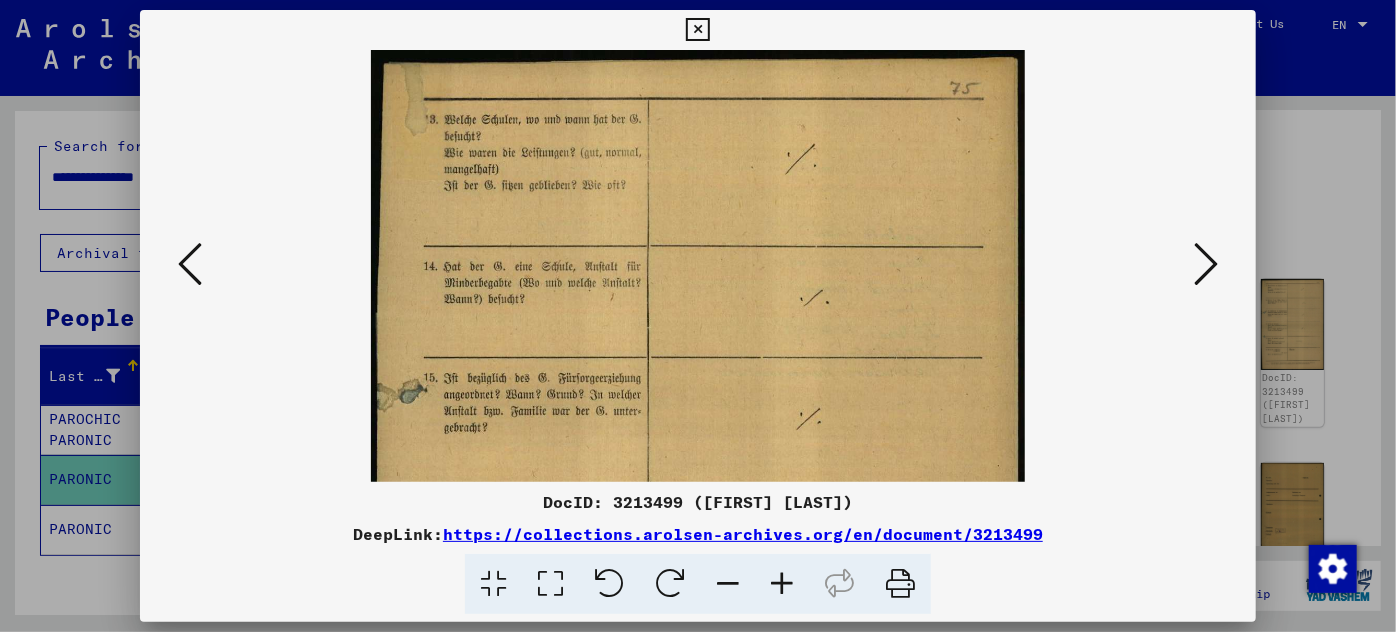 click at bounding box center (782, 584) 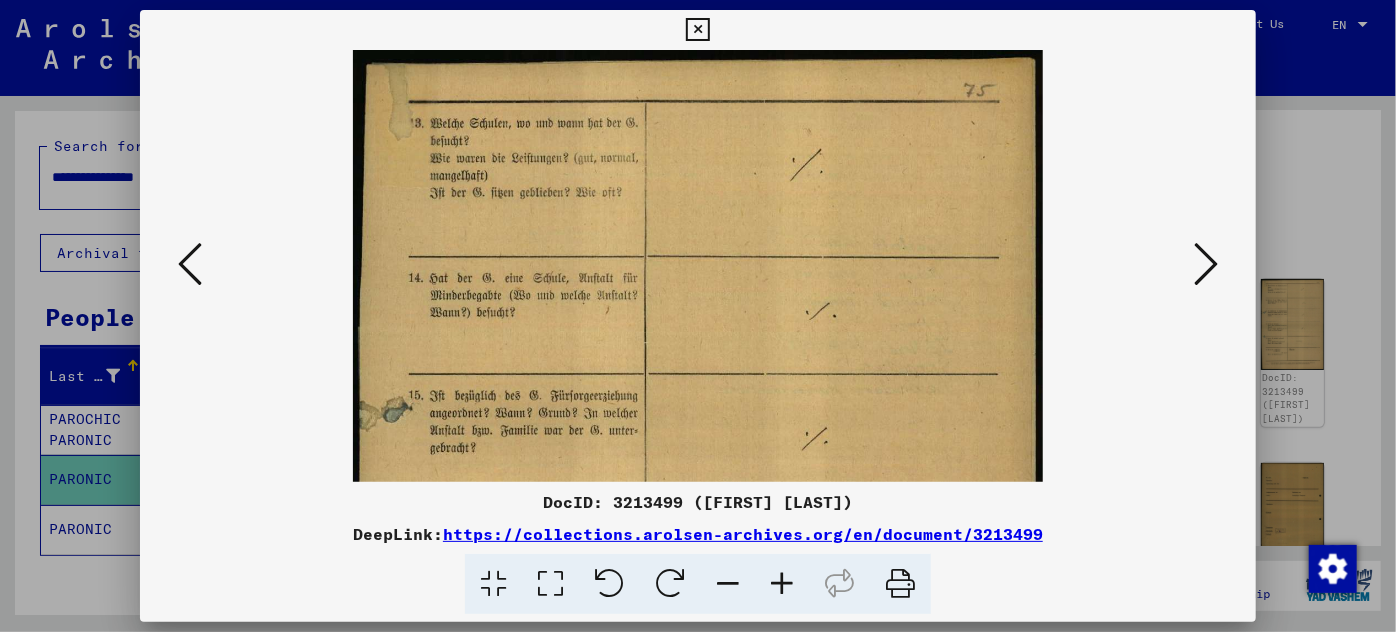 click at bounding box center [782, 584] 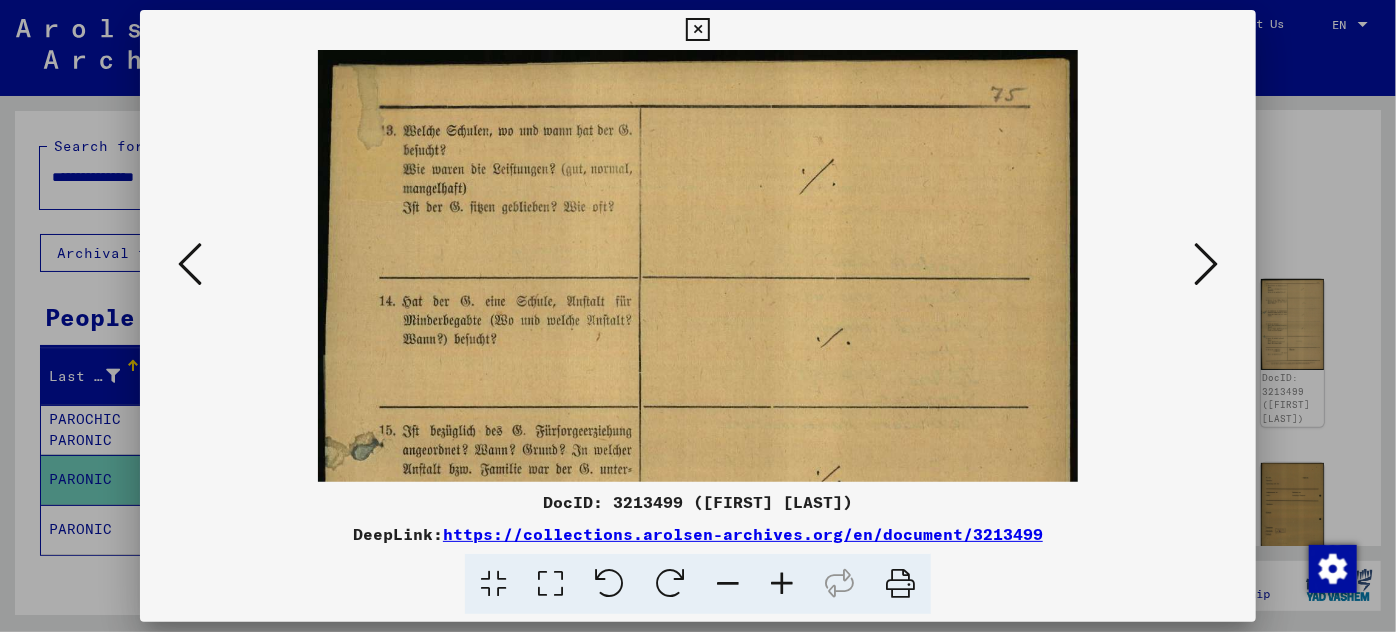 click at bounding box center [782, 584] 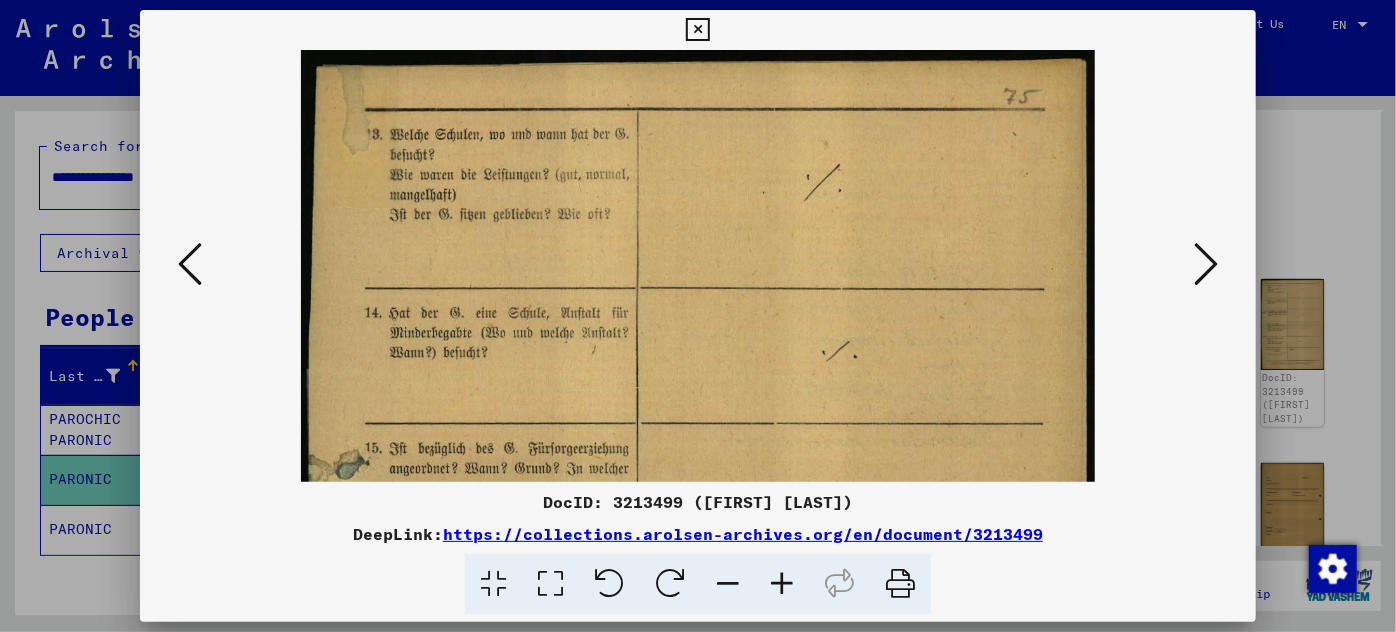 click at bounding box center (782, 584) 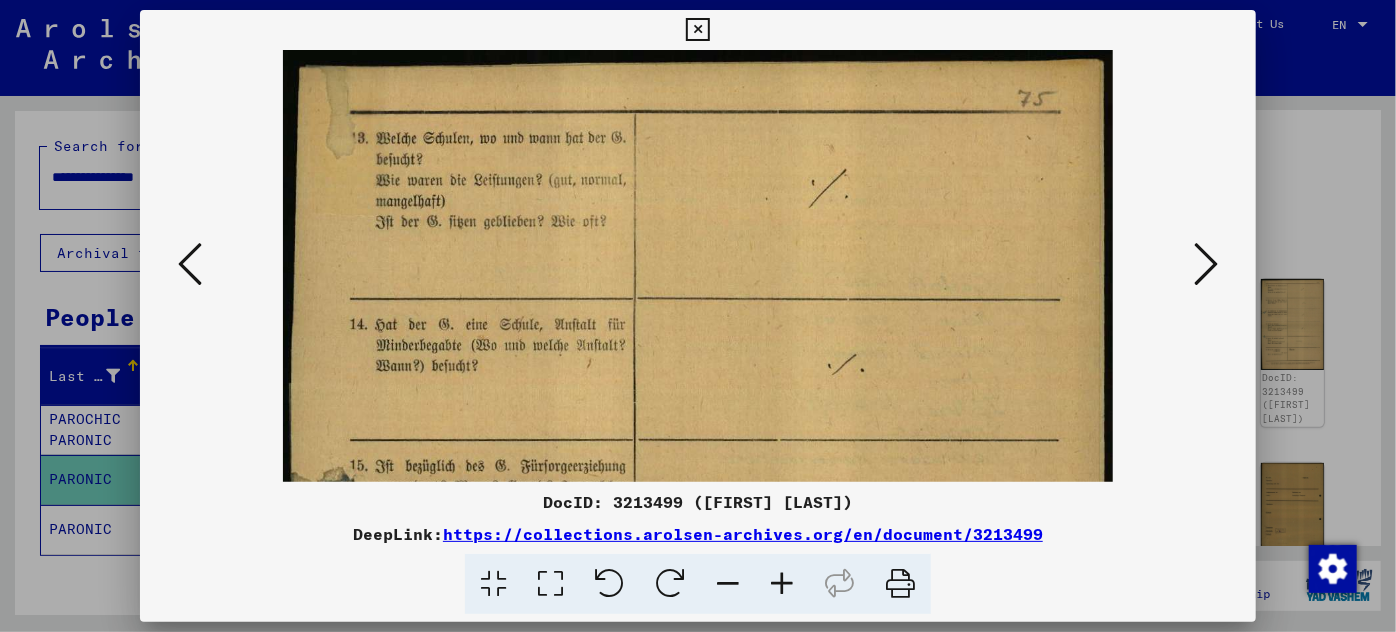 click at bounding box center (782, 584) 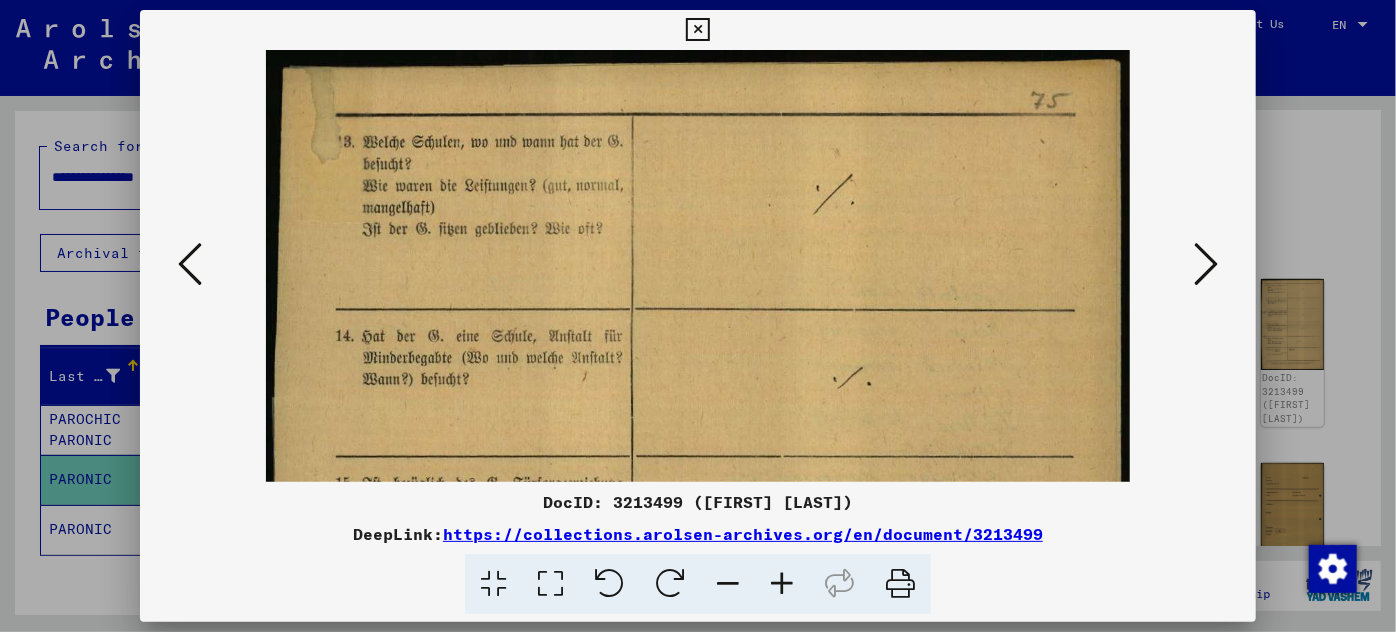 click at bounding box center [782, 584] 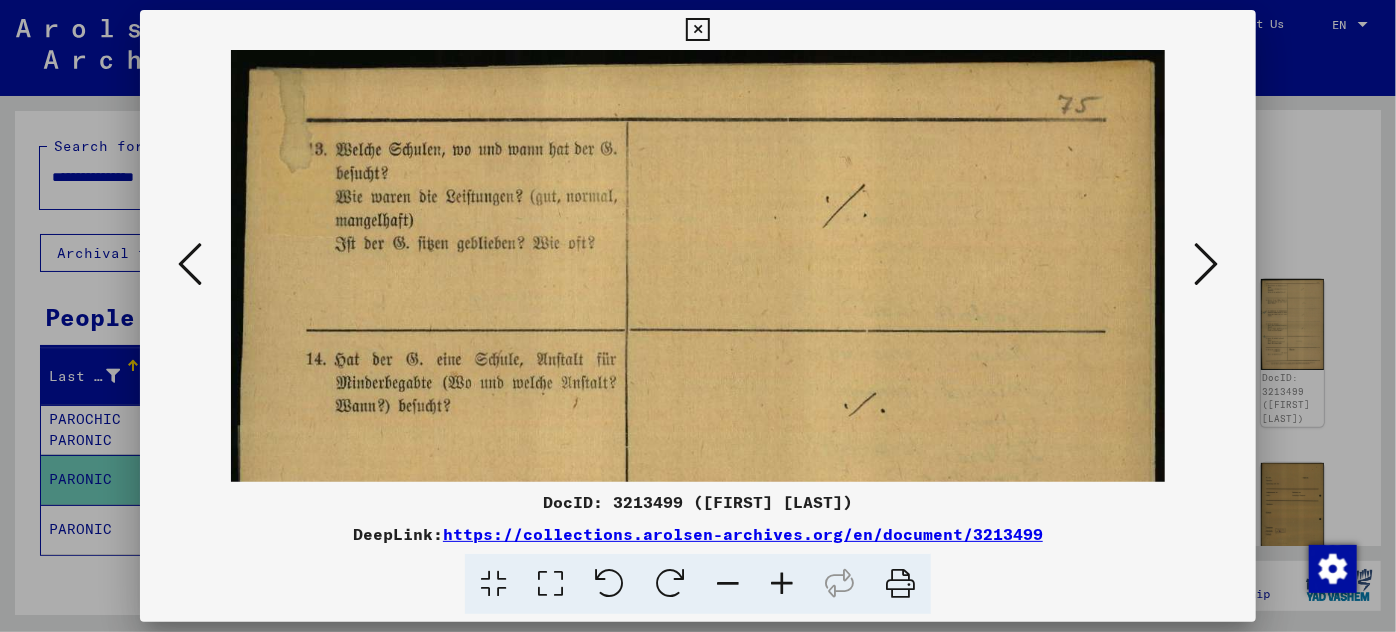 click at bounding box center [782, 584] 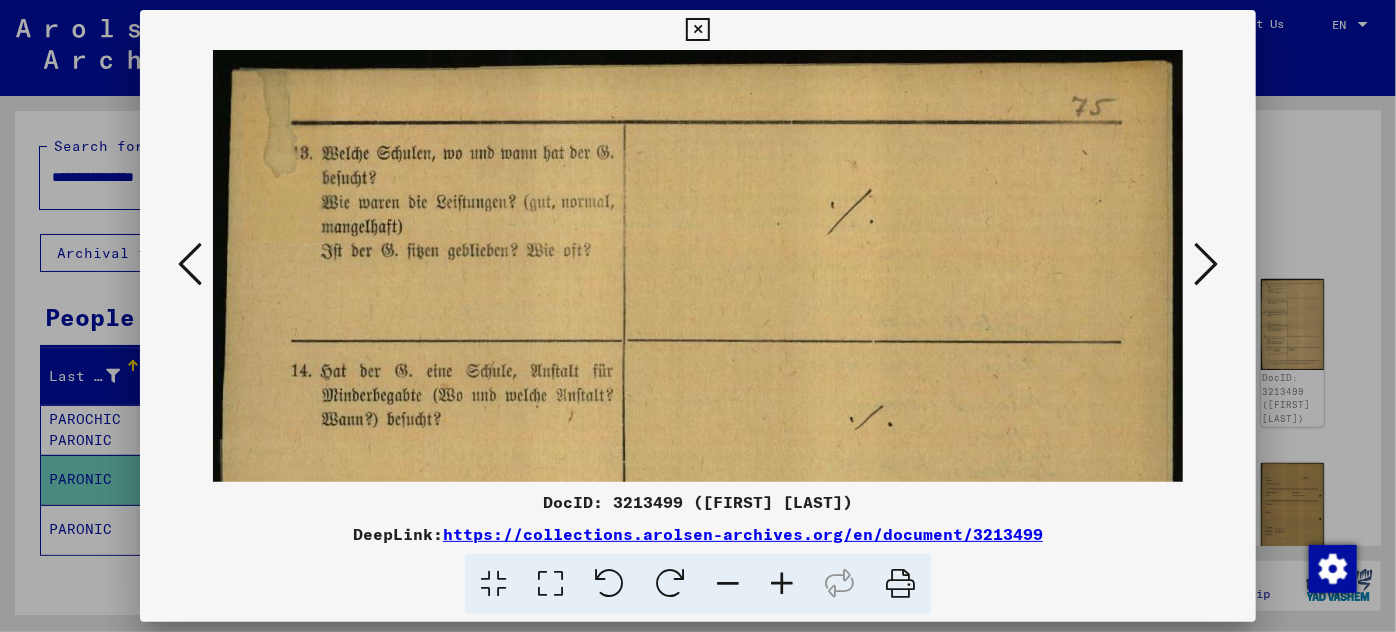 click at bounding box center (782, 584) 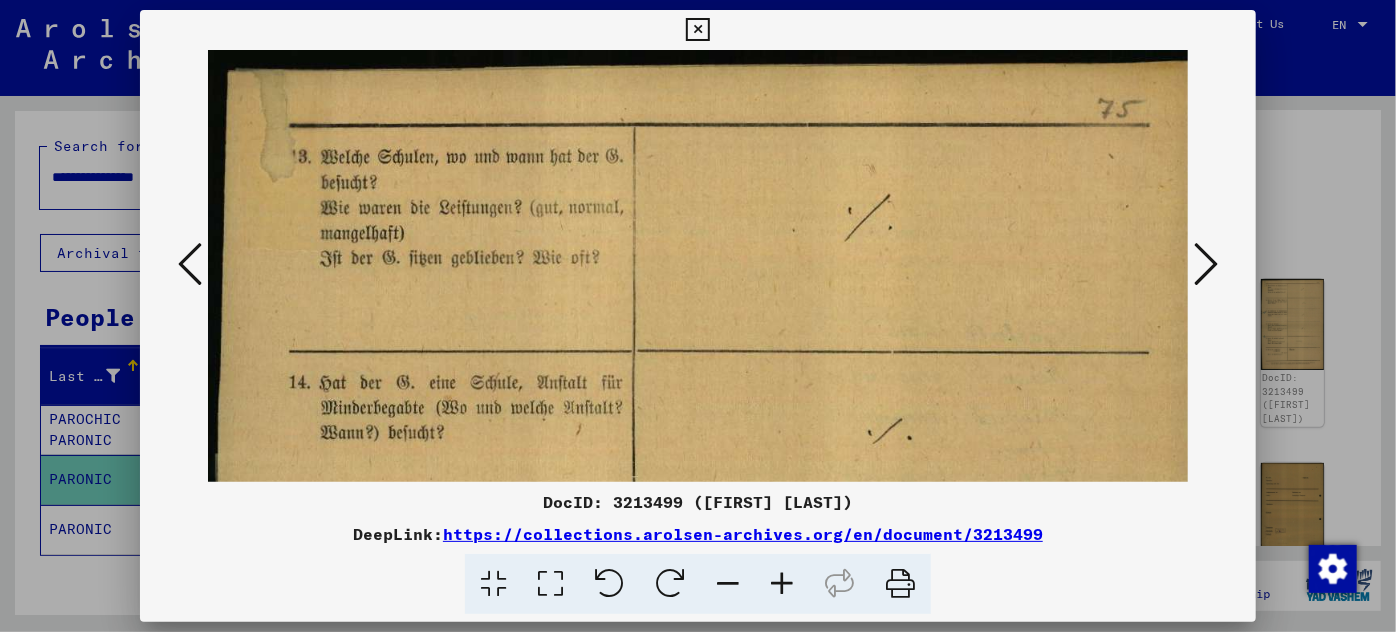 click at bounding box center [782, 584] 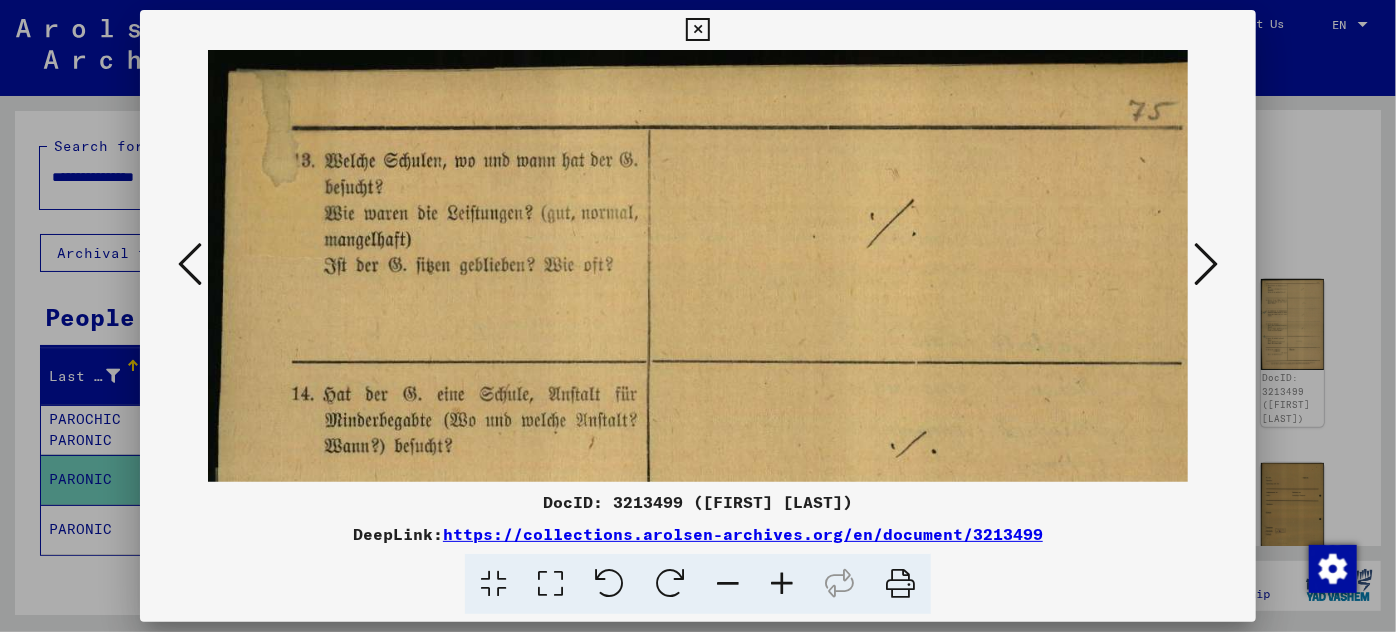 click at bounding box center (782, 584) 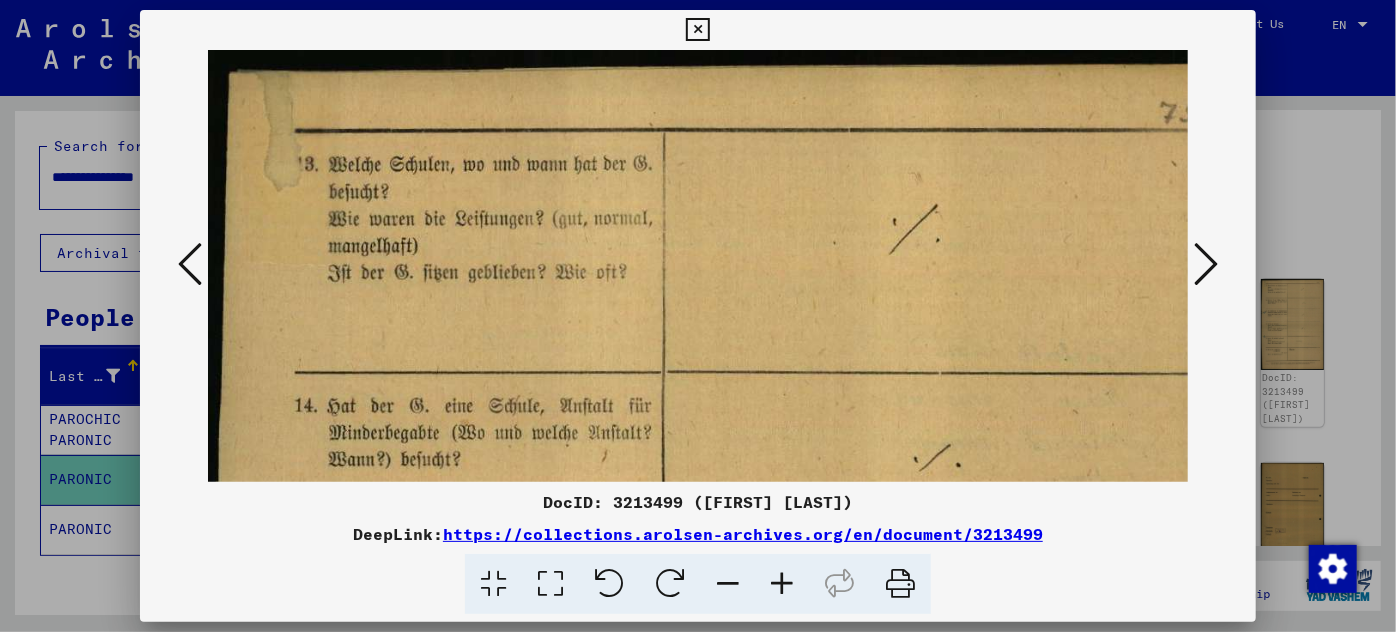 click at bounding box center [782, 584] 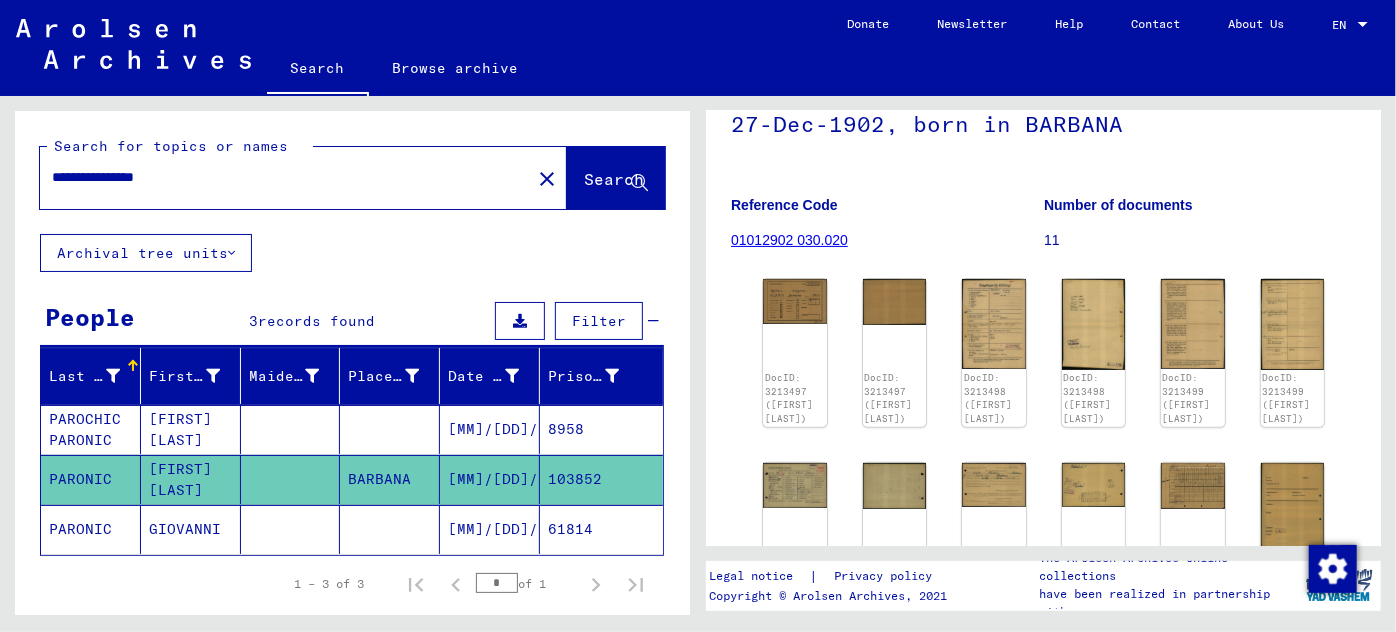 click on "[MM]/[DD]/[YYYY]" 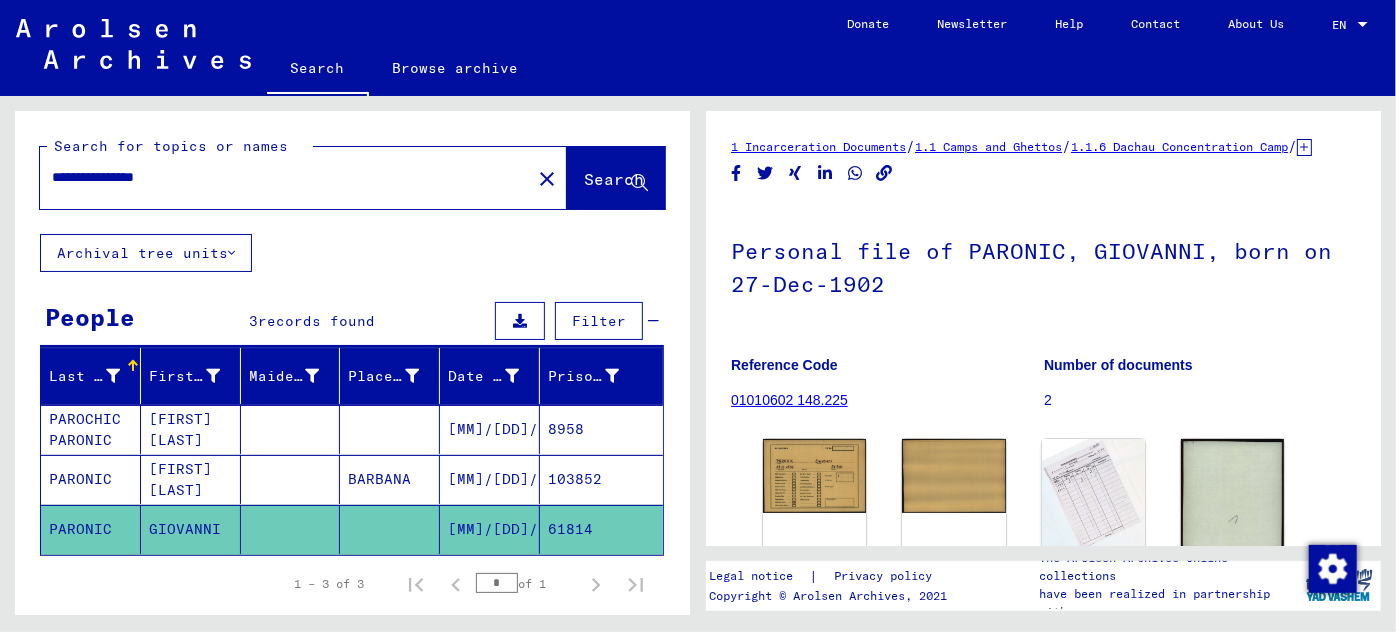 scroll, scrollTop: 0, scrollLeft: 0, axis: both 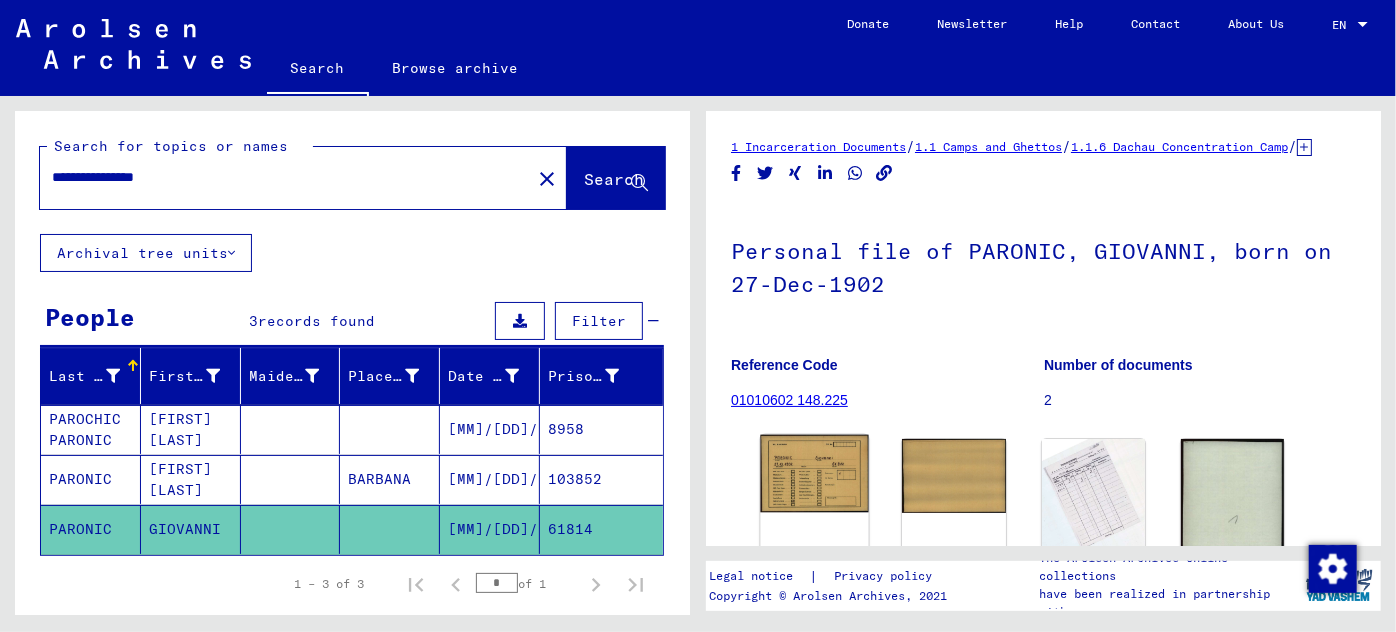 click 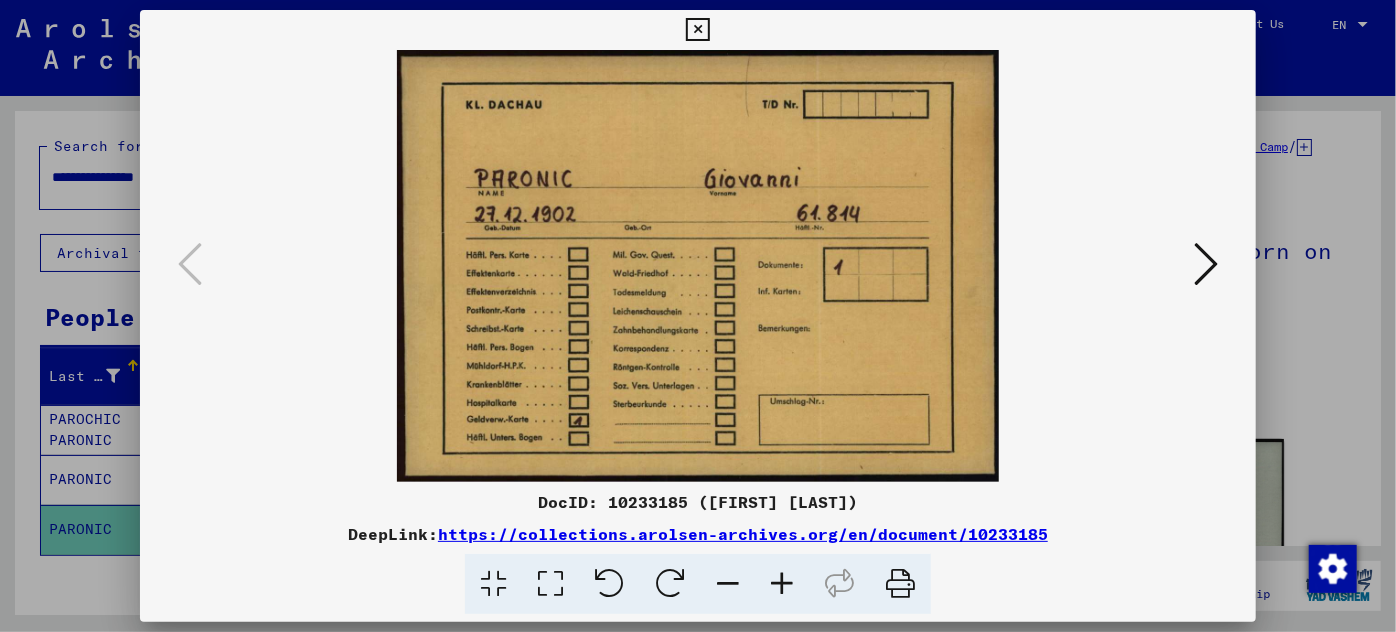 click at bounding box center (1206, 264) 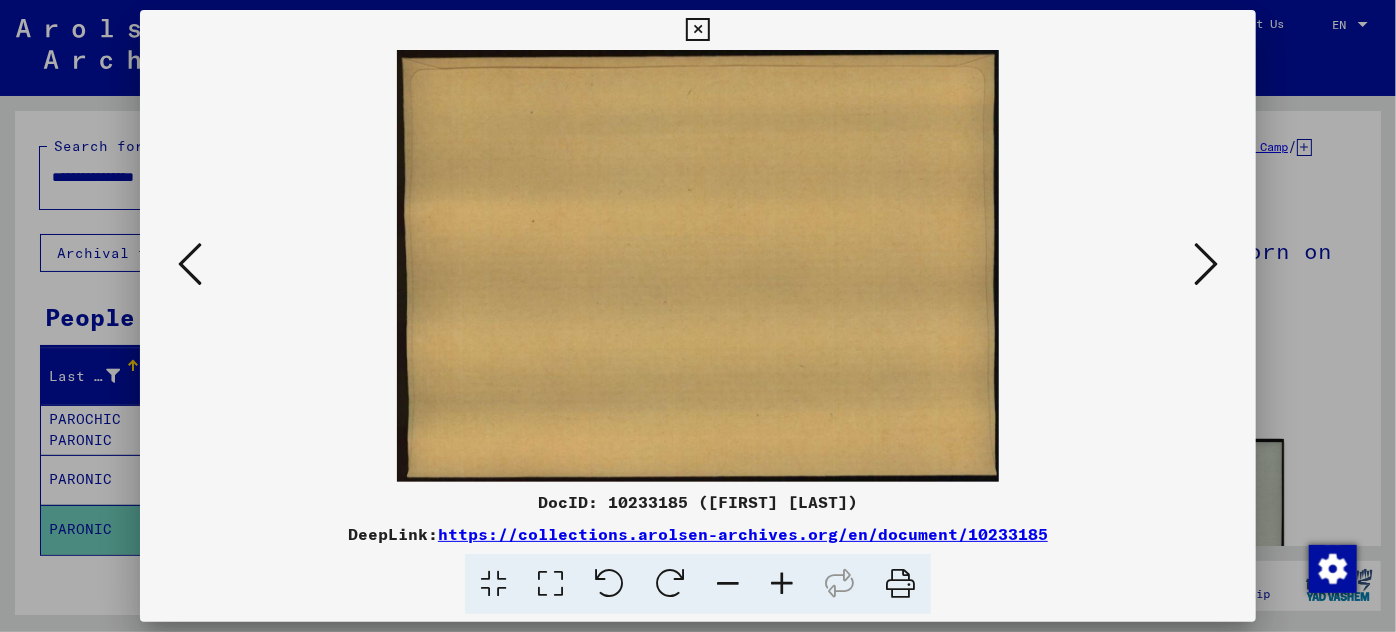 click at bounding box center (1206, 264) 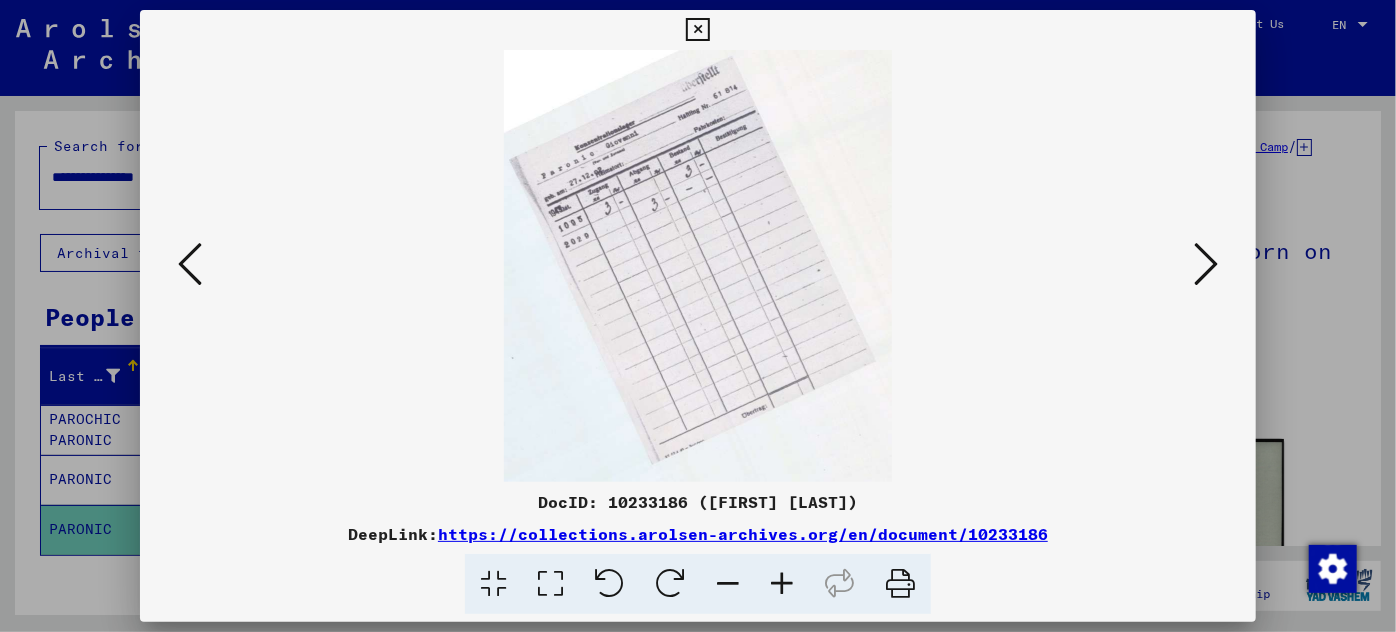 click at bounding box center (1206, 264) 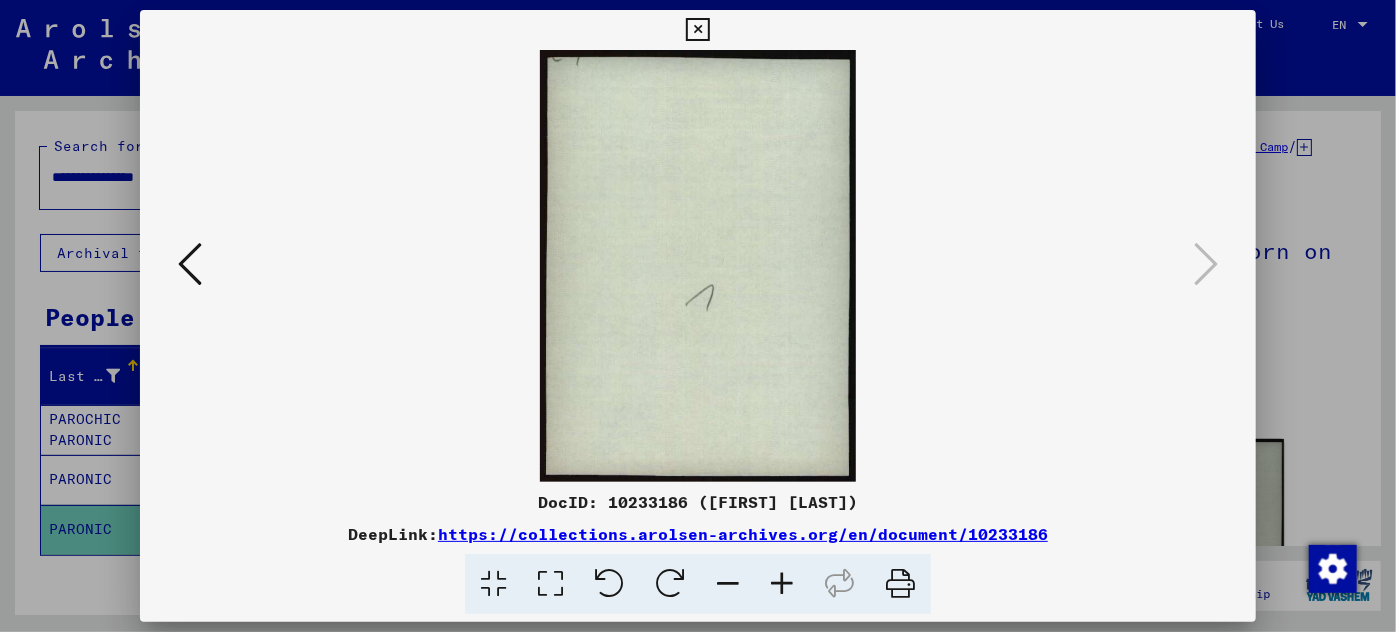 click at bounding box center (698, 316) 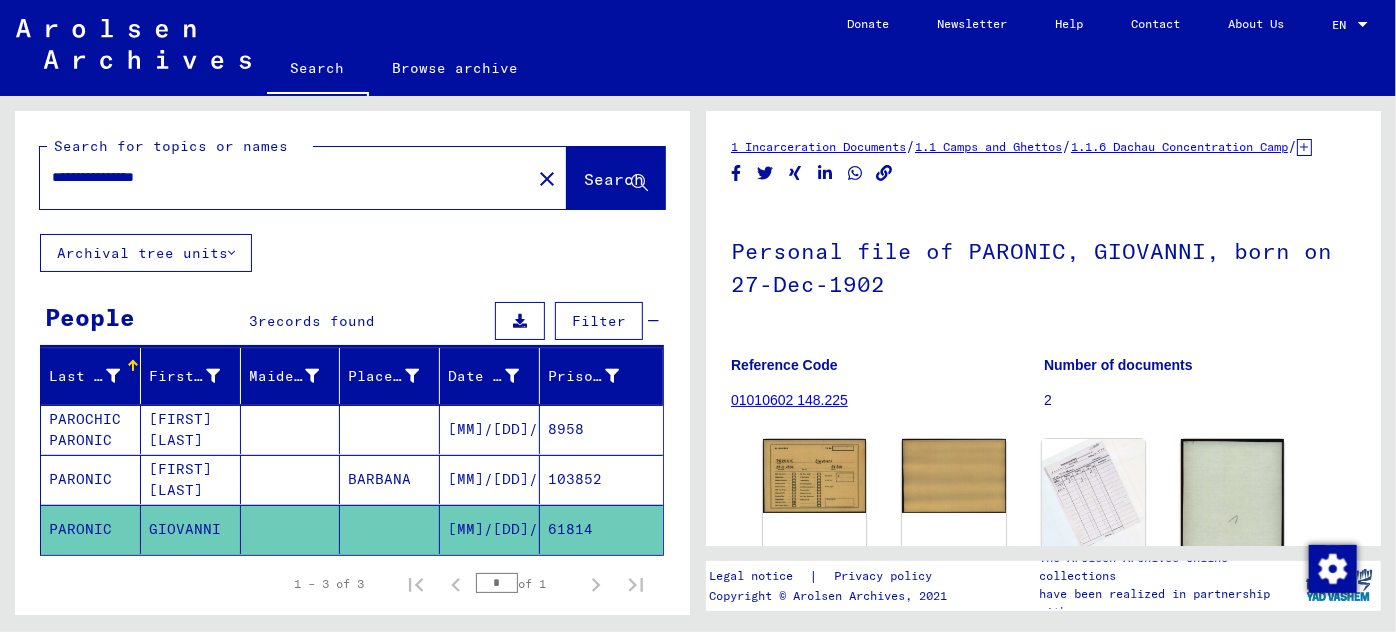 drag, startPoint x: 210, startPoint y: 180, endPoint x: 14, endPoint y: 180, distance: 196 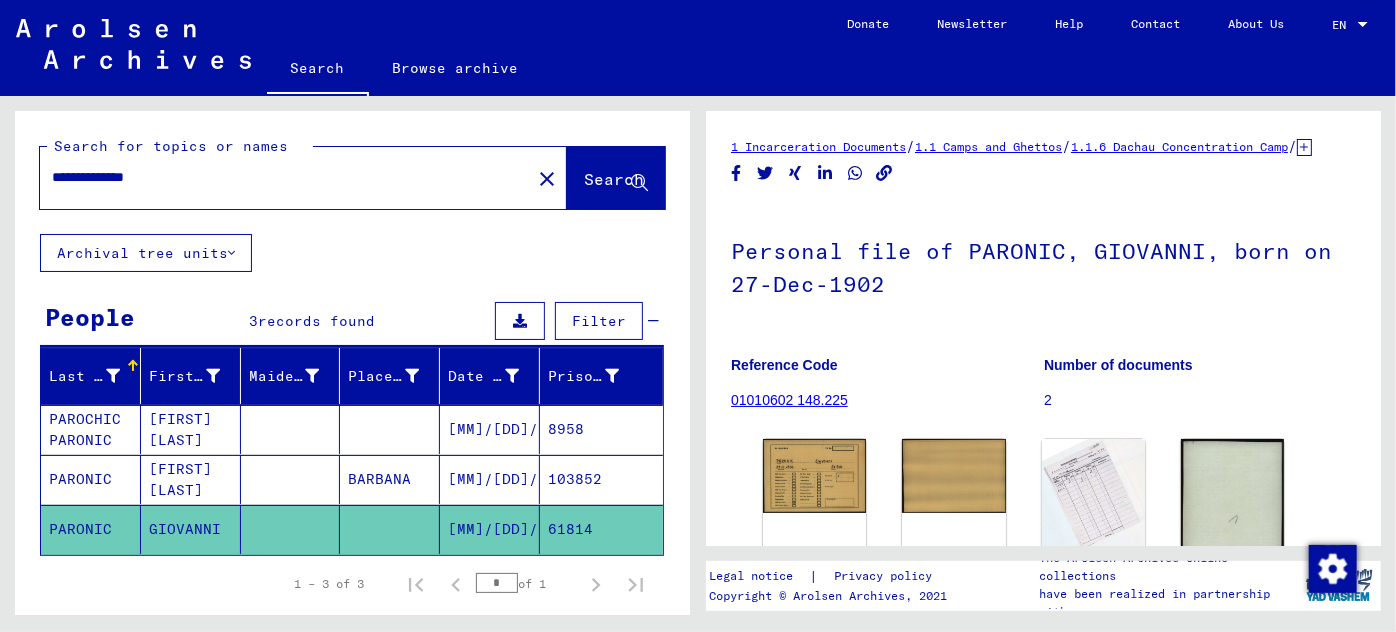 type on "**********" 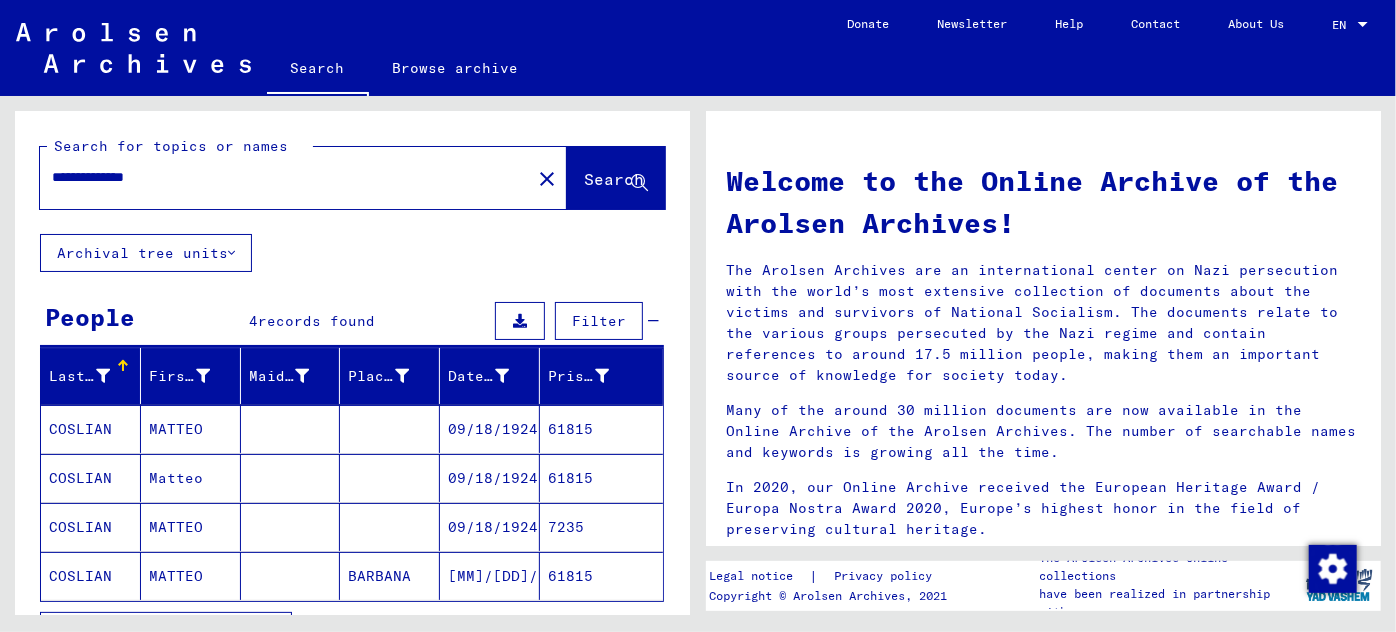 click on "MATTEO" at bounding box center [191, 478] 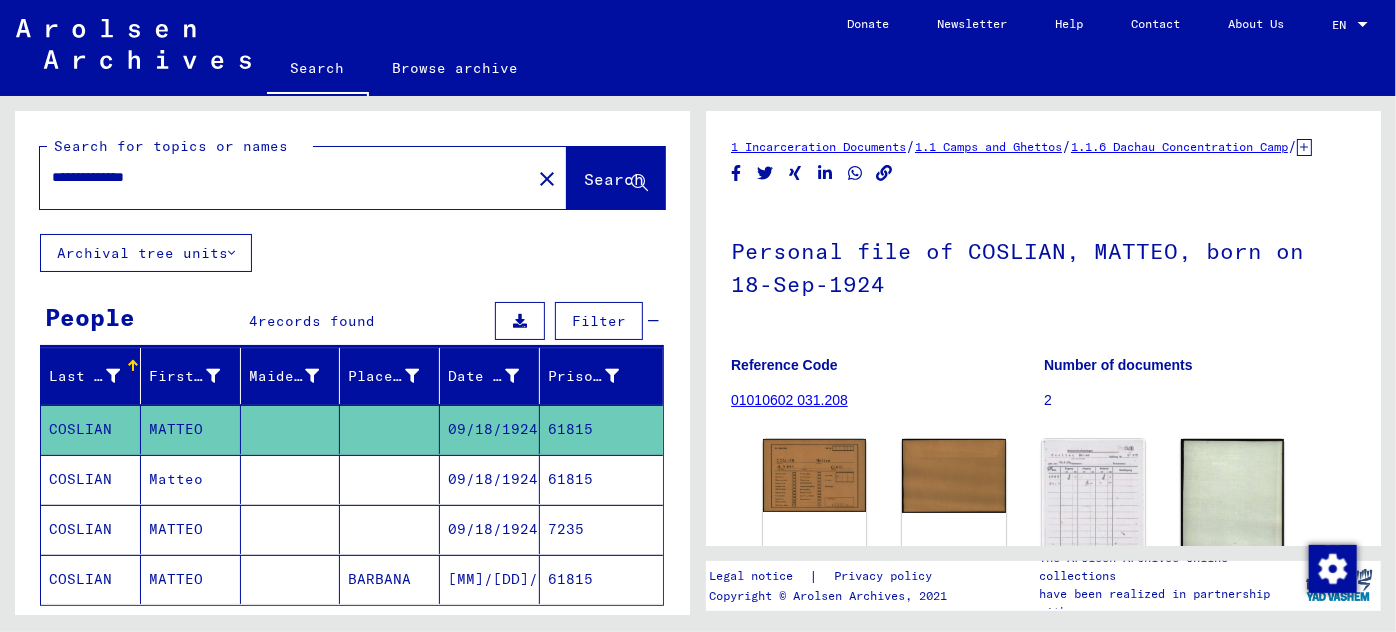 scroll, scrollTop: 0, scrollLeft: 0, axis: both 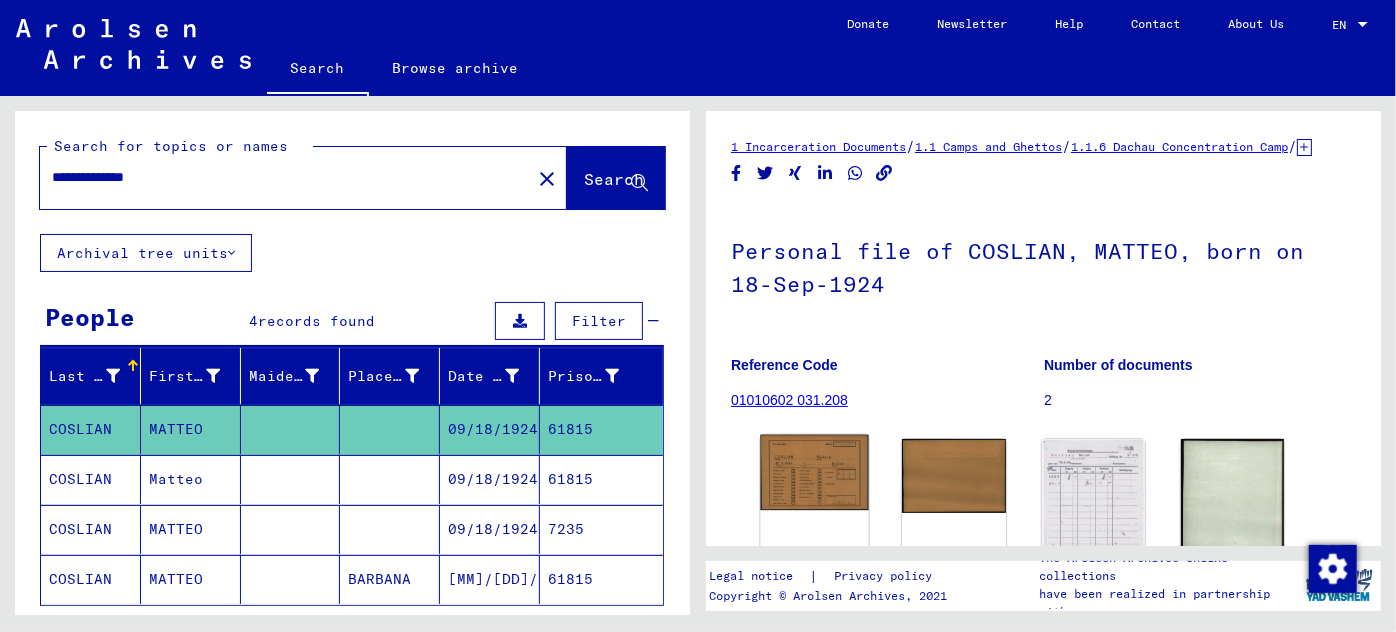 click on "DocID: 10012260 ([FIRST] [LAST])" 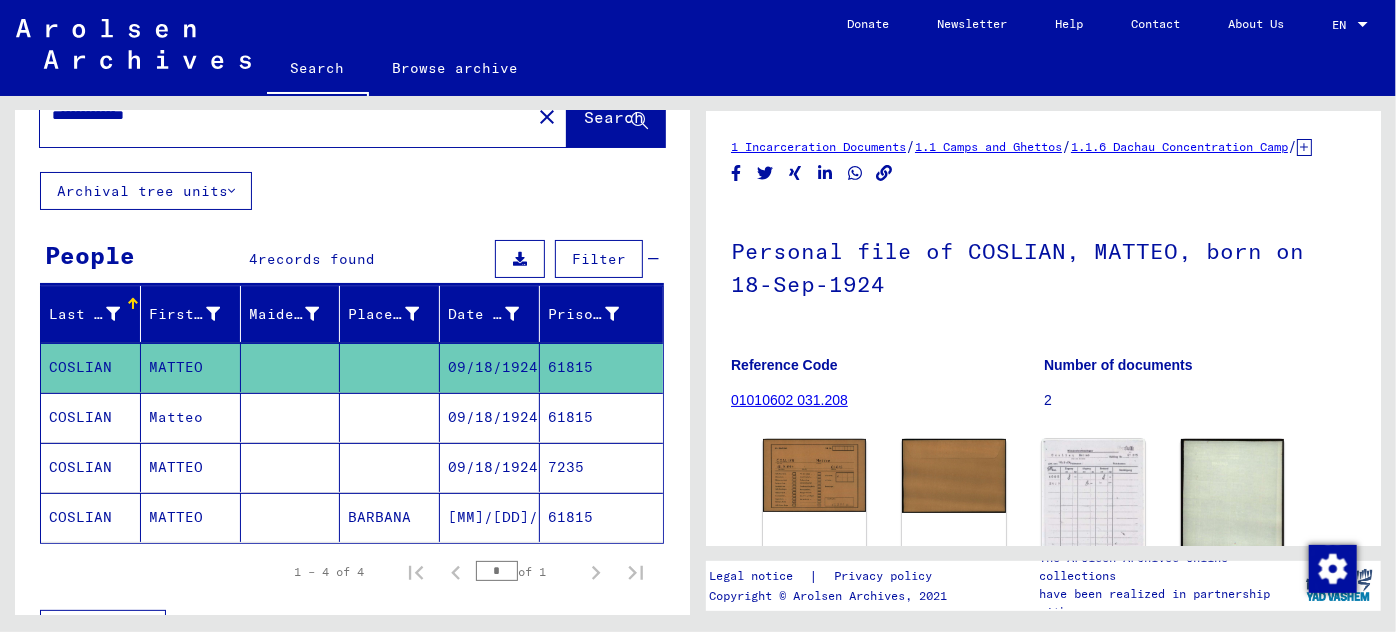 scroll, scrollTop: 90, scrollLeft: 0, axis: vertical 